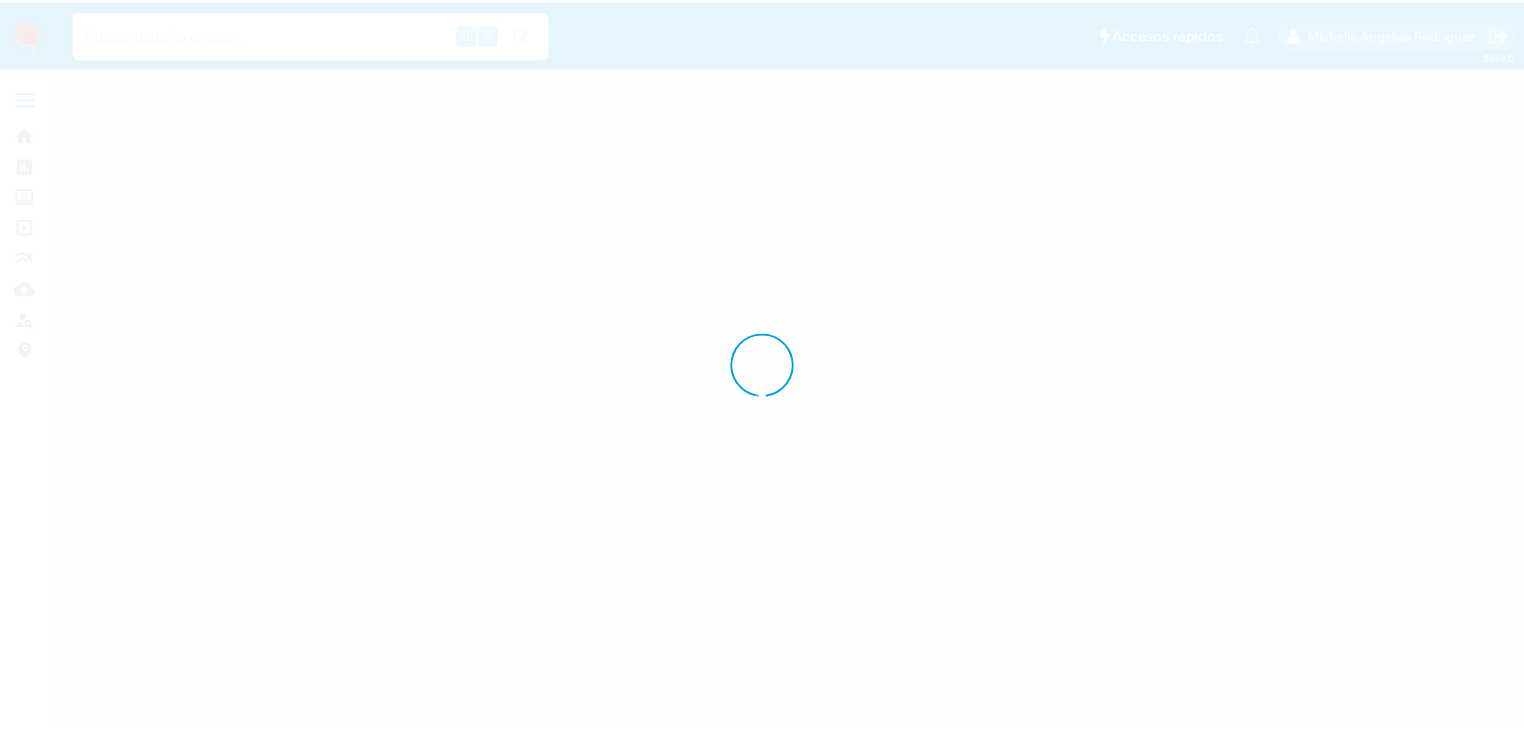 scroll, scrollTop: 0, scrollLeft: 0, axis: both 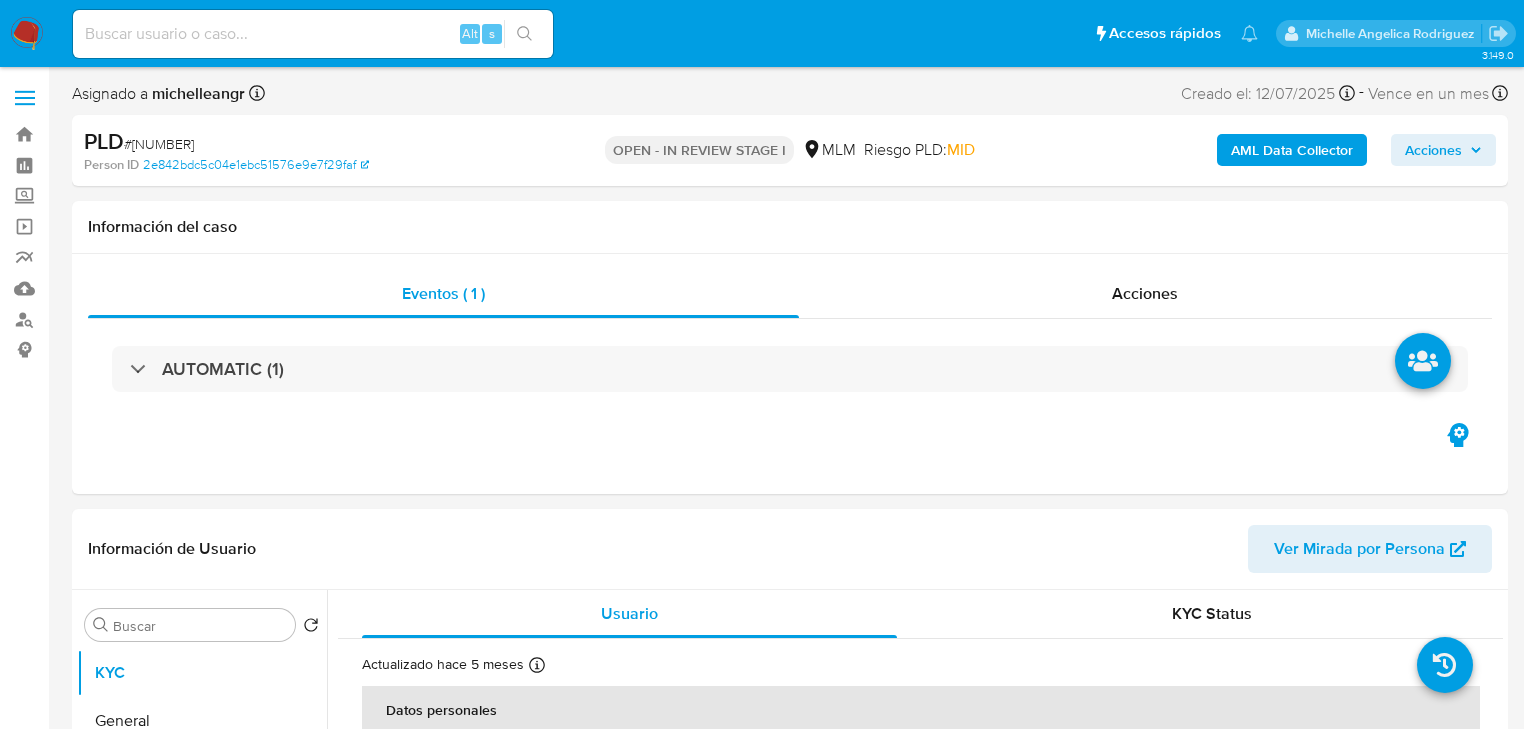select on "10" 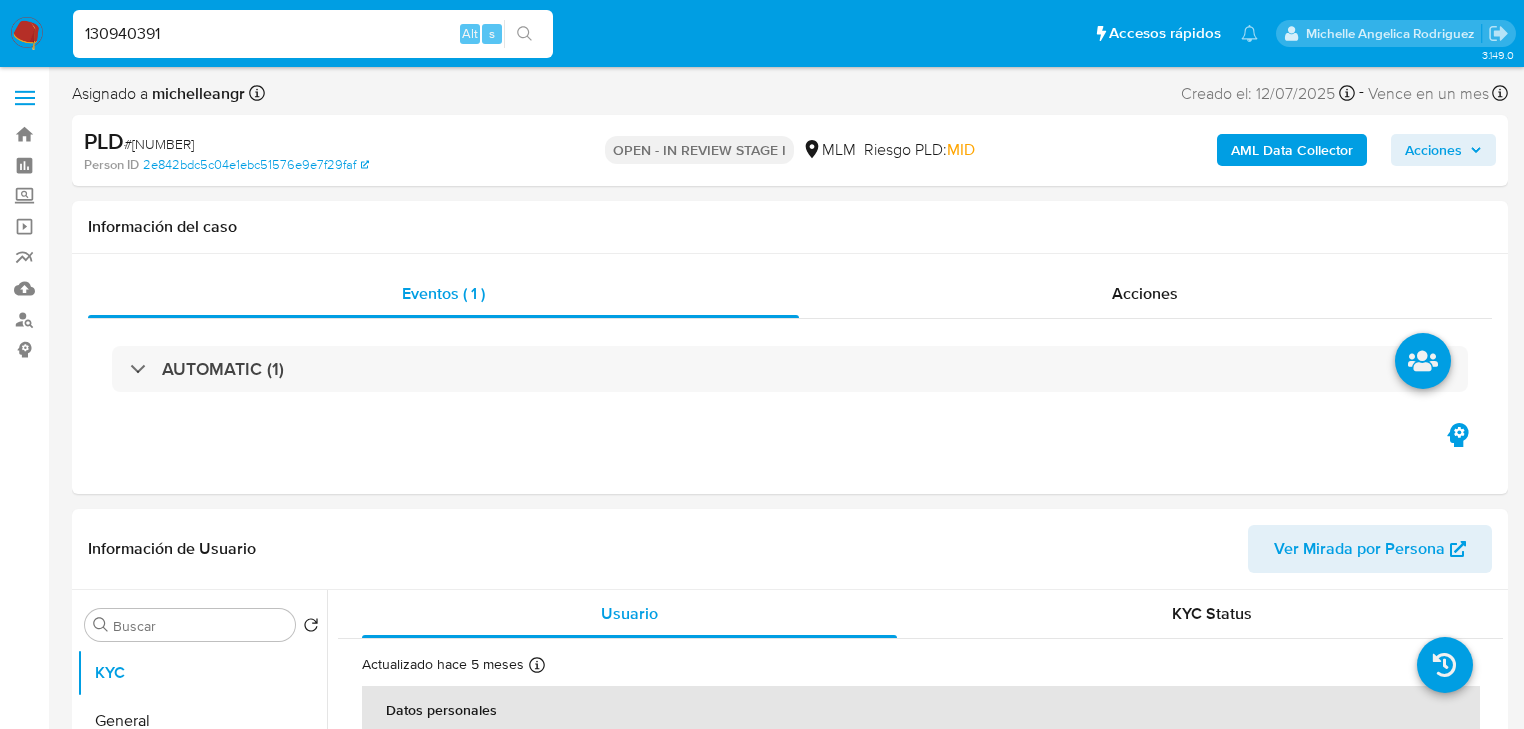 type on "130940391" 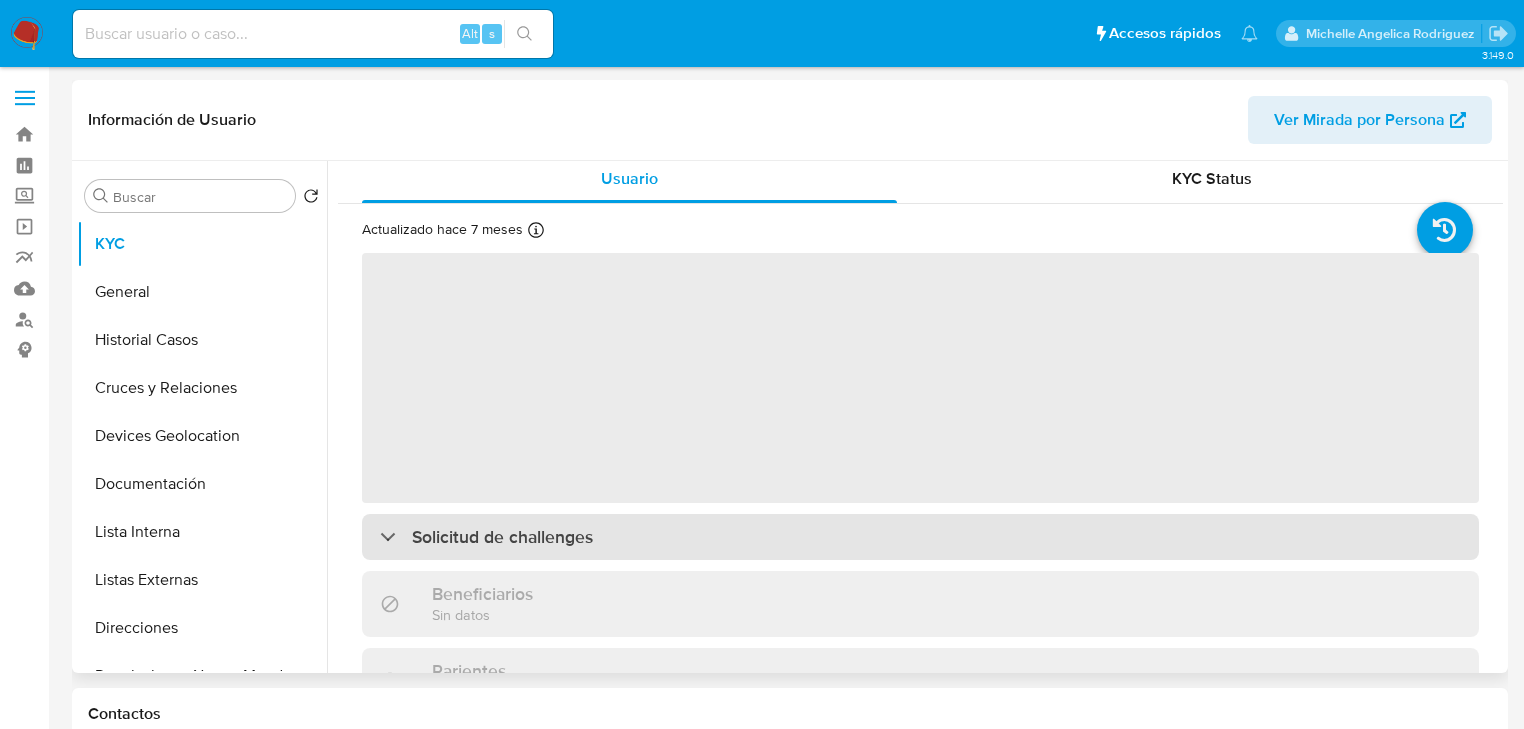 scroll, scrollTop: 0, scrollLeft: 0, axis: both 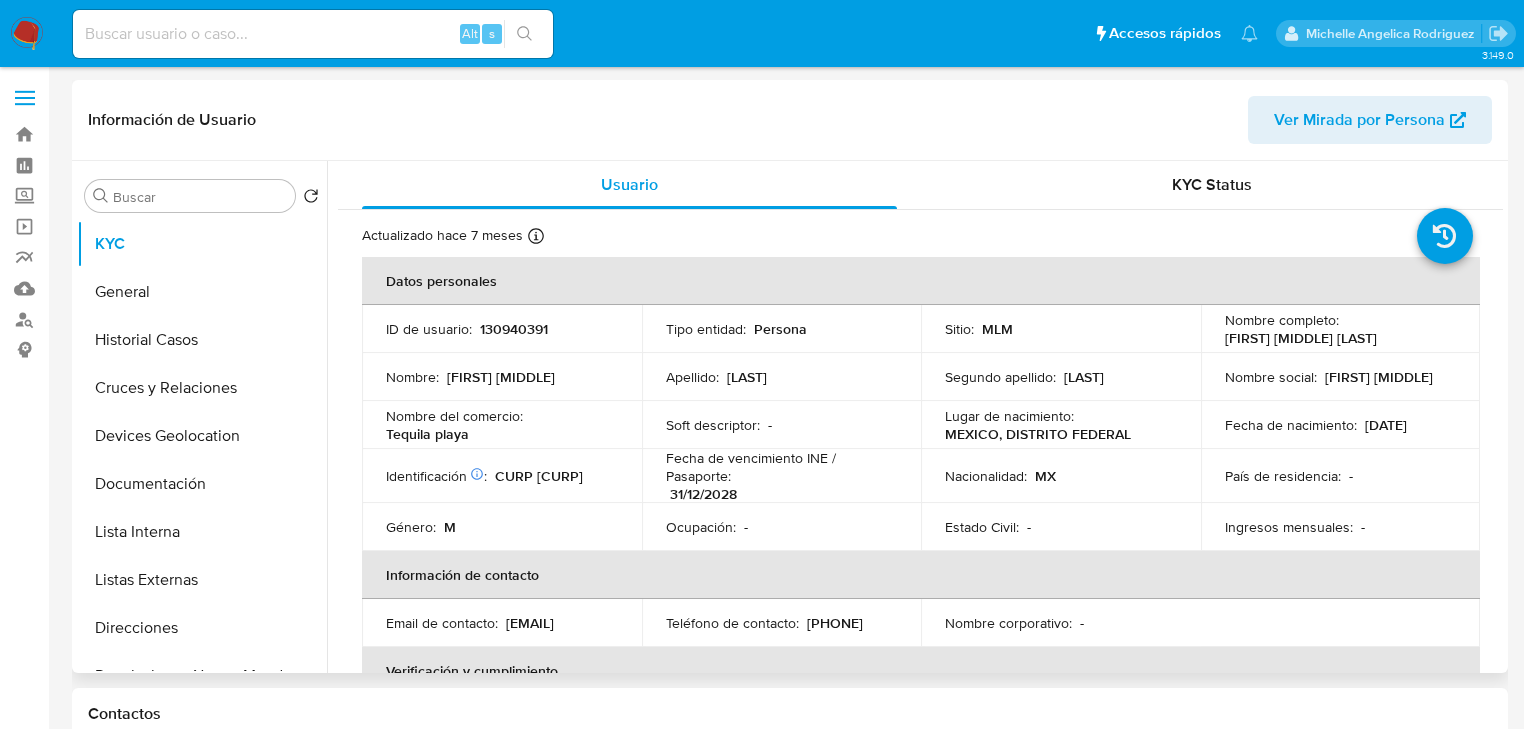 select on "10" 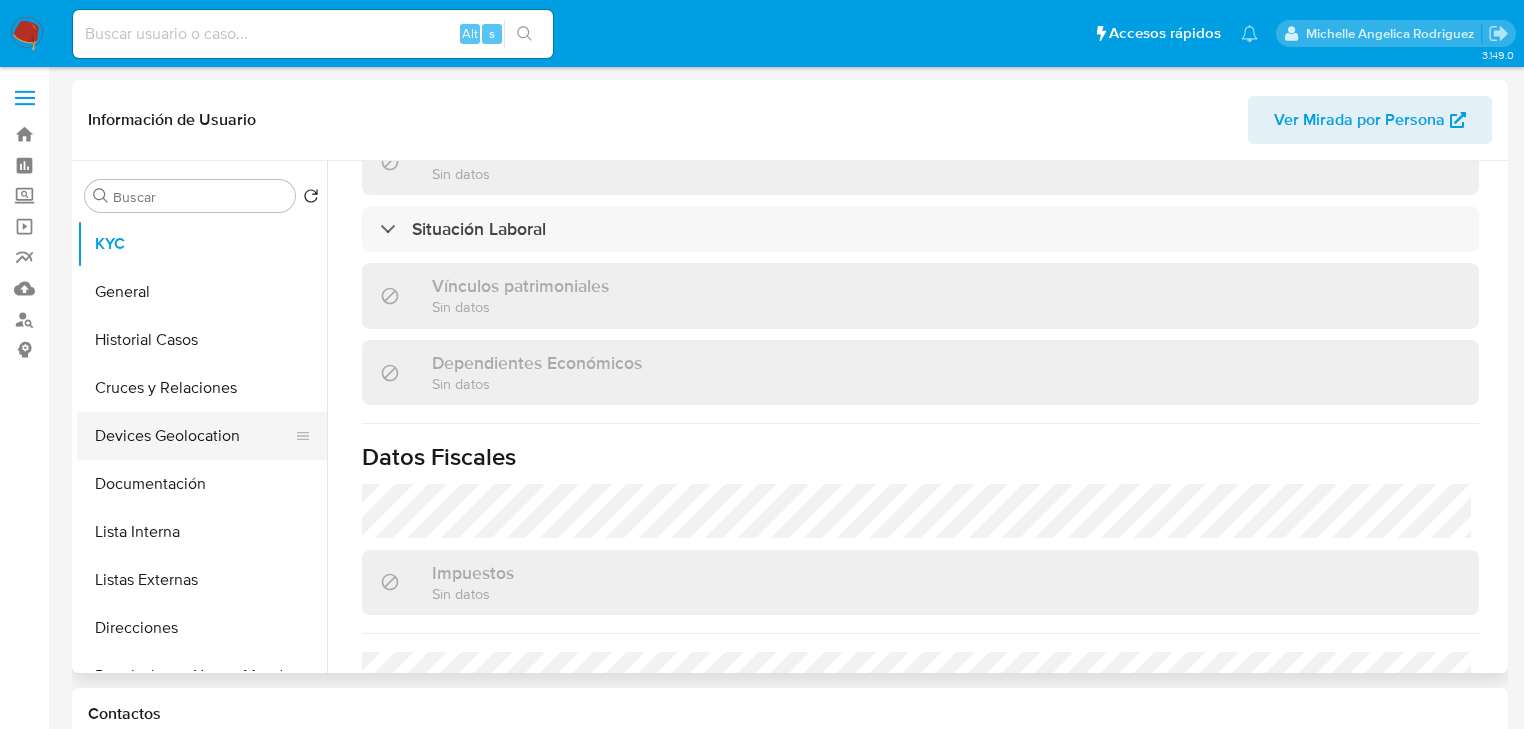 scroll, scrollTop: 843, scrollLeft: 0, axis: vertical 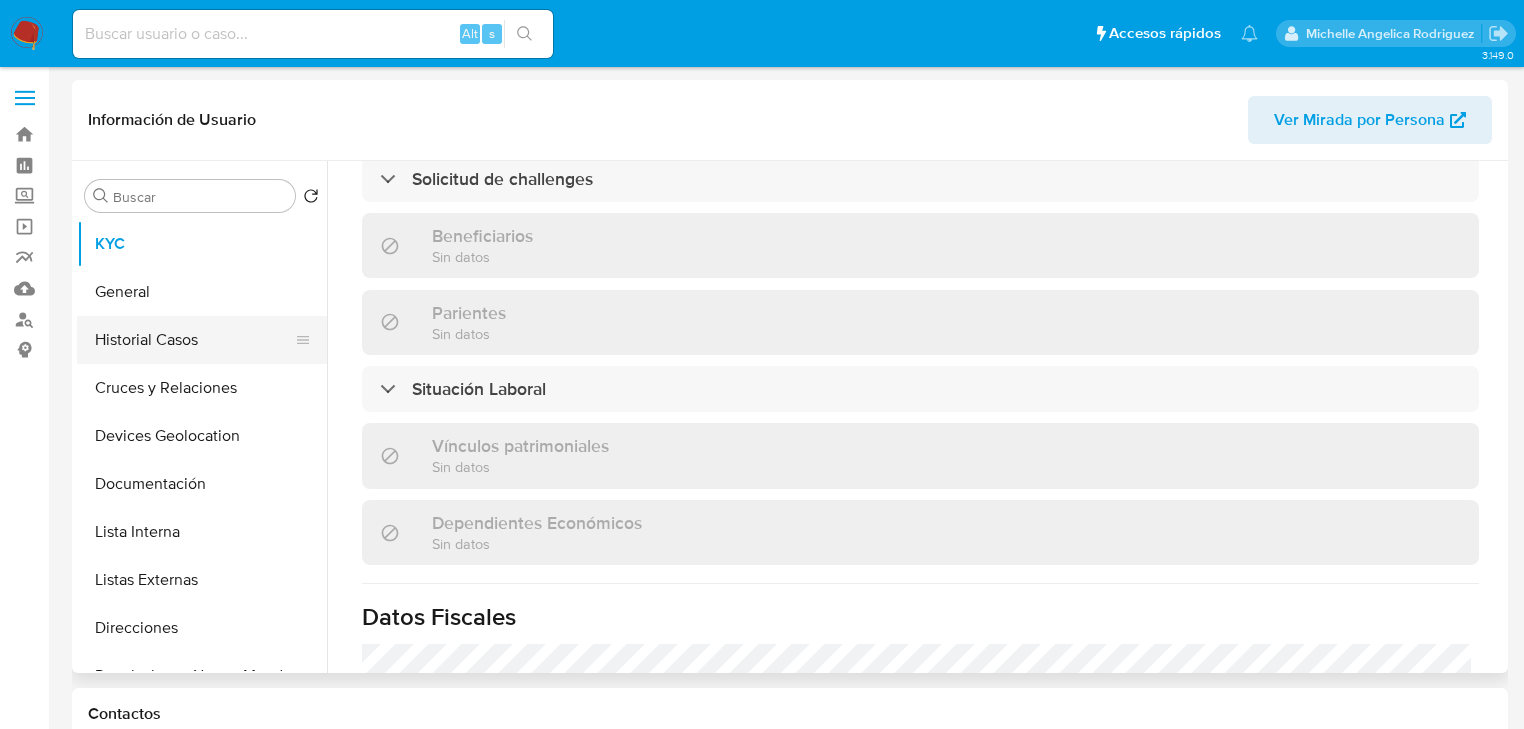 drag, startPoint x: 156, startPoint y: 312, endPoint x: 156, endPoint y: 334, distance: 22 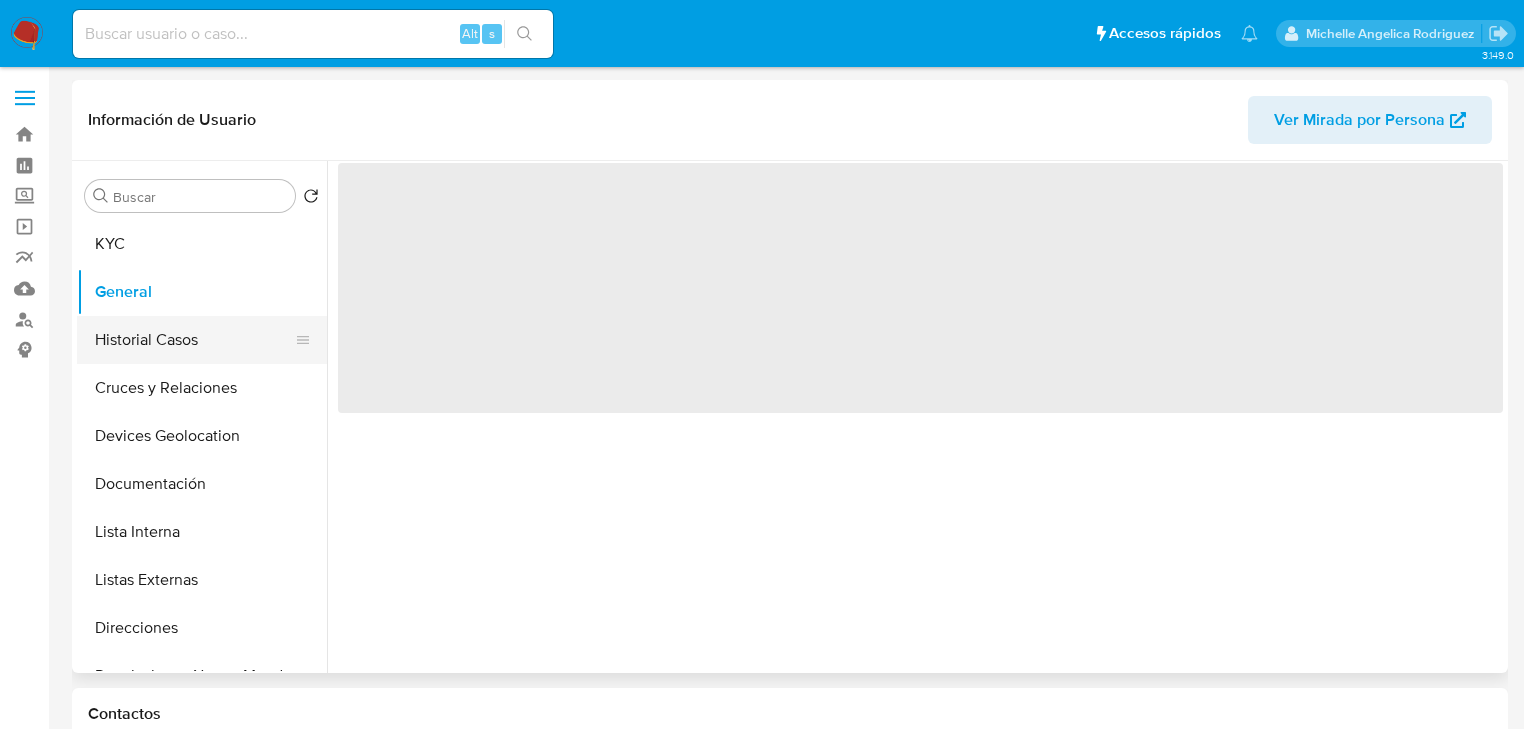 click on "Historial Casos" at bounding box center (194, 340) 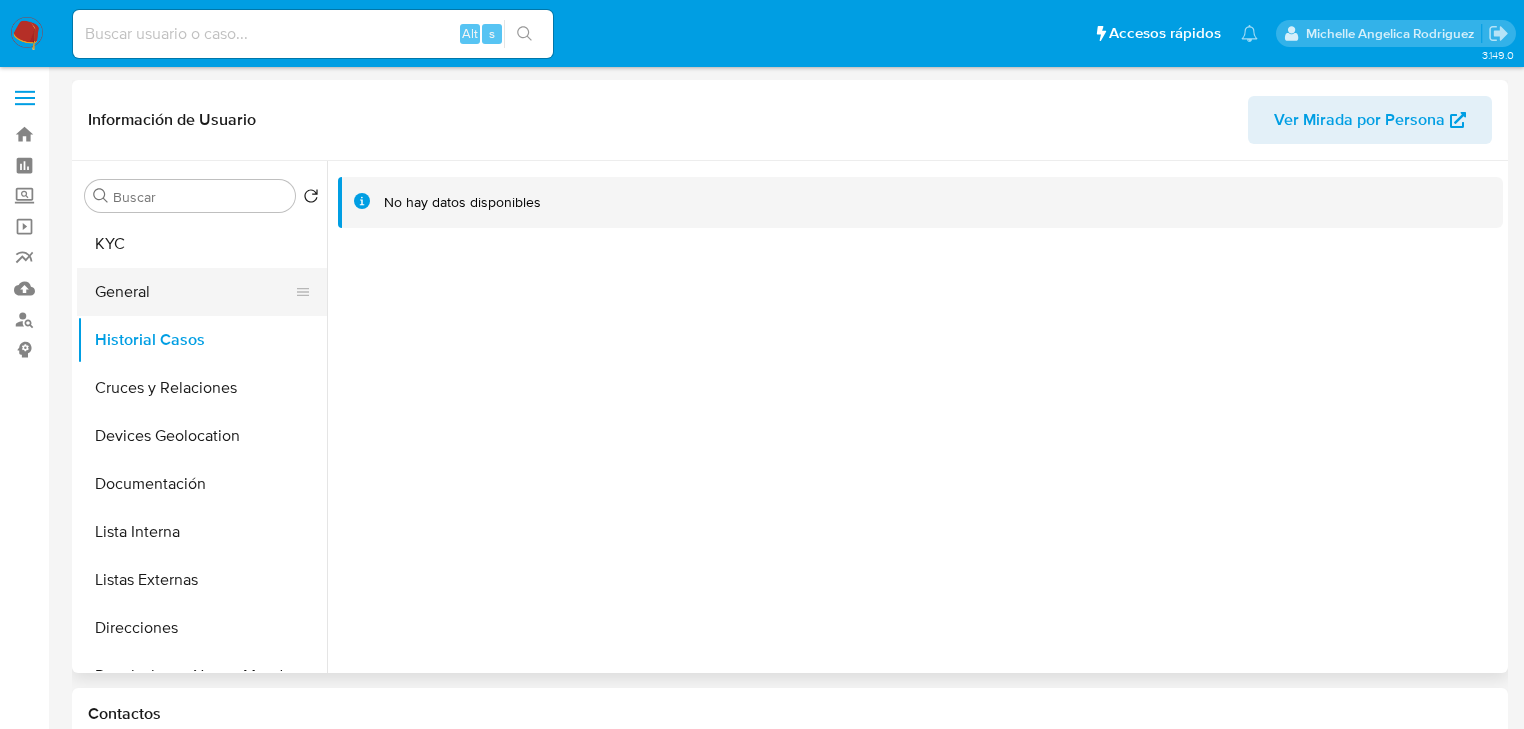 click on "General" at bounding box center (194, 292) 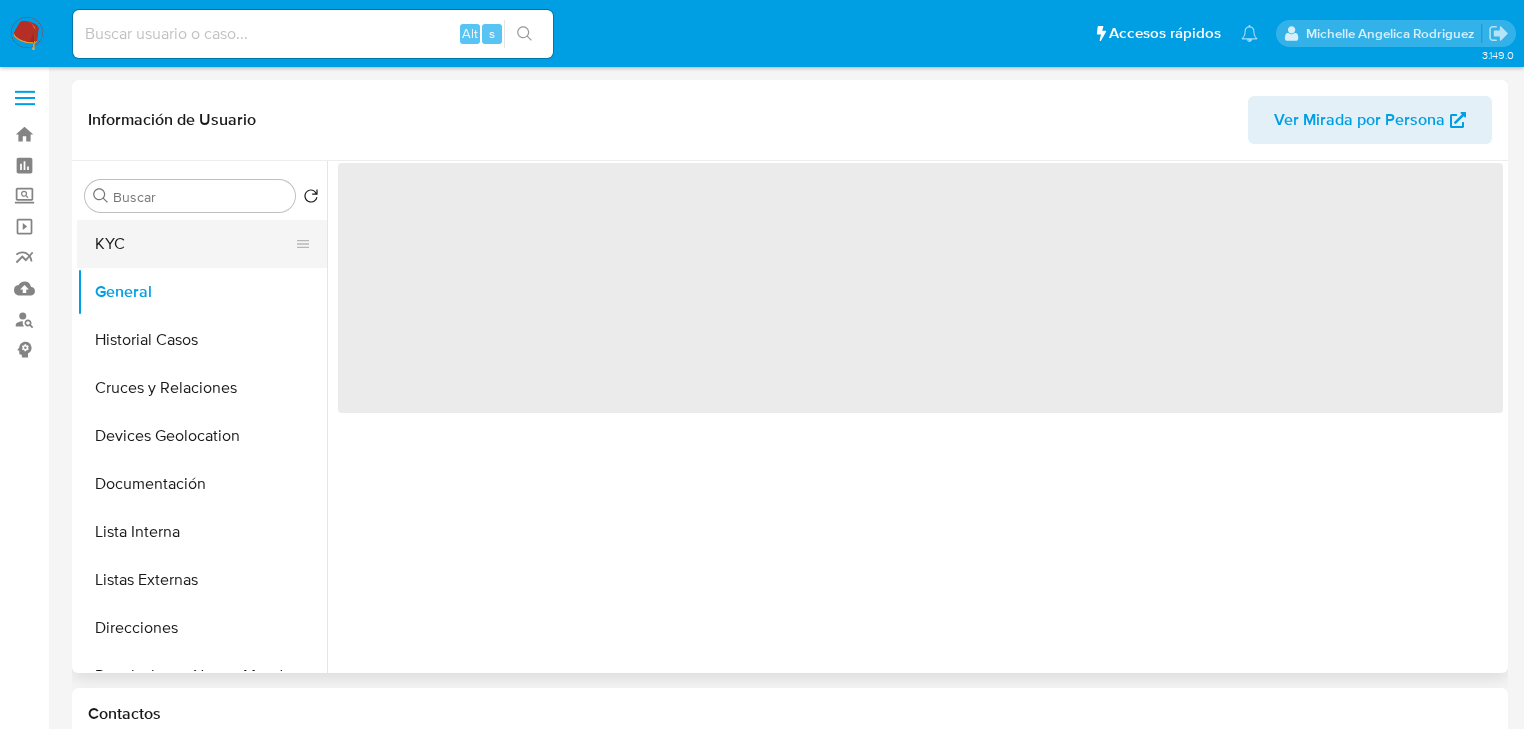 click on "KYC" at bounding box center [194, 244] 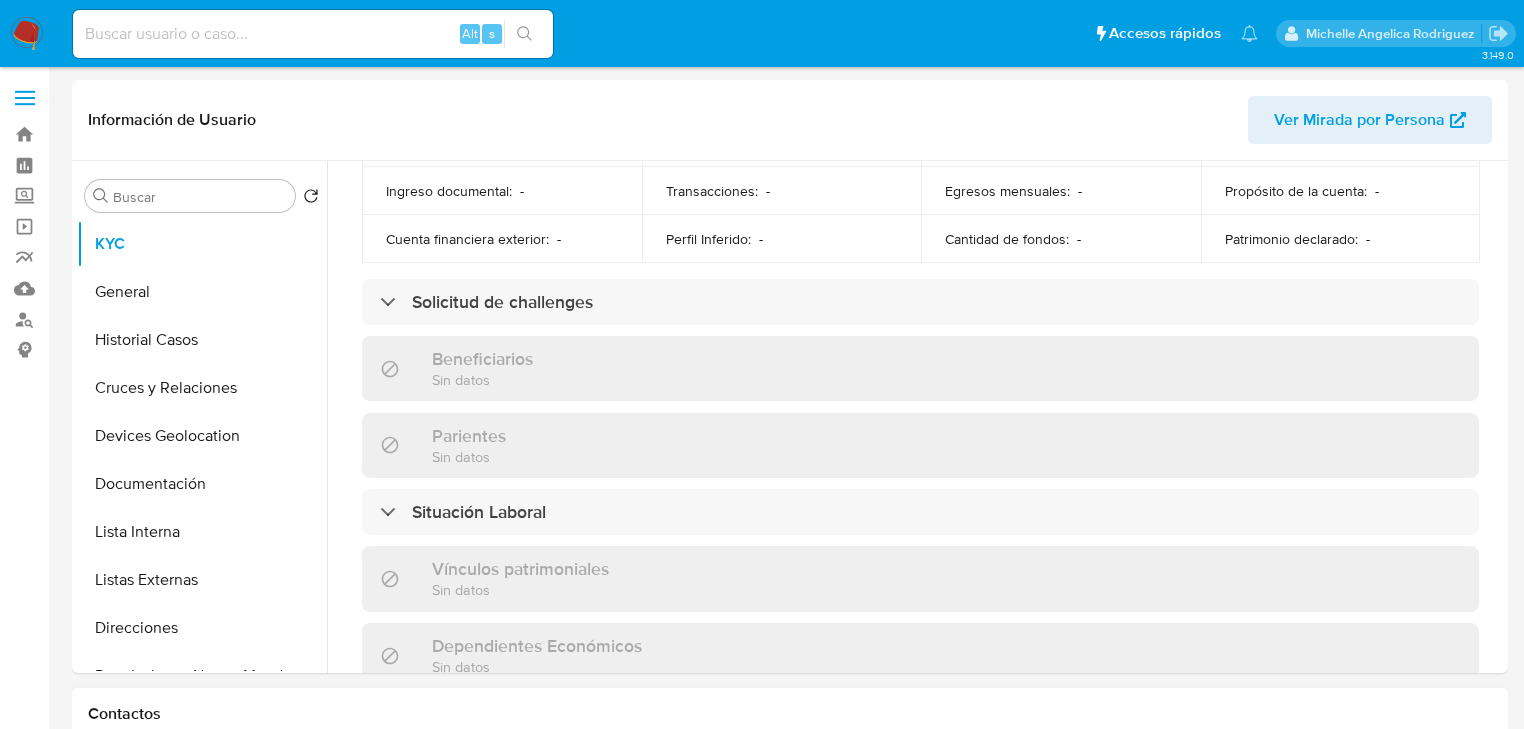 scroll, scrollTop: 1197, scrollLeft: 0, axis: vertical 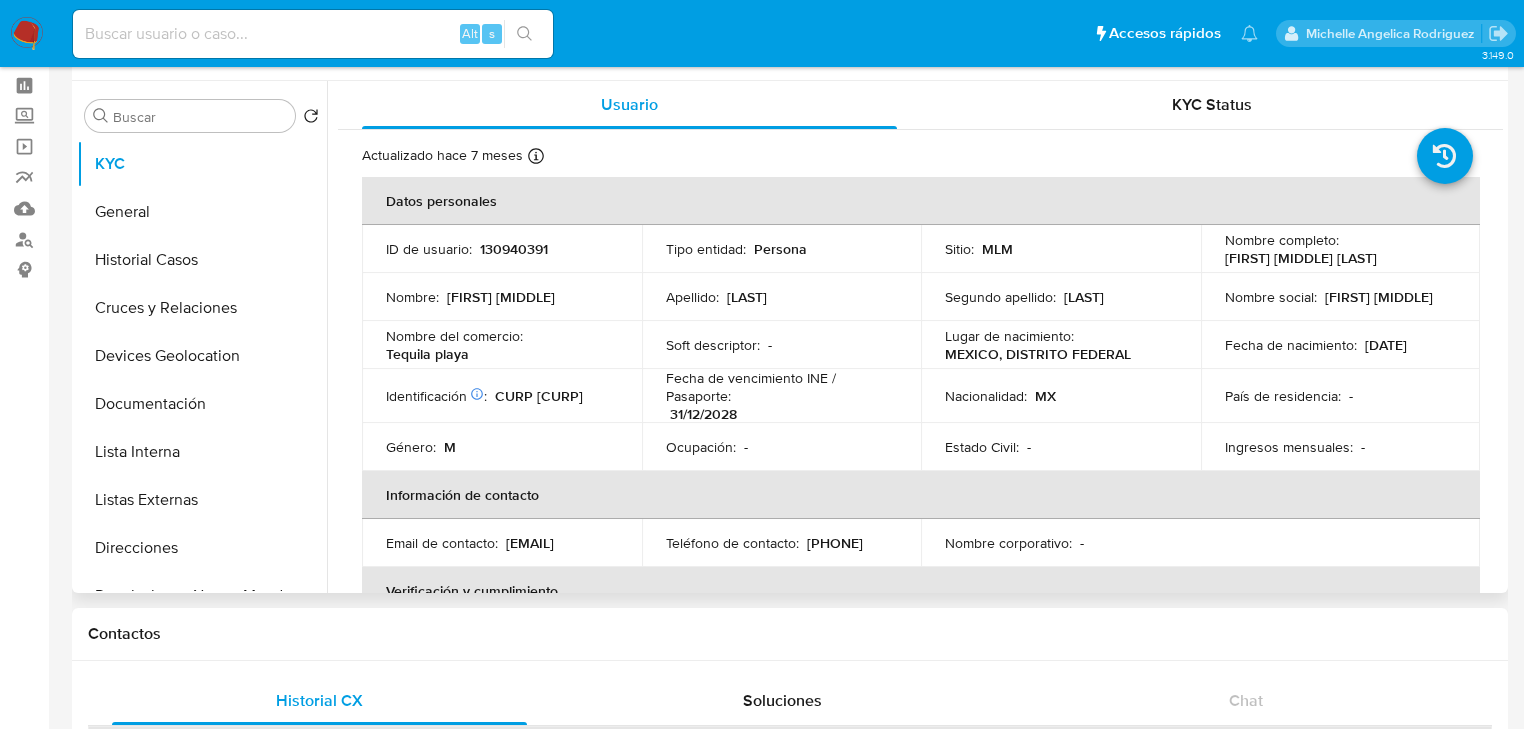 click on "CURP [CURP]" at bounding box center [539, 396] 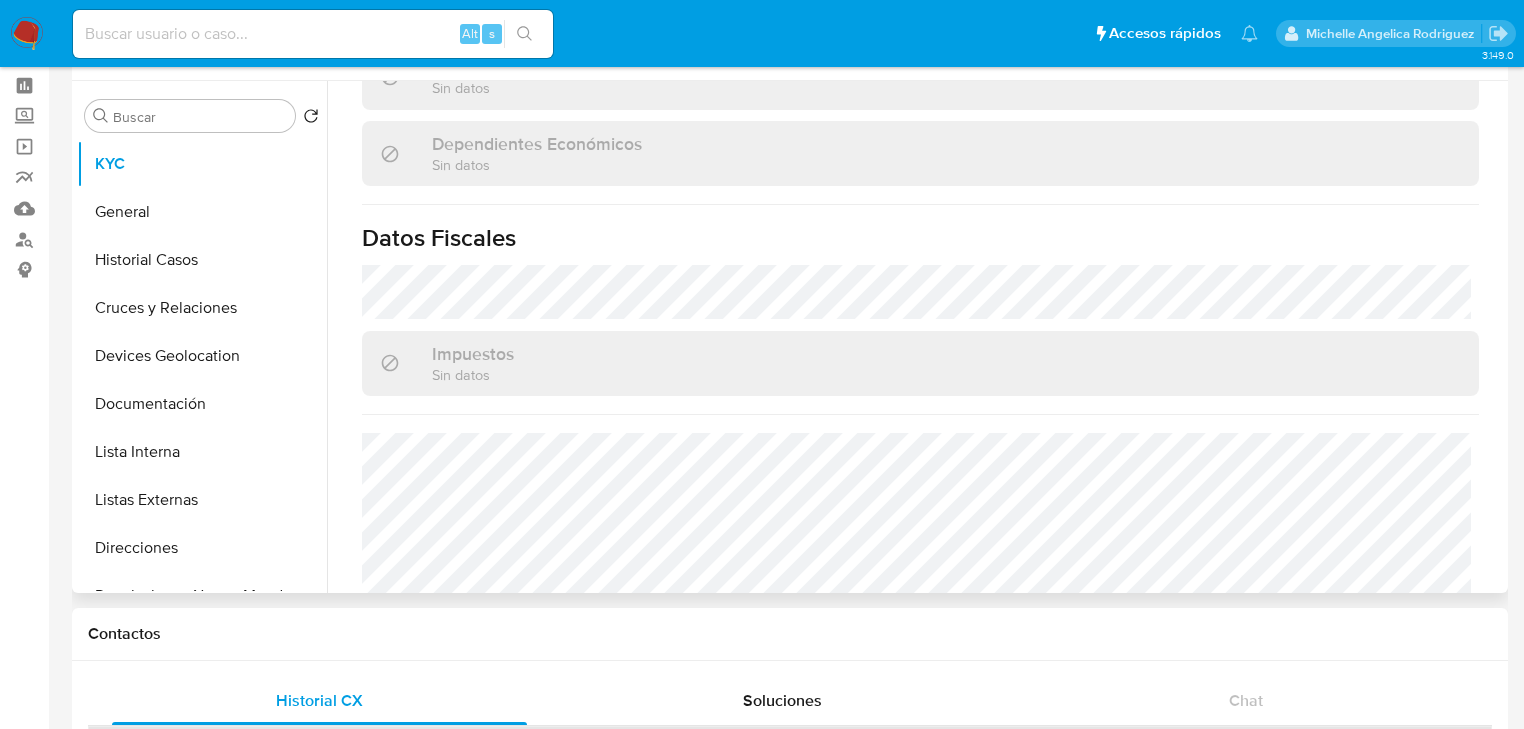 scroll, scrollTop: 1200, scrollLeft: 0, axis: vertical 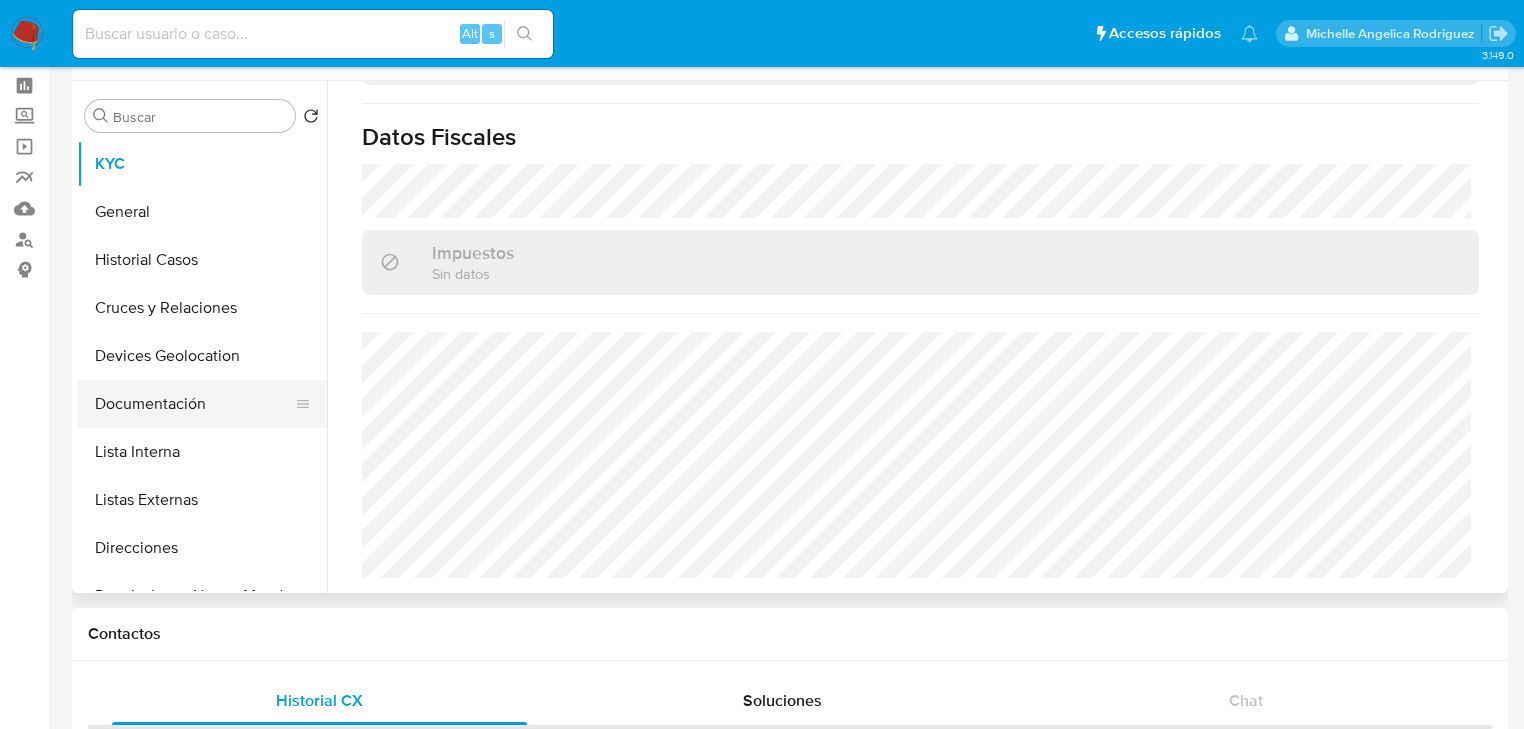 click on "Documentación" at bounding box center (194, 404) 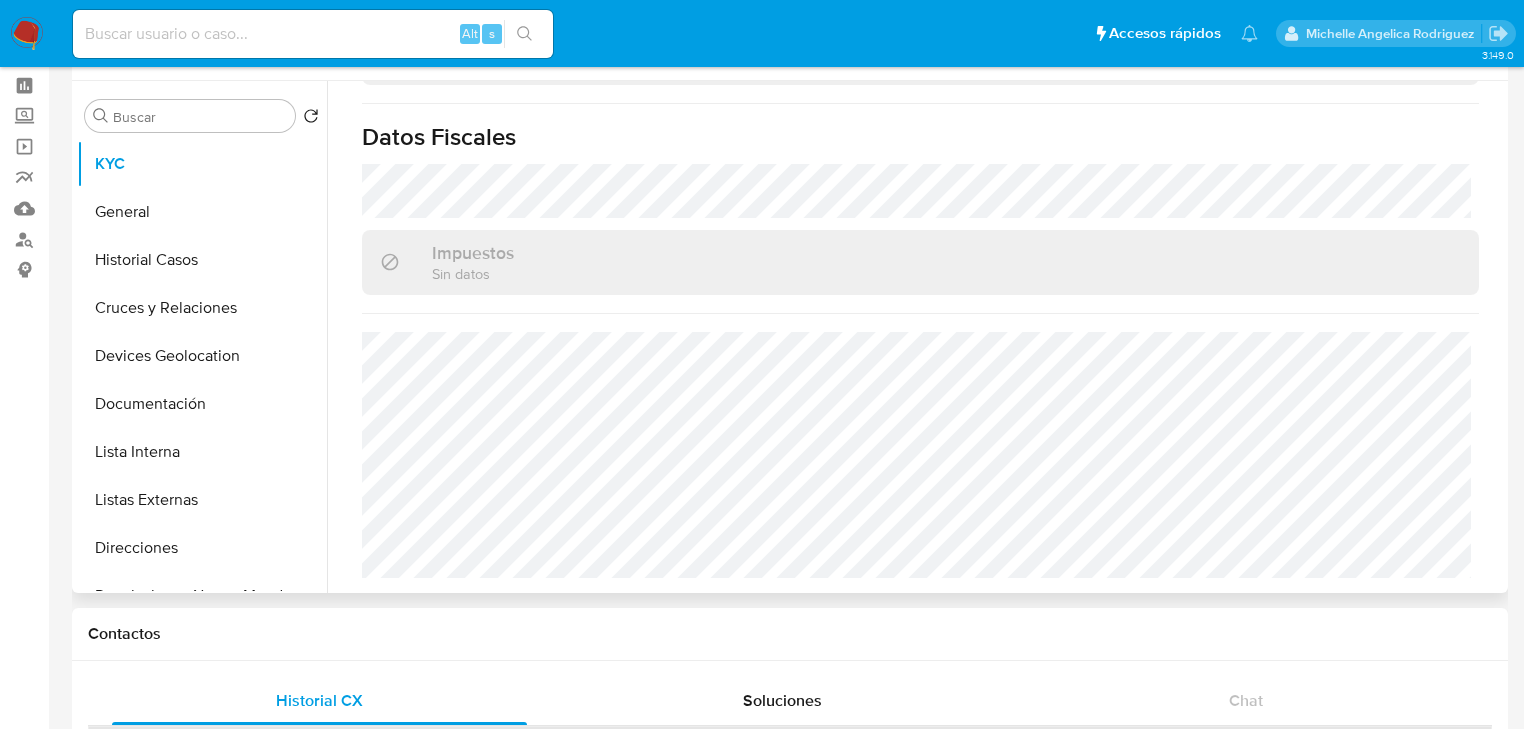 scroll, scrollTop: 0, scrollLeft: 0, axis: both 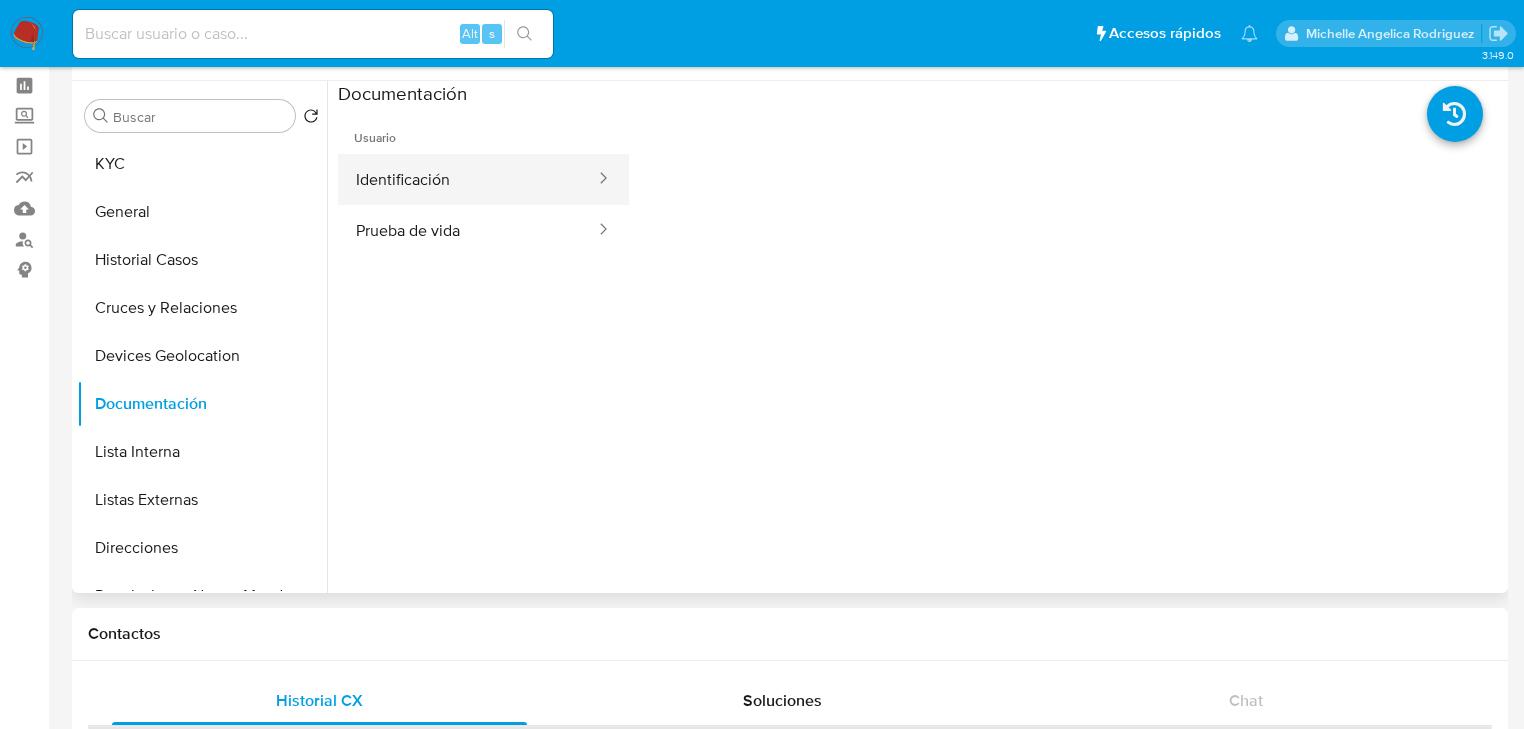 click on "Identificación" at bounding box center [467, 179] 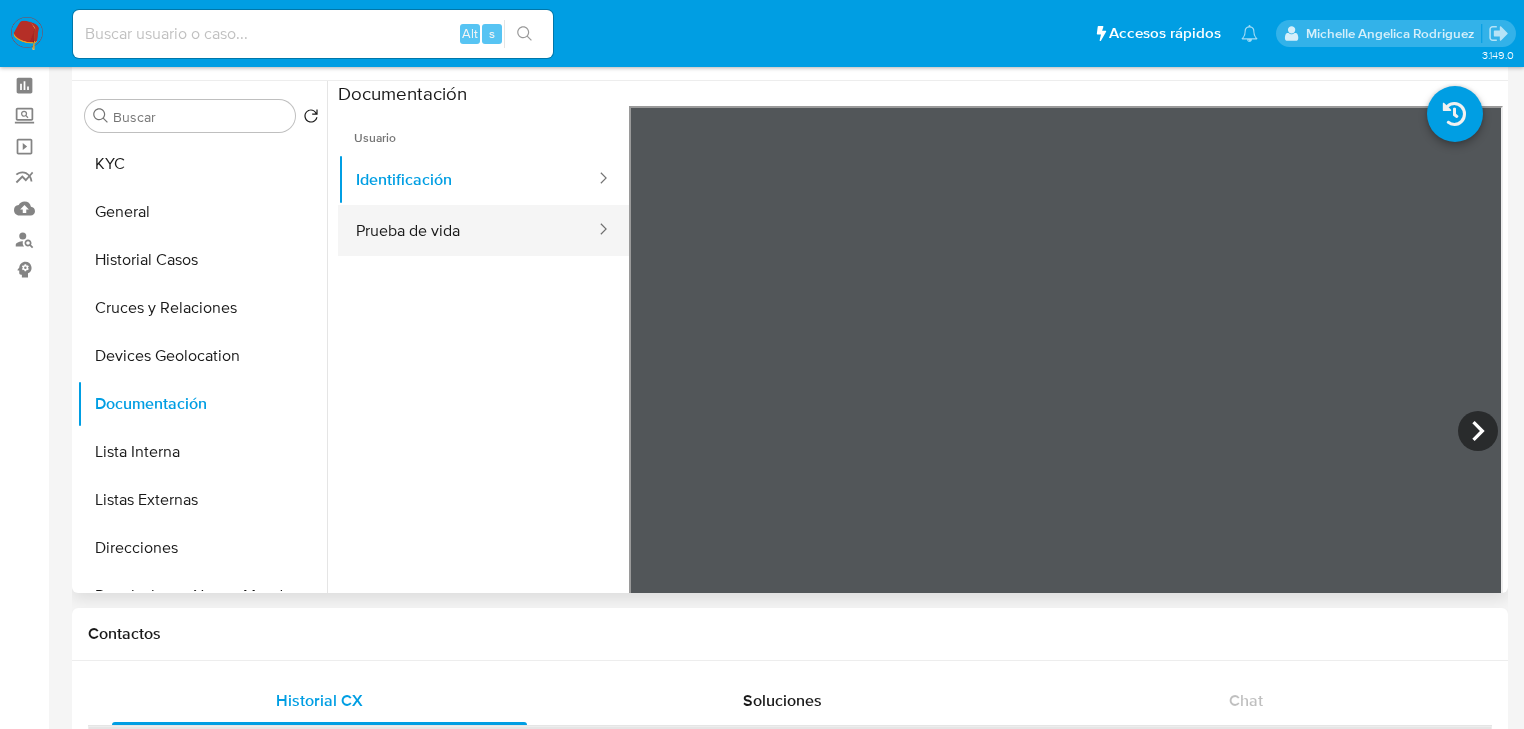 click on "Prueba de vida" at bounding box center [467, 230] 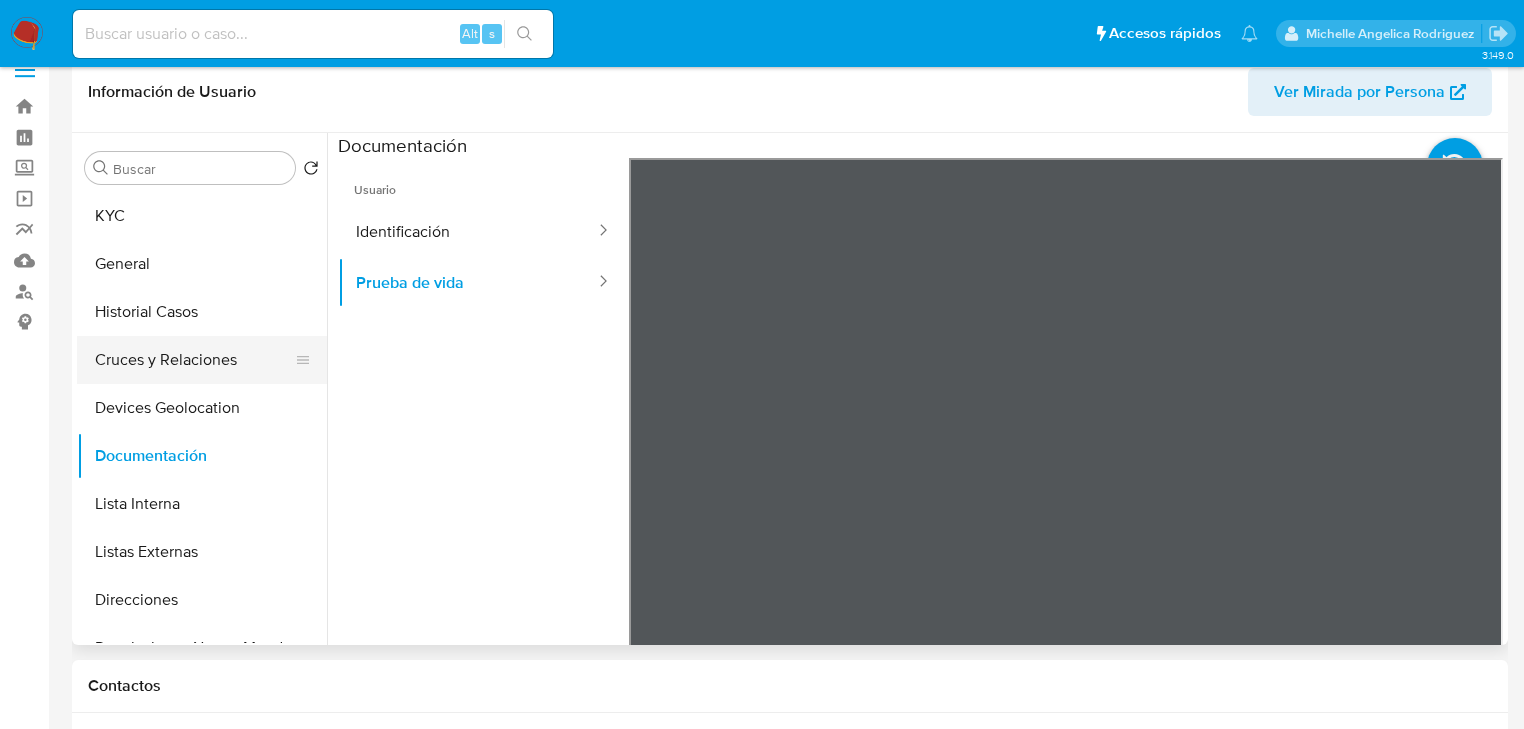 scroll, scrollTop: 0, scrollLeft: 0, axis: both 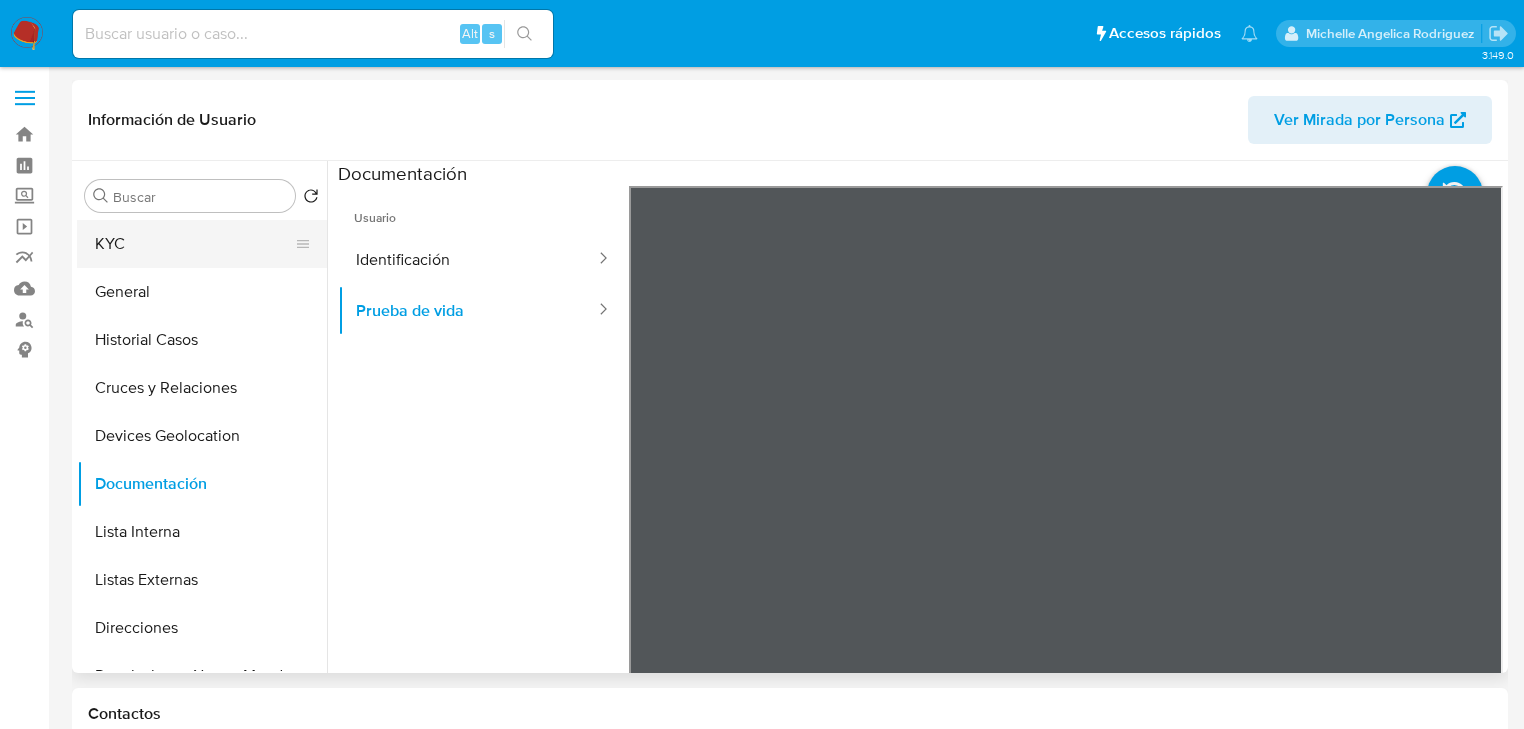 drag, startPoint x: 124, startPoint y: 260, endPoint x: 136, endPoint y: 234, distance: 28.635643 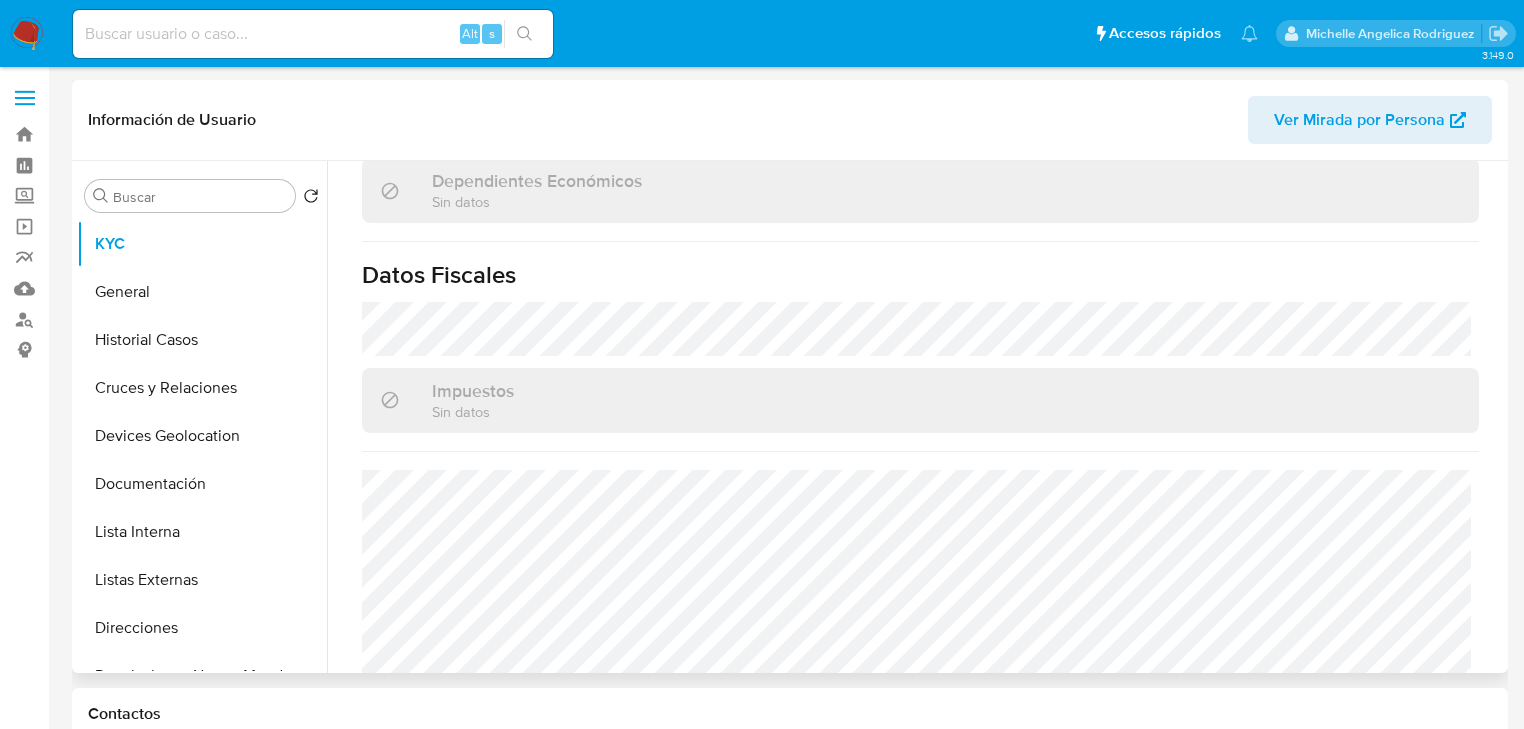 scroll, scrollTop: 1243, scrollLeft: 0, axis: vertical 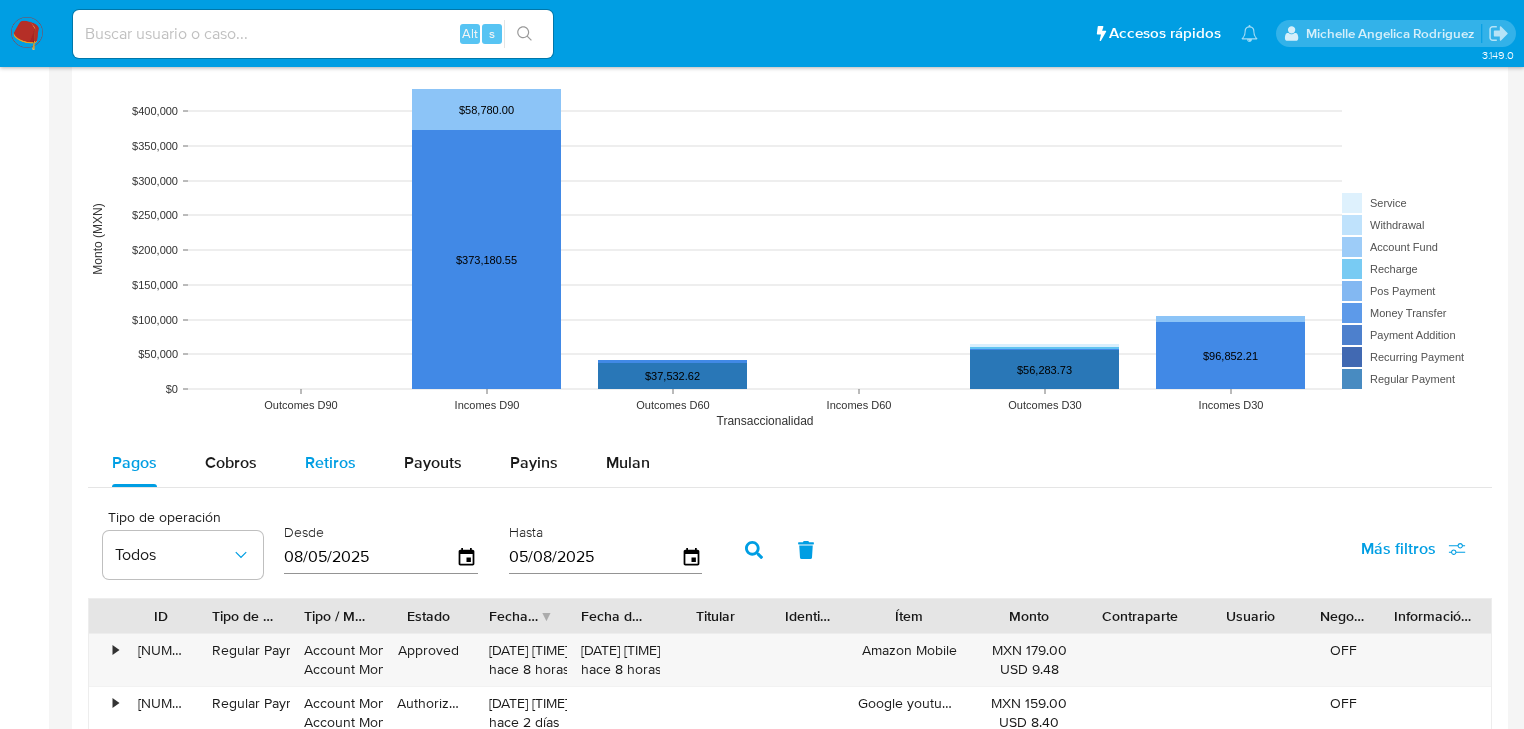 click on "Cobros" at bounding box center (231, 462) 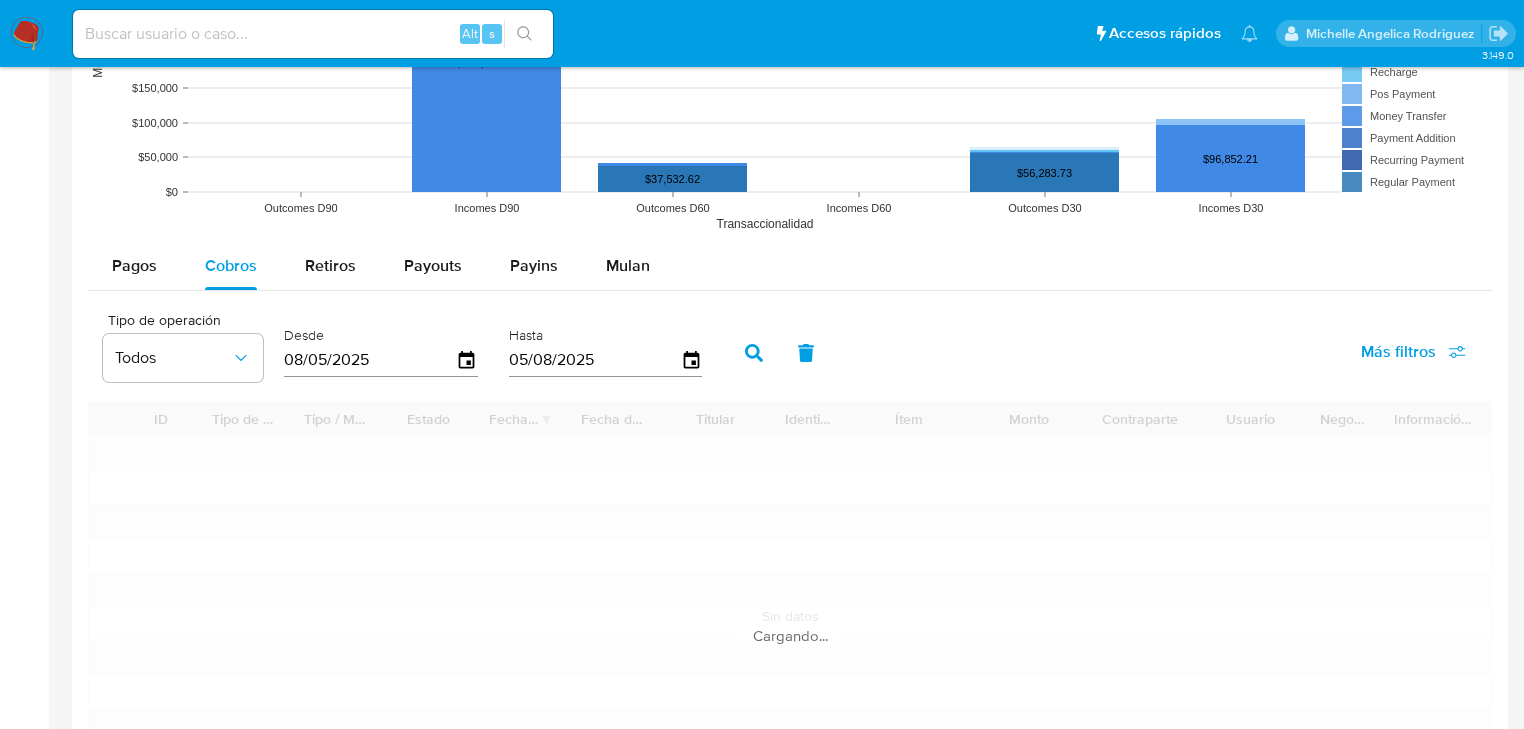 scroll, scrollTop: 1840, scrollLeft: 0, axis: vertical 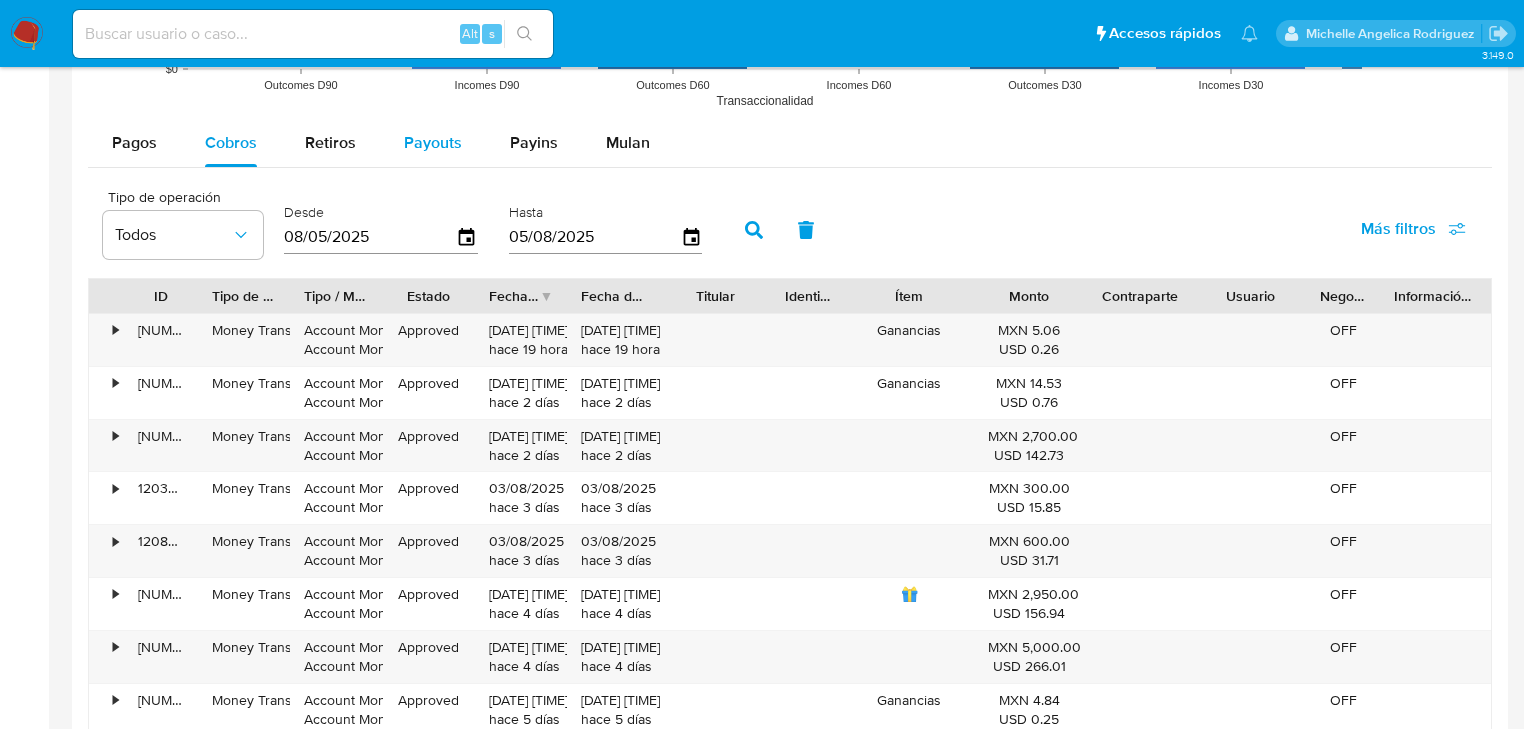 click on "Payouts" at bounding box center (433, 143) 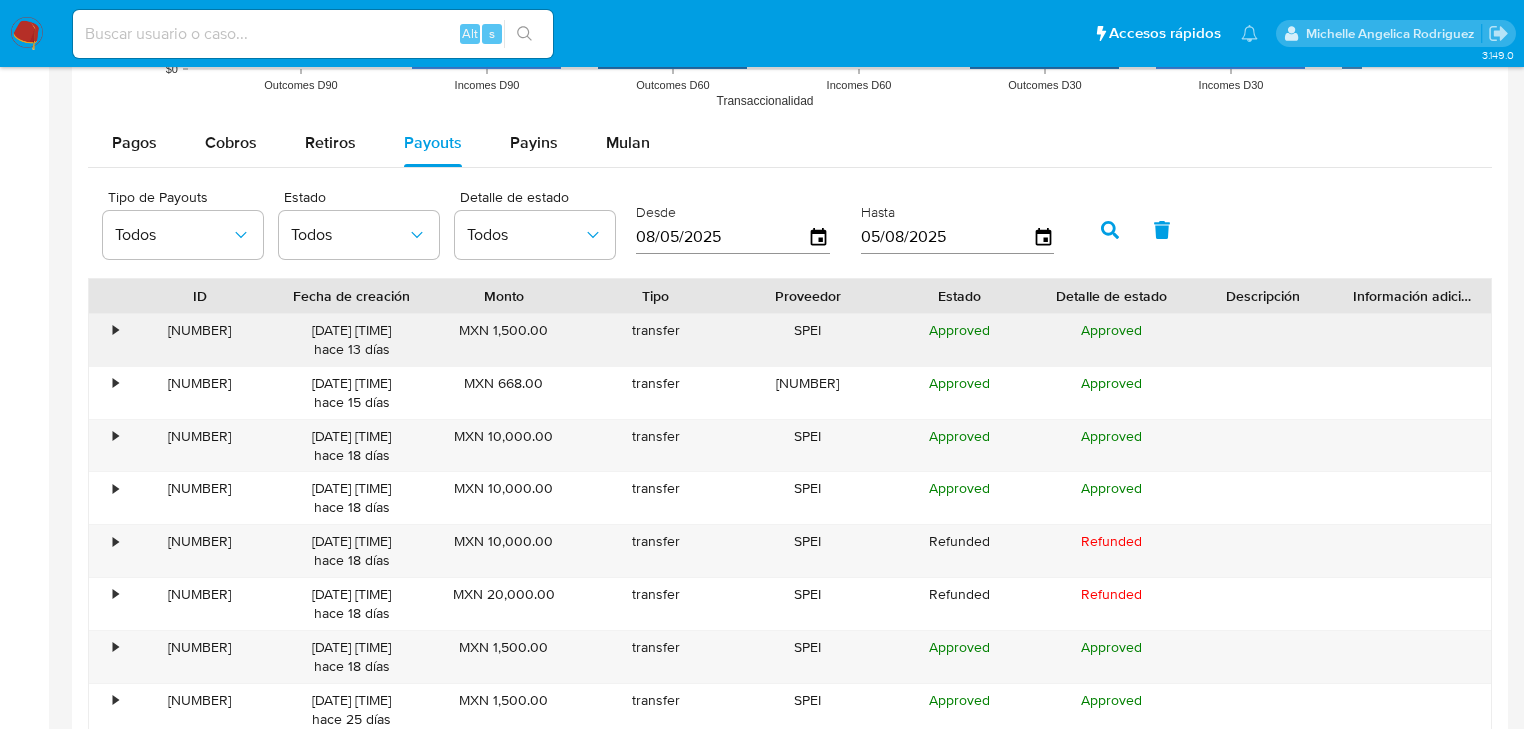 click on "• 119169996393 23/07/2025 18:59:20 hace 13 días MXN 1,500.00 transfer SPEI Approved Approved" at bounding box center [790, 340] 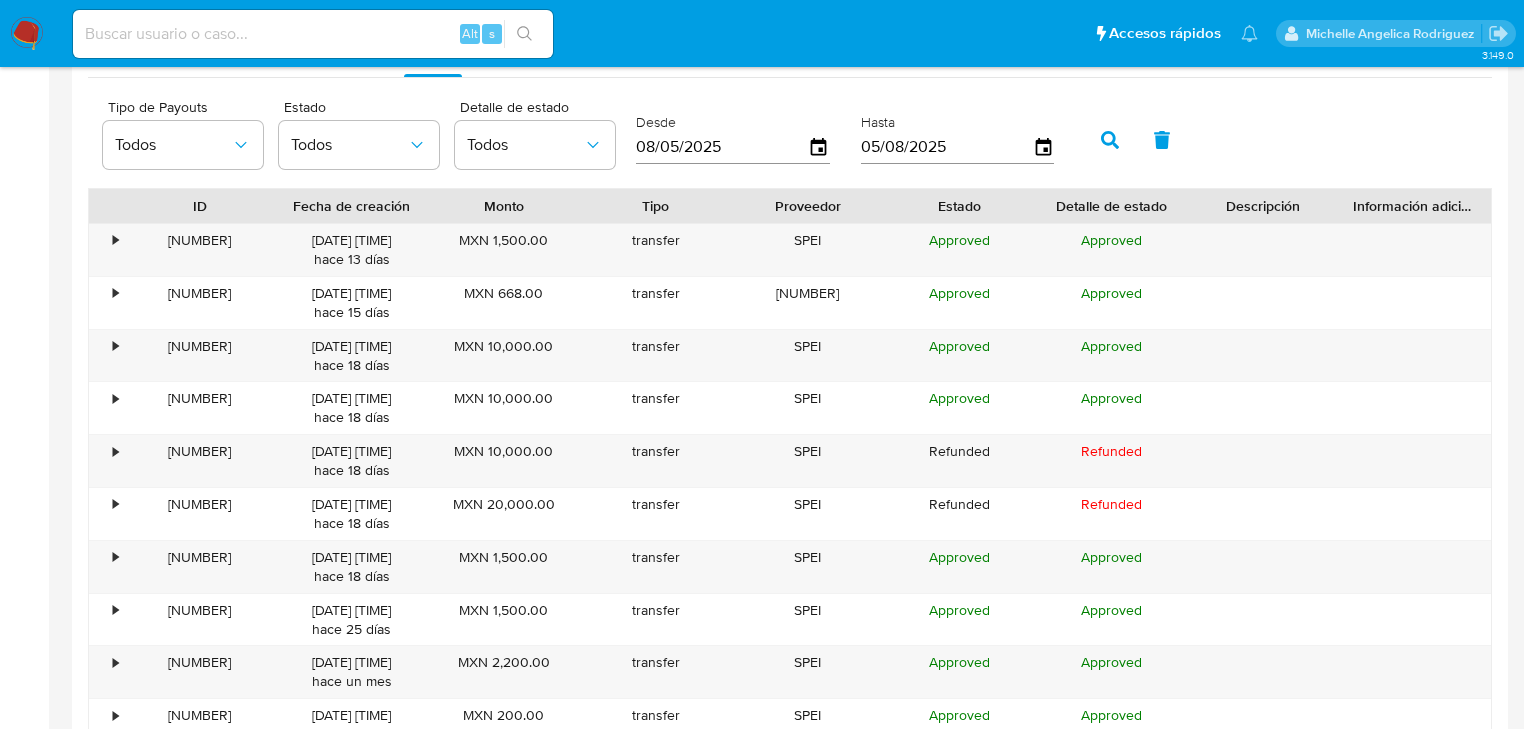 scroll, scrollTop: 2080, scrollLeft: 0, axis: vertical 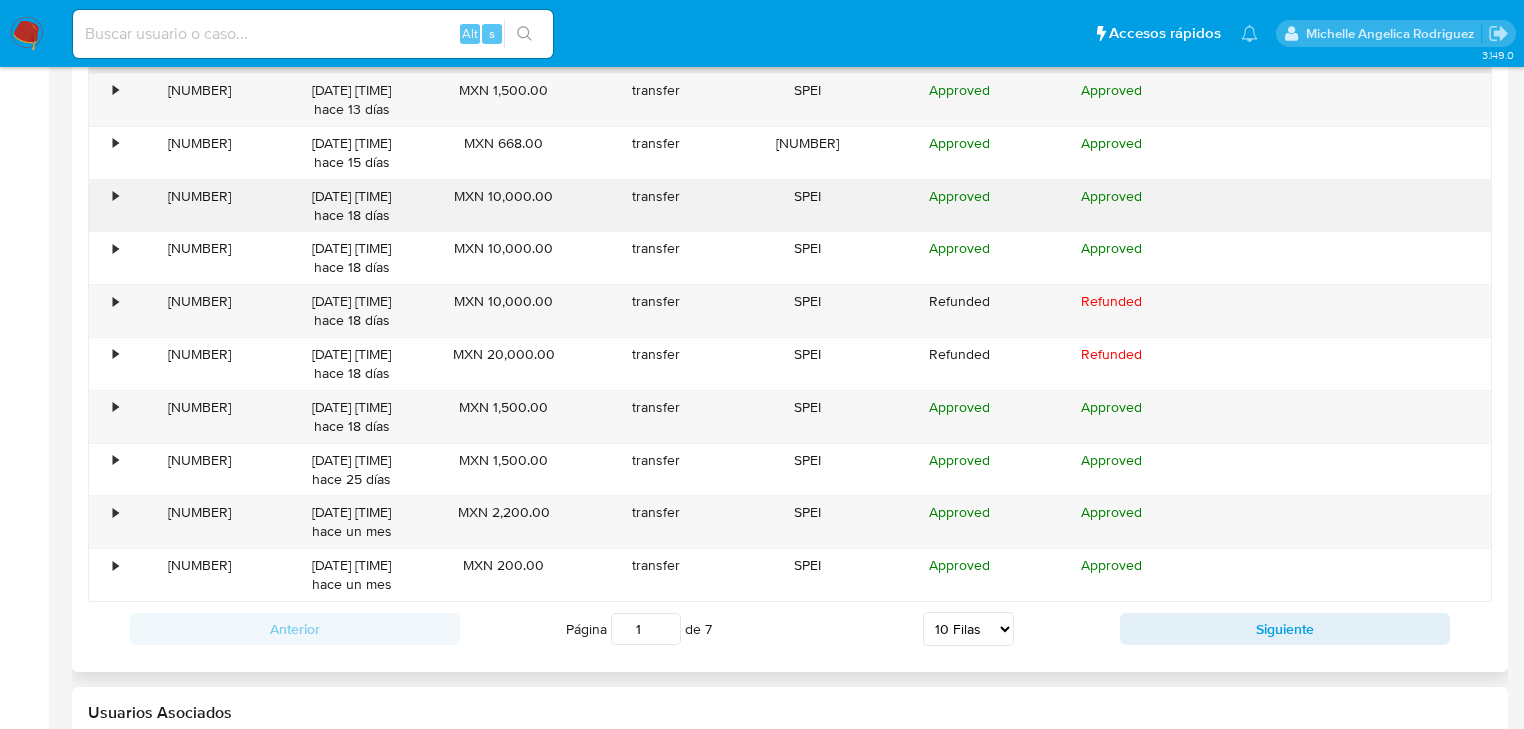 click on "•" at bounding box center (106, 206) 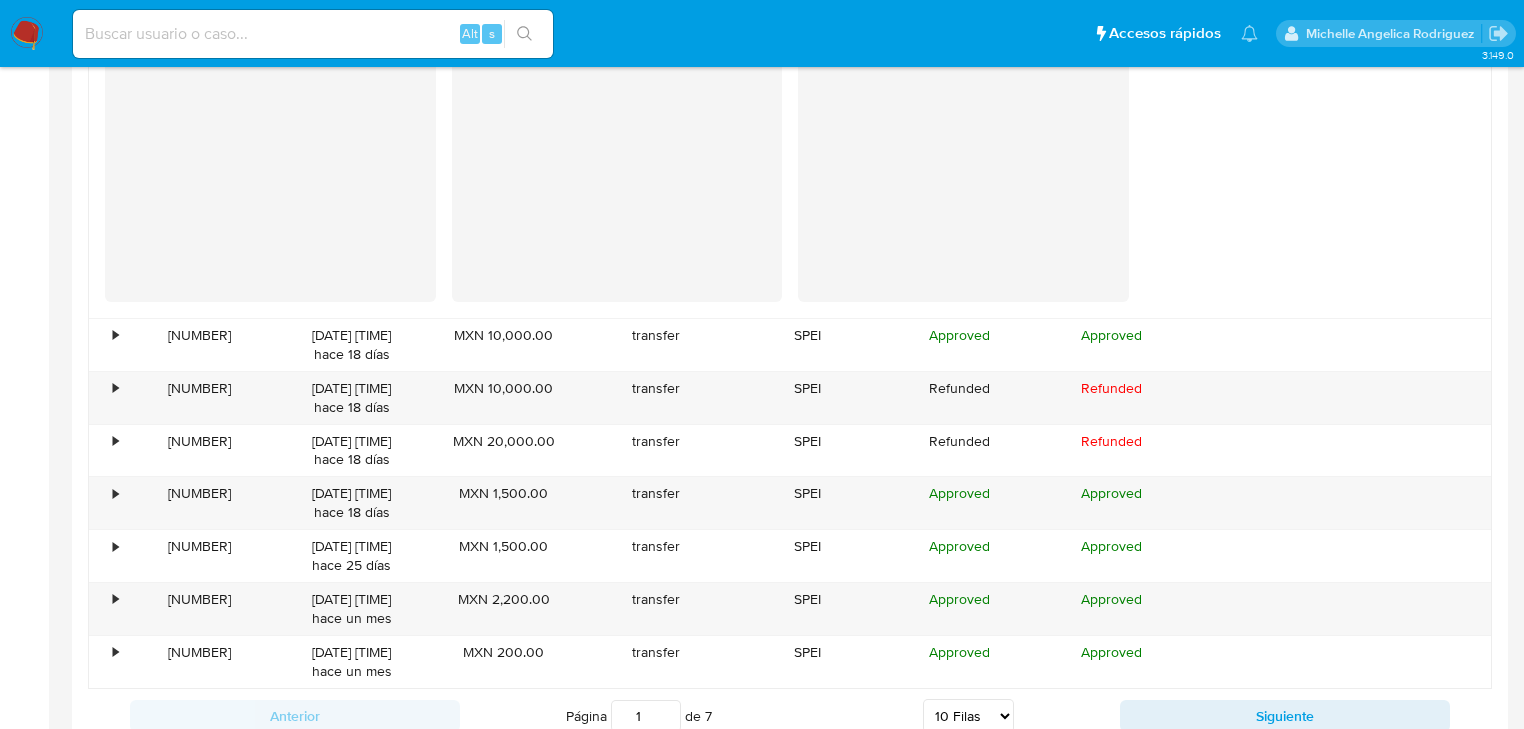 scroll, scrollTop: 2400, scrollLeft: 0, axis: vertical 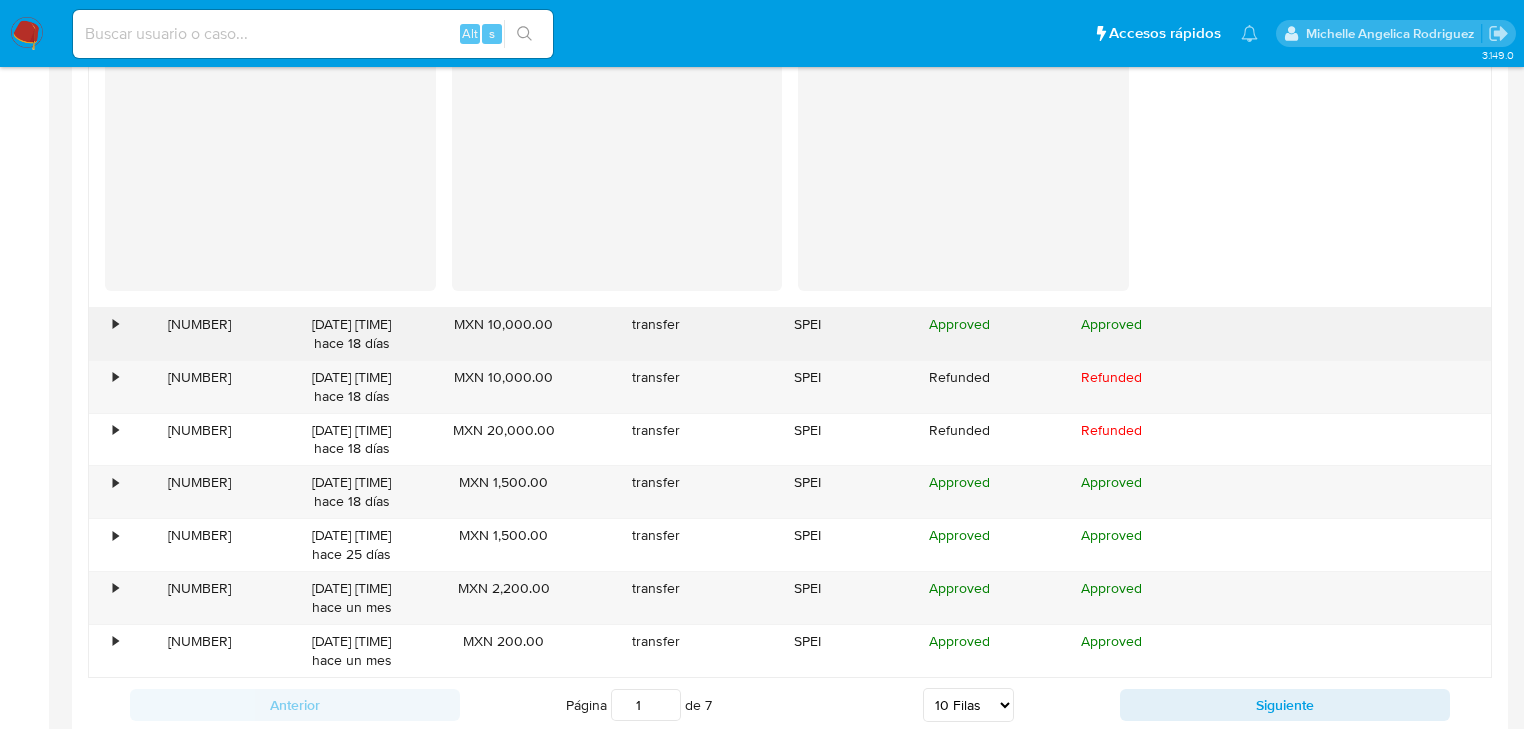 click on "• 119138854578 18/07/2025 23:38:02 hace 18 días MXN 10,000.00 transfer SPEI Approved Approved" at bounding box center [790, 334] 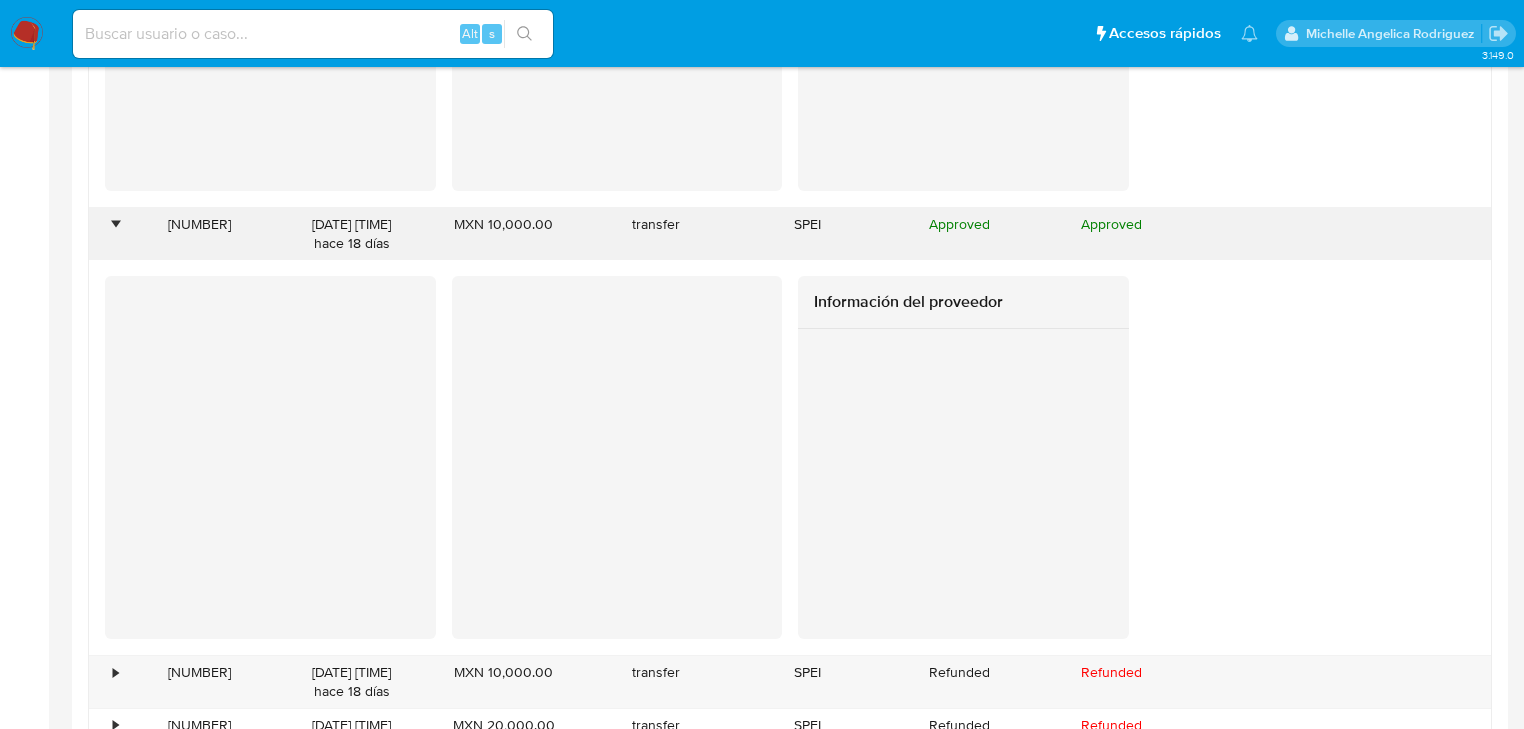 scroll, scrollTop: 2720, scrollLeft: 0, axis: vertical 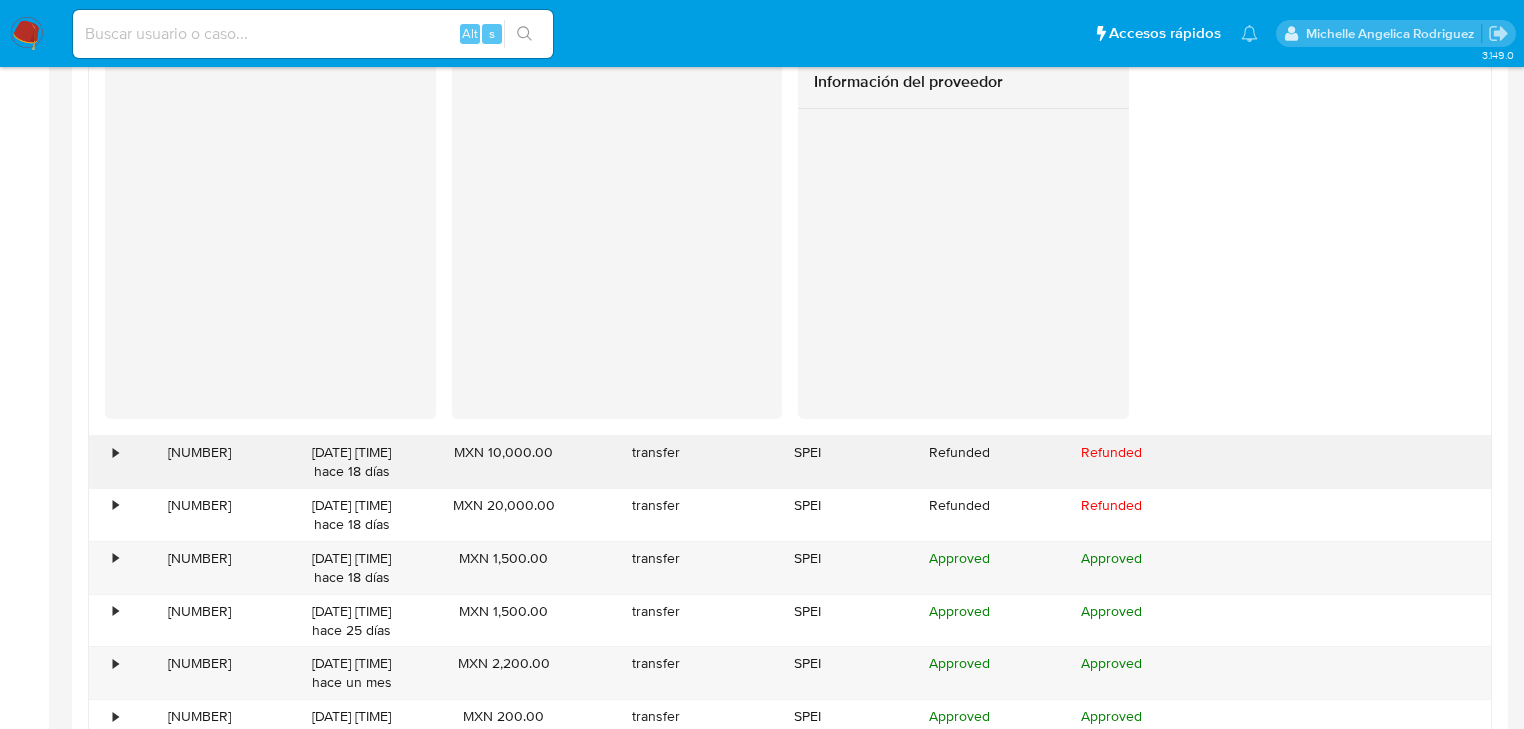 click on "•" at bounding box center (106, 462) 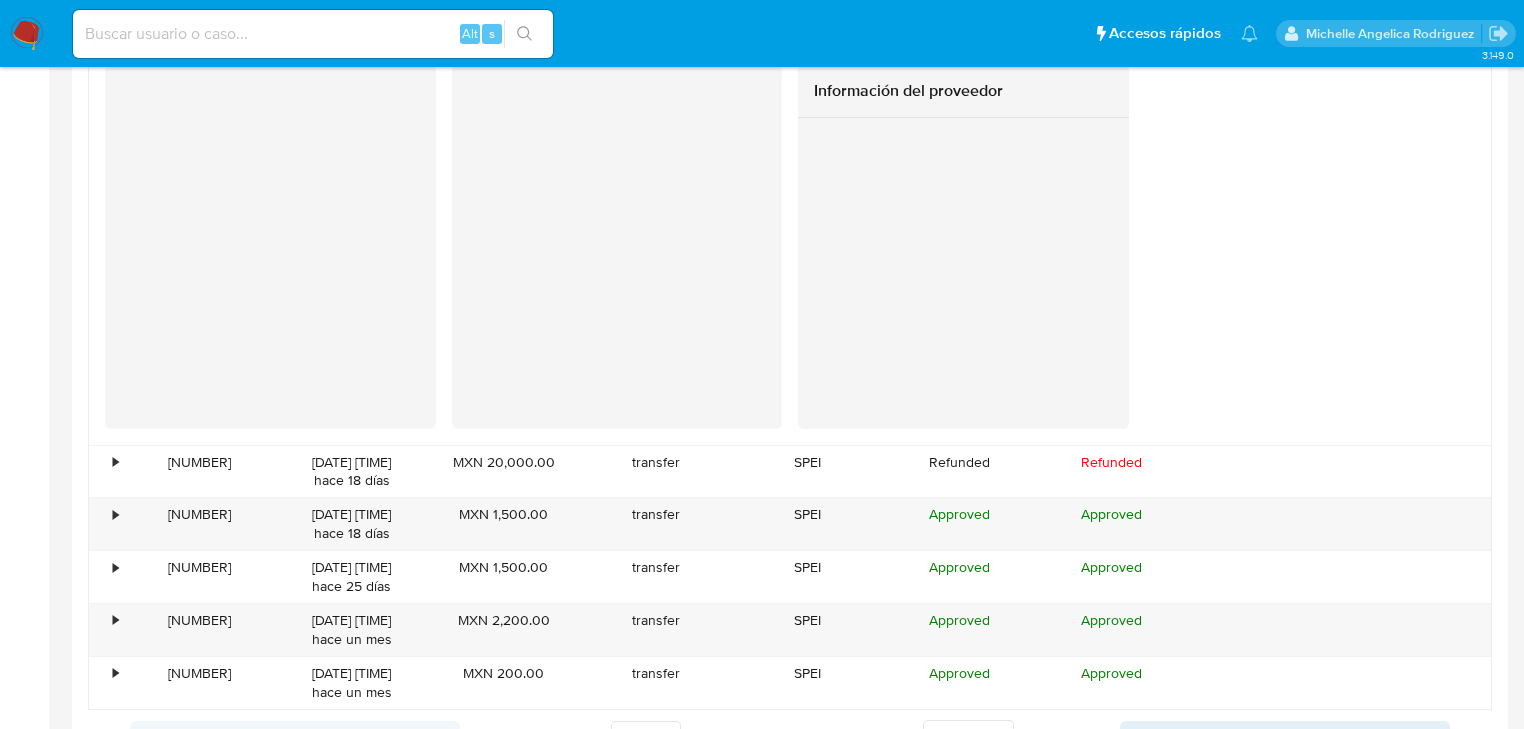 scroll, scrollTop: 3280, scrollLeft: 0, axis: vertical 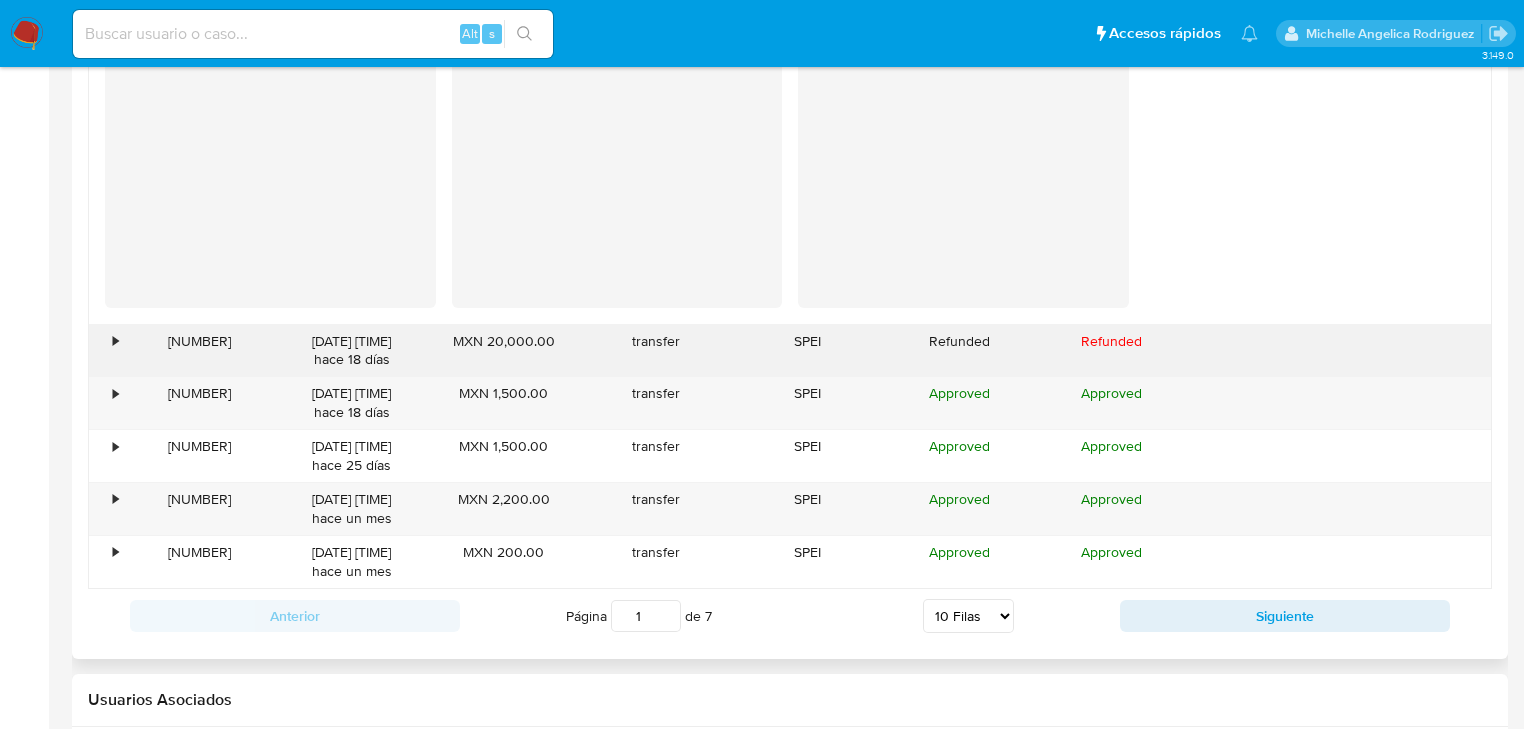 click on "•" at bounding box center (115, 341) 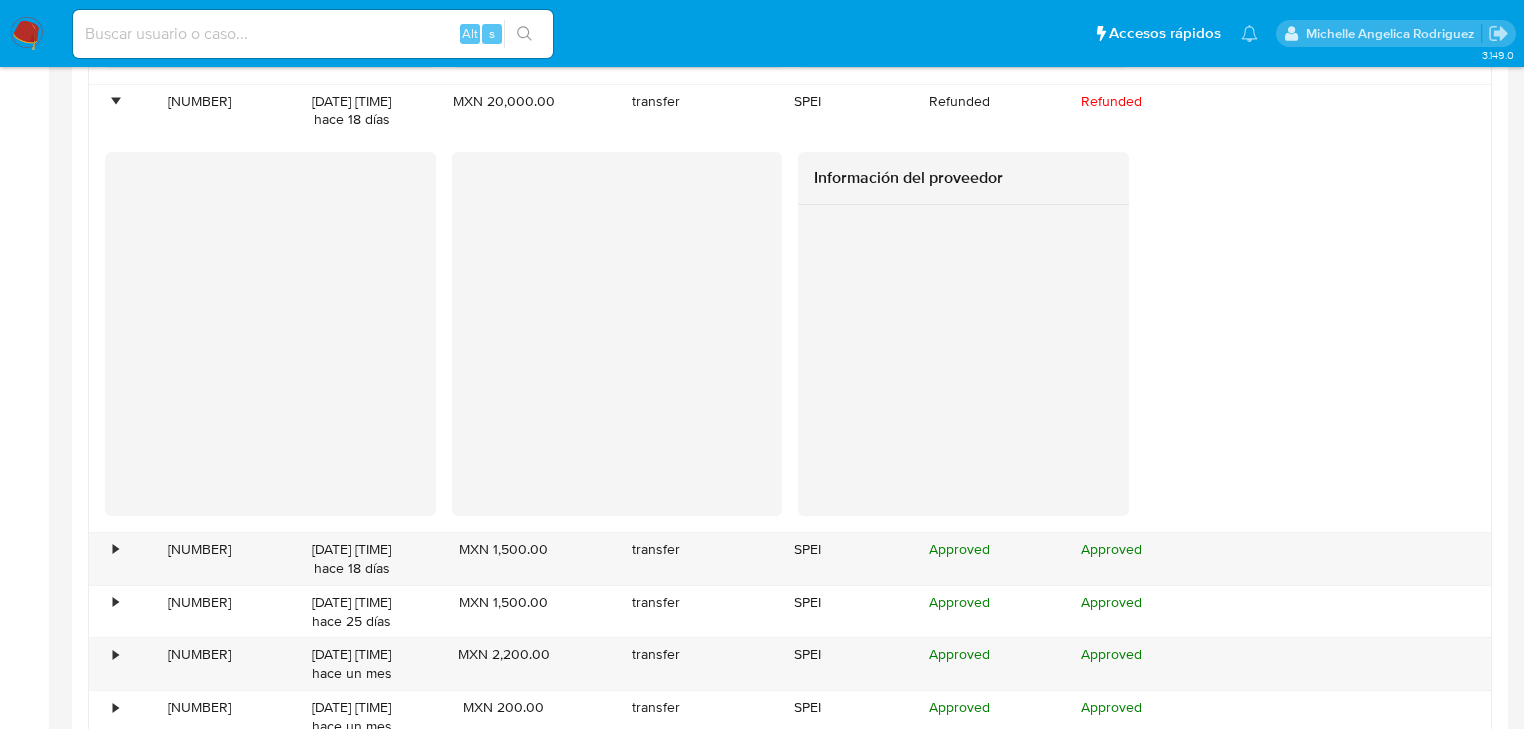 scroll, scrollTop: 3840, scrollLeft: 0, axis: vertical 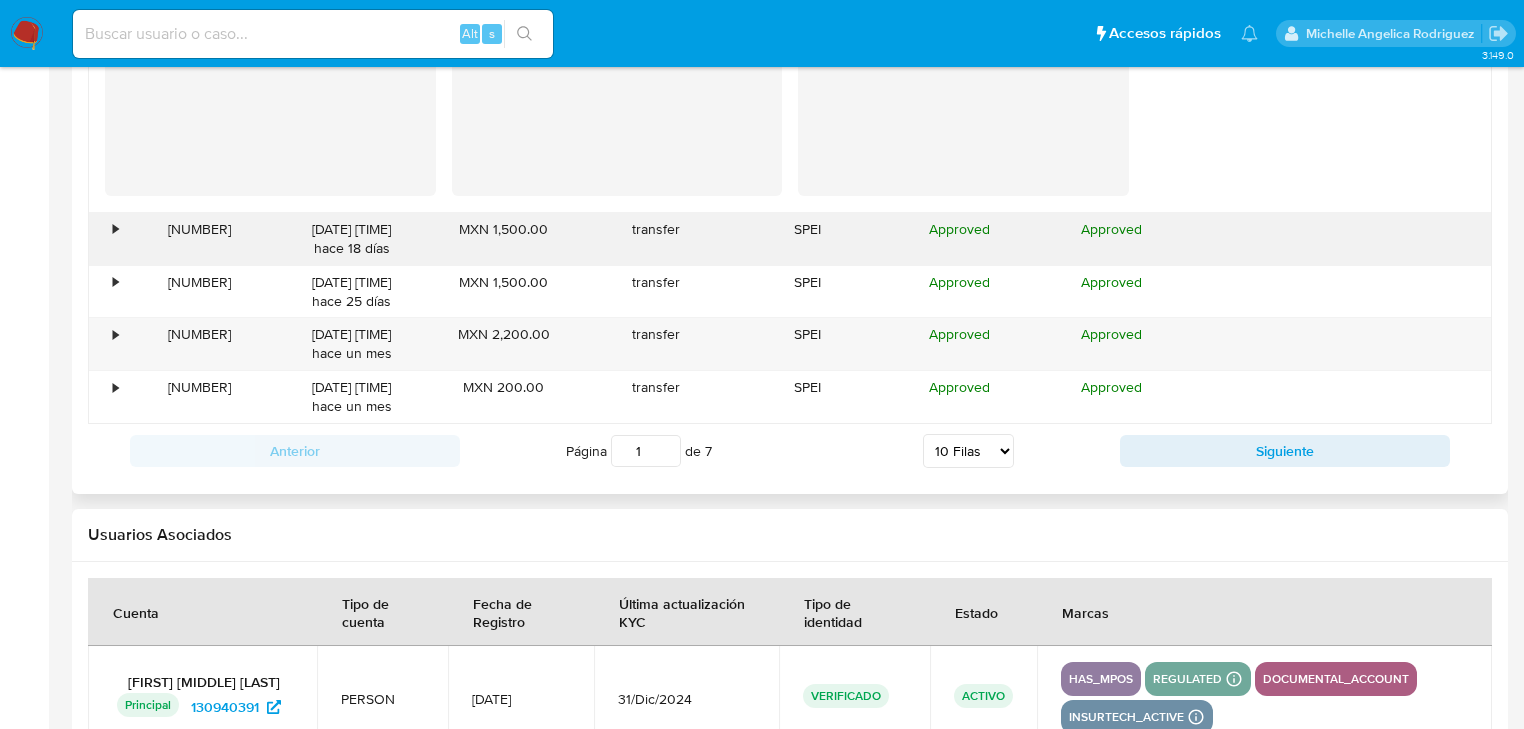 click on "•" at bounding box center (106, 239) 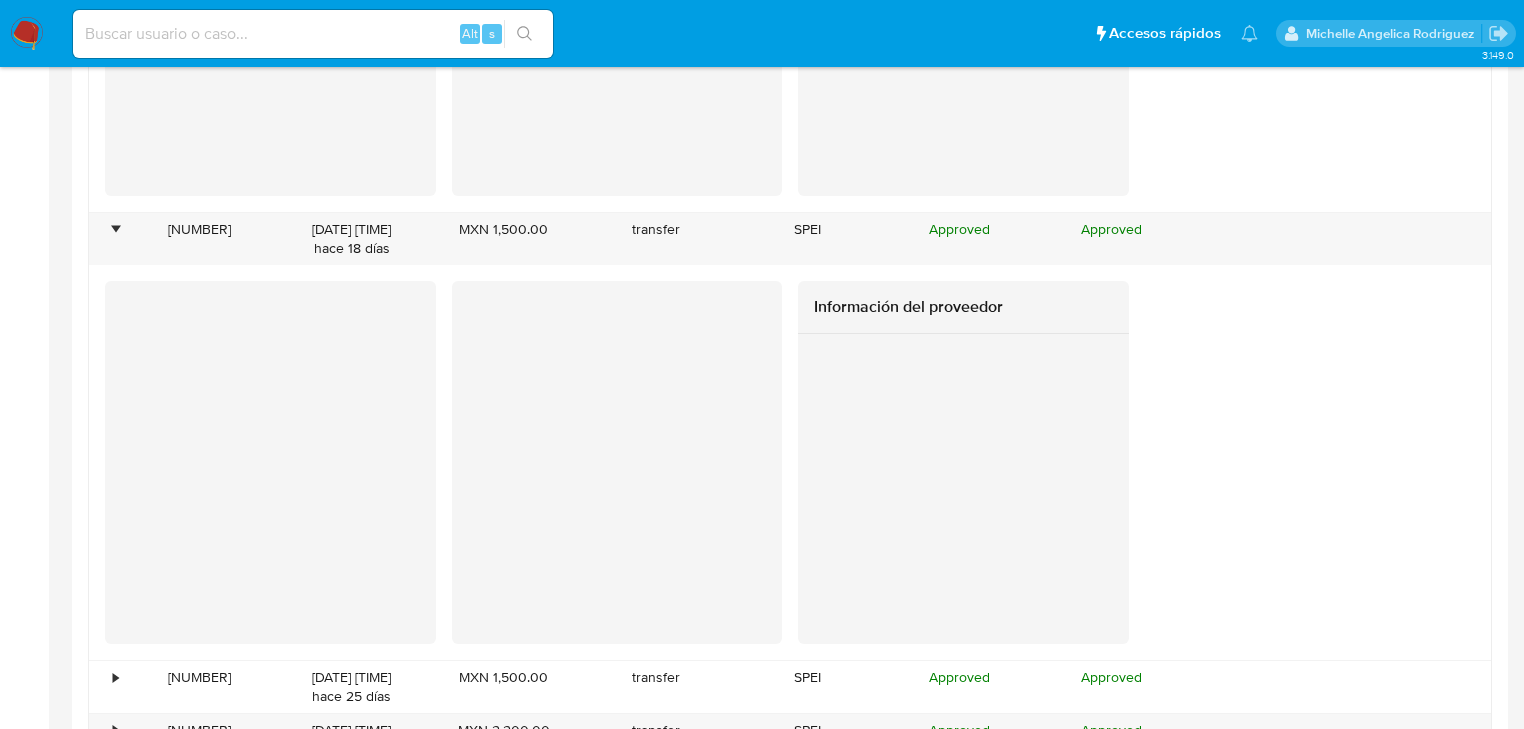 scroll, scrollTop: 4160, scrollLeft: 0, axis: vertical 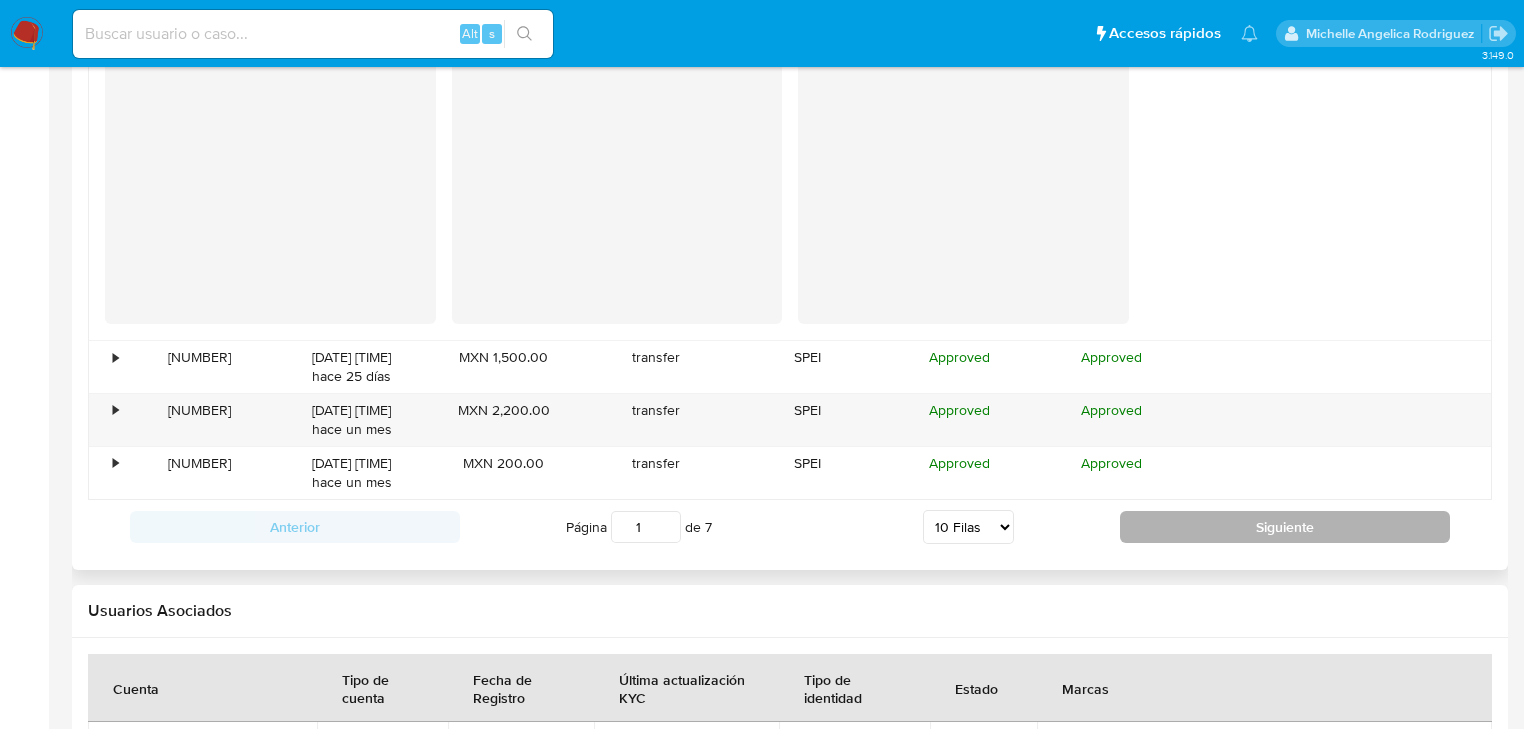 click on "Siguiente" at bounding box center [1285, 527] 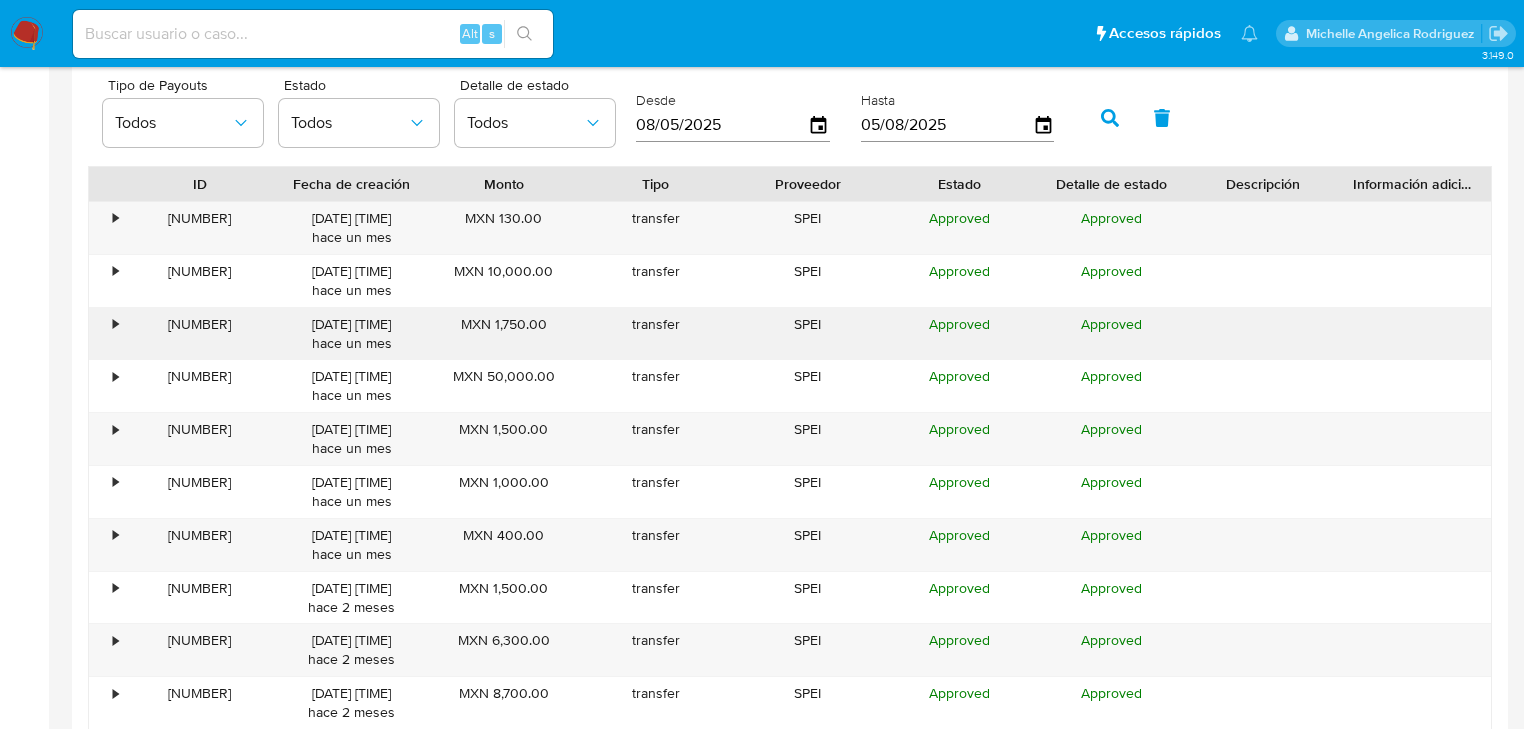scroll, scrollTop: 1983, scrollLeft: 0, axis: vertical 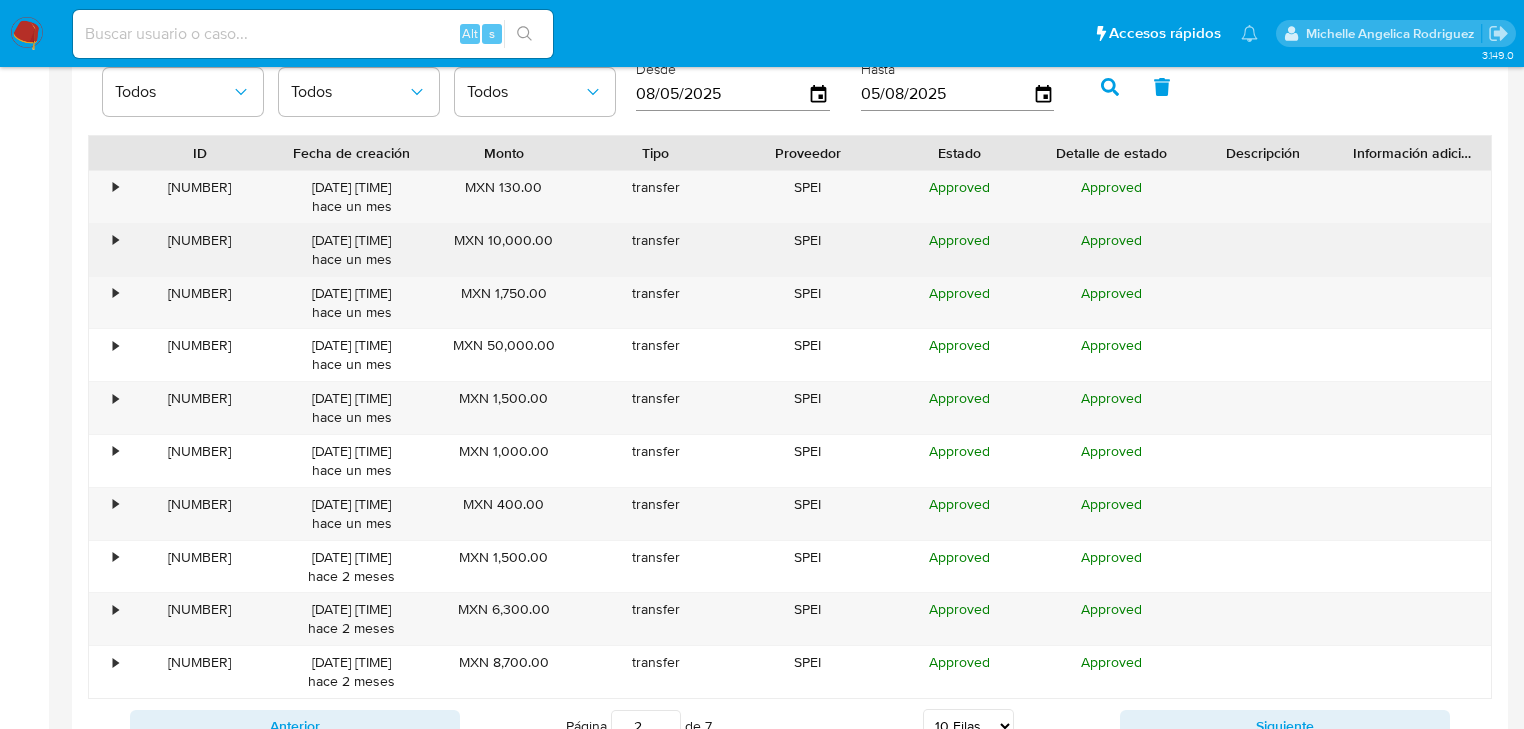 click on "•" at bounding box center (106, 250) 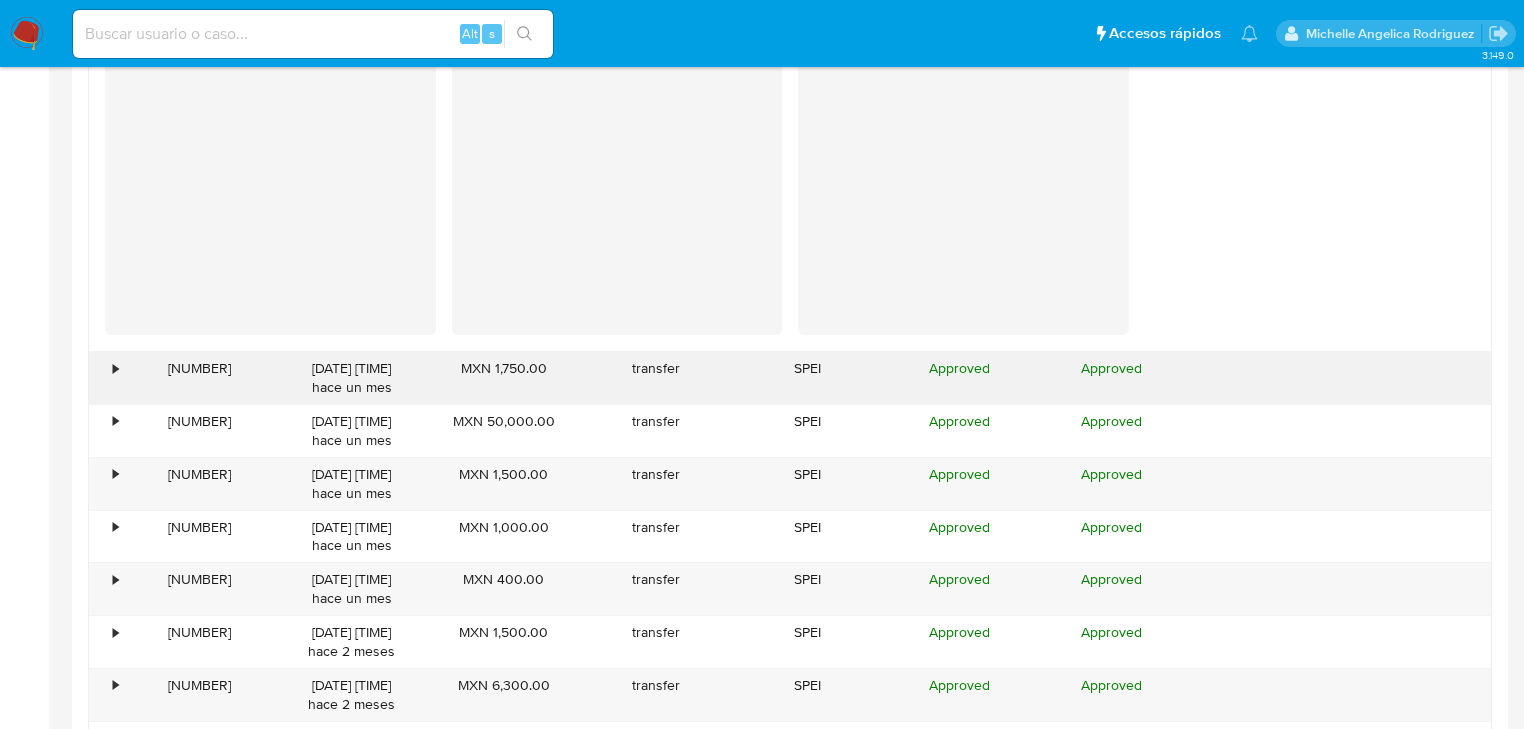 click on "•" at bounding box center (106, 378) 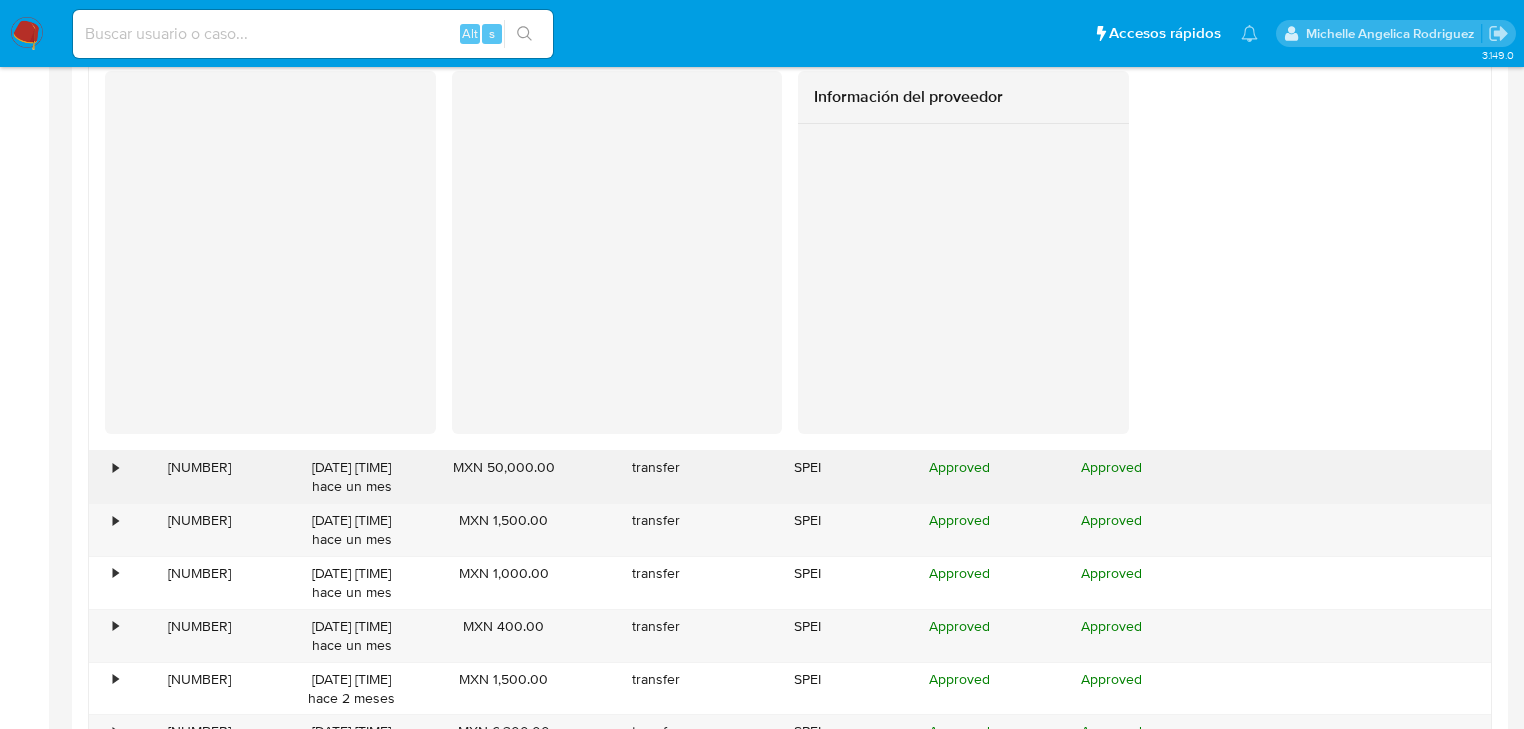 scroll, scrollTop: 2783, scrollLeft: 0, axis: vertical 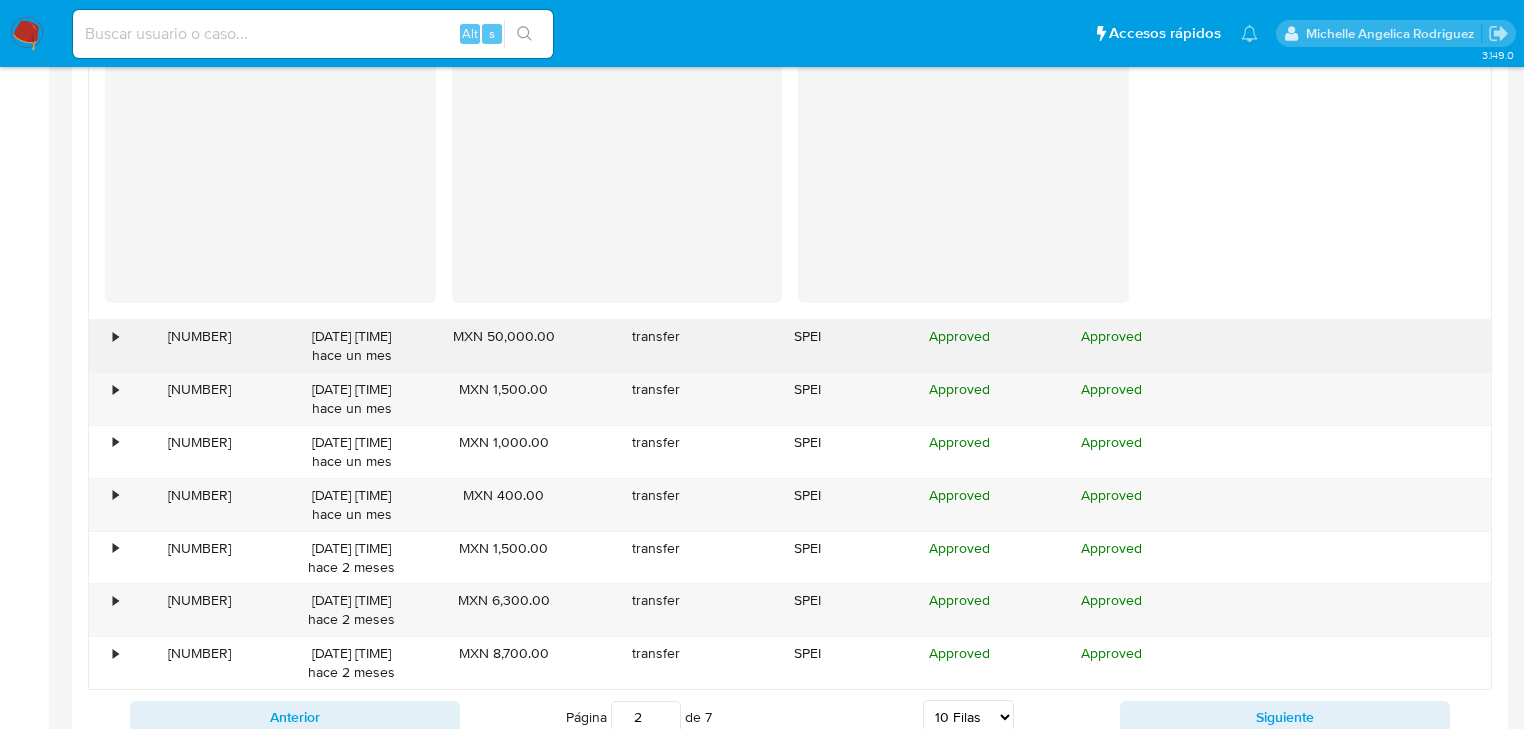 click on "•" at bounding box center (106, 346) 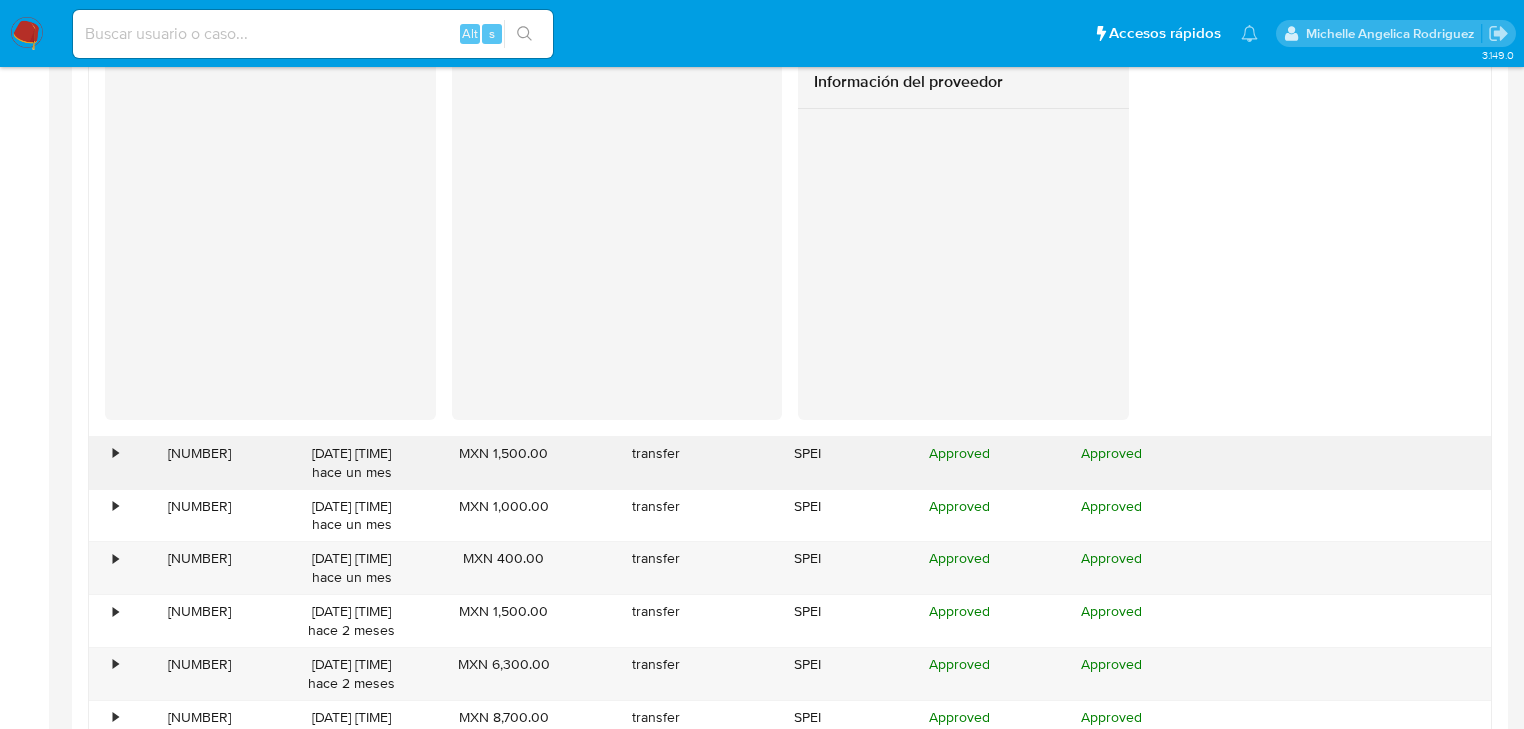 scroll, scrollTop: 3263, scrollLeft: 0, axis: vertical 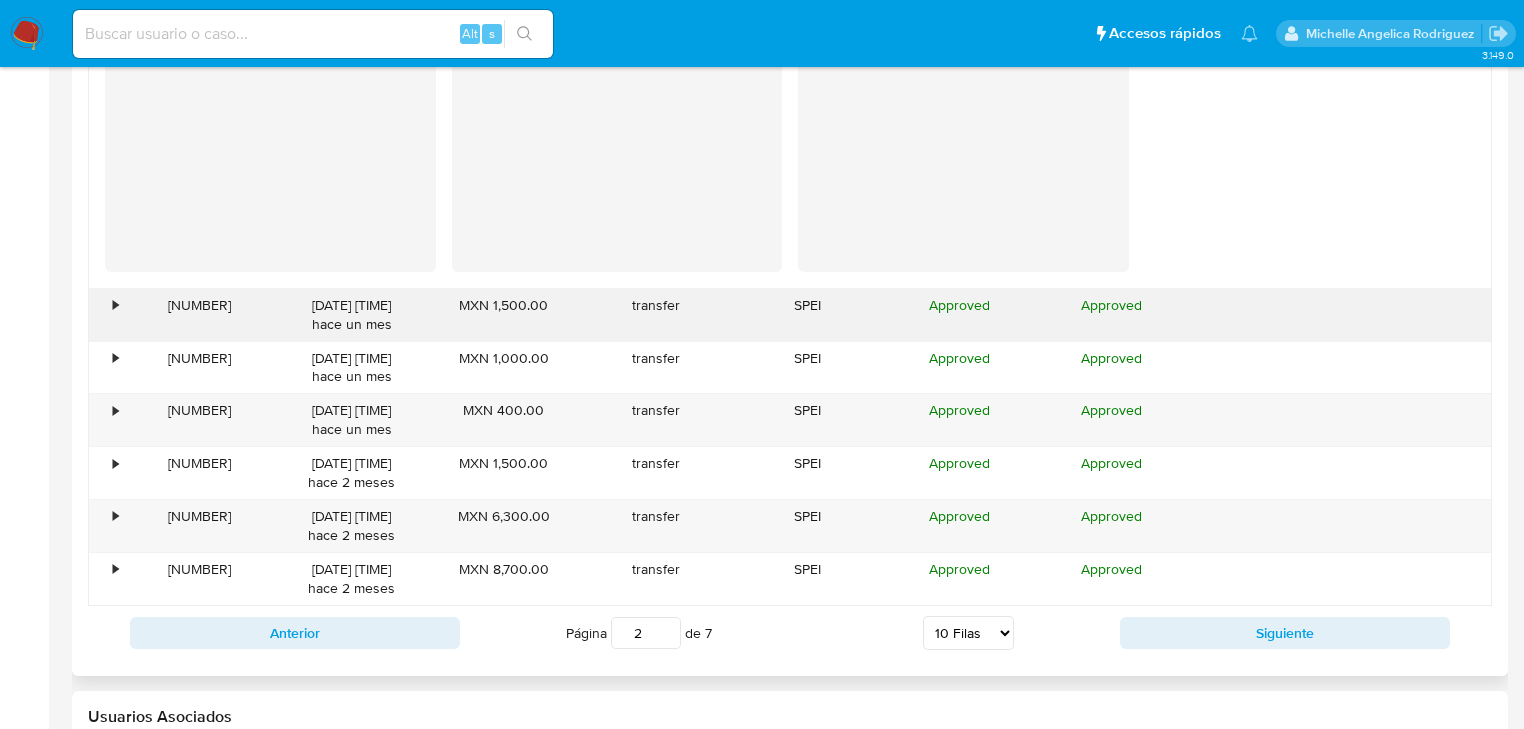 click on "•" at bounding box center (106, 315) 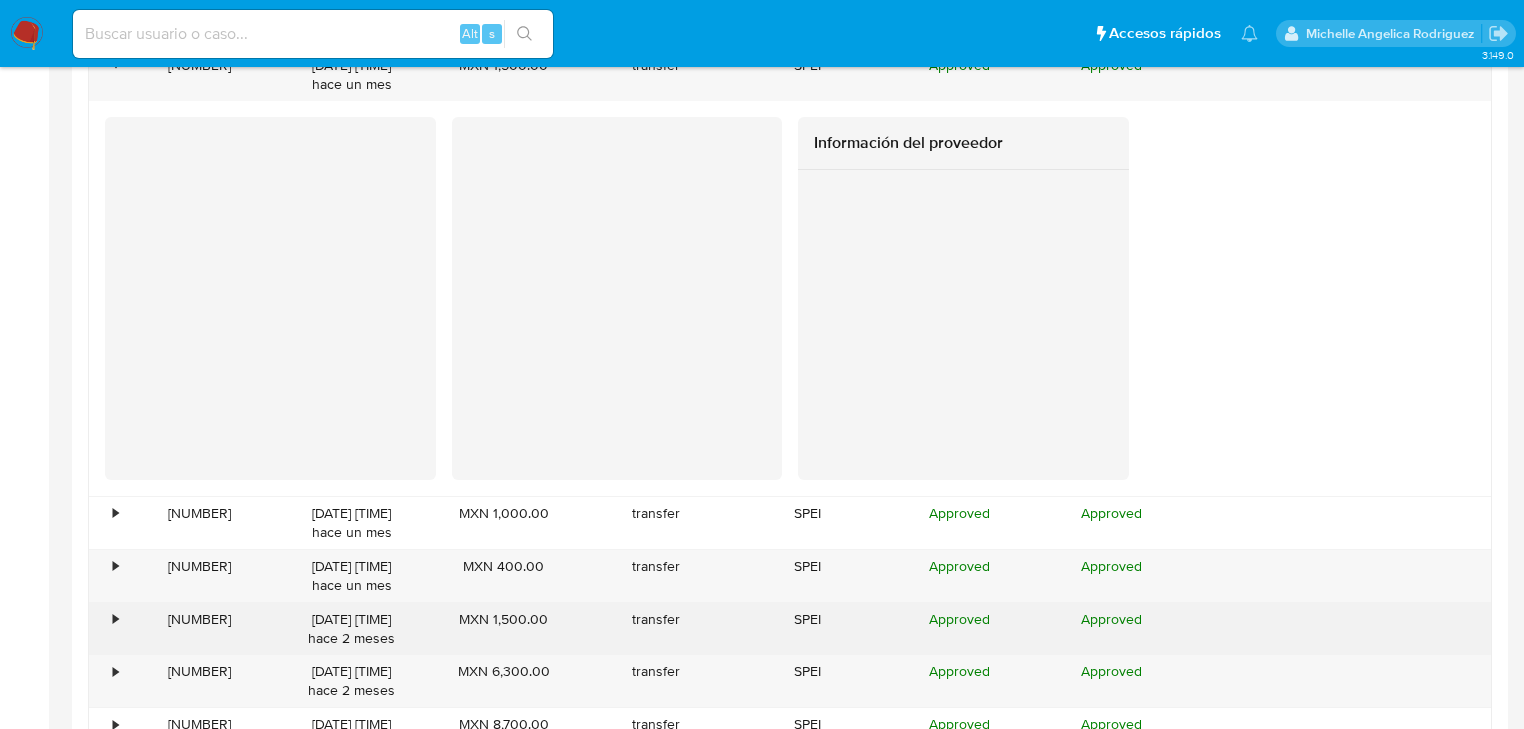 scroll, scrollTop: 3743, scrollLeft: 0, axis: vertical 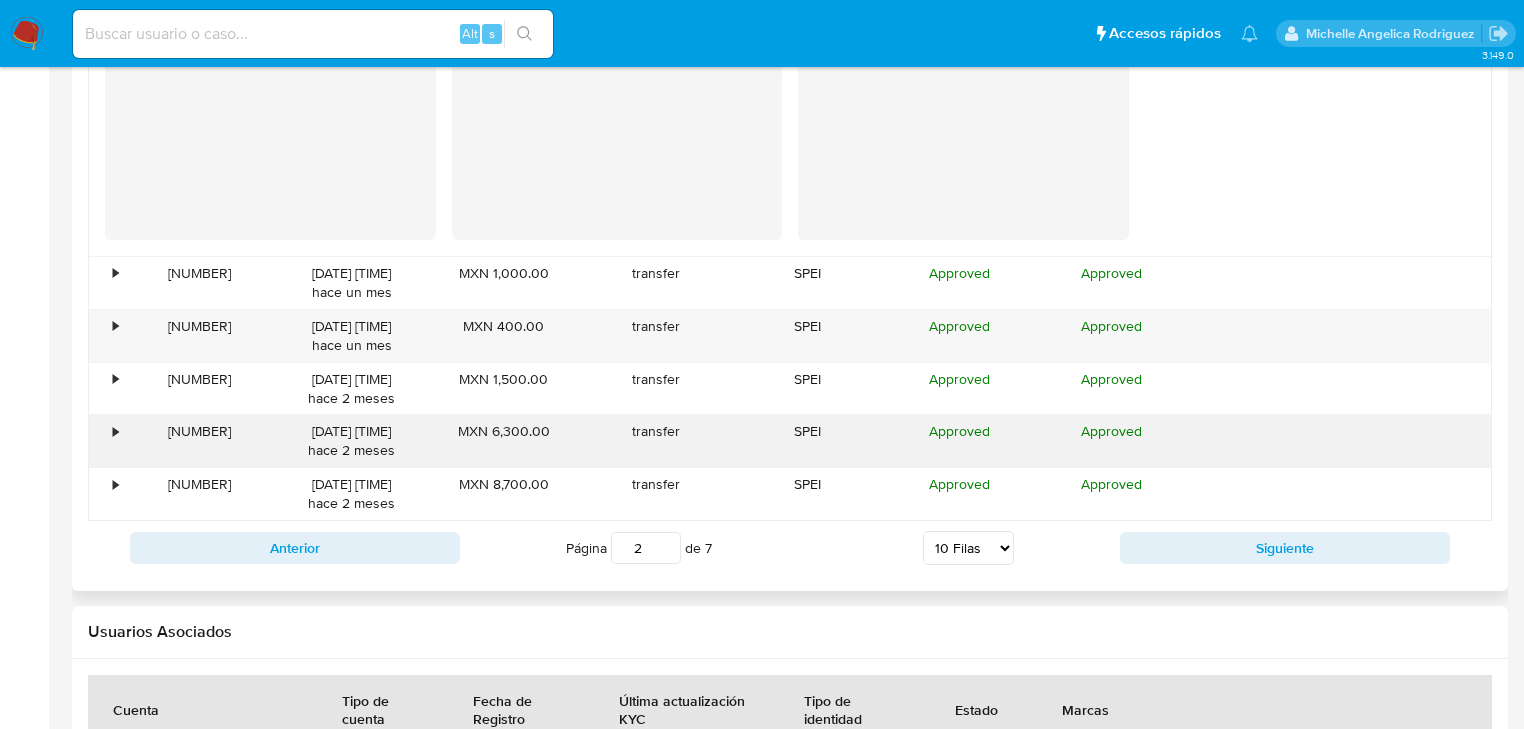 click on "•" at bounding box center (106, 441) 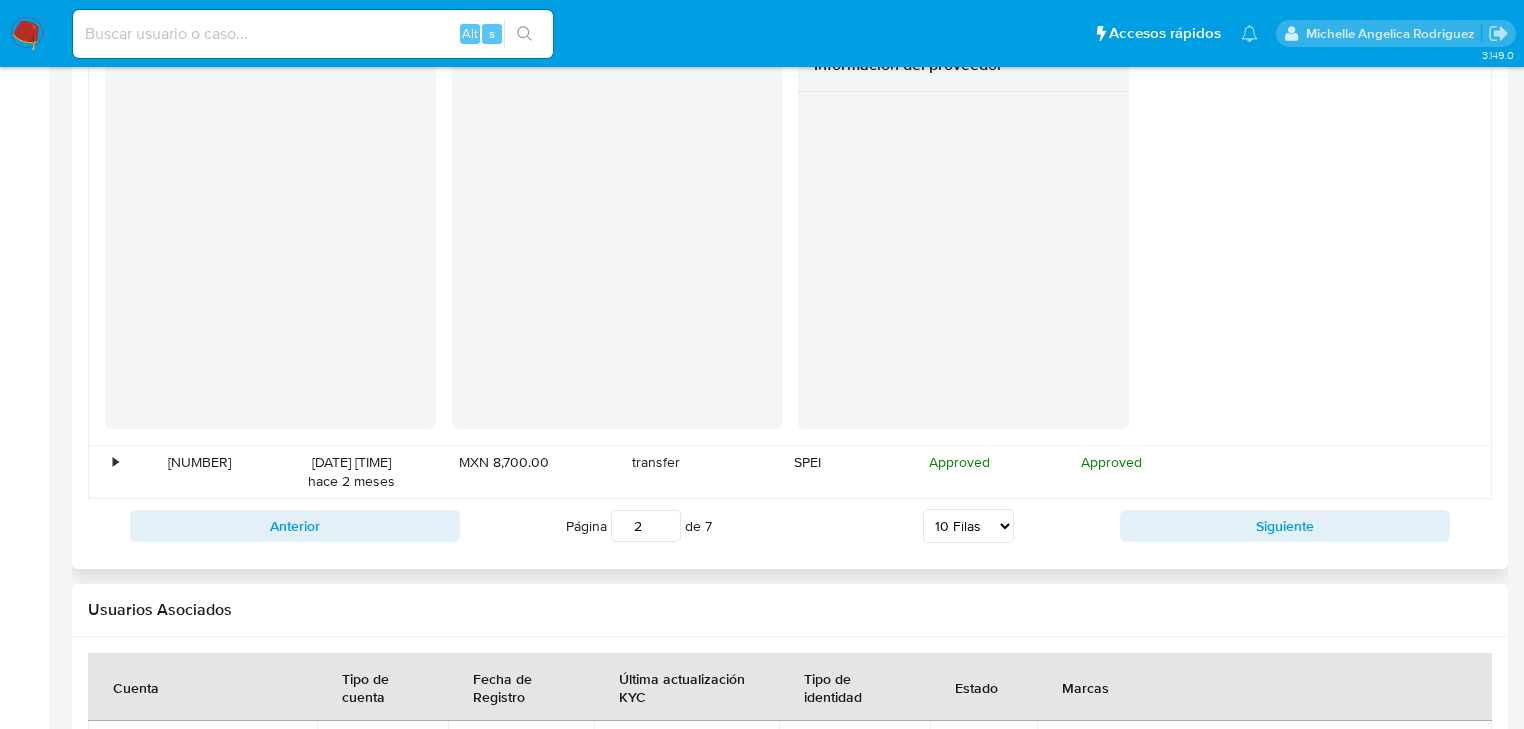 scroll, scrollTop: 4303, scrollLeft: 0, axis: vertical 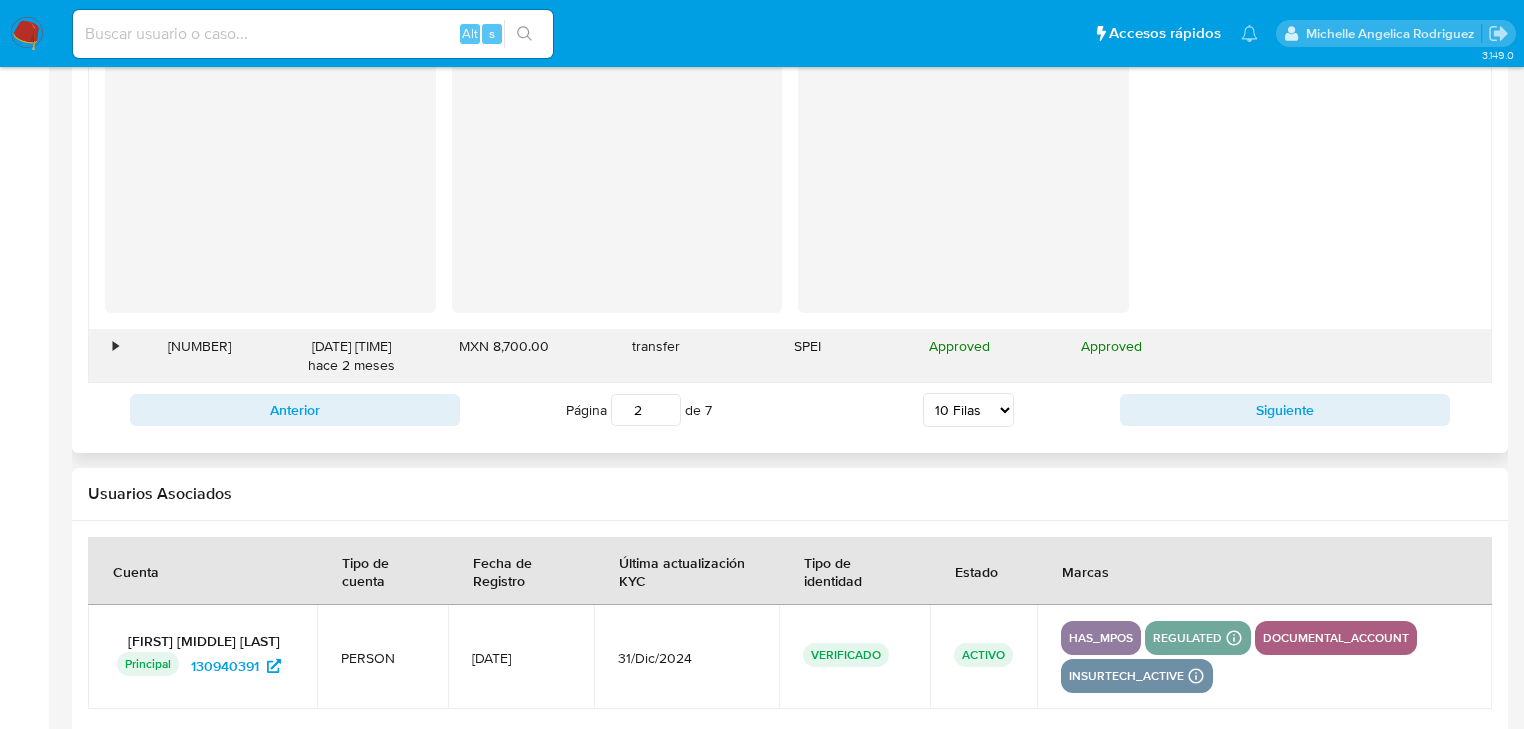 click on "•" at bounding box center [115, 346] 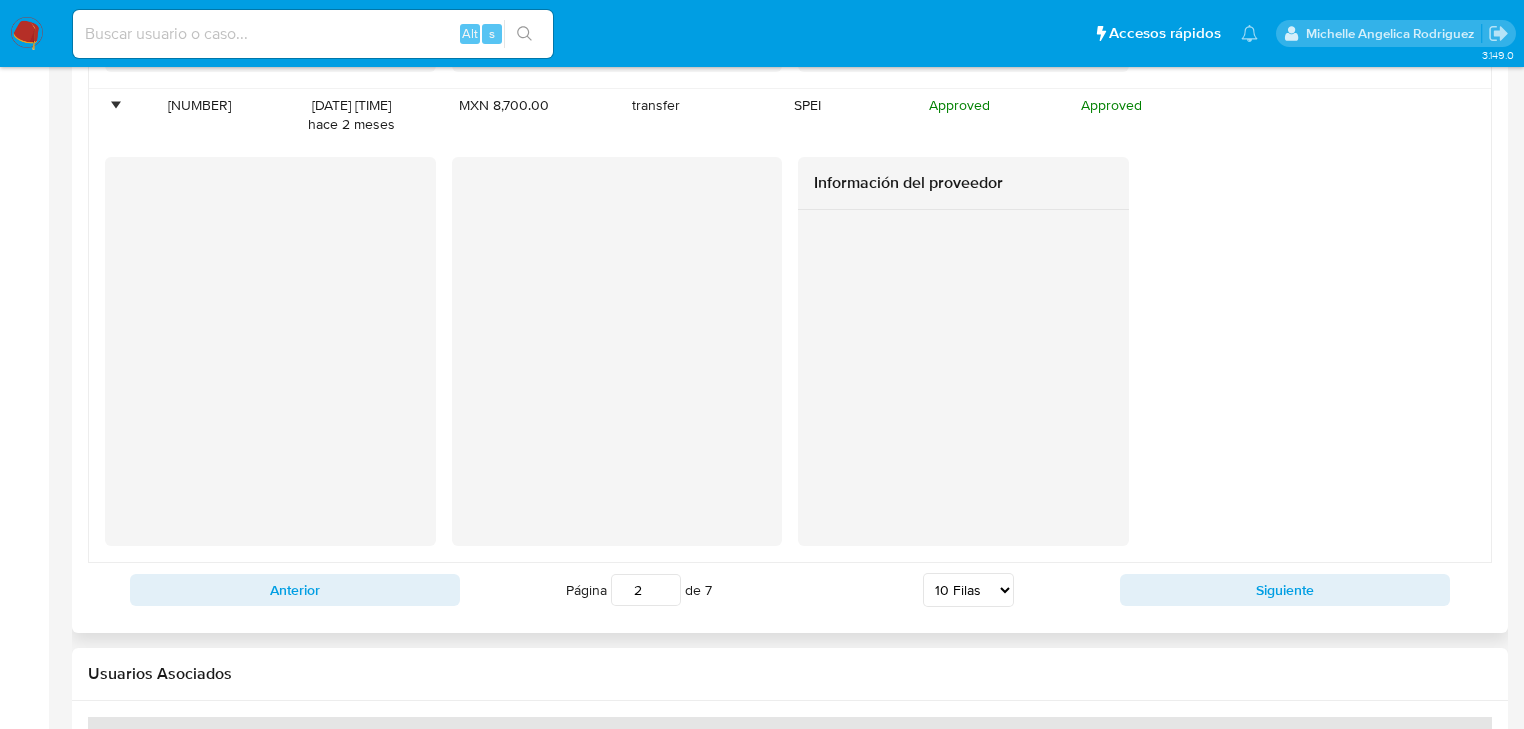 scroll, scrollTop: 4703, scrollLeft: 0, axis: vertical 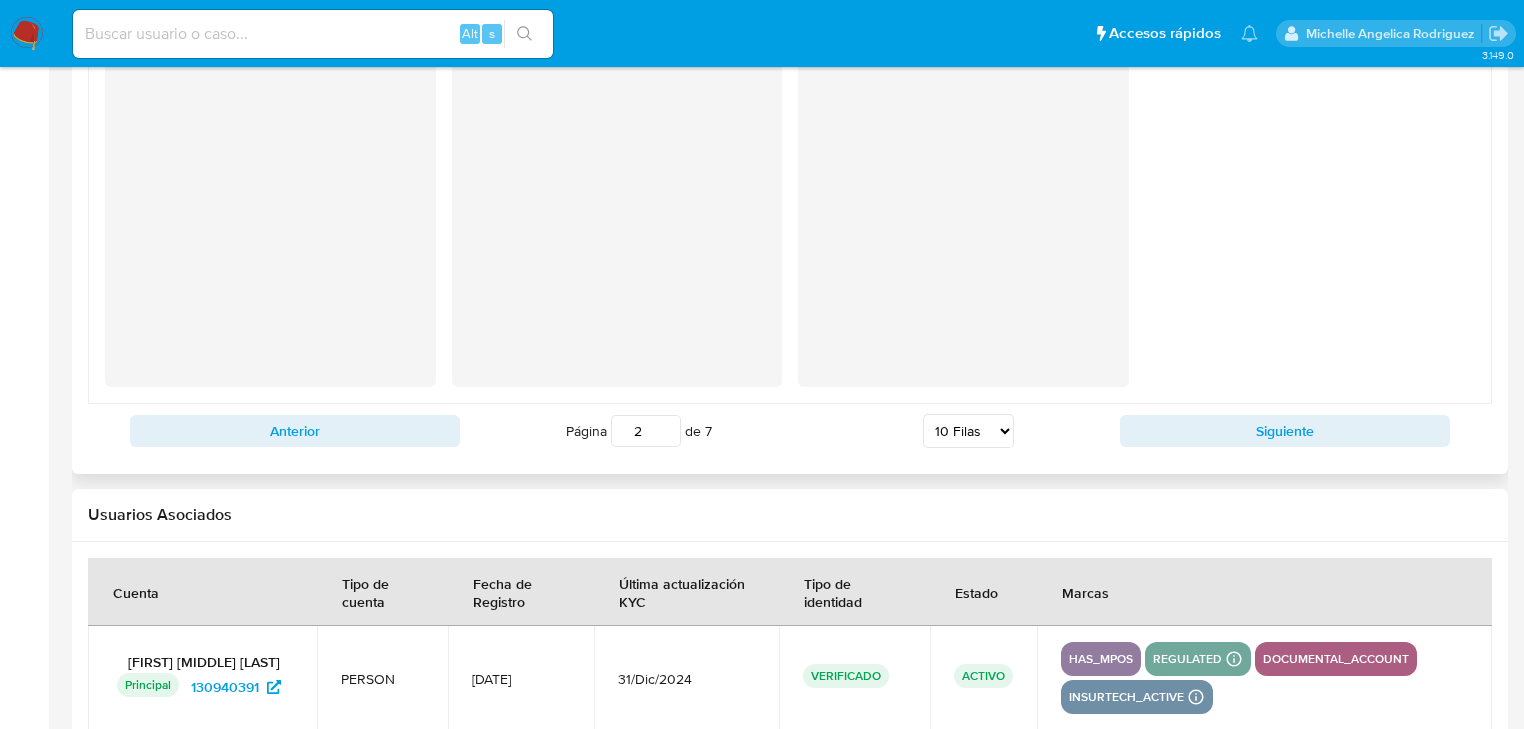 click on "Anterior Página   2   de   7 5   Filas 10   Filas 20   Filas 25   Filas 50   Filas 100   Filas Siguiente" at bounding box center [790, 431] 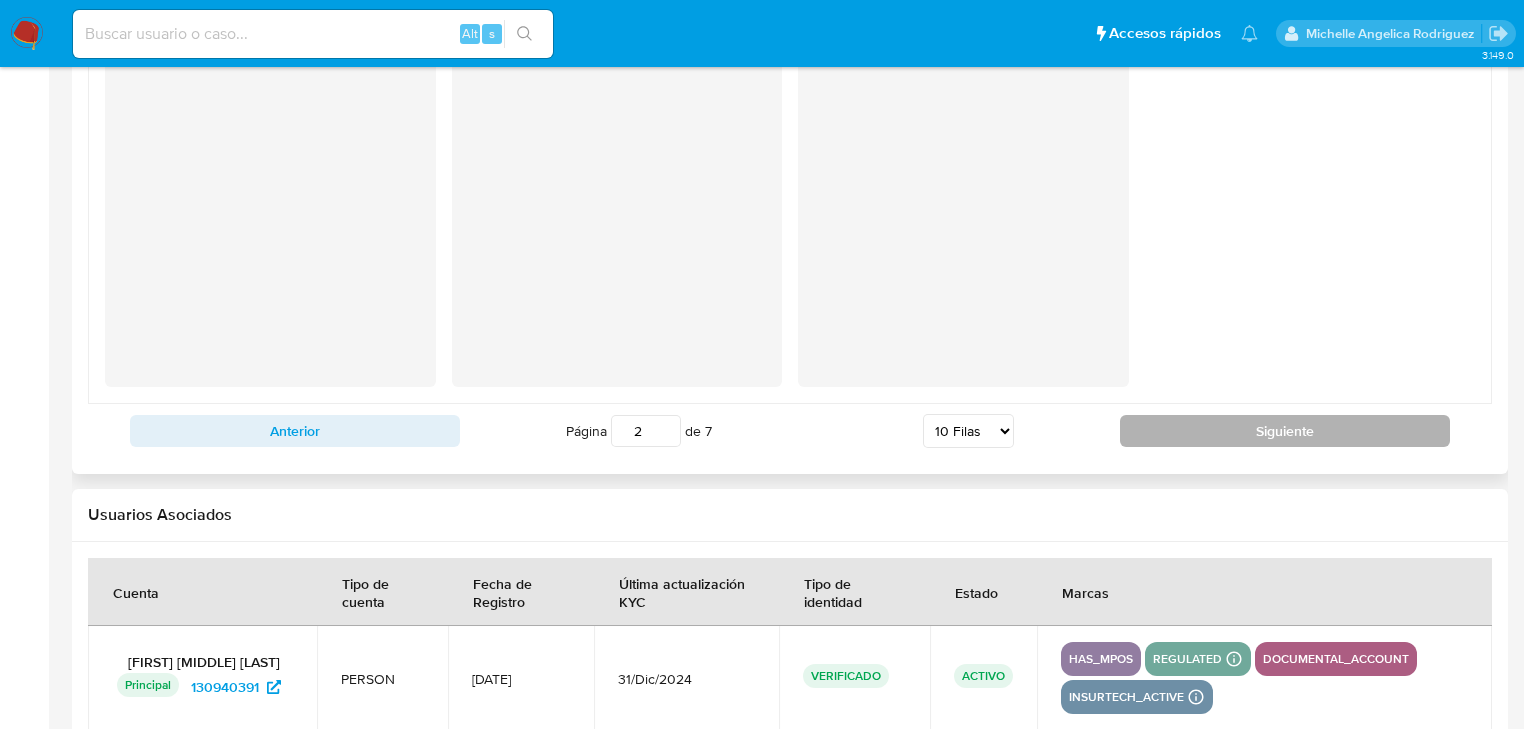 click on "Siguiente" at bounding box center [1285, 431] 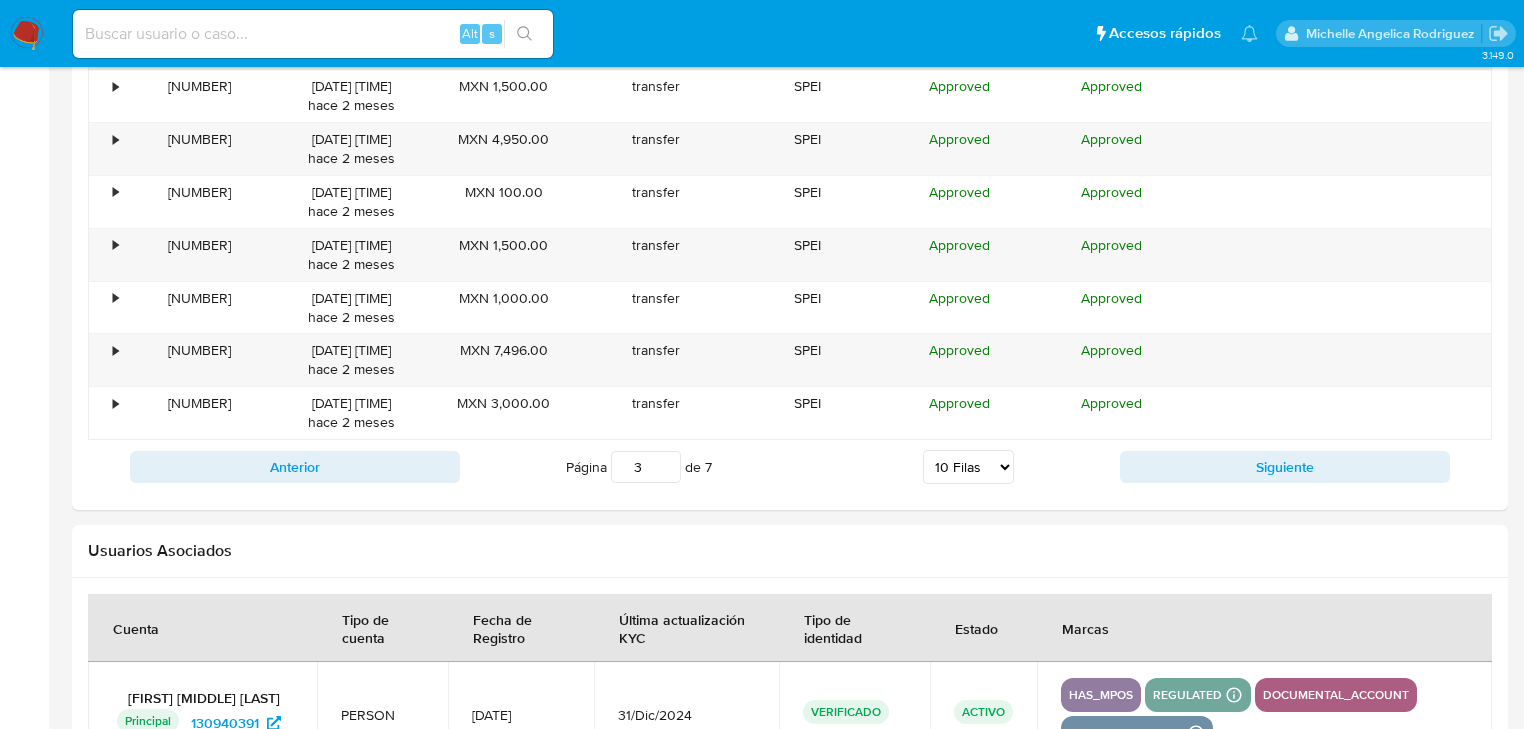 scroll, scrollTop: 2063, scrollLeft: 0, axis: vertical 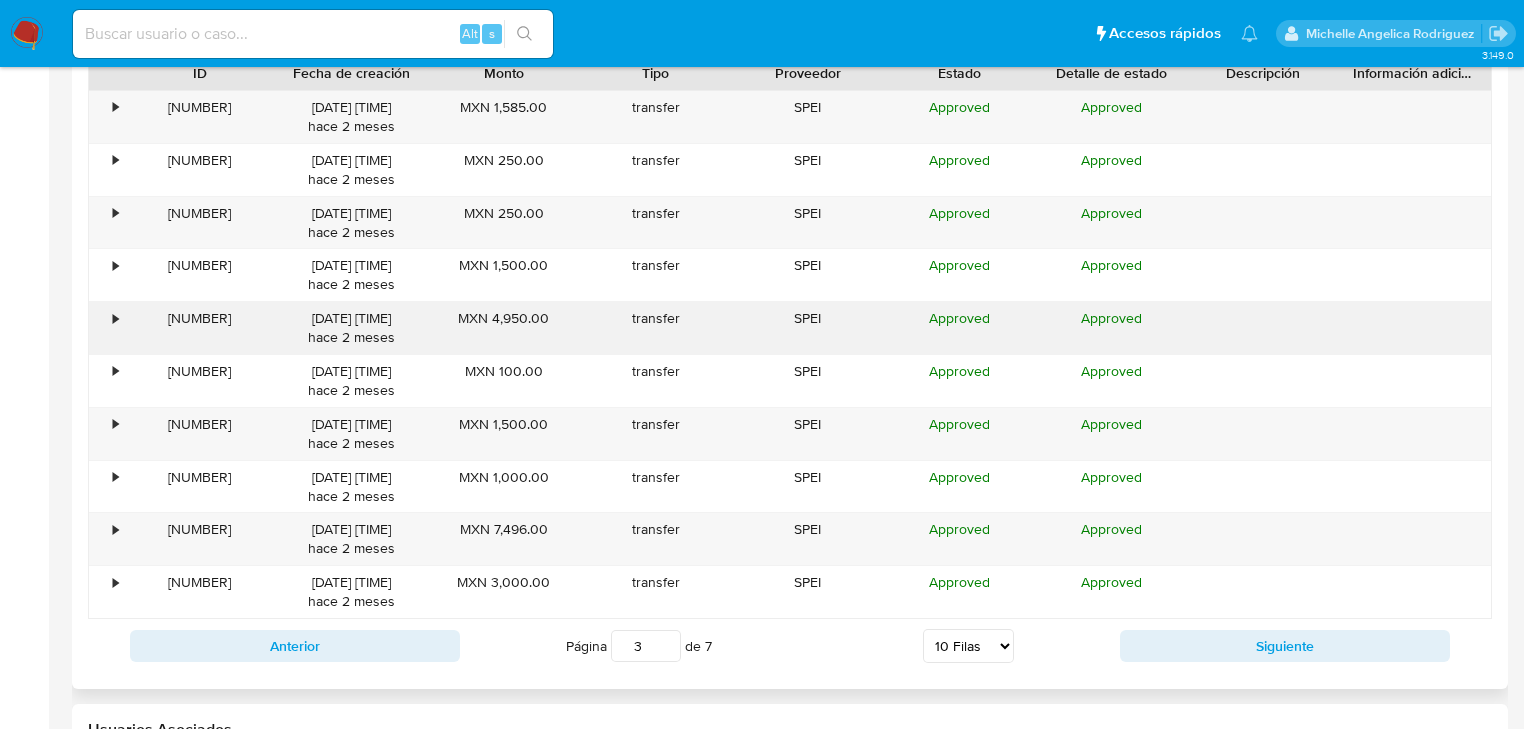 drag, startPoint x: 114, startPoint y: 318, endPoint x: 152, endPoint y: 309, distance: 39.051247 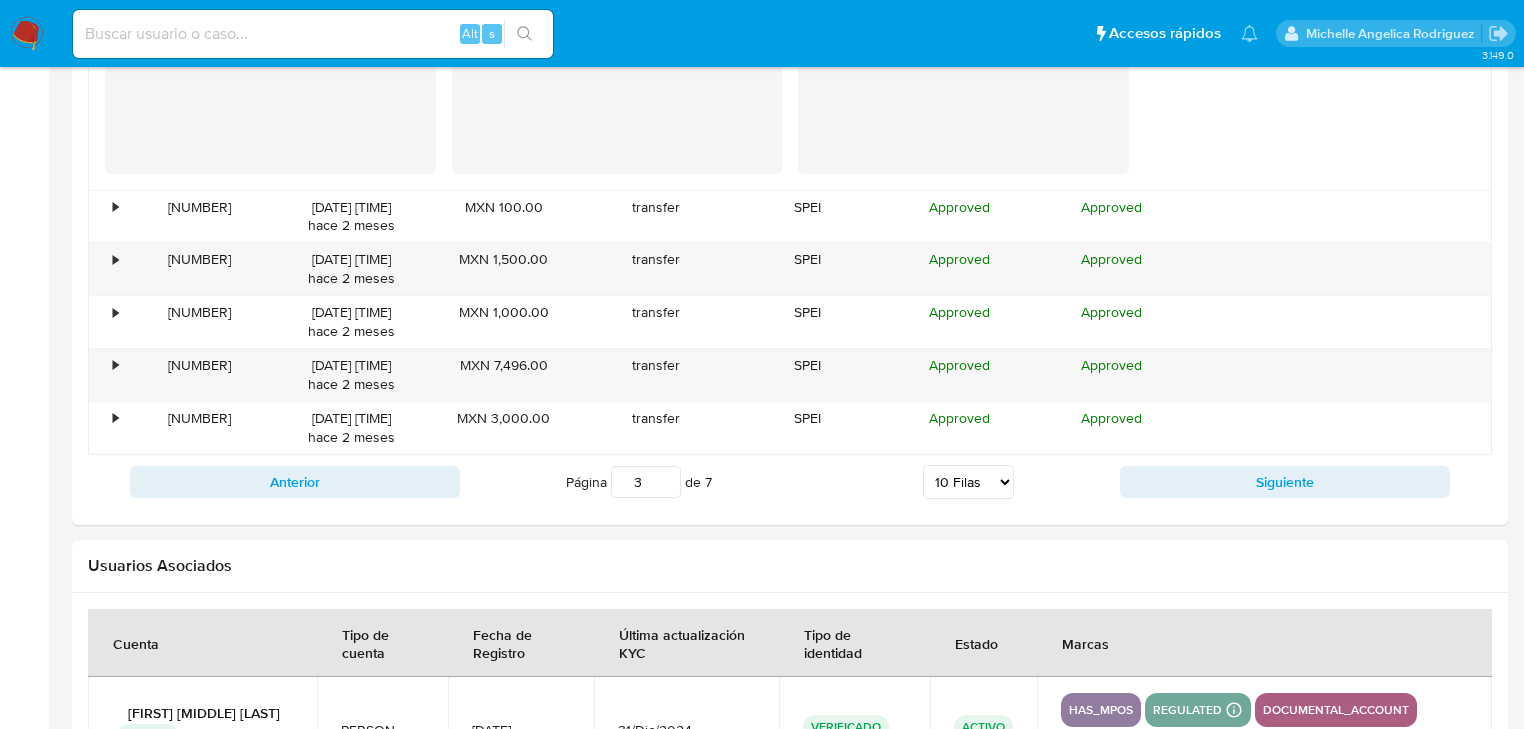 drag, startPoint x: 1243, startPoint y: 476, endPoint x: 1128, endPoint y: 462, distance: 115.84904 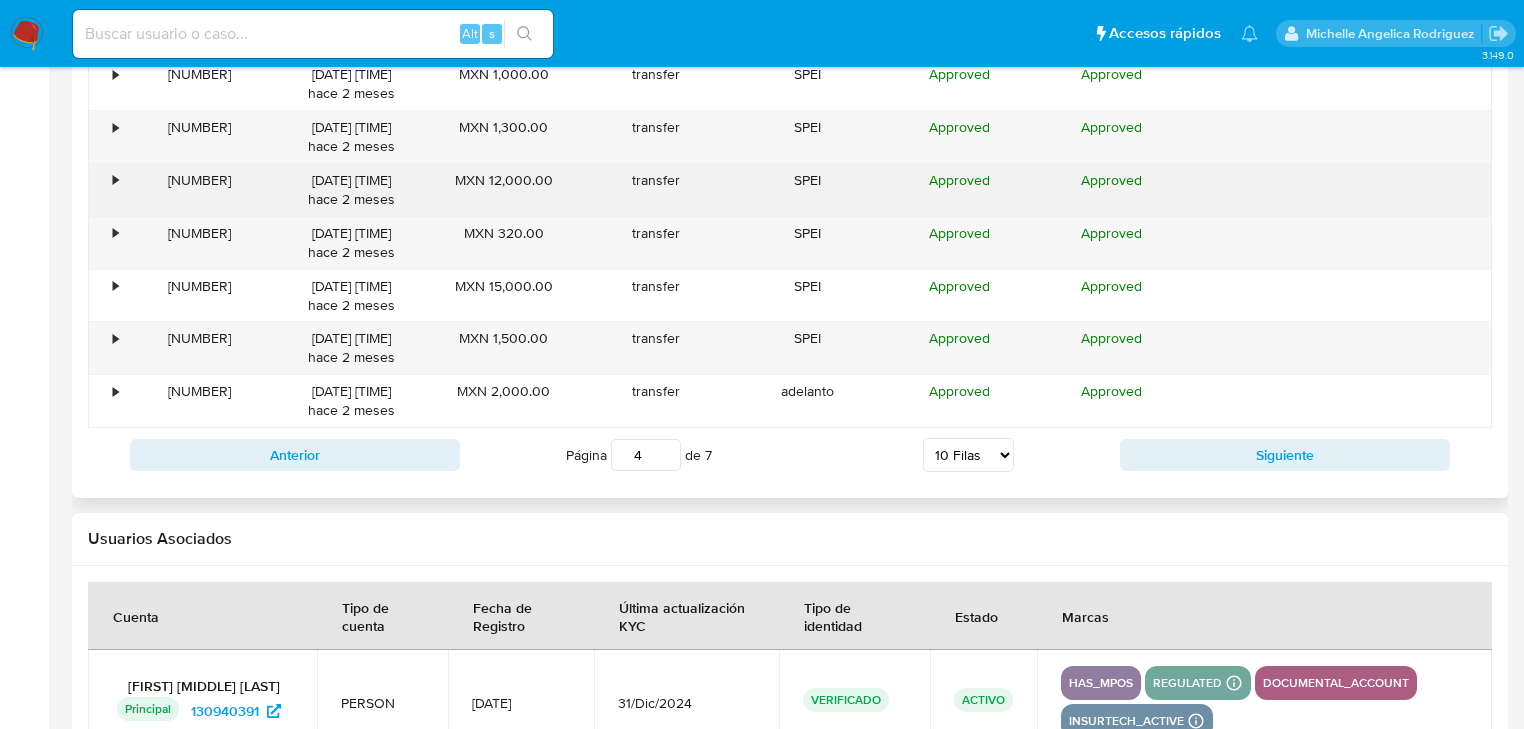 scroll, scrollTop: 2063, scrollLeft: 0, axis: vertical 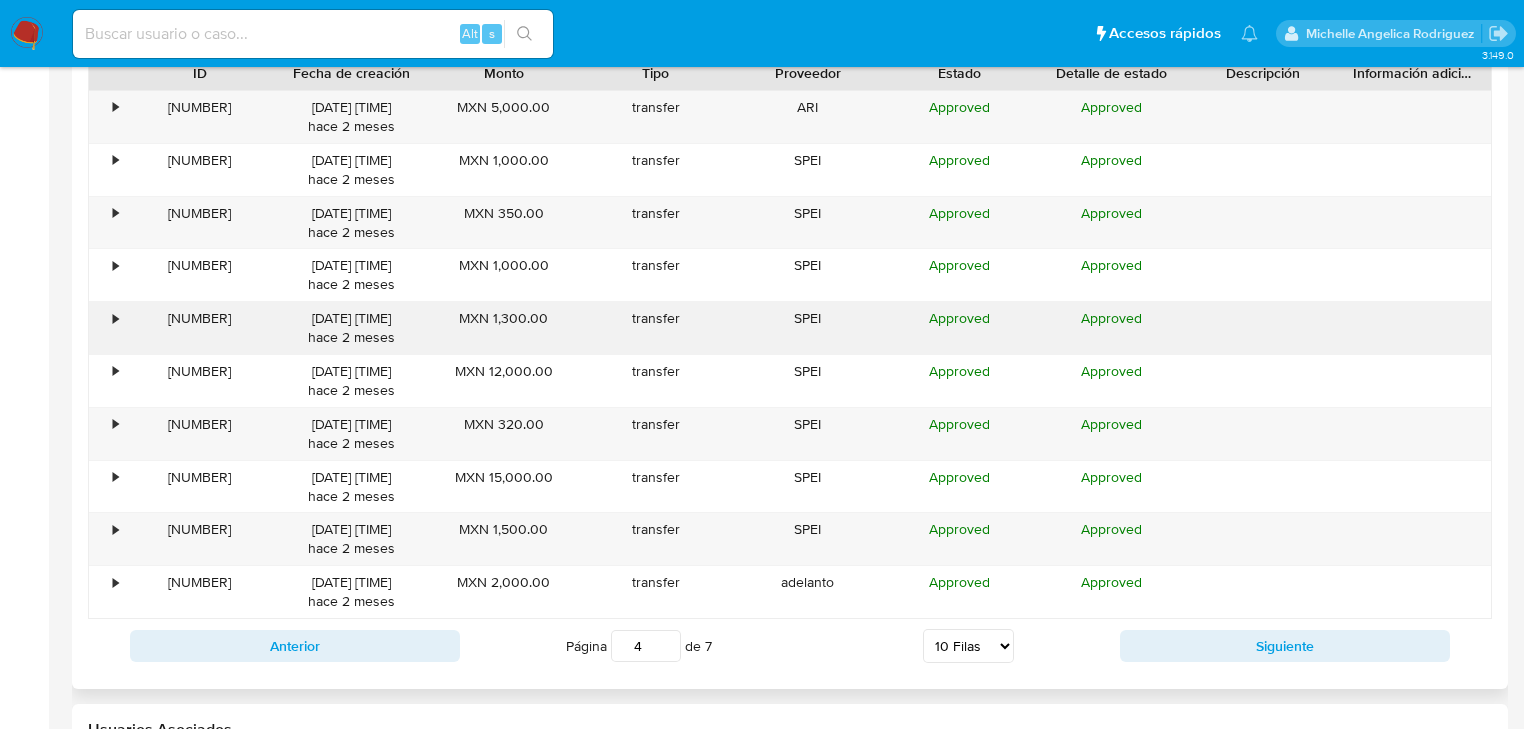 drag, startPoint x: 116, startPoint y: 367, endPoint x: 115, endPoint y: 316, distance: 51.009804 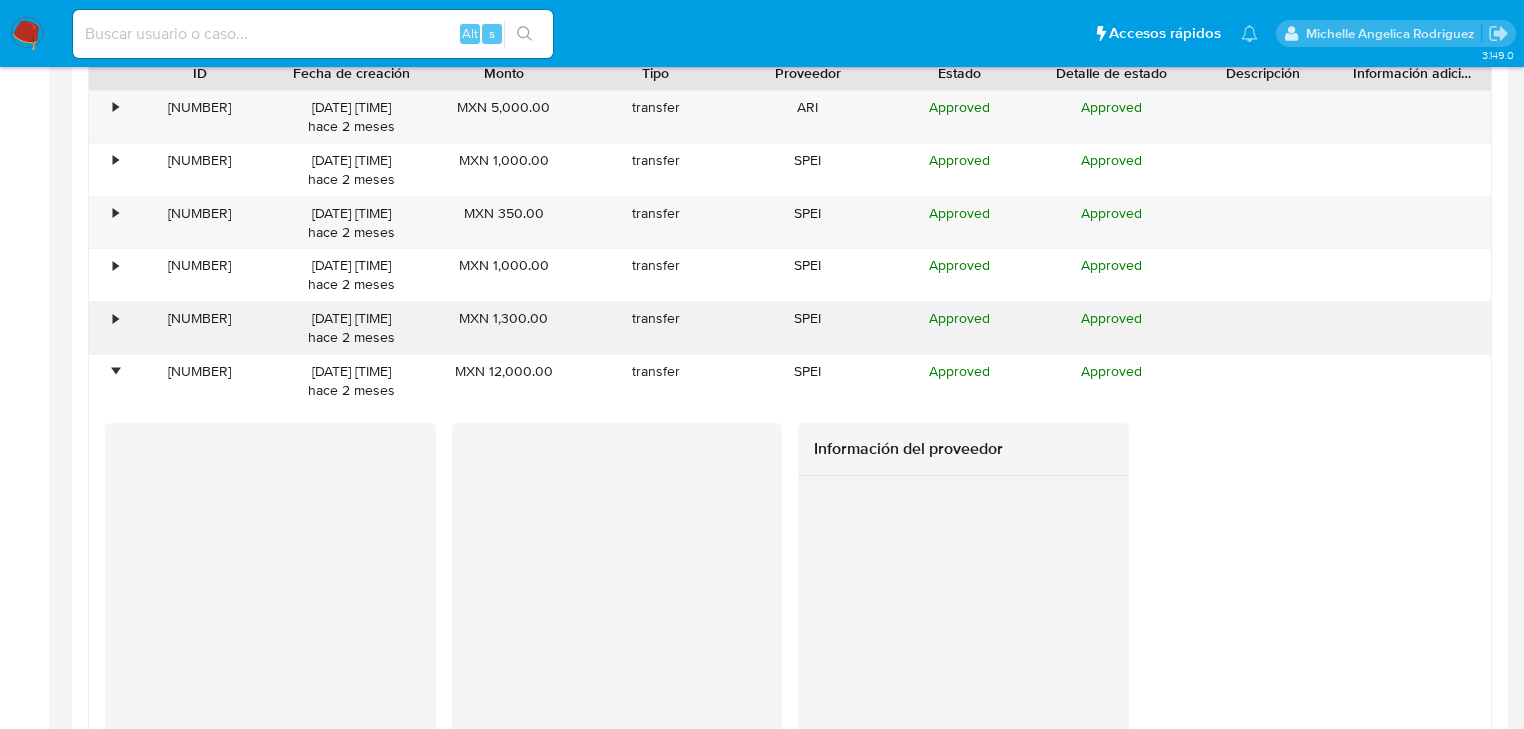click on "•" at bounding box center [115, 318] 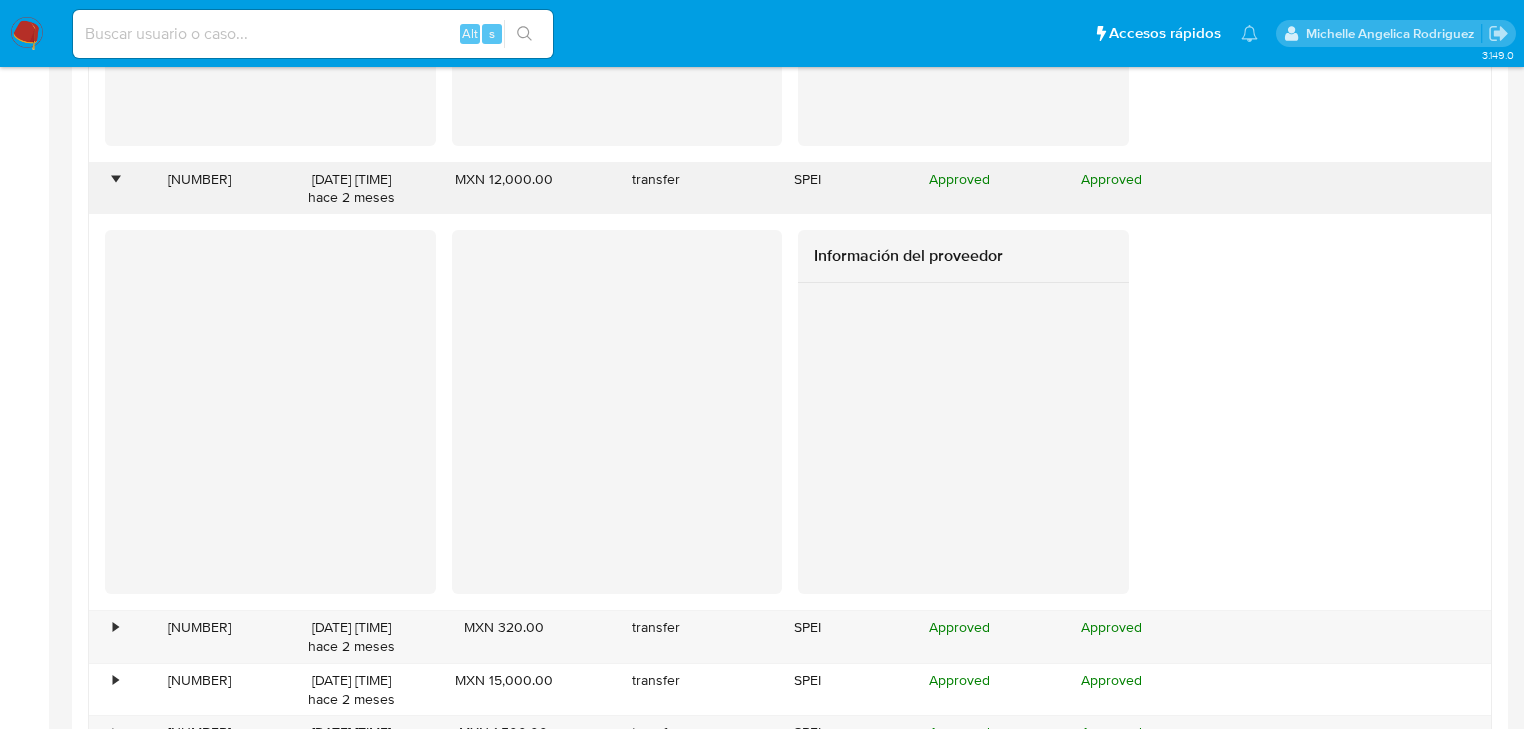 scroll, scrollTop: 2783, scrollLeft: 0, axis: vertical 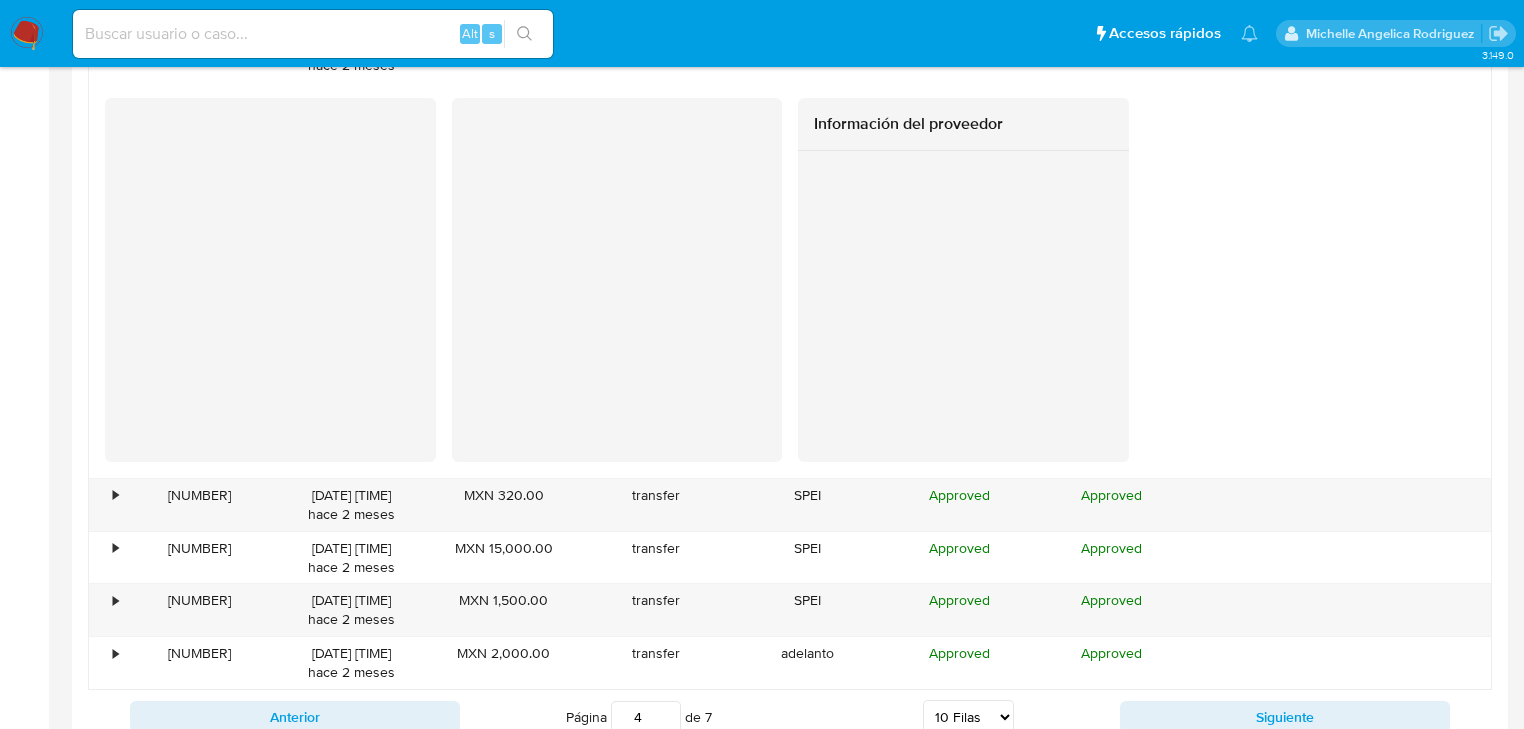 click on "3.149.0 Información de Usuario Ver Mirada por Persona Buscar   Volver al orden por defecto KYC General Historial Casos Cruces y Relaciones Devices Geolocation Documentación Lista Interna Listas Externas Direcciones Restricciones Nuevo Mundo Historial de conversaciones Archivos adjuntos Dispositivos Point Historial Riesgo PLD Información de accesos Datos Modificados Fecha Compliant IV Challenges Marcas AML Créditos Anticipos de dinero Cuentas Bancarias Insurtech Items Perfiles Tarjetas Usuario KYC Status Actualizado hace 7 meses   Creado: 19/05/2020 14:17:40 Actualizado: 31/12/2024 09:49:00 Datos personales   ID de usuario :    130940391   Tipo entidad :    Persona   Sitio :    MLM   Nombre completo :    Jair Raziel Ramirez Pajaro   Nombre :    Jair Raziel   Apellido :    Ramirez   Segundo apellido :    Pajaro   Nombre social :    Jair Raziel   Nombre del comercio :    Tequila playa   Soft descriptor :    -   Lugar de nacimiento :    MEXICO, DISTRITO FEDERAL   Fecha de nacimiento :        :" at bounding box center [762, -830] 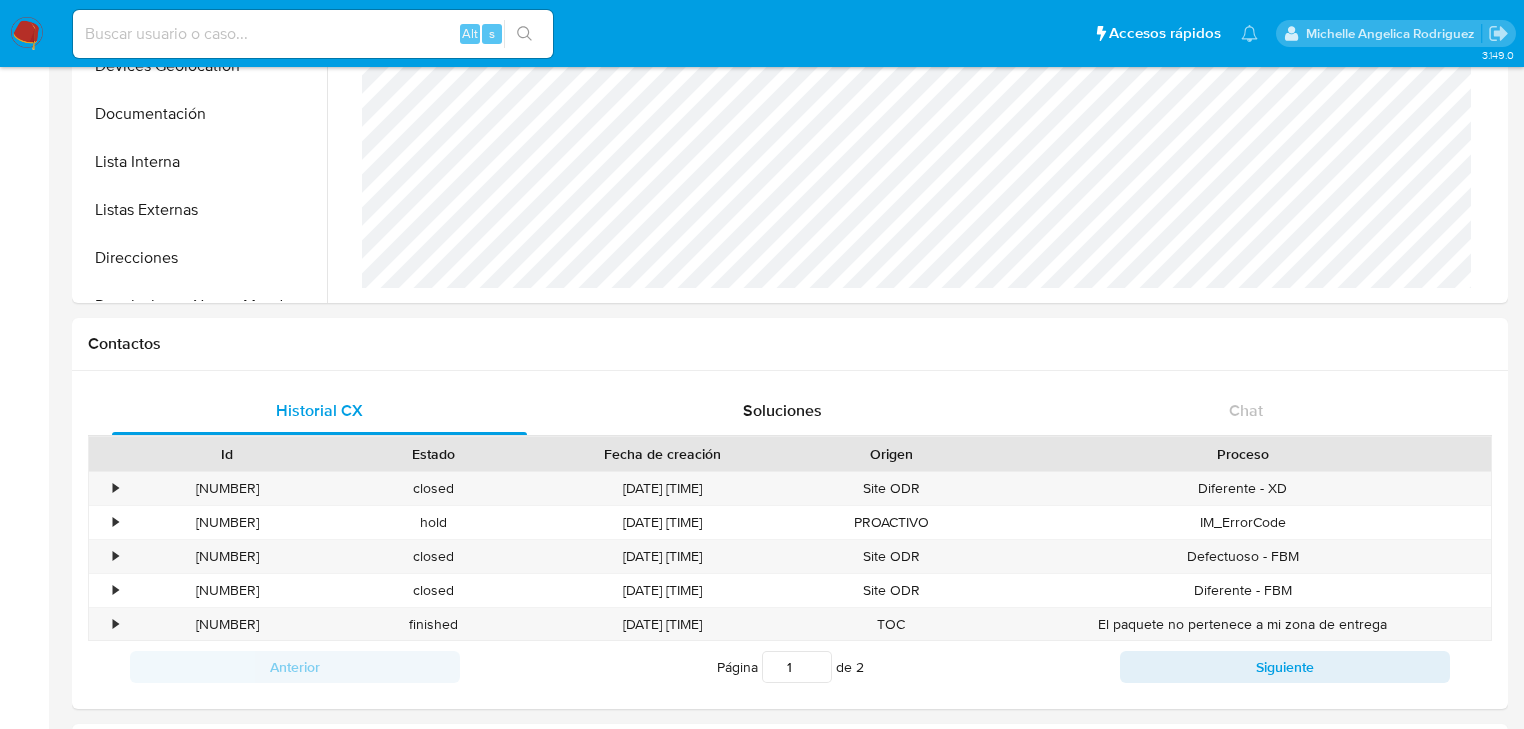 scroll, scrollTop: 63, scrollLeft: 0, axis: vertical 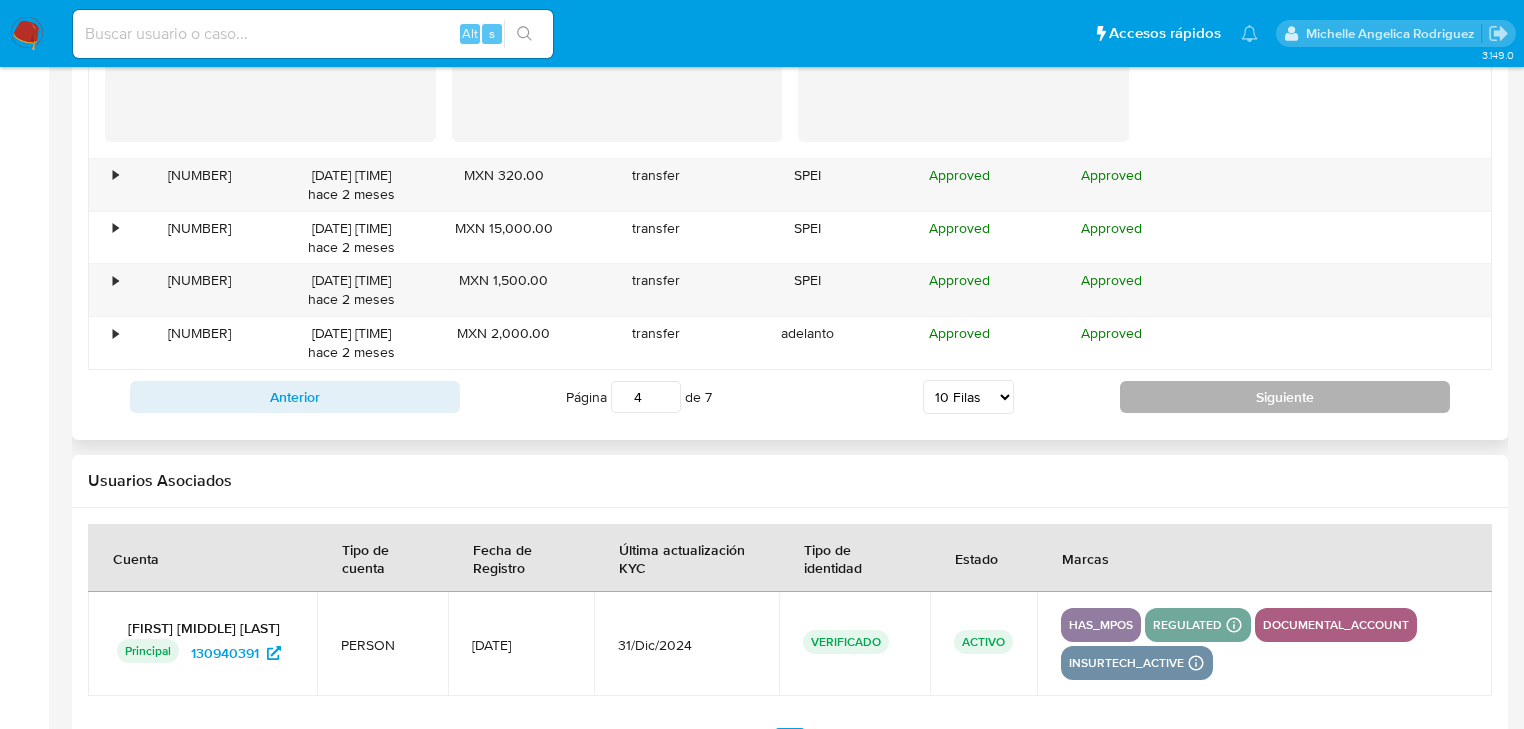 click on "Siguiente" at bounding box center (1285, 397) 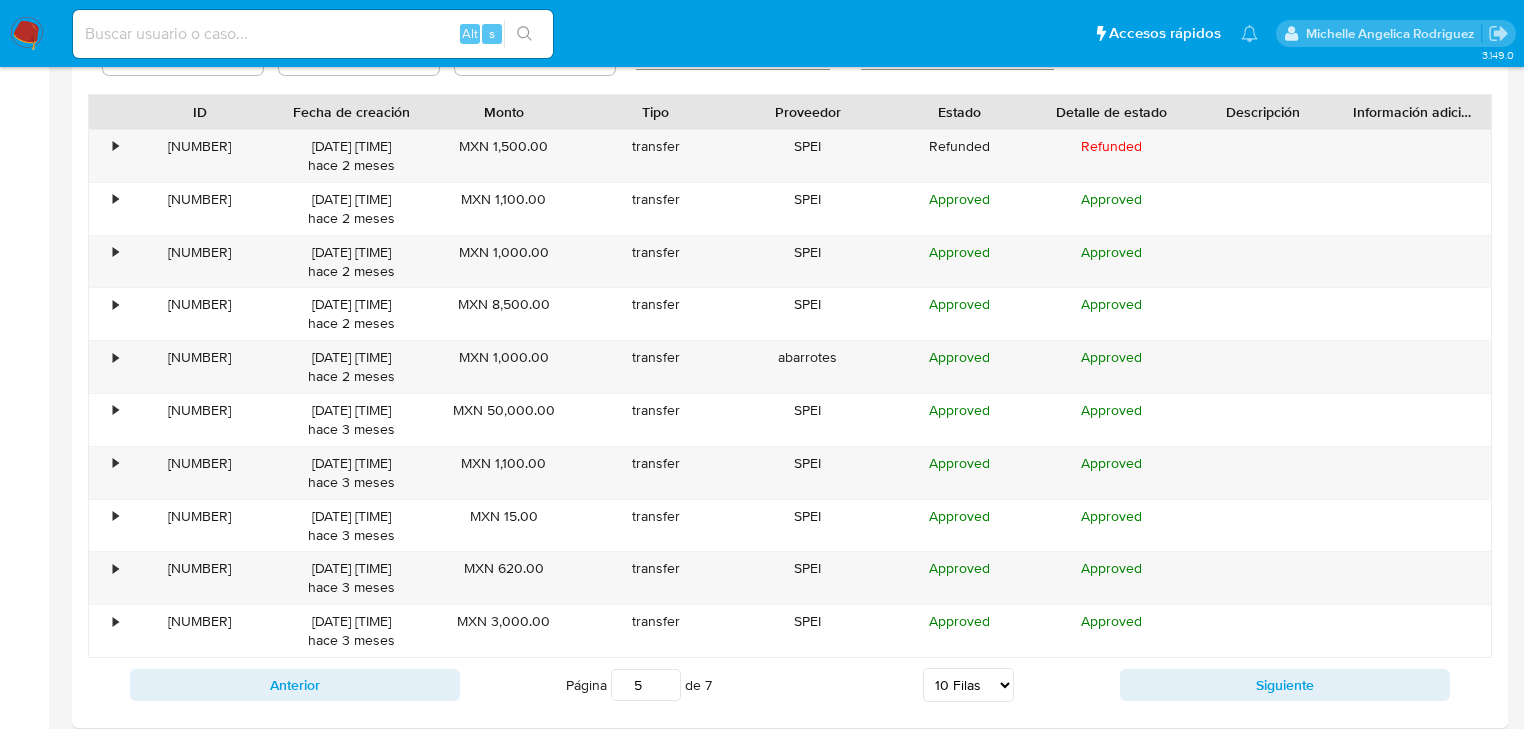 scroll, scrollTop: 1903, scrollLeft: 0, axis: vertical 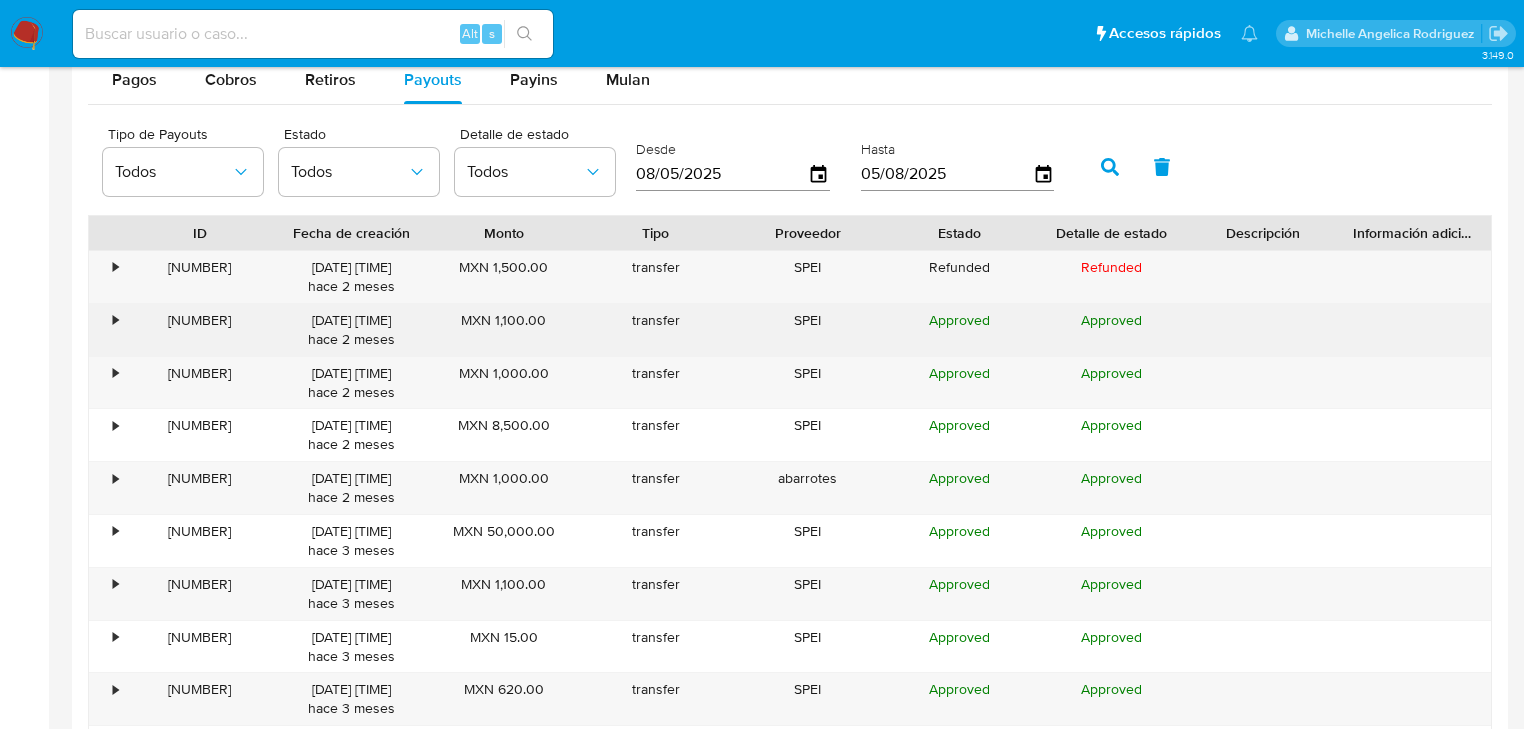 click on "•" at bounding box center (106, 330) 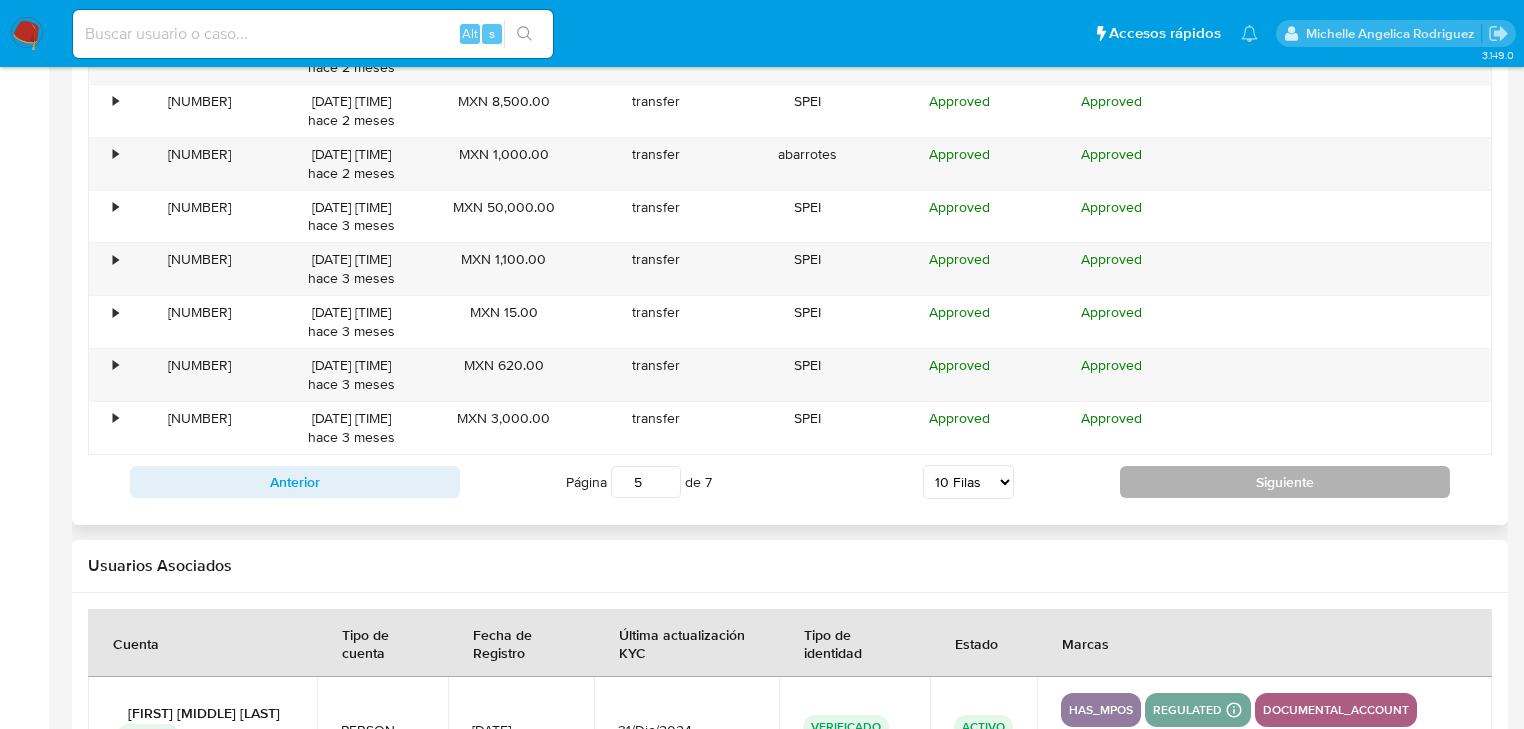 click on "Siguiente" at bounding box center [1285, 482] 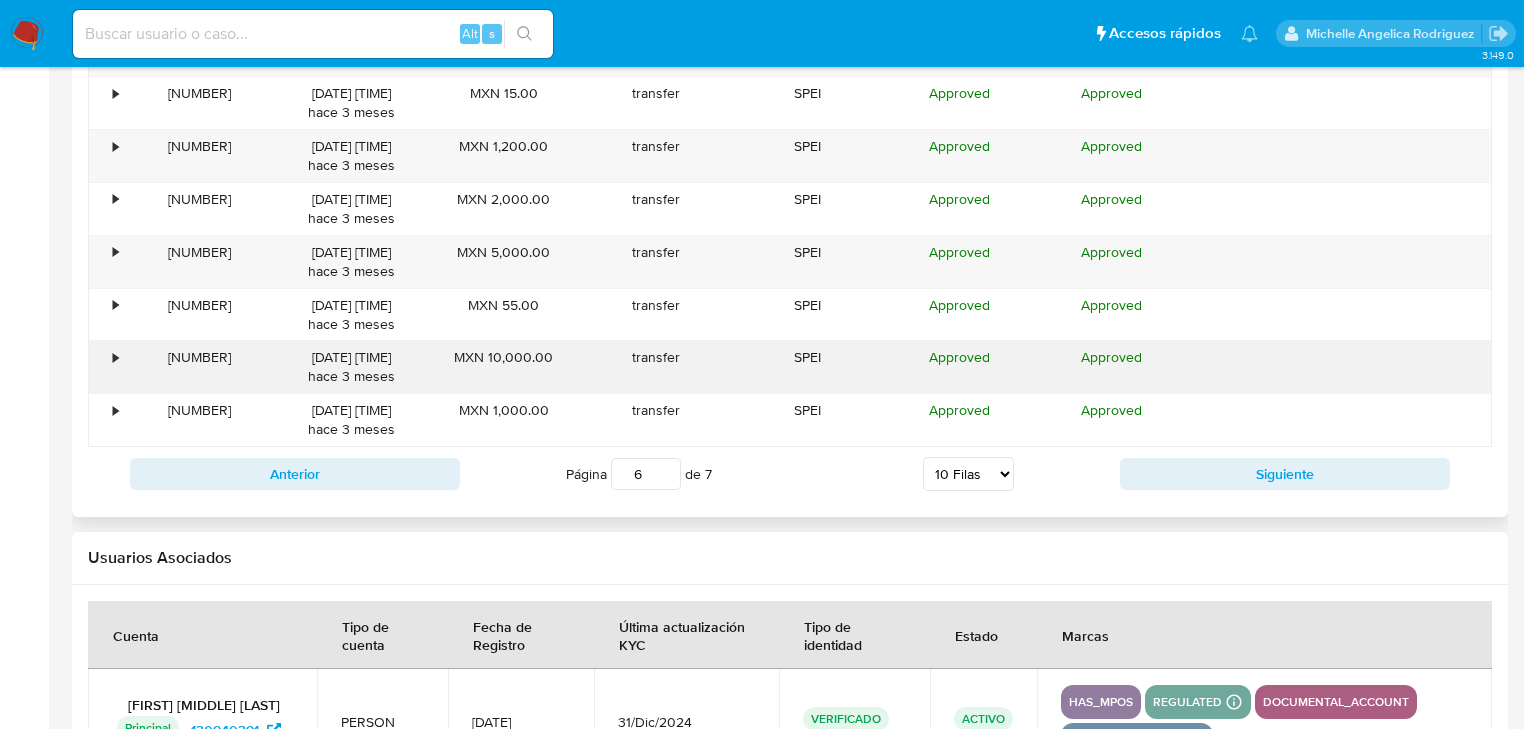 scroll, scrollTop: 2223, scrollLeft: 0, axis: vertical 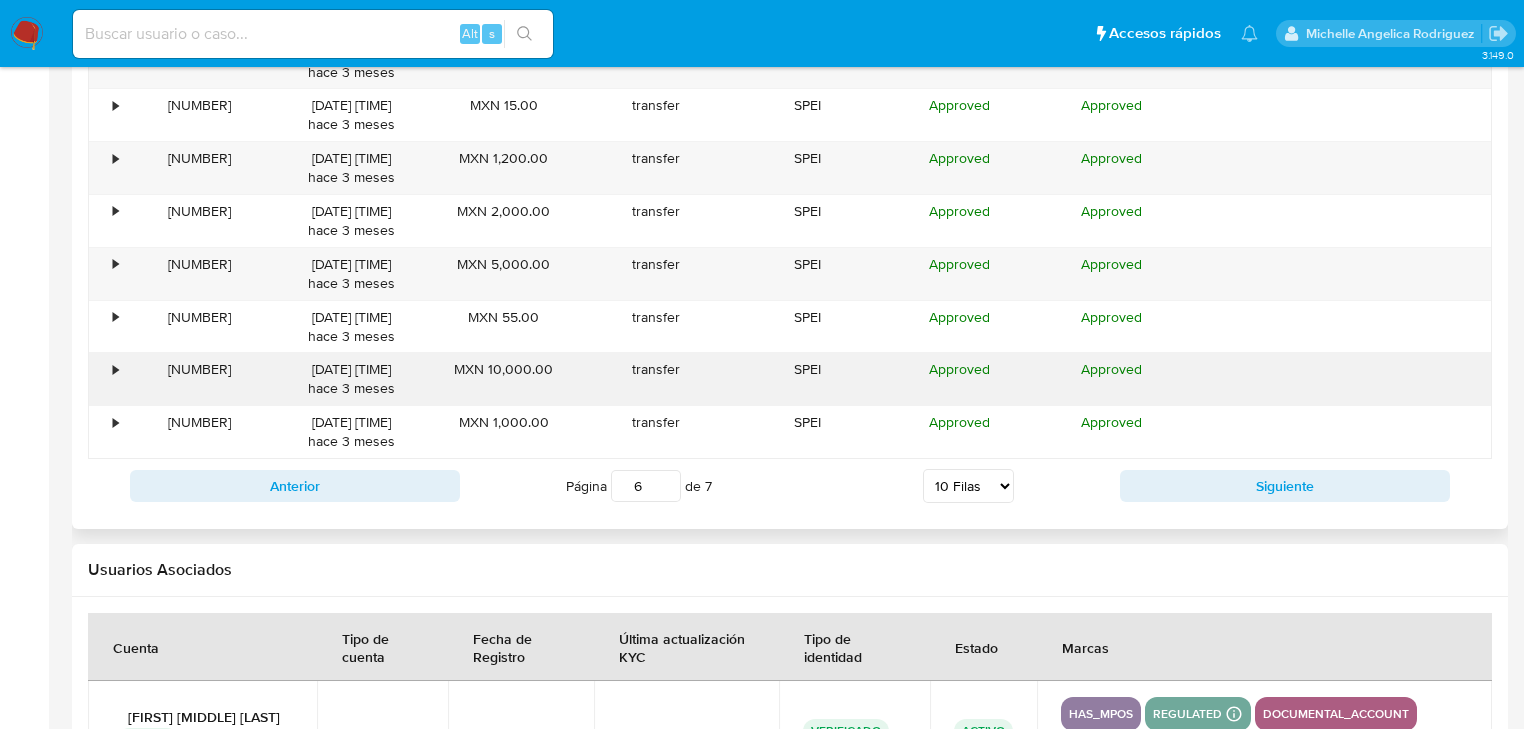 click on "•" at bounding box center [106, 379] 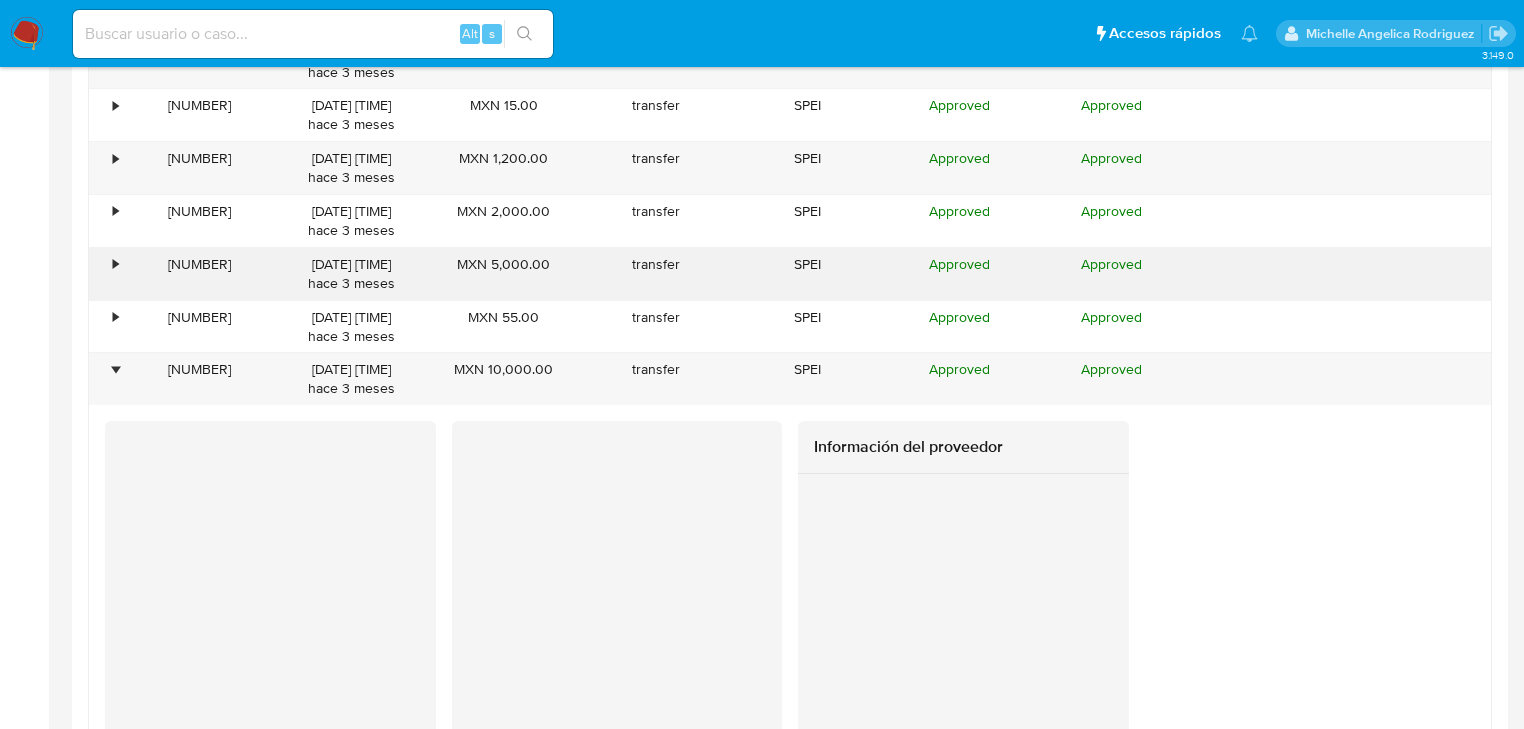 drag, startPoint x: 117, startPoint y: 317, endPoint x: 115, endPoint y: 282, distance: 35.057095 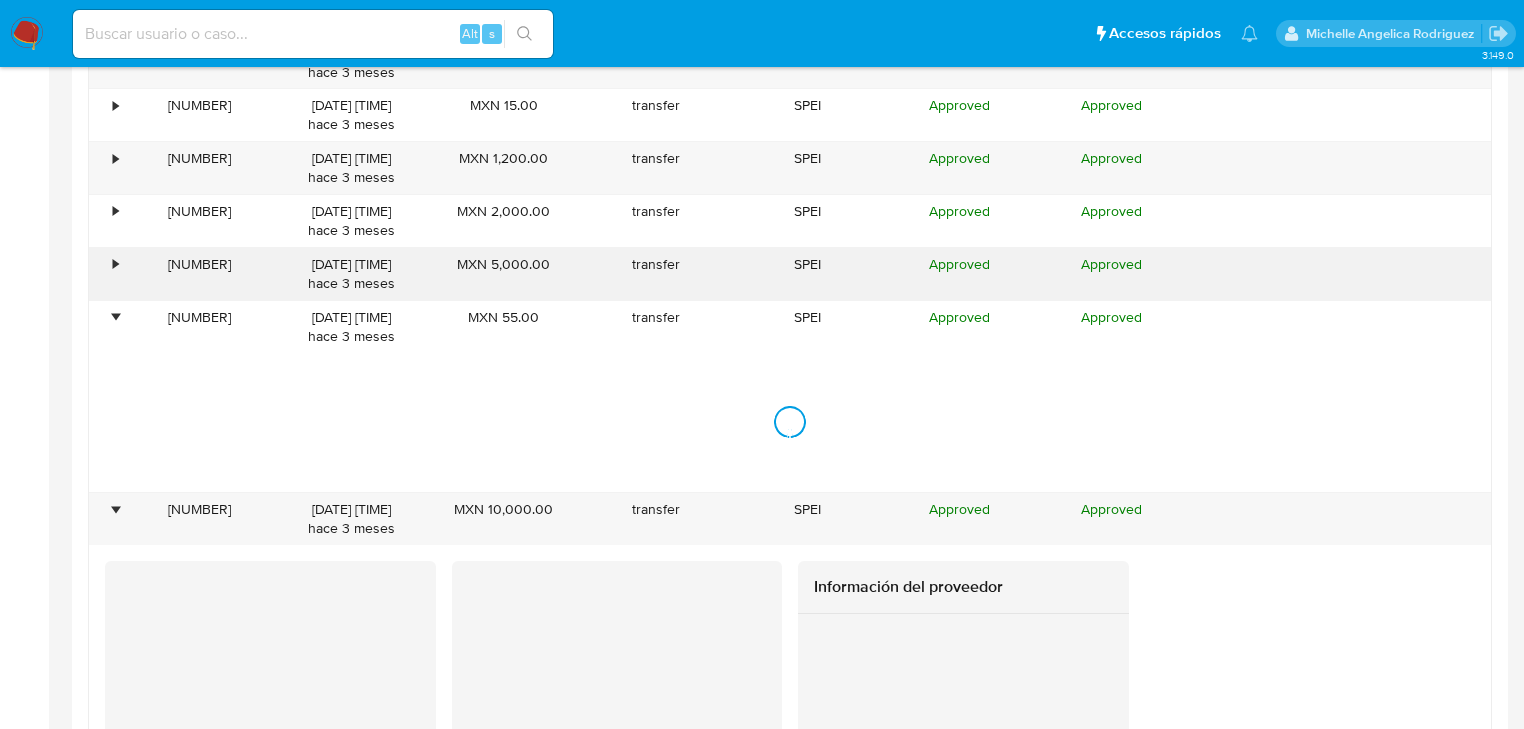 click on "•" at bounding box center [106, 274] 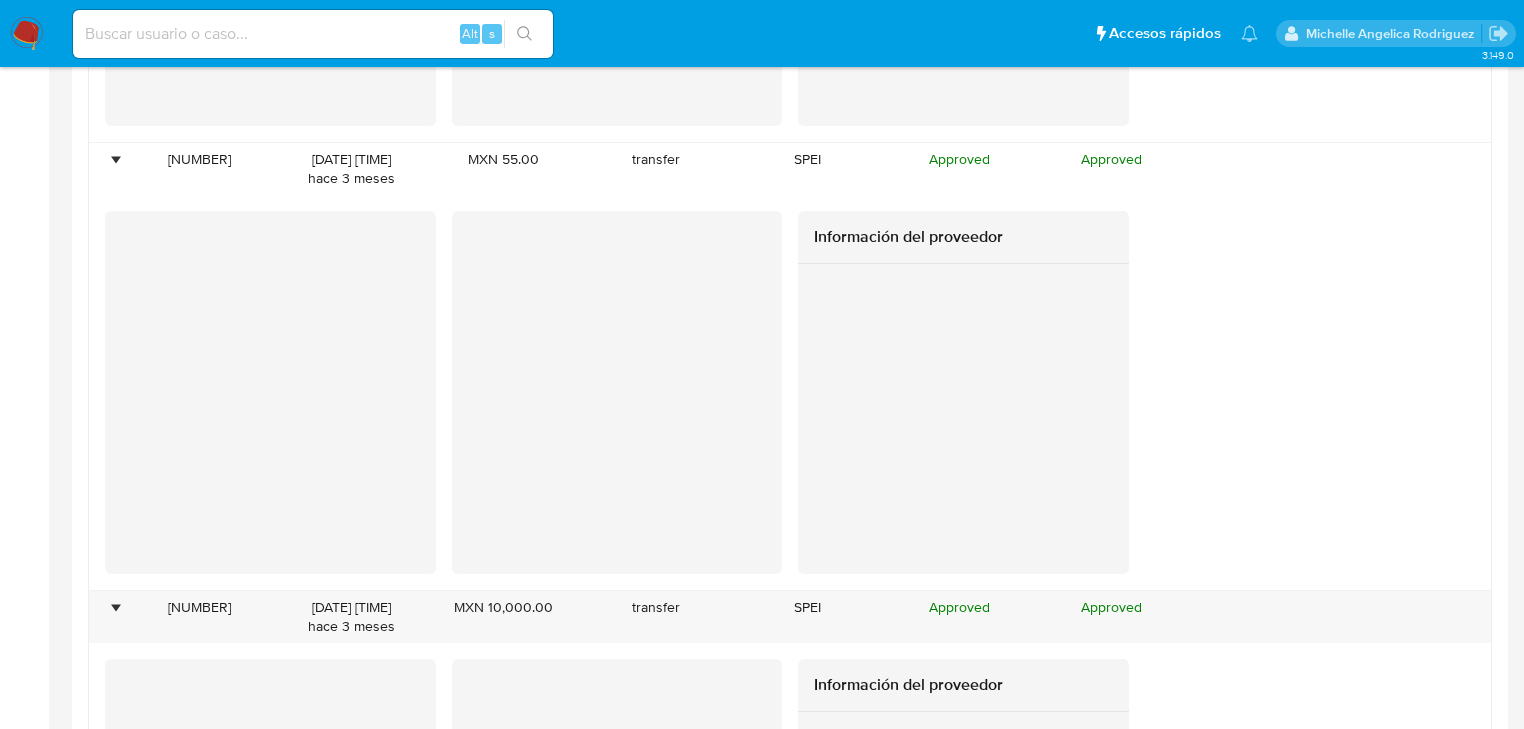 scroll, scrollTop: 2863, scrollLeft: 0, axis: vertical 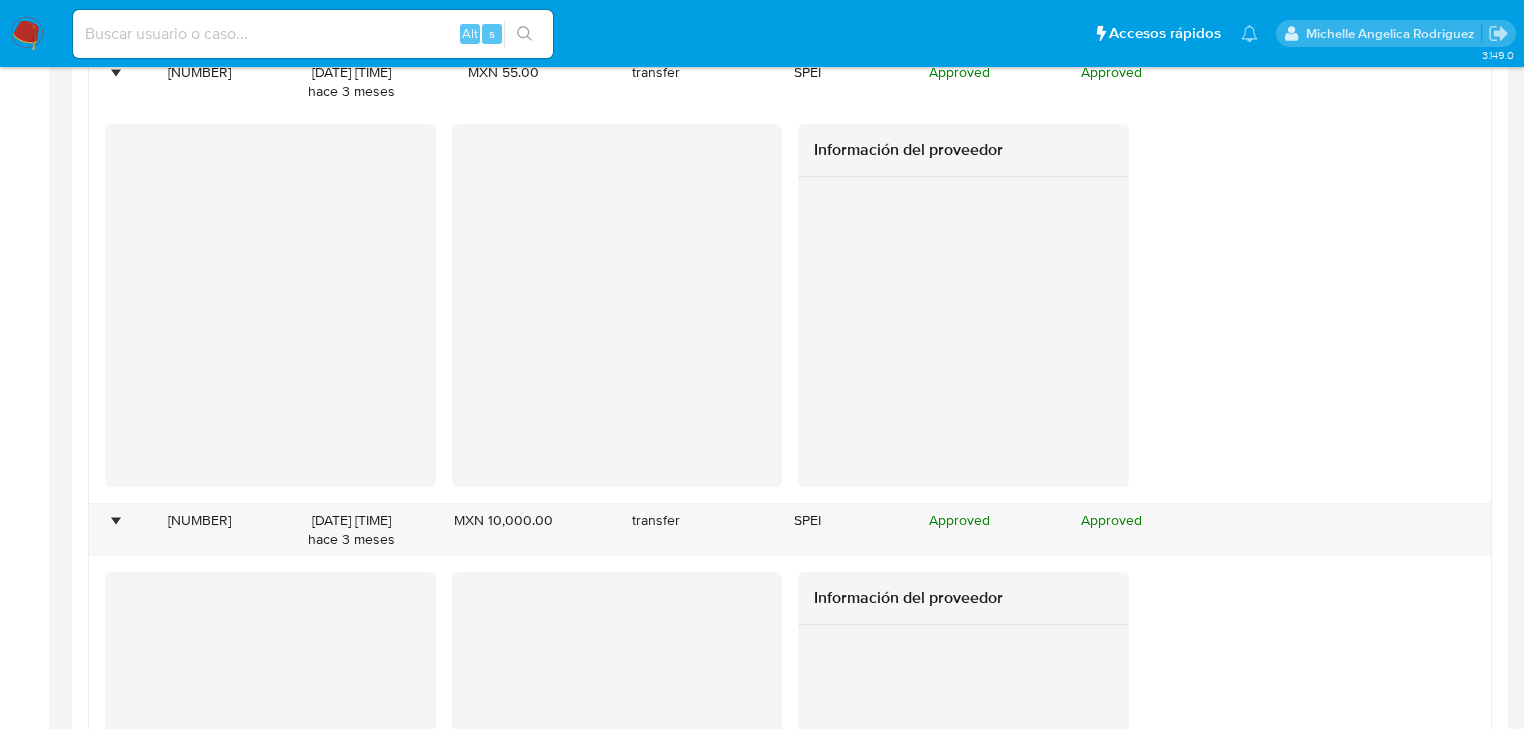 click on "3.149.0 Información de Usuario Ver Mirada por Persona Buscar   Volver al orden por defecto KYC General Historial Casos Cruces y Relaciones Devices Geolocation Documentación Lista Interna Listas Externas Direcciones Restricciones Nuevo Mundo Historial de conversaciones Archivos adjuntos Dispositivos Point Historial Riesgo PLD Información de accesos Datos Modificados Fecha Compliant IV Challenges Marcas AML Créditos Anticipos de dinero Cuentas Bancarias Insurtech Items Perfiles Tarjetas Usuario KYC Status Actualizado hace 7 meses   Creado: 19/05/2020 14:17:40 Actualizado: 31/12/2024 09:49:00 Datos personales   ID de usuario :    130940391   Tipo entidad :    Persona   Sitio :    MLM   Nombre completo :    Jair Raziel Ramirez Pajaro   Nombre :    Jair Raziel   Apellido :    Ramirez   Segundo apellido :    Pajaro   Nombre social :    Jair Raziel   Nombre del comercio :    Tequila playa   Soft descriptor :    -   Lugar de nacimiento :    MEXICO, DISTRITO FEDERAL   Fecha de nacimiento :        :" at bounding box center (762, -712) 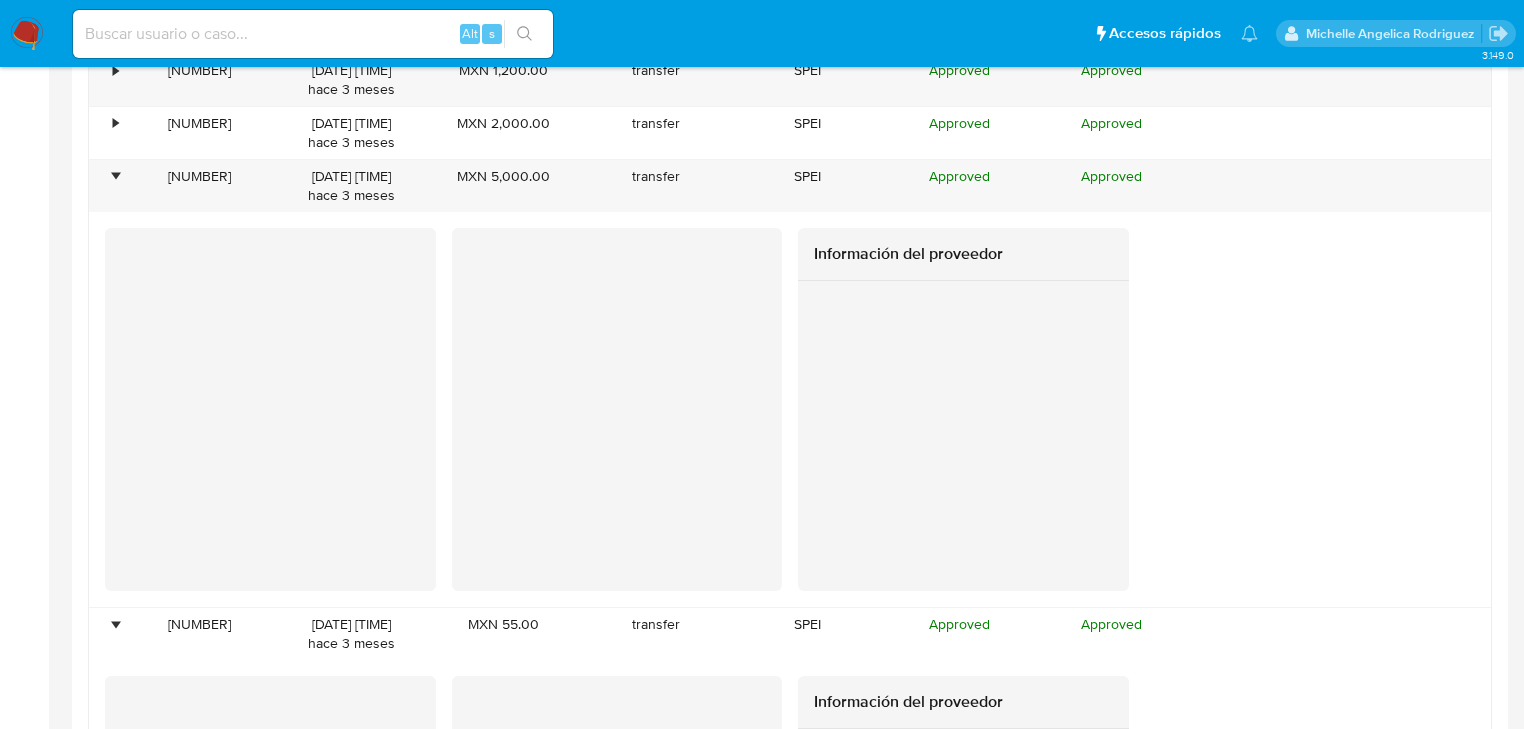 scroll, scrollTop: 2303, scrollLeft: 0, axis: vertical 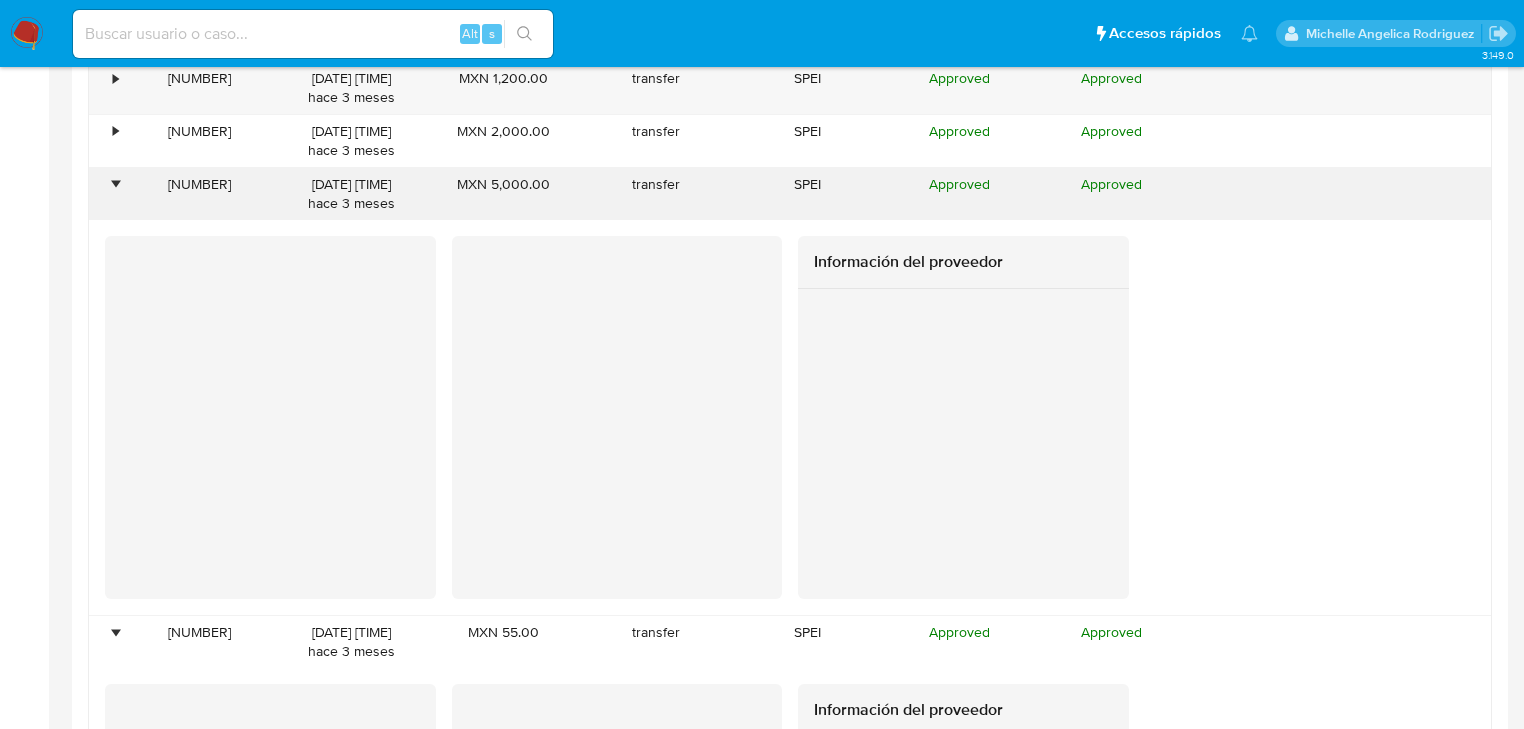 click on "•" at bounding box center [106, 194] 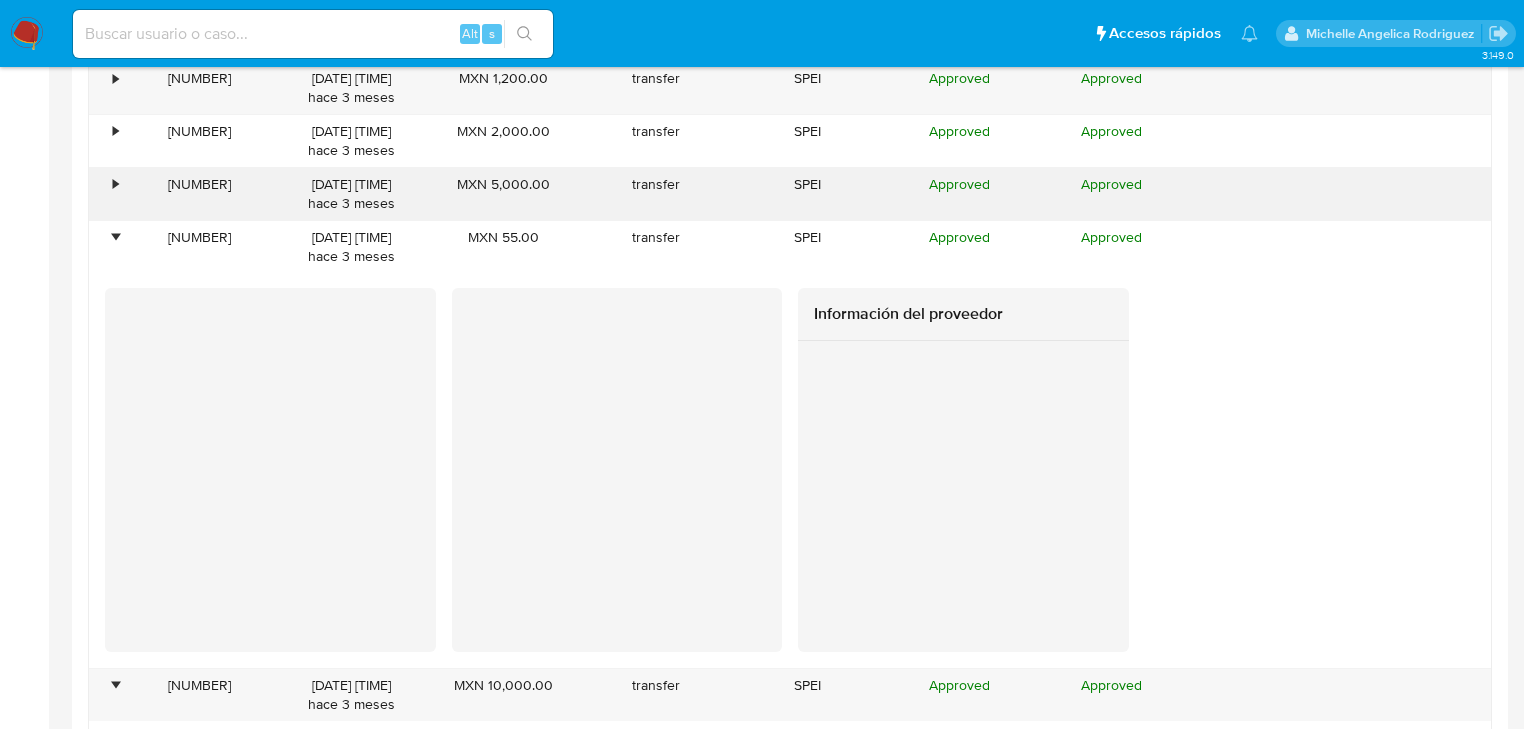 drag, startPoint x: 118, startPoint y: 236, endPoint x: 116, endPoint y: 212, distance: 24.083189 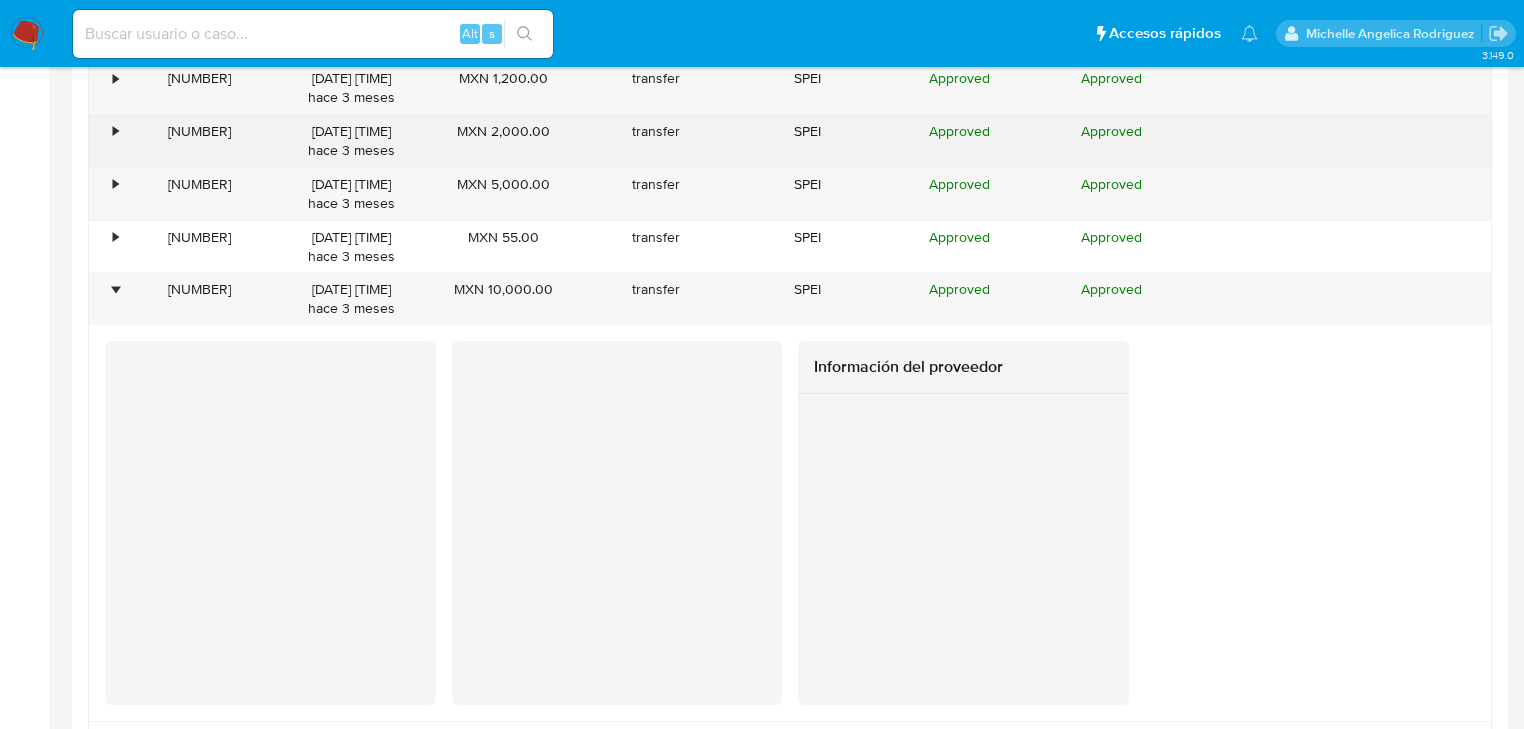 click on "•" at bounding box center [115, 131] 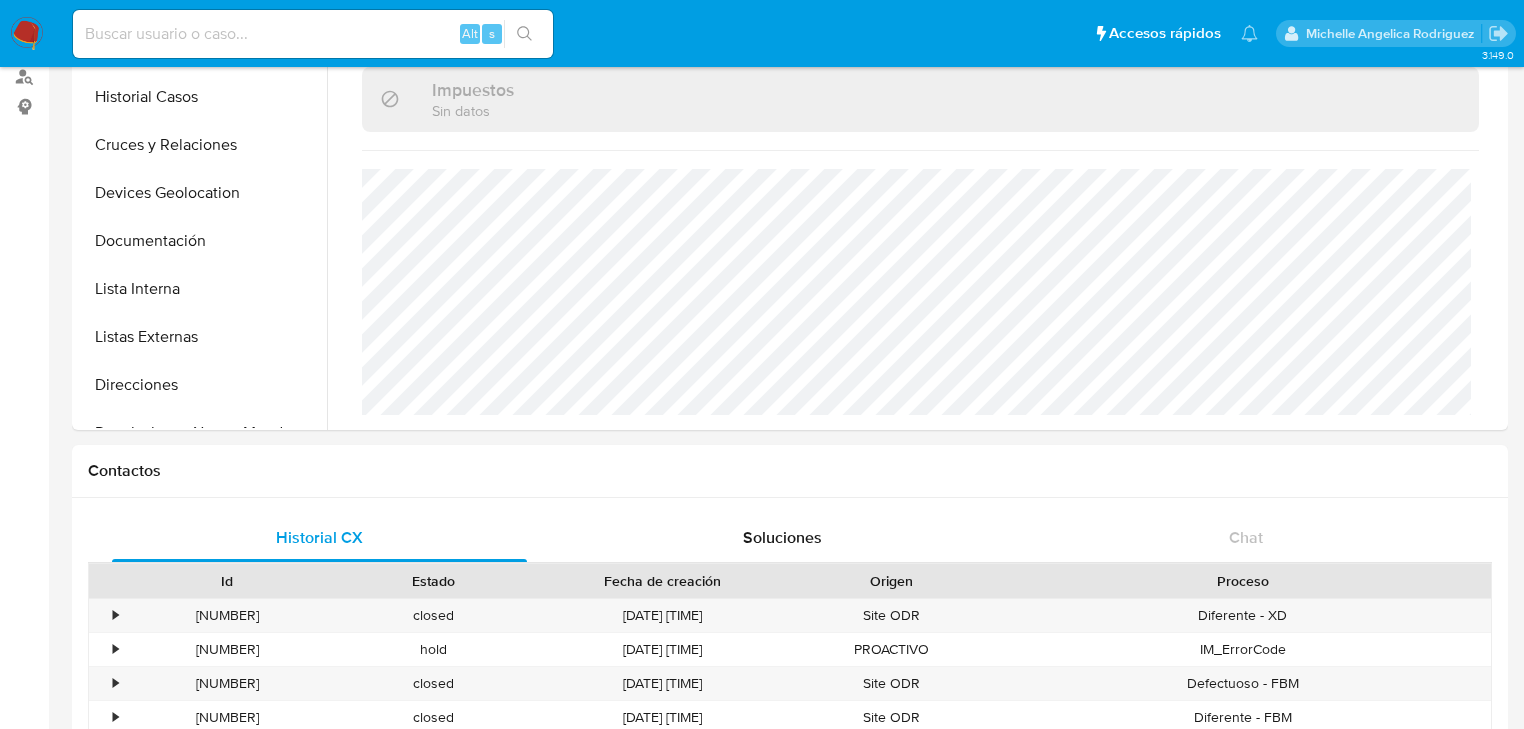scroll, scrollTop: 134, scrollLeft: 0, axis: vertical 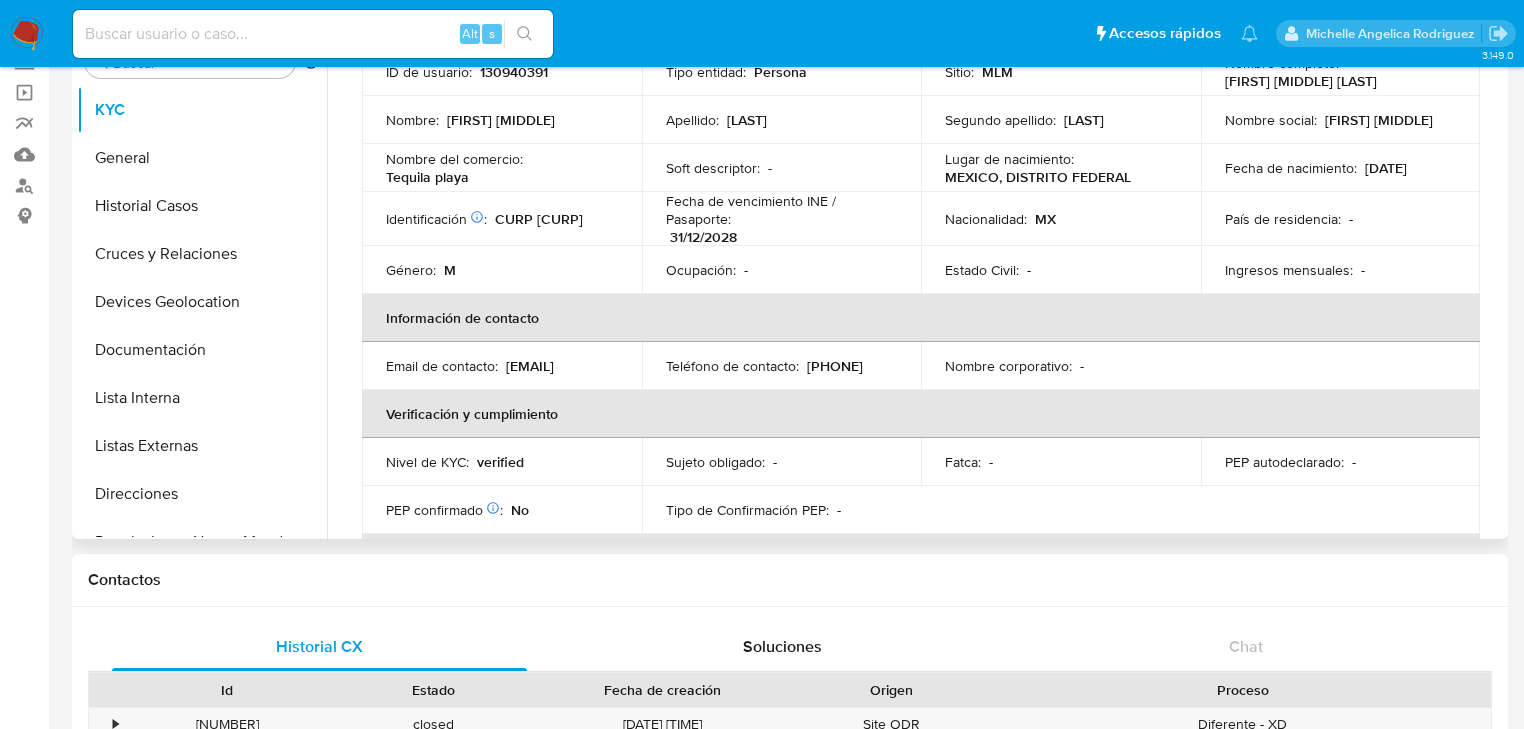 drag, startPoint x: 552, startPoint y: 376, endPoint x: 372, endPoint y: 373, distance: 180.025 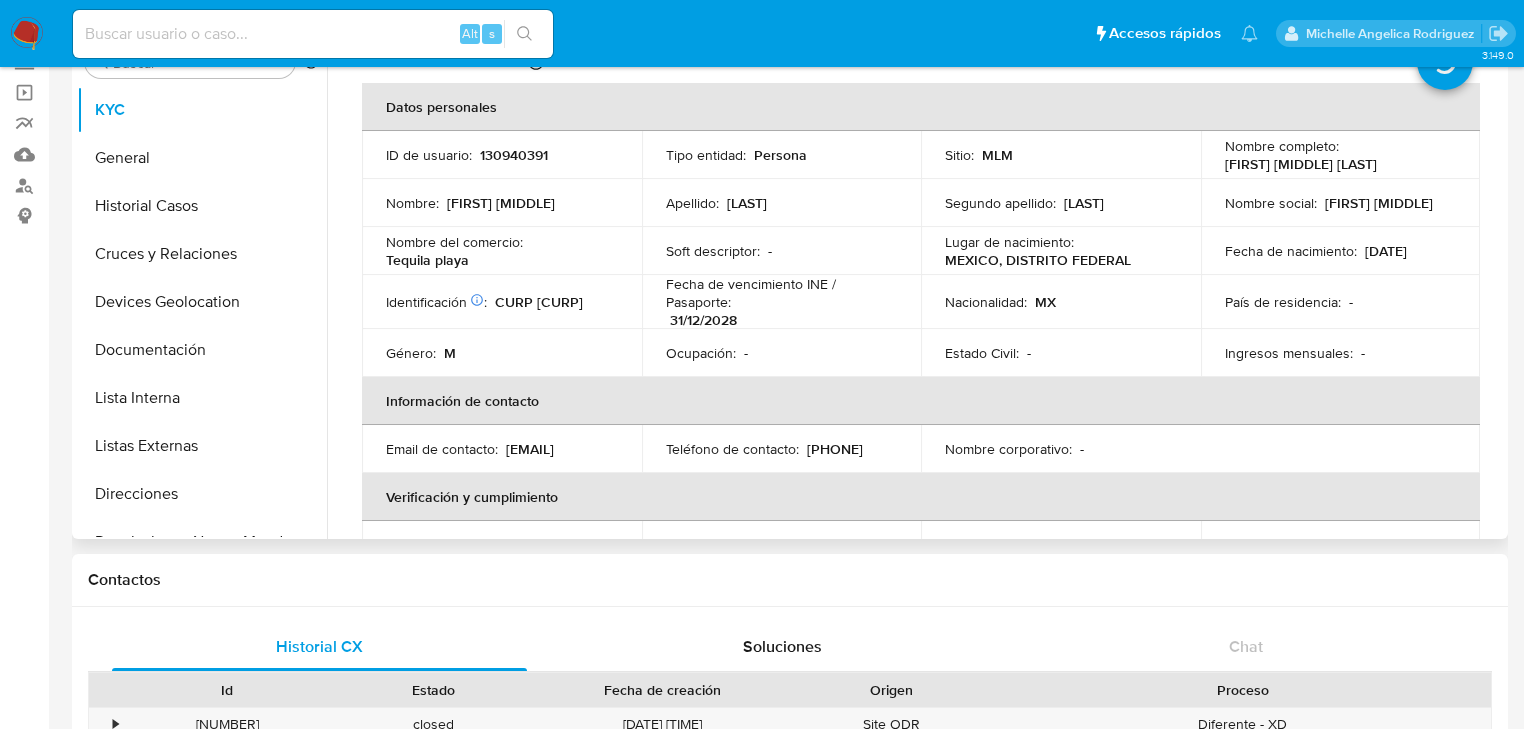 scroll, scrollTop: 0, scrollLeft: 0, axis: both 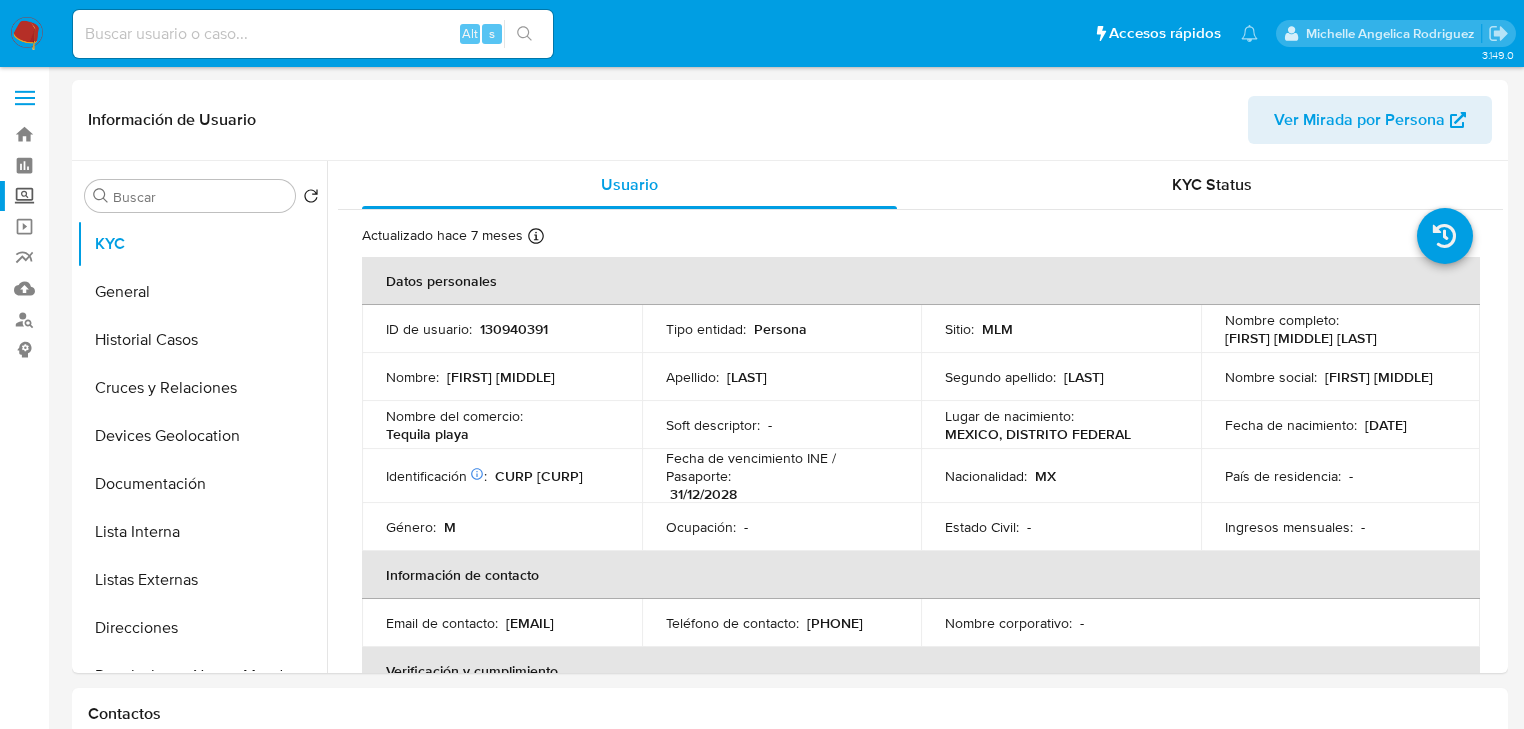click on "Screening" at bounding box center (119, 196) 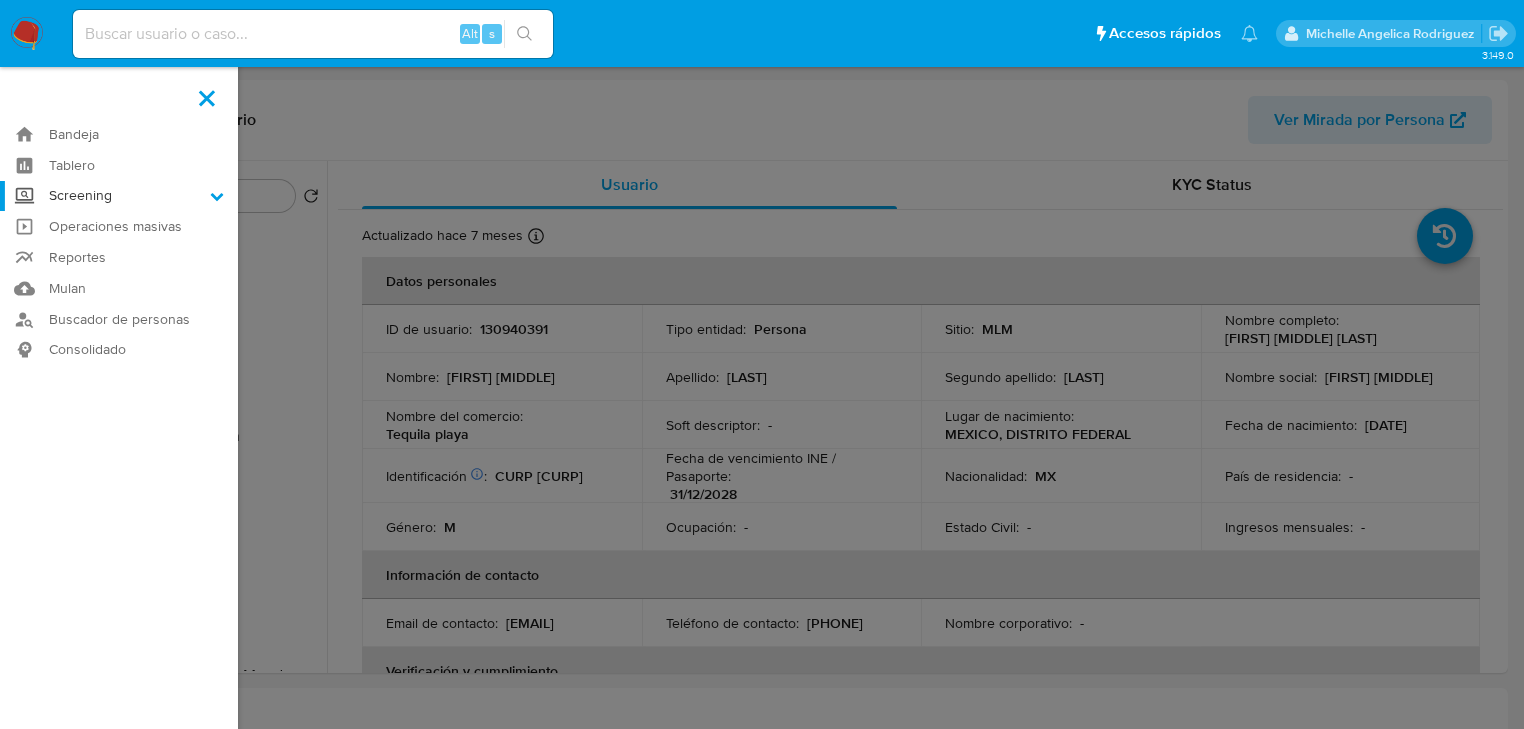 click on "Screening" at bounding box center (0, 0) 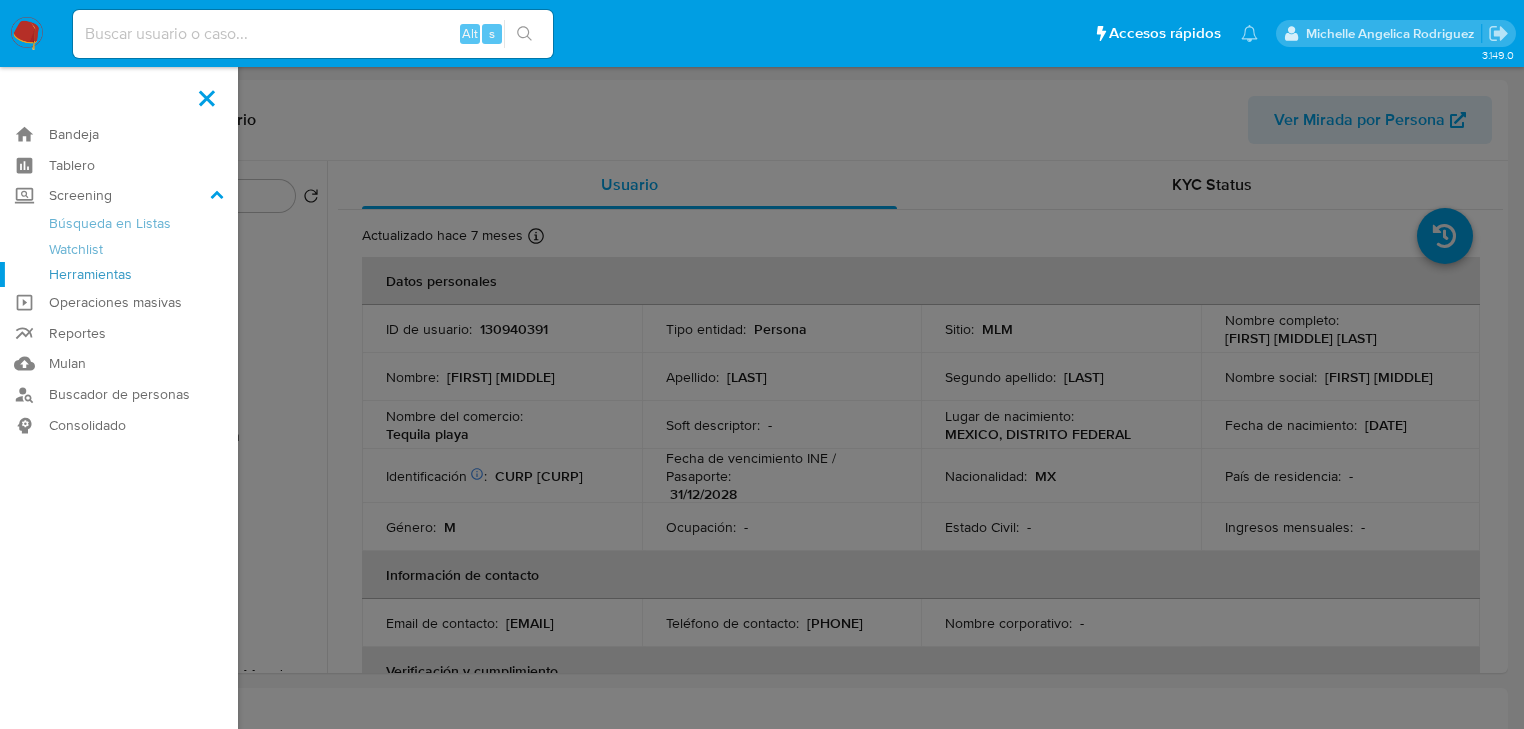 click on "Herramientas" at bounding box center [119, 274] 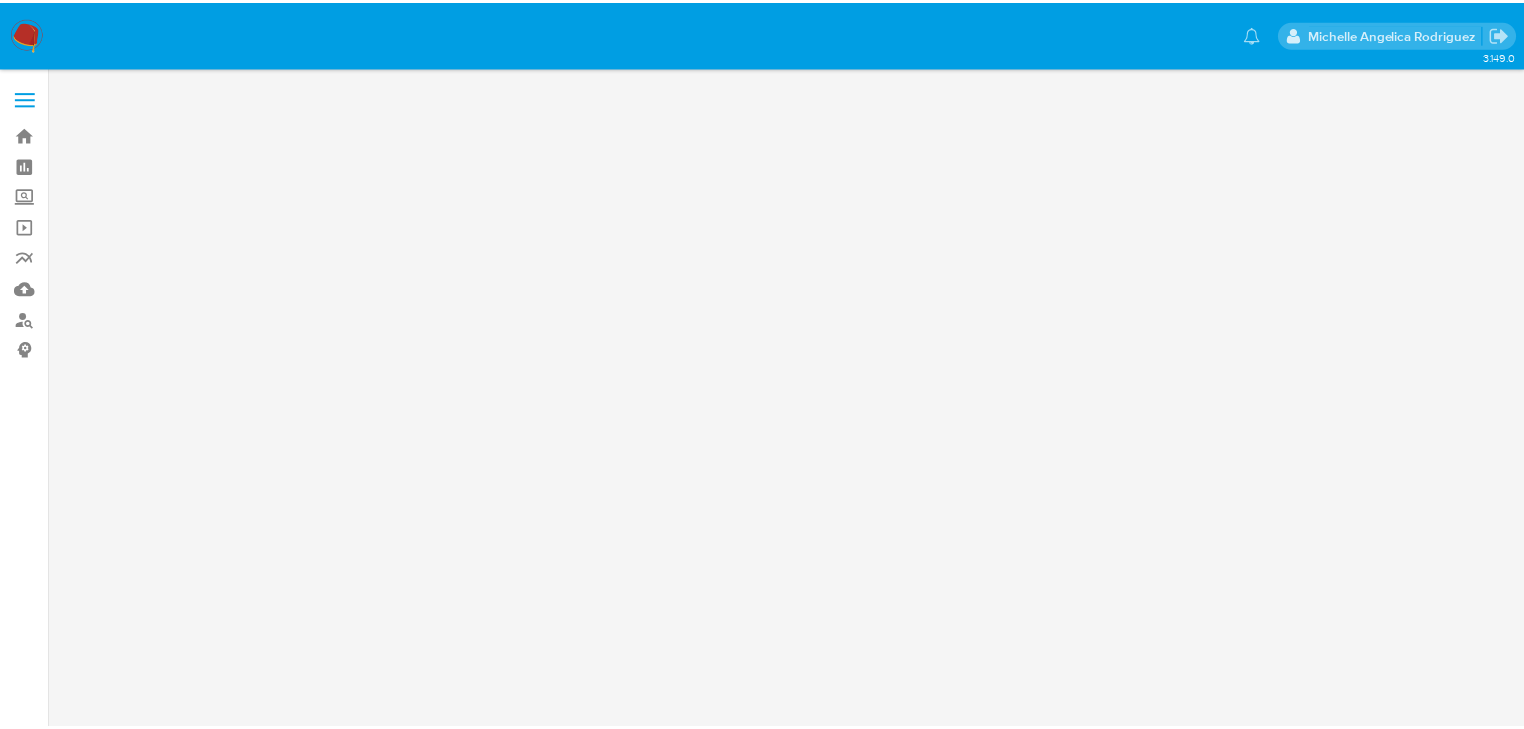 scroll, scrollTop: 0, scrollLeft: 0, axis: both 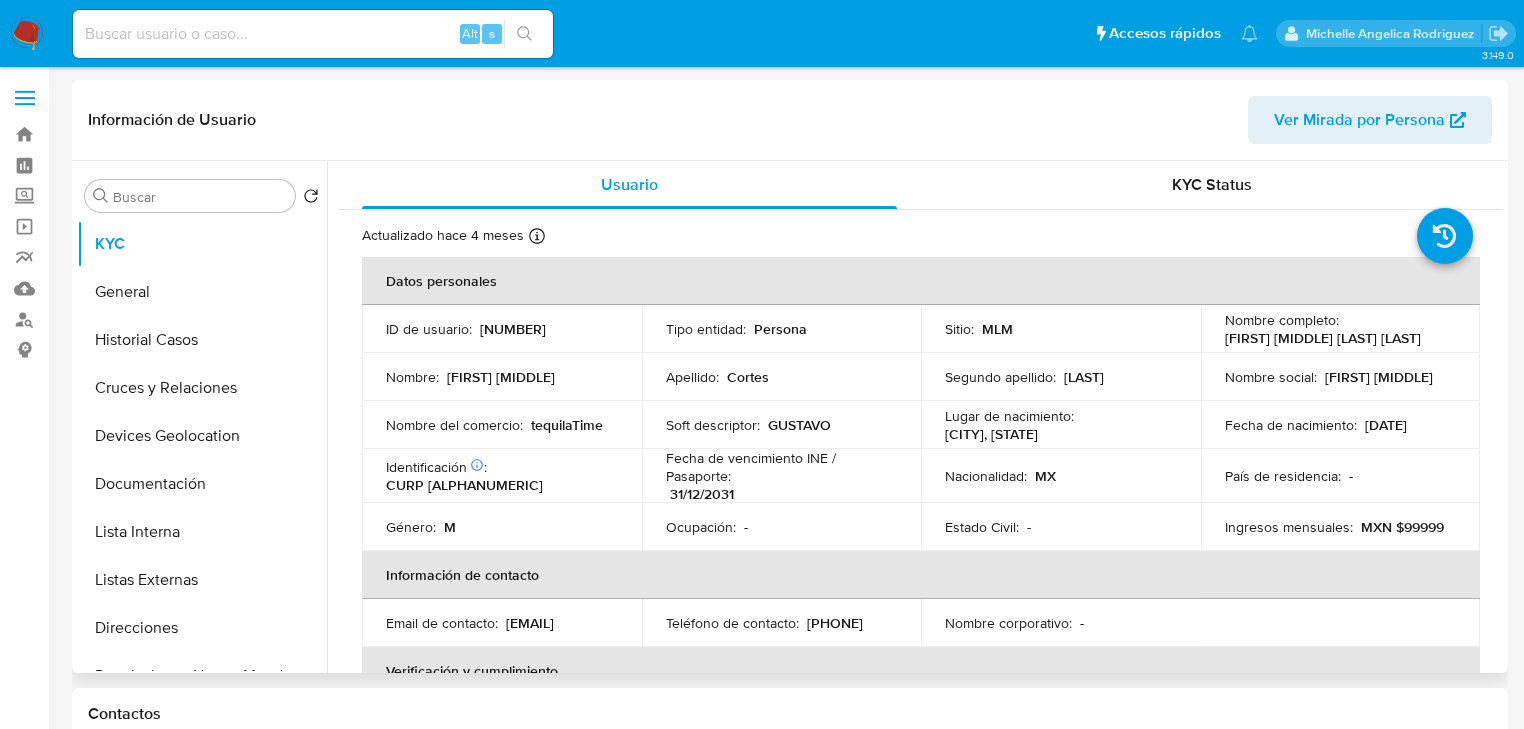 select on "10" 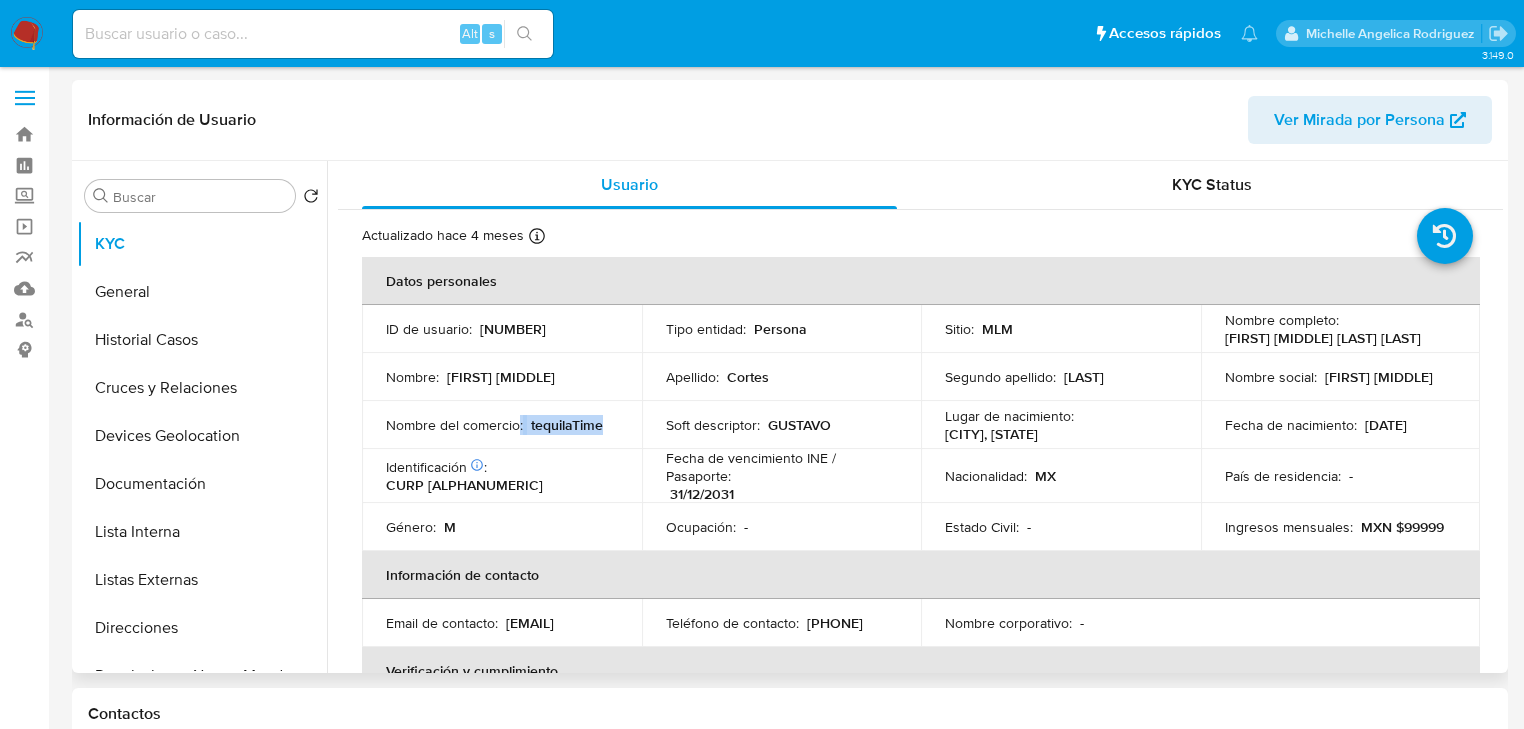 click on "Nombre del comercio :    tequilaTime" at bounding box center (502, 425) 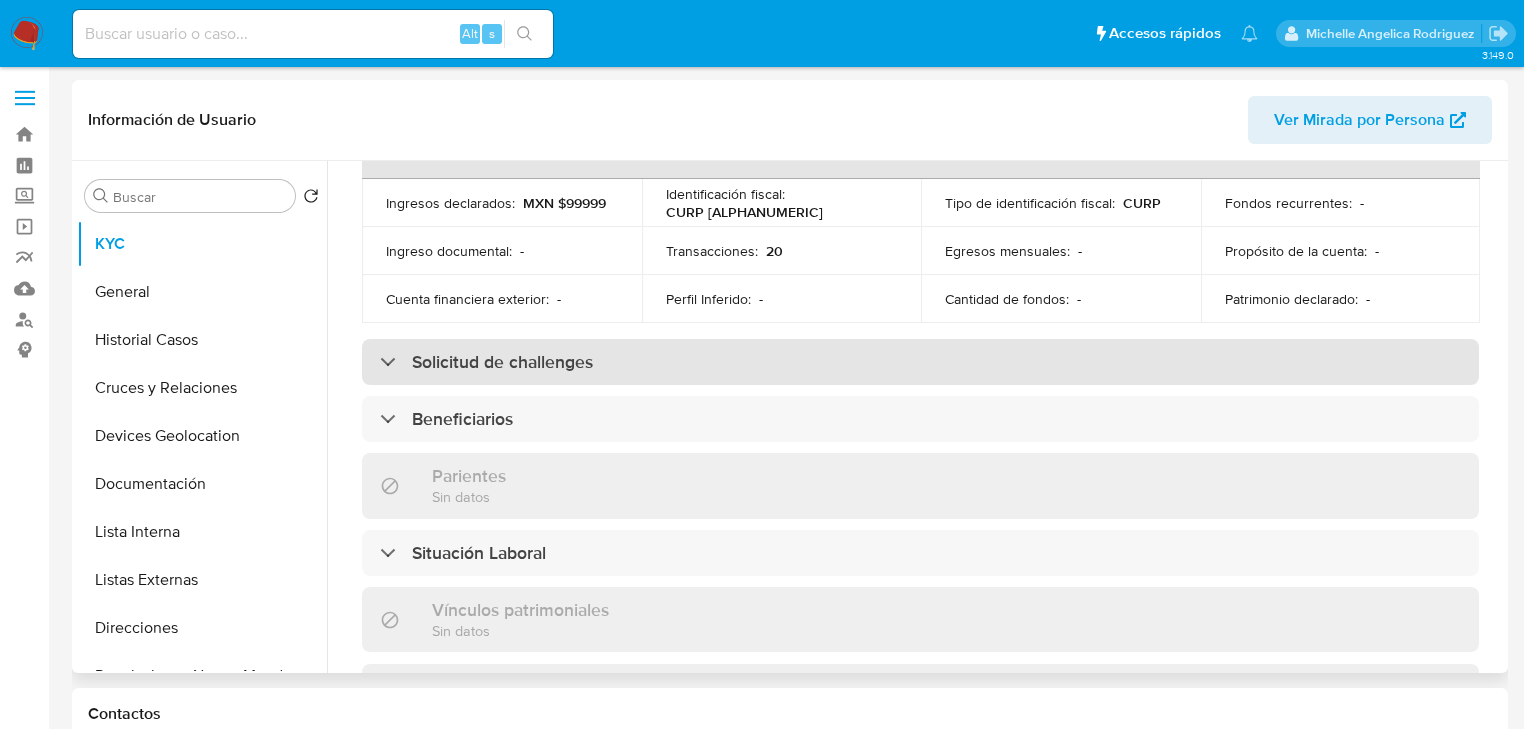 scroll, scrollTop: 640, scrollLeft: 0, axis: vertical 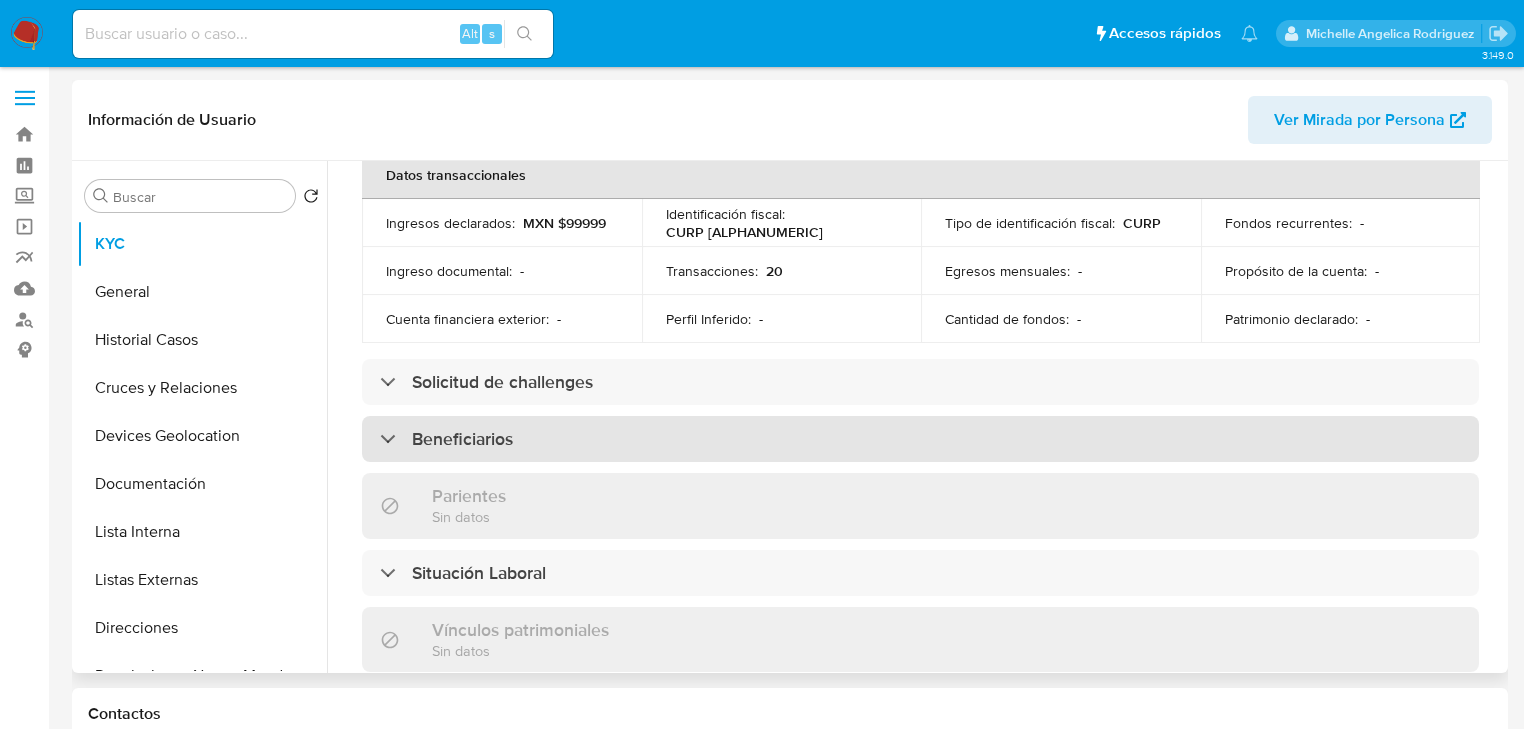 click at bounding box center (380, 438) 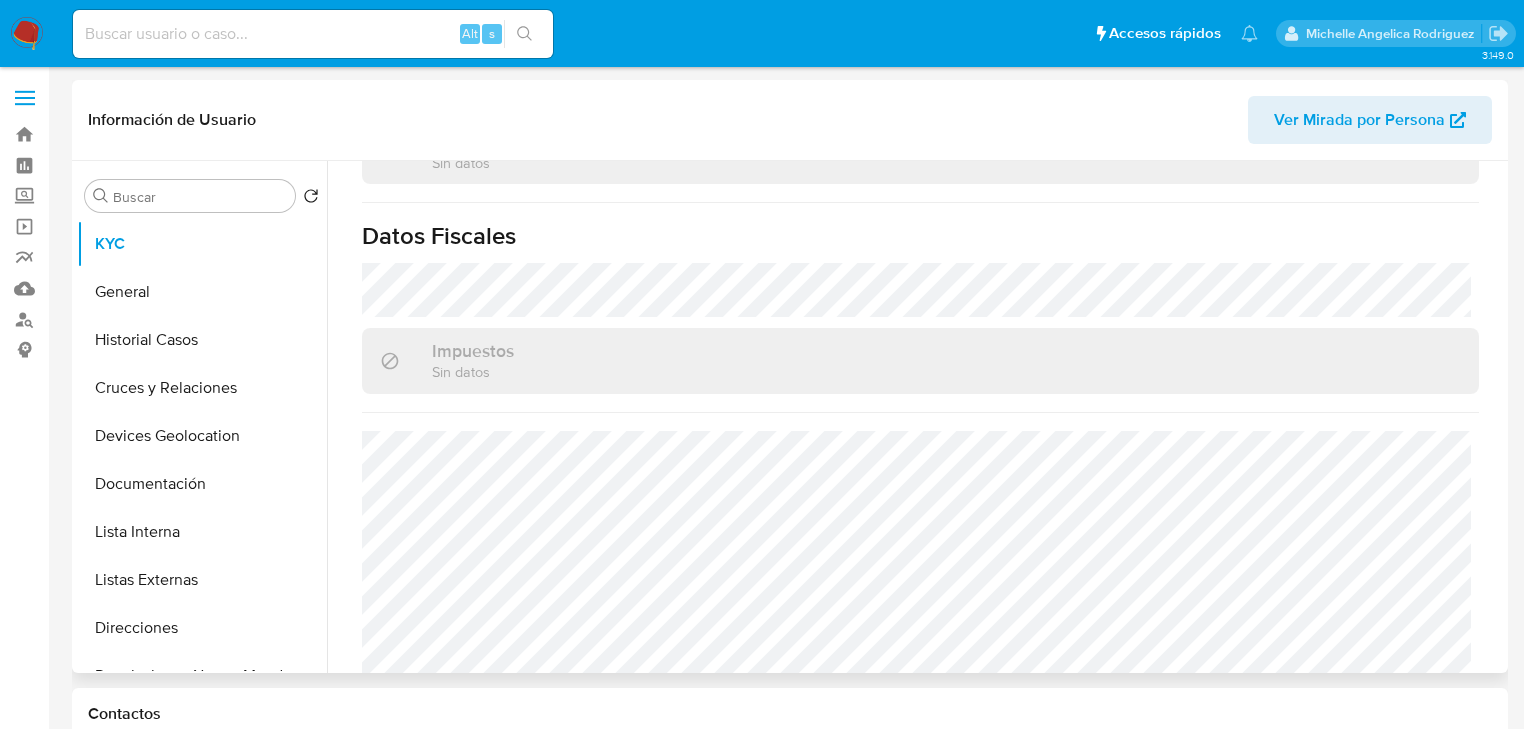 scroll, scrollTop: 1413, scrollLeft: 0, axis: vertical 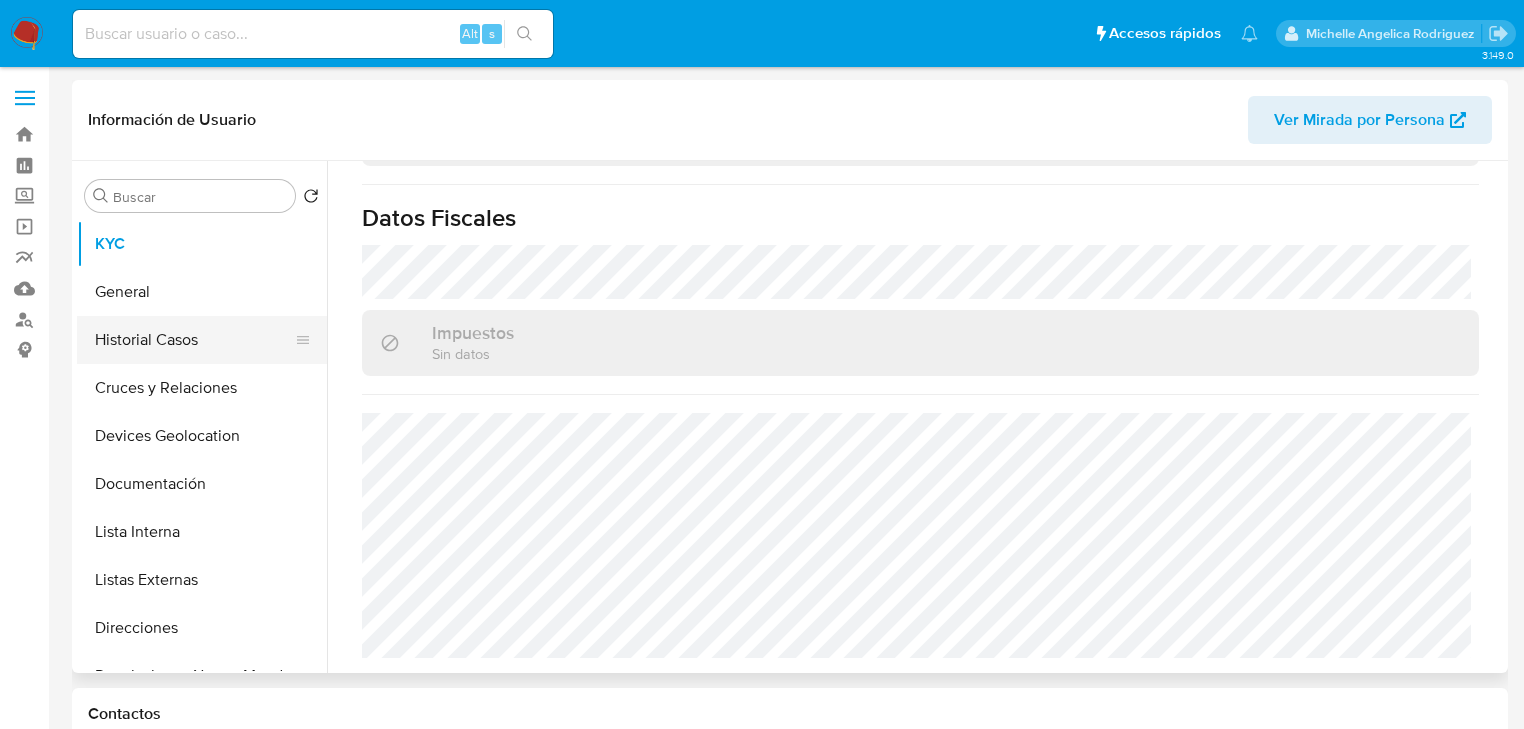 click on "Historial Casos" at bounding box center [194, 340] 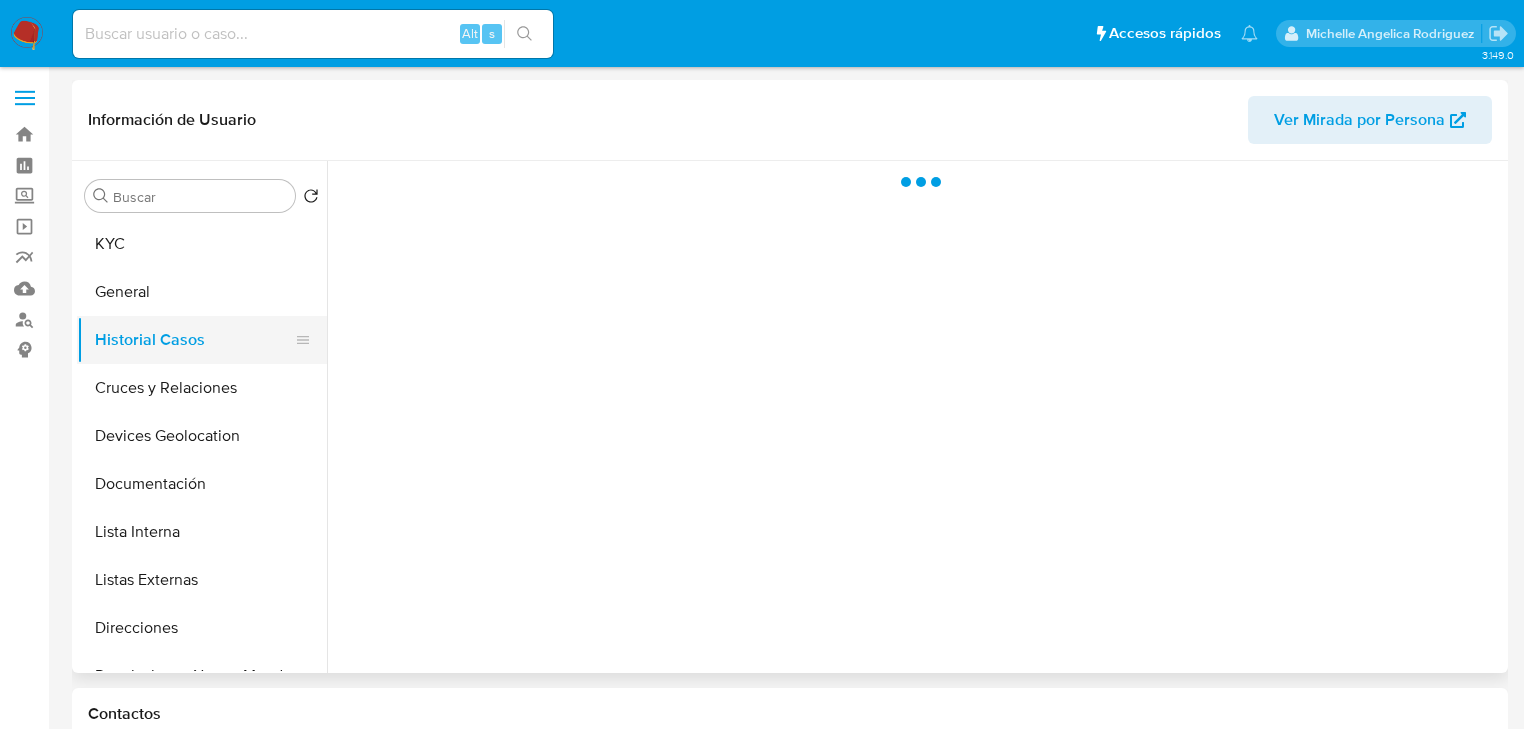 scroll, scrollTop: 0, scrollLeft: 0, axis: both 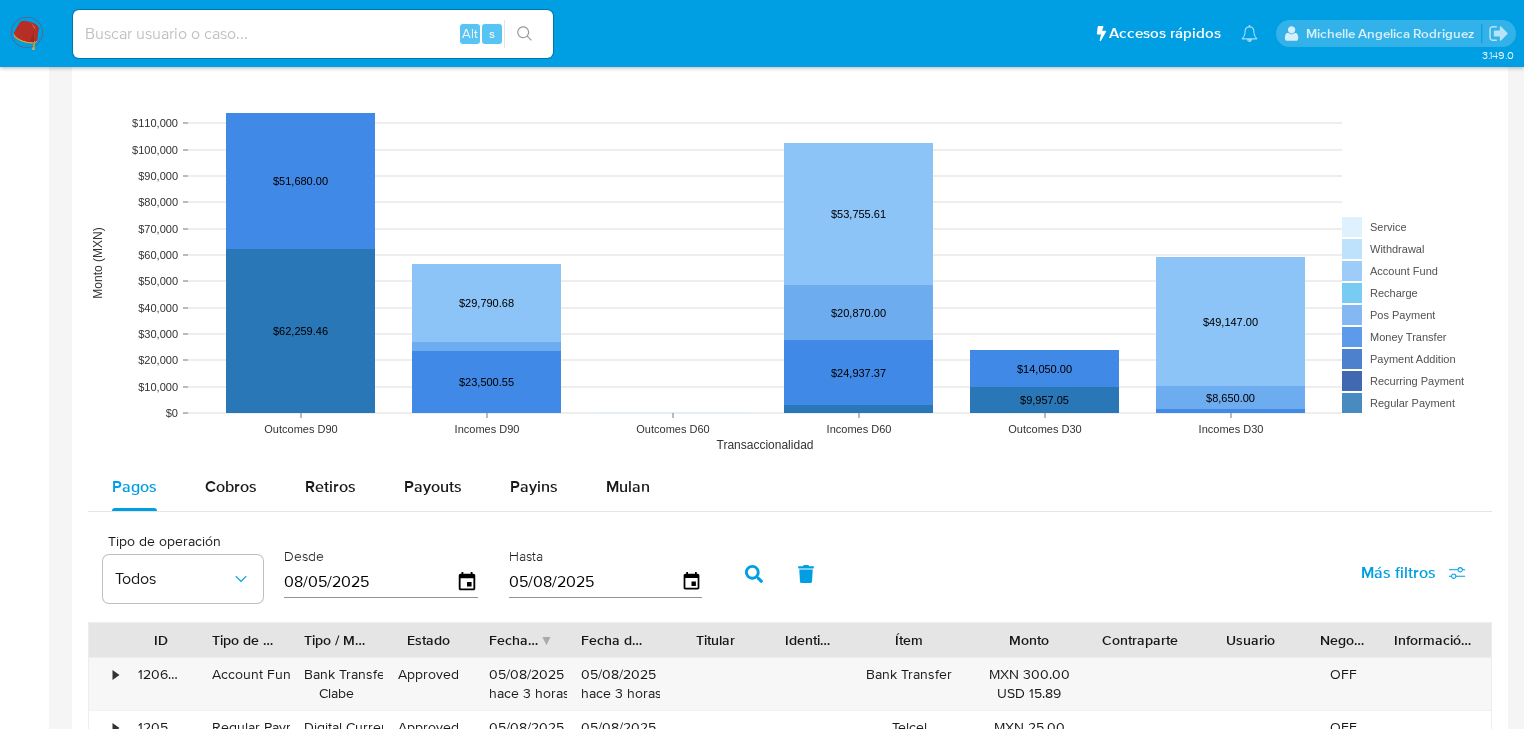 drag, startPoint x: 232, startPoint y: 480, endPoint x: 333, endPoint y: 436, distance: 110.16805 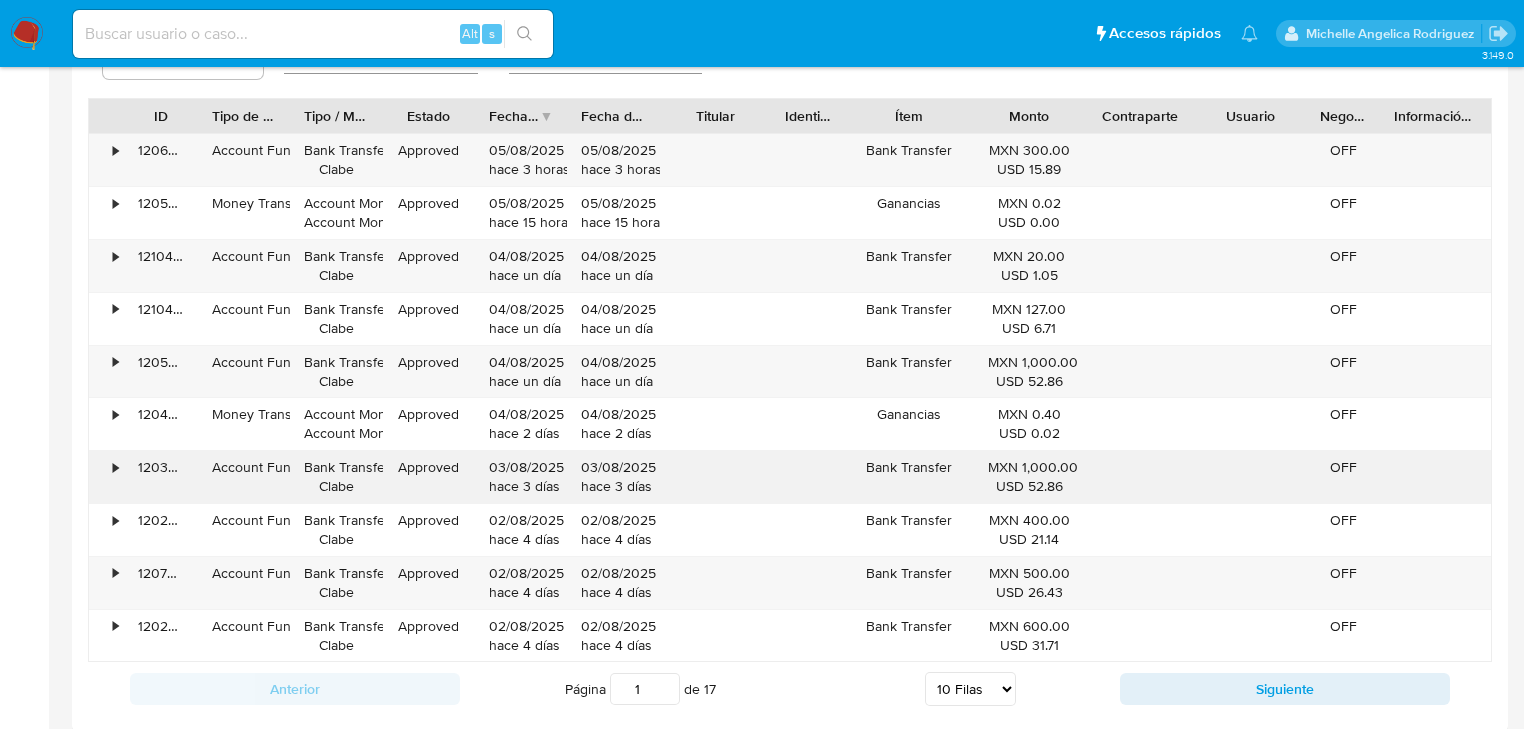 scroll, scrollTop: 2000, scrollLeft: 0, axis: vertical 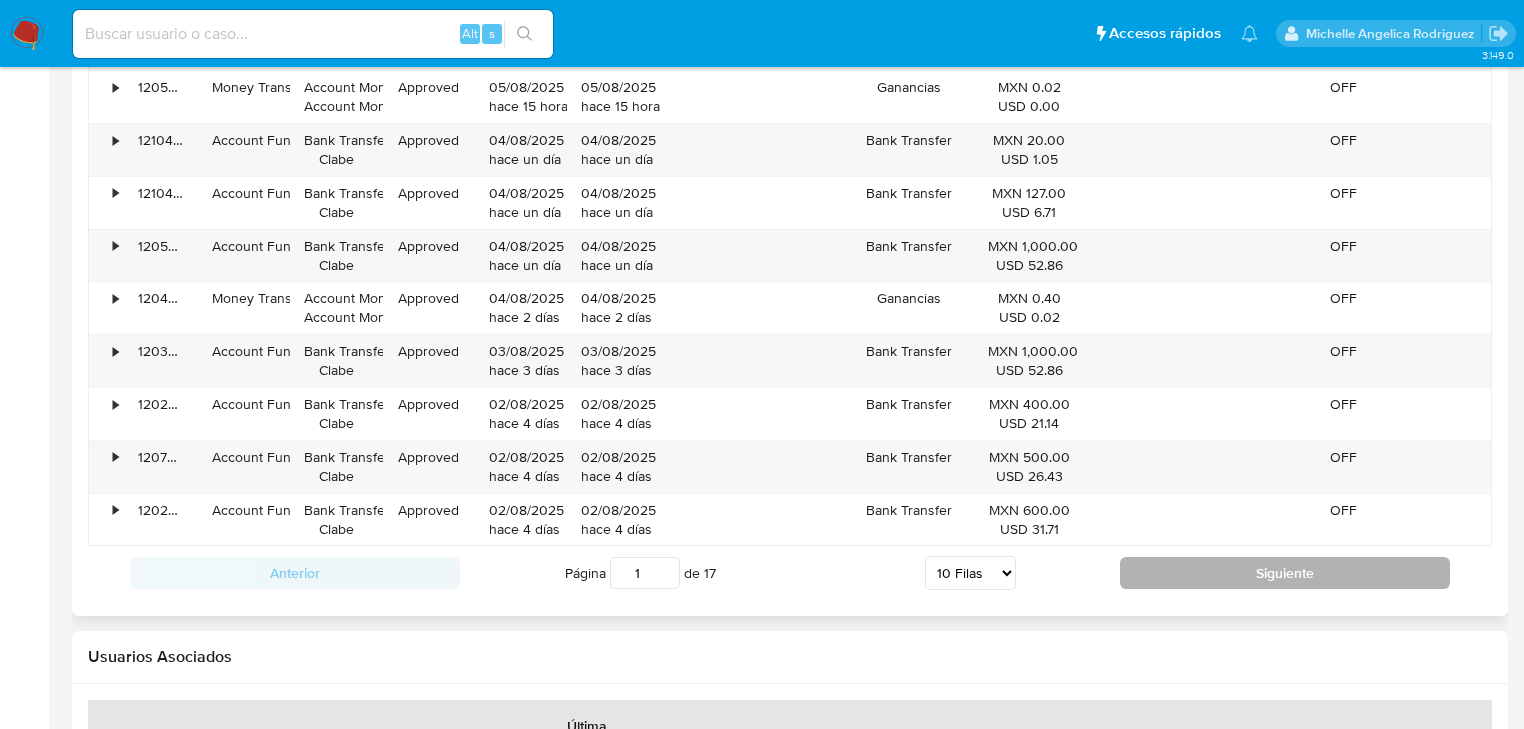 click on "Siguiente" at bounding box center [1285, 573] 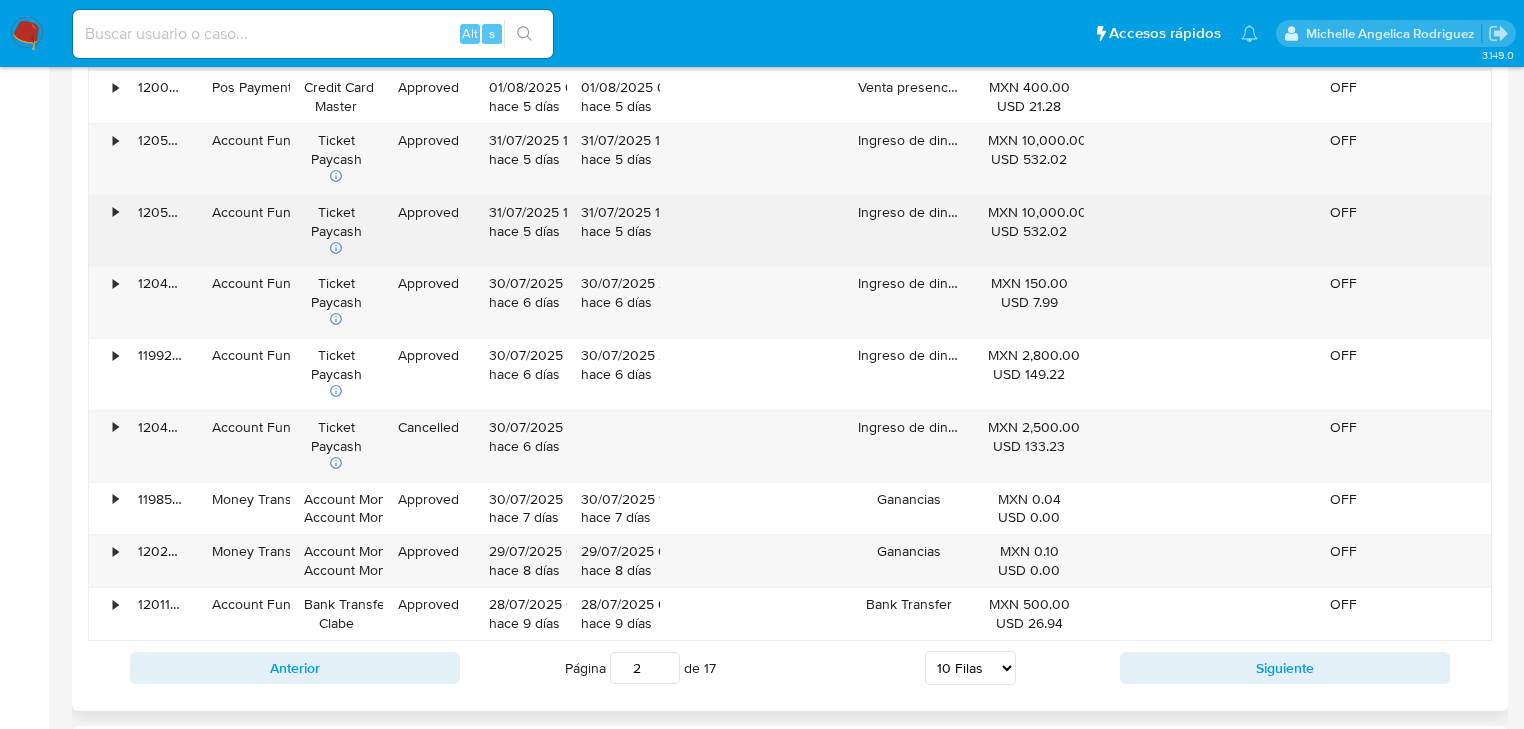 drag, startPoint x: 98, startPoint y: 203, endPoint x: 109, endPoint y: 208, distance: 12.083046 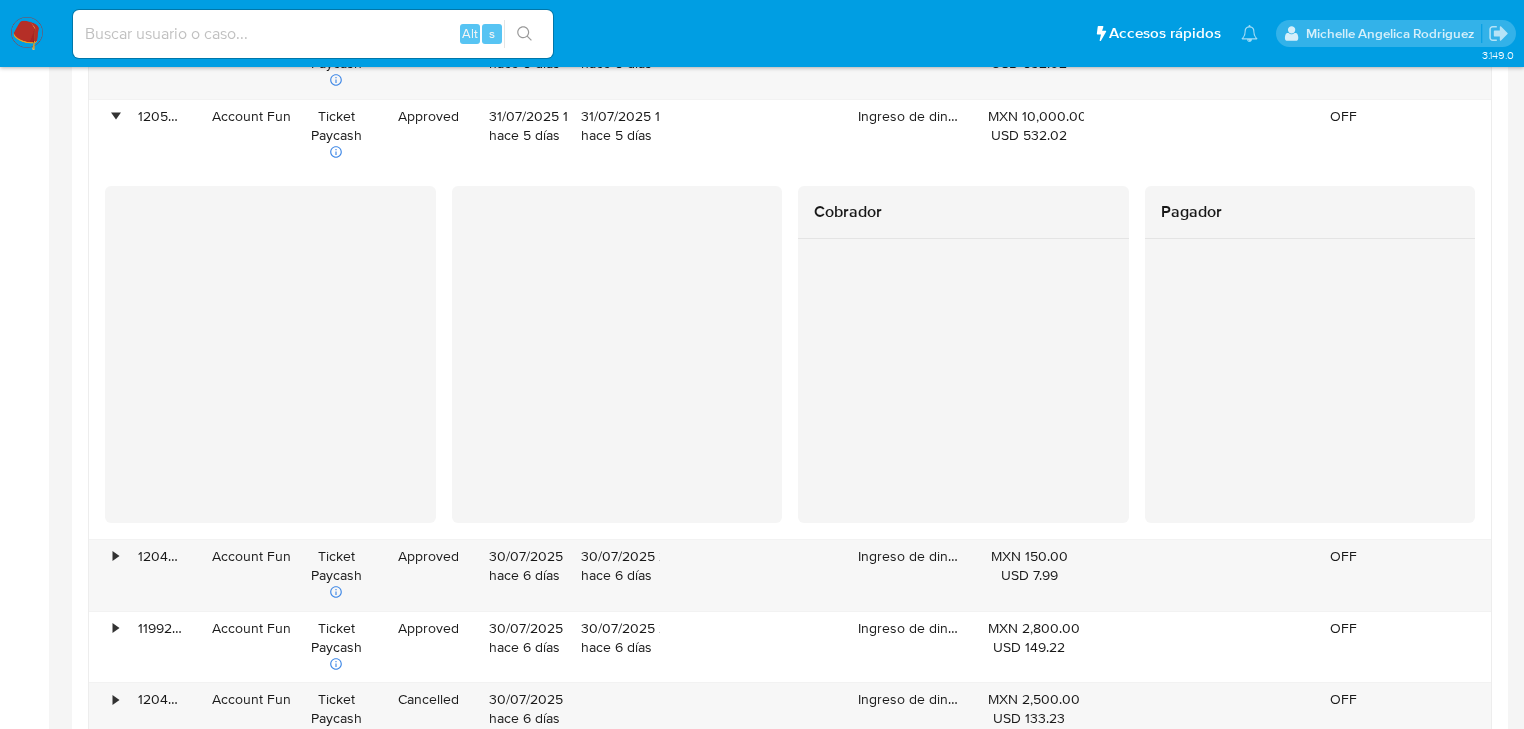 scroll, scrollTop: 2240, scrollLeft: 0, axis: vertical 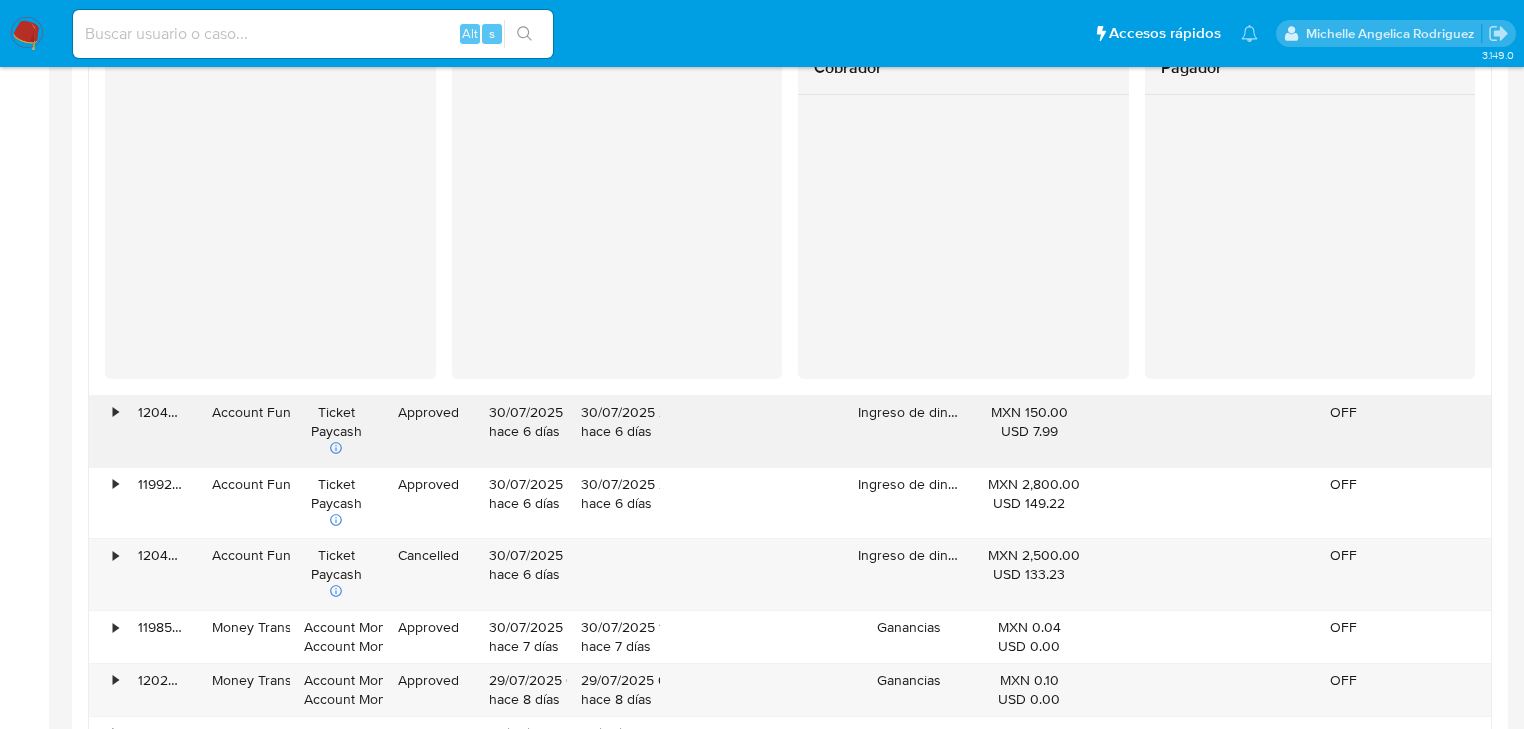 click on "120451006910" at bounding box center (161, 431) 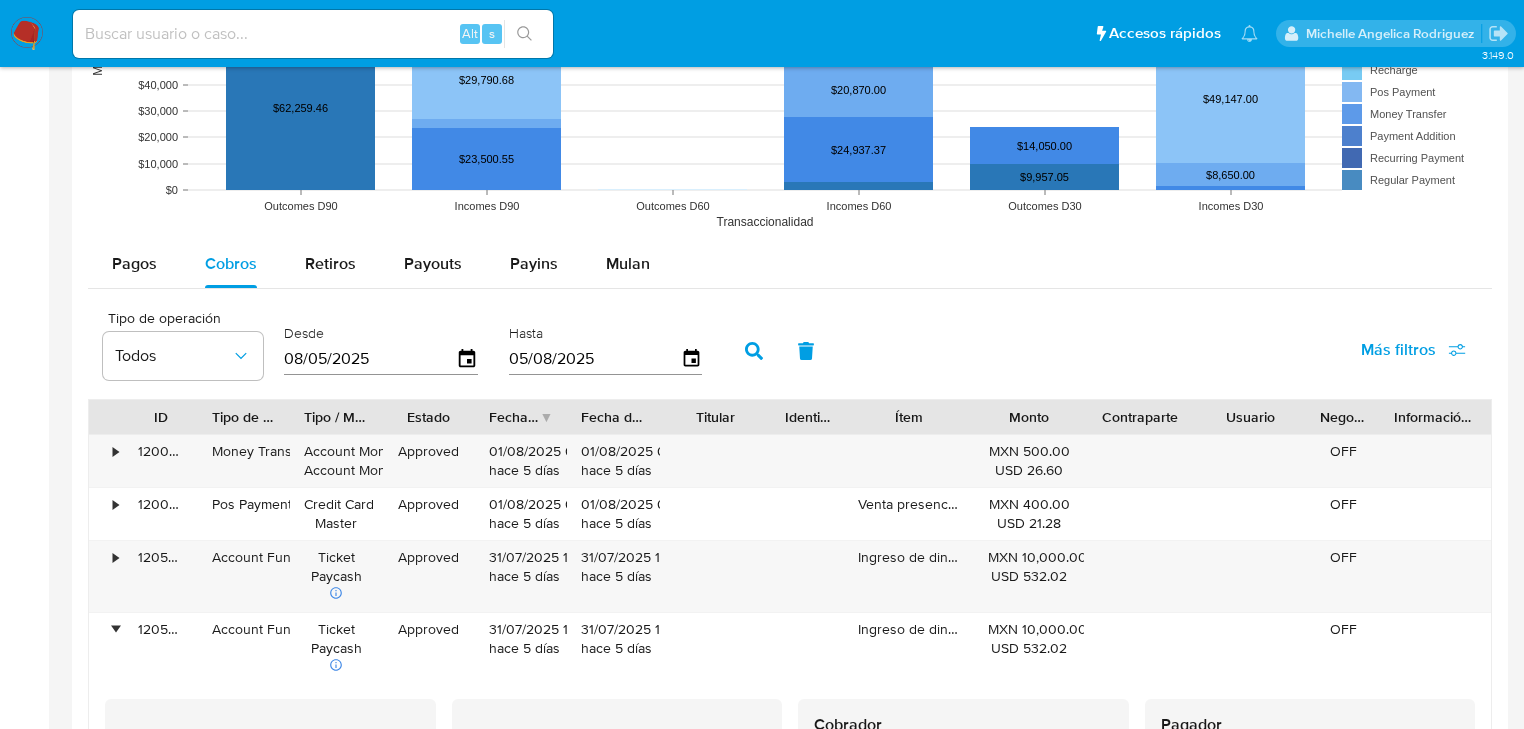 scroll, scrollTop: 1440, scrollLeft: 0, axis: vertical 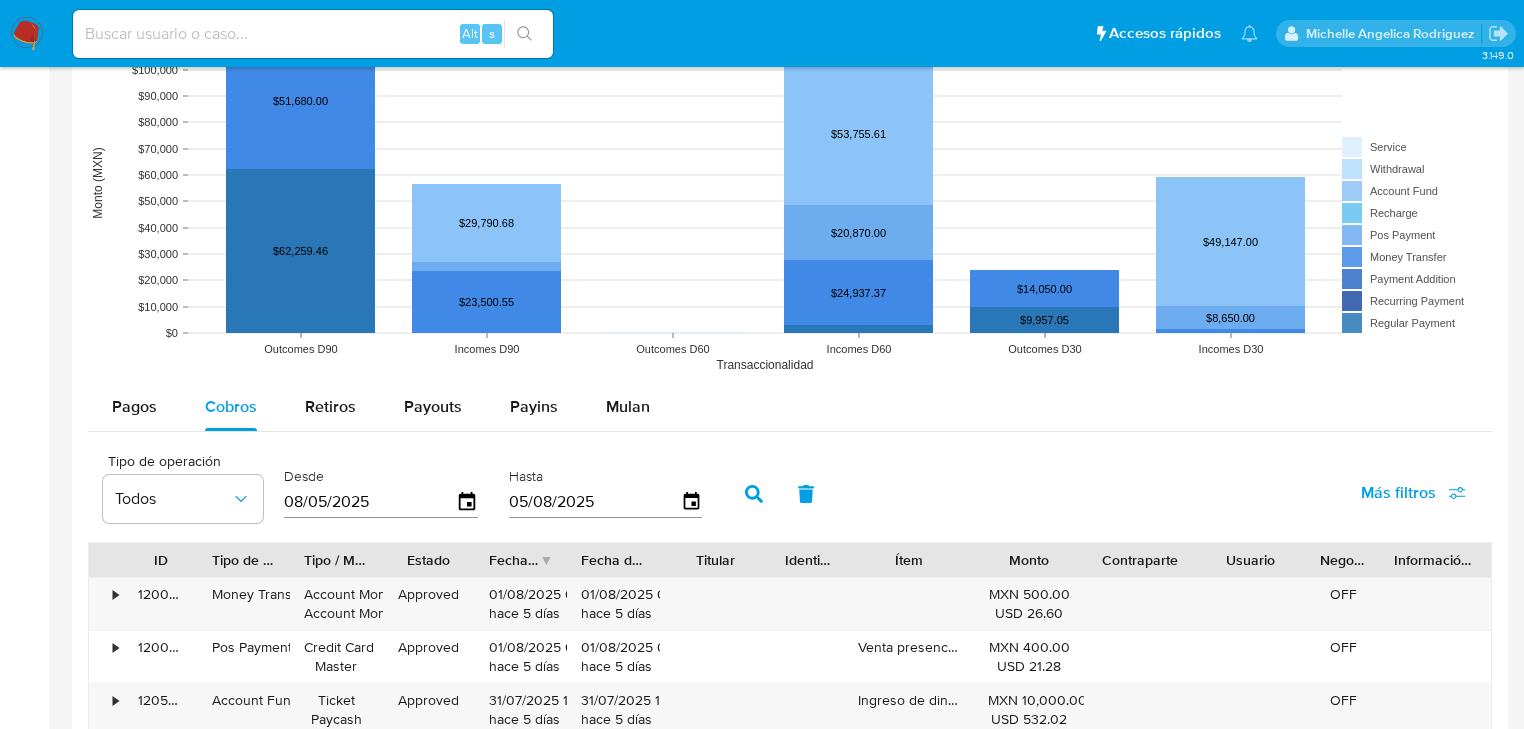 drag, startPoint x: 423, startPoint y: 394, endPoint x: 460, endPoint y: 380, distance: 39.56008 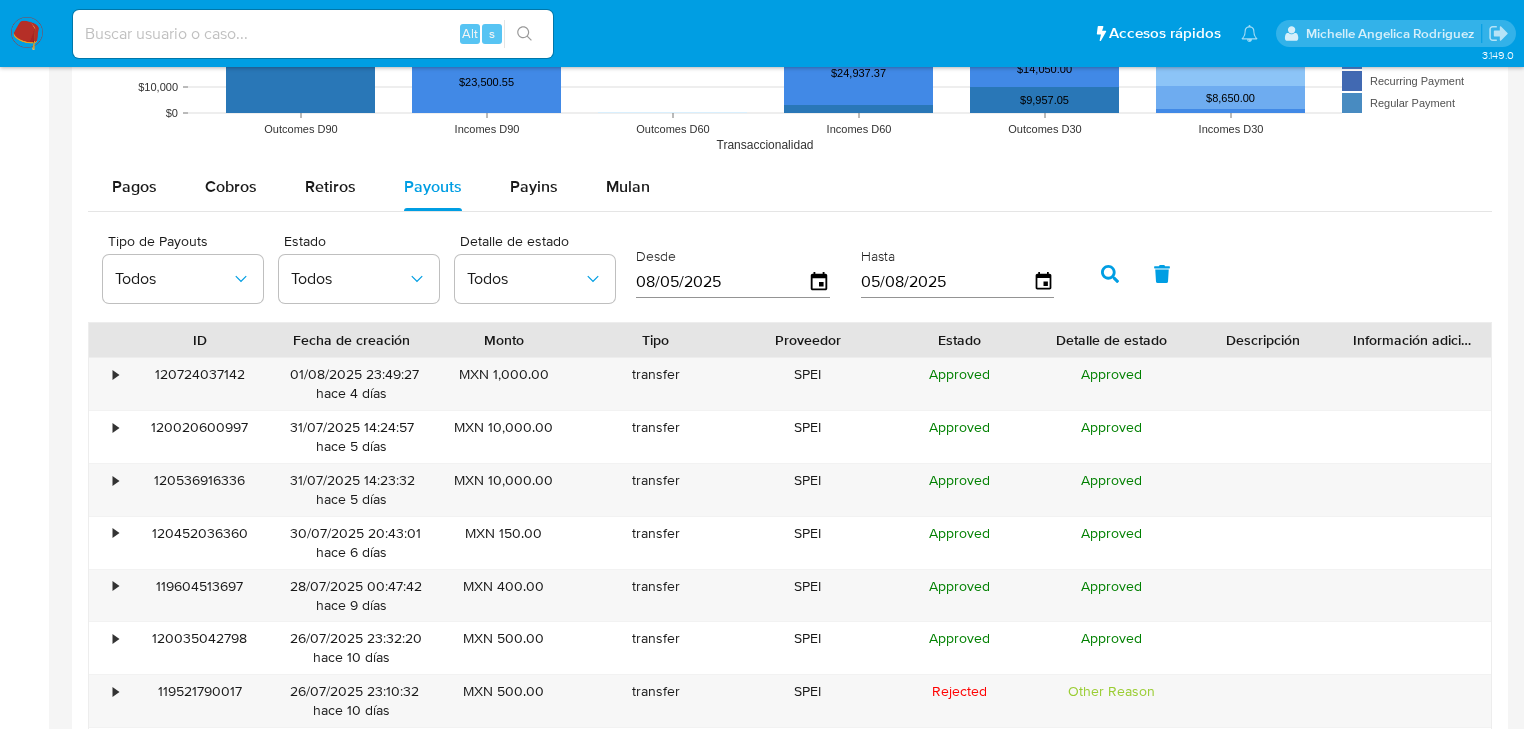 scroll, scrollTop: 1680, scrollLeft: 0, axis: vertical 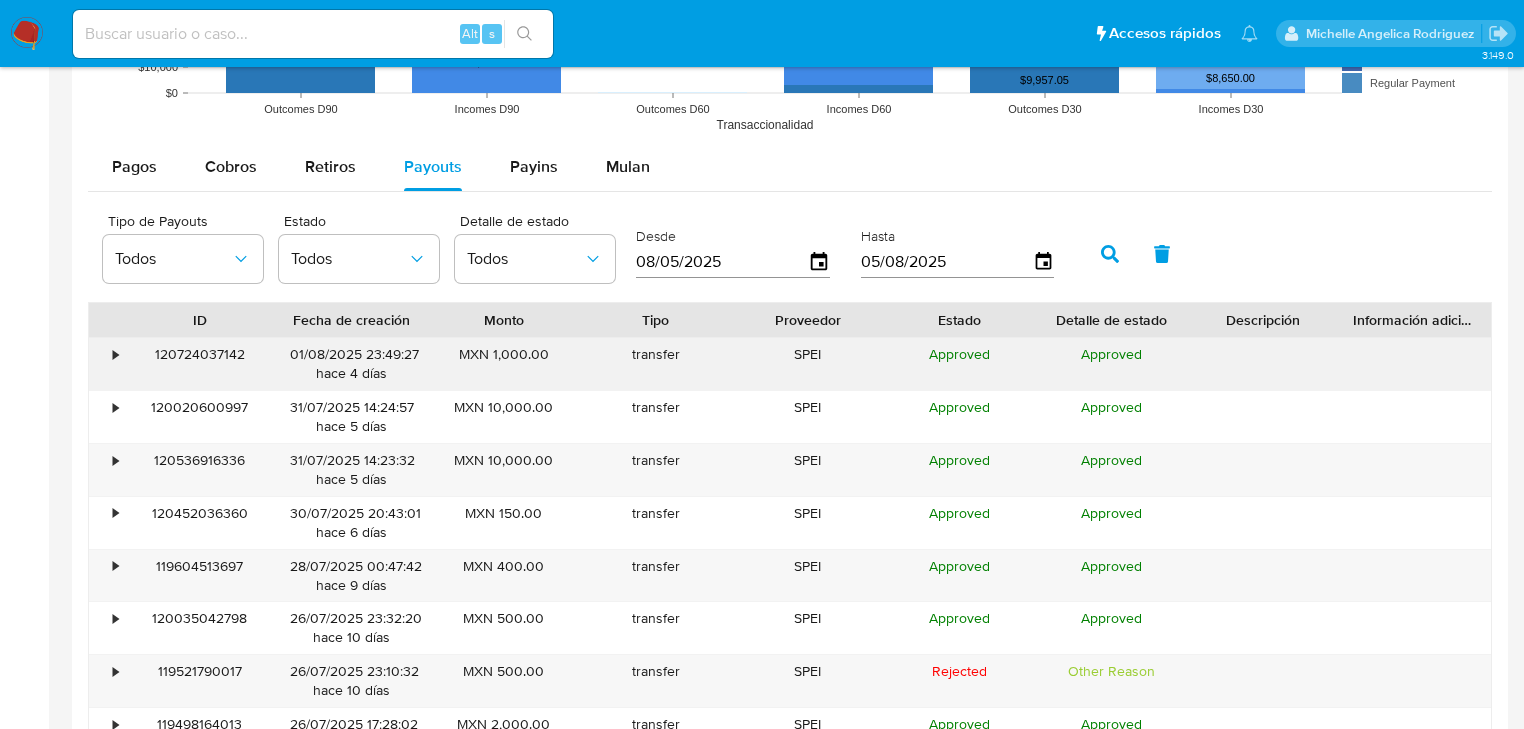 click on "•" at bounding box center (106, 364) 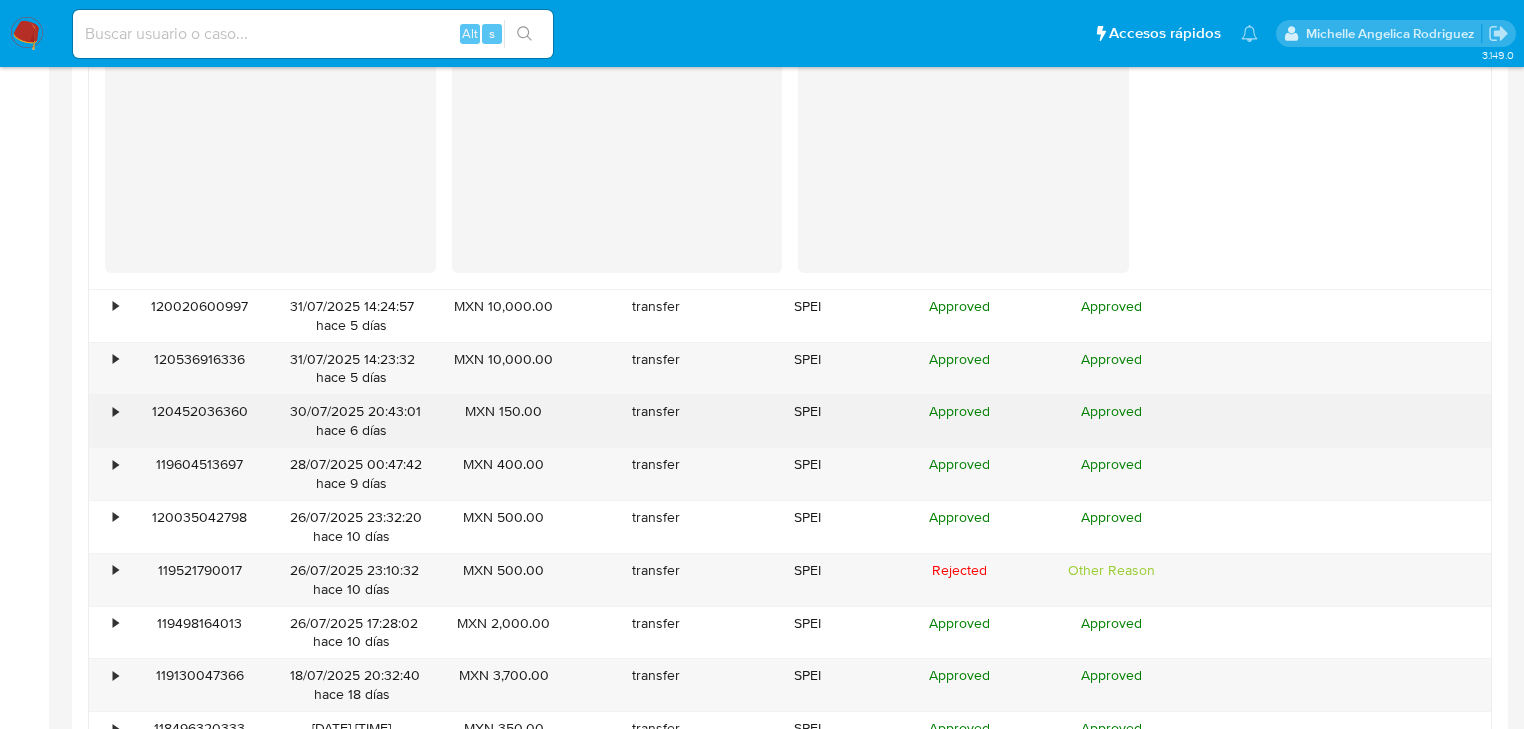 scroll, scrollTop: 2240, scrollLeft: 0, axis: vertical 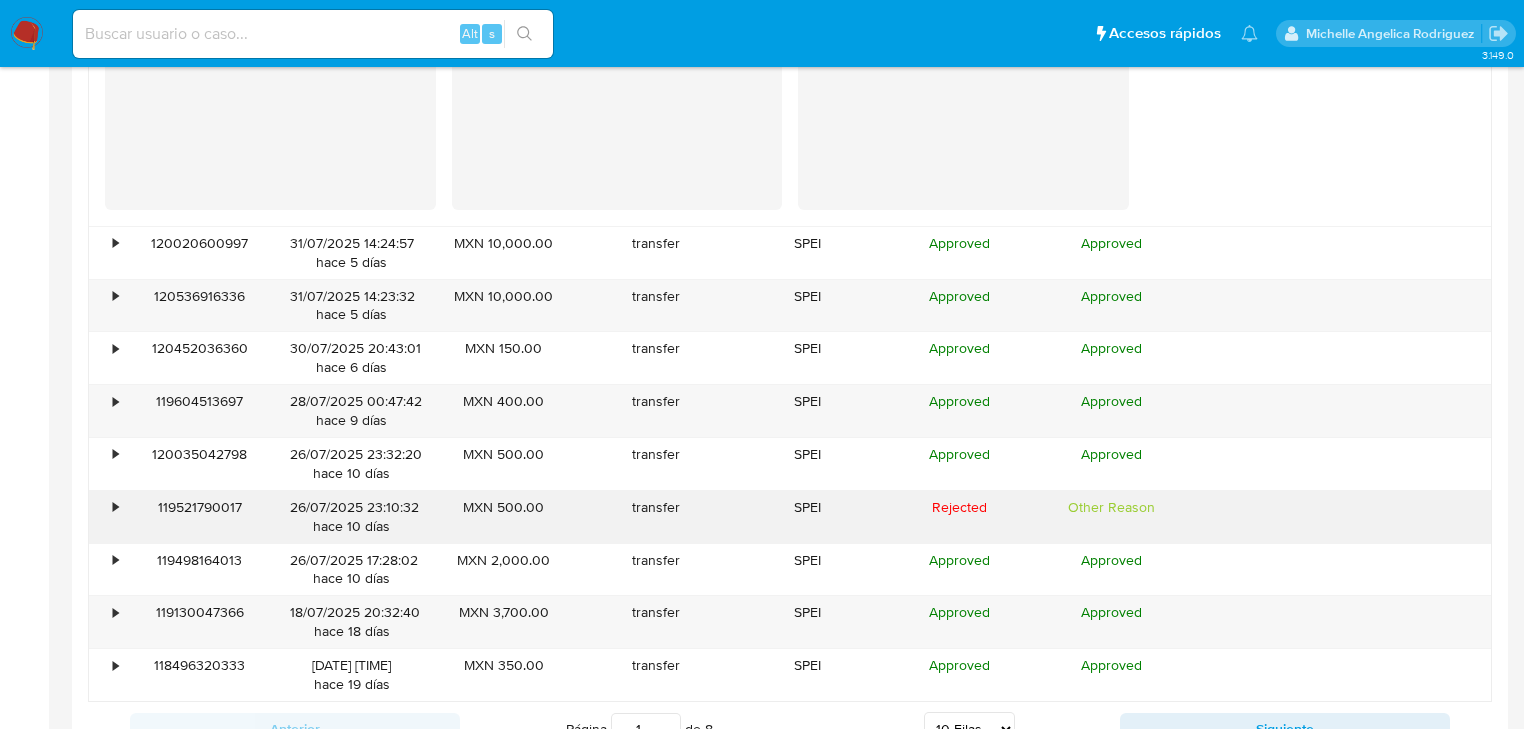 click on "•" at bounding box center [106, 517] 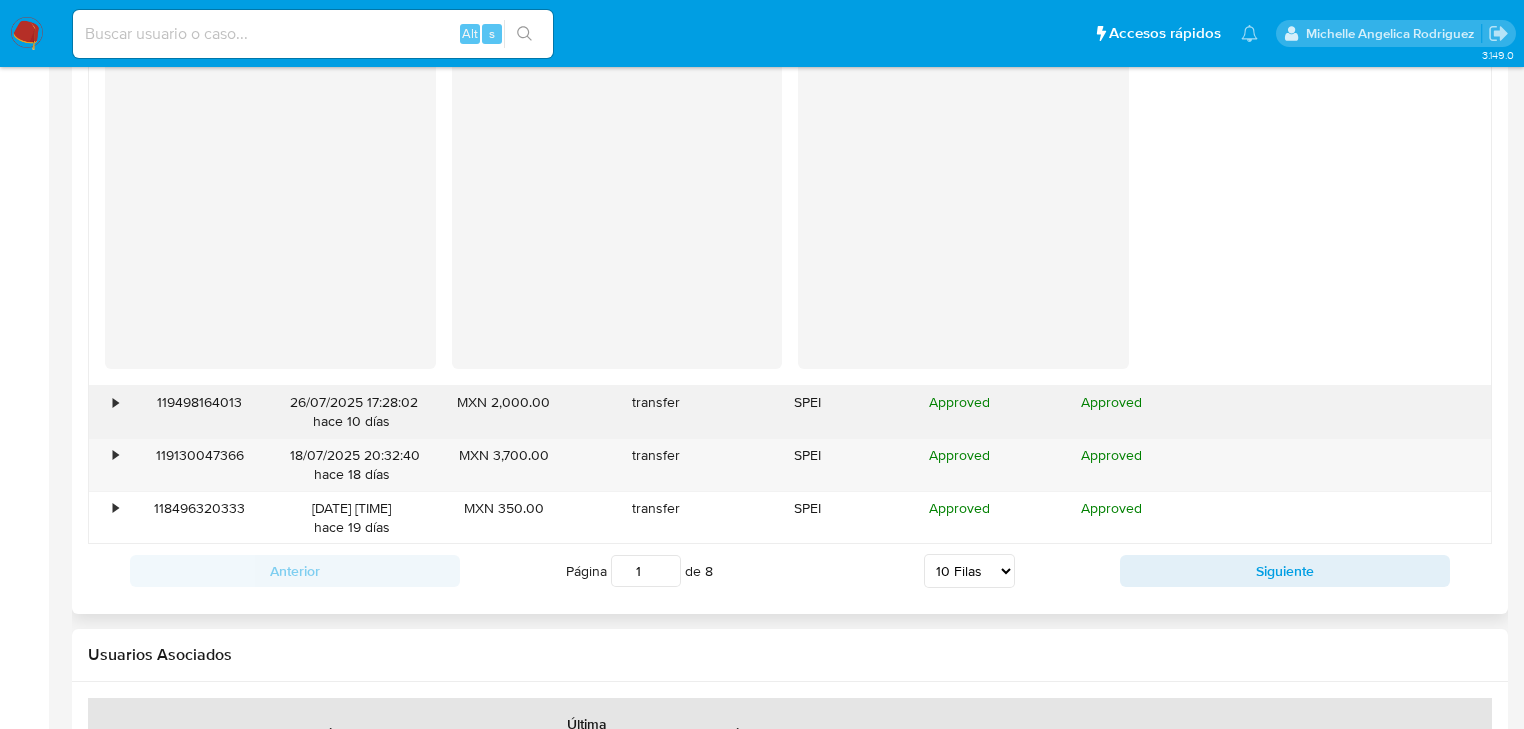 scroll, scrollTop: 2800, scrollLeft: 0, axis: vertical 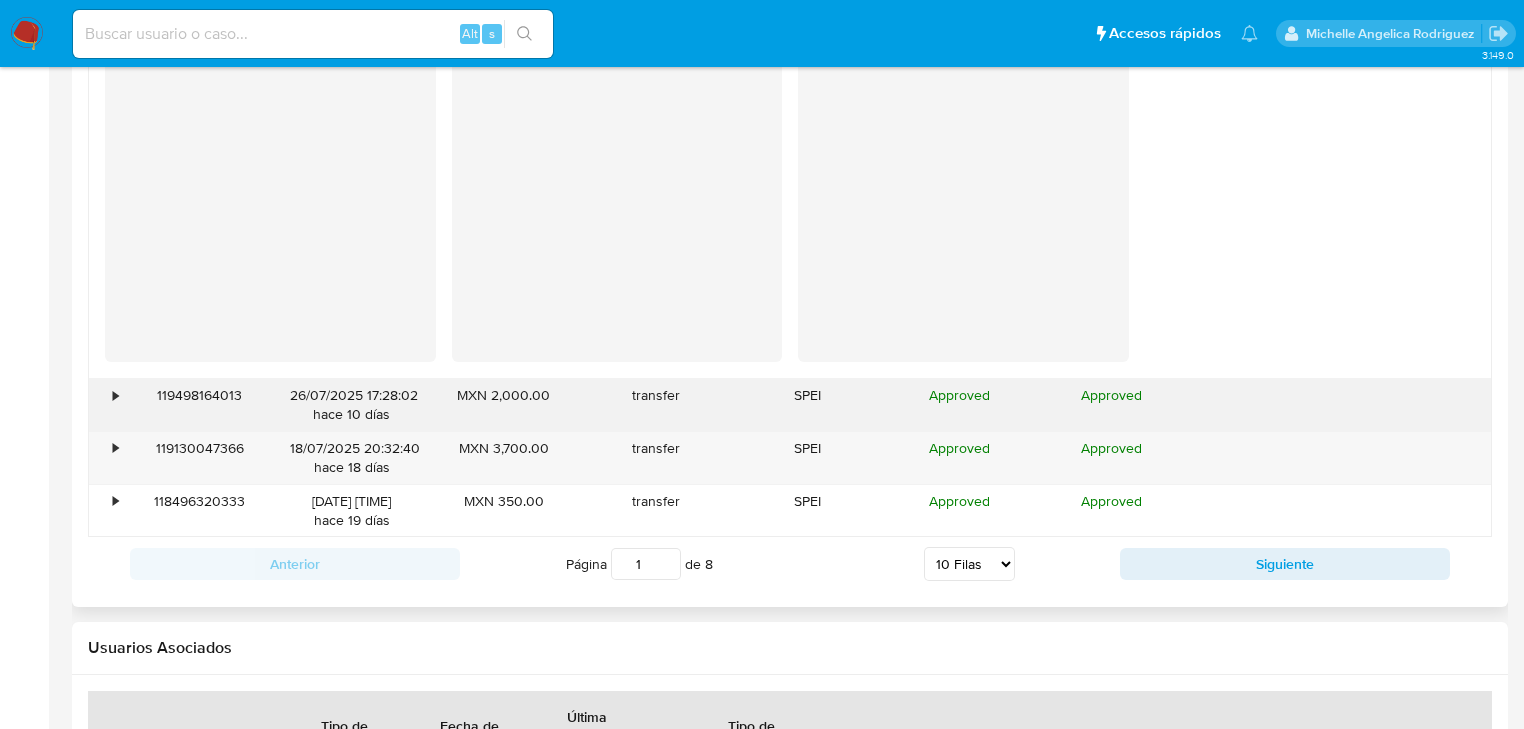 click on "•" at bounding box center (115, 395) 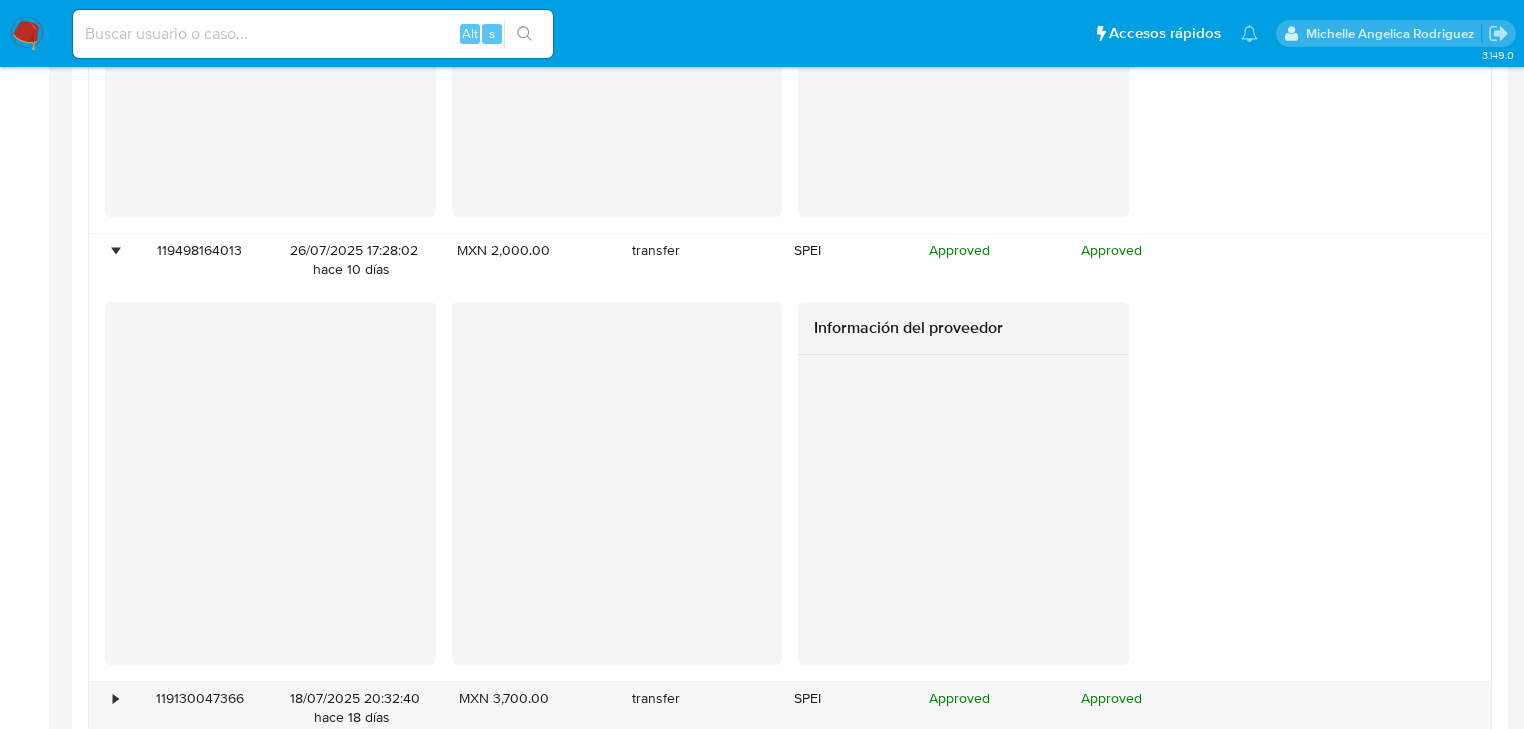 scroll, scrollTop: 3120, scrollLeft: 0, axis: vertical 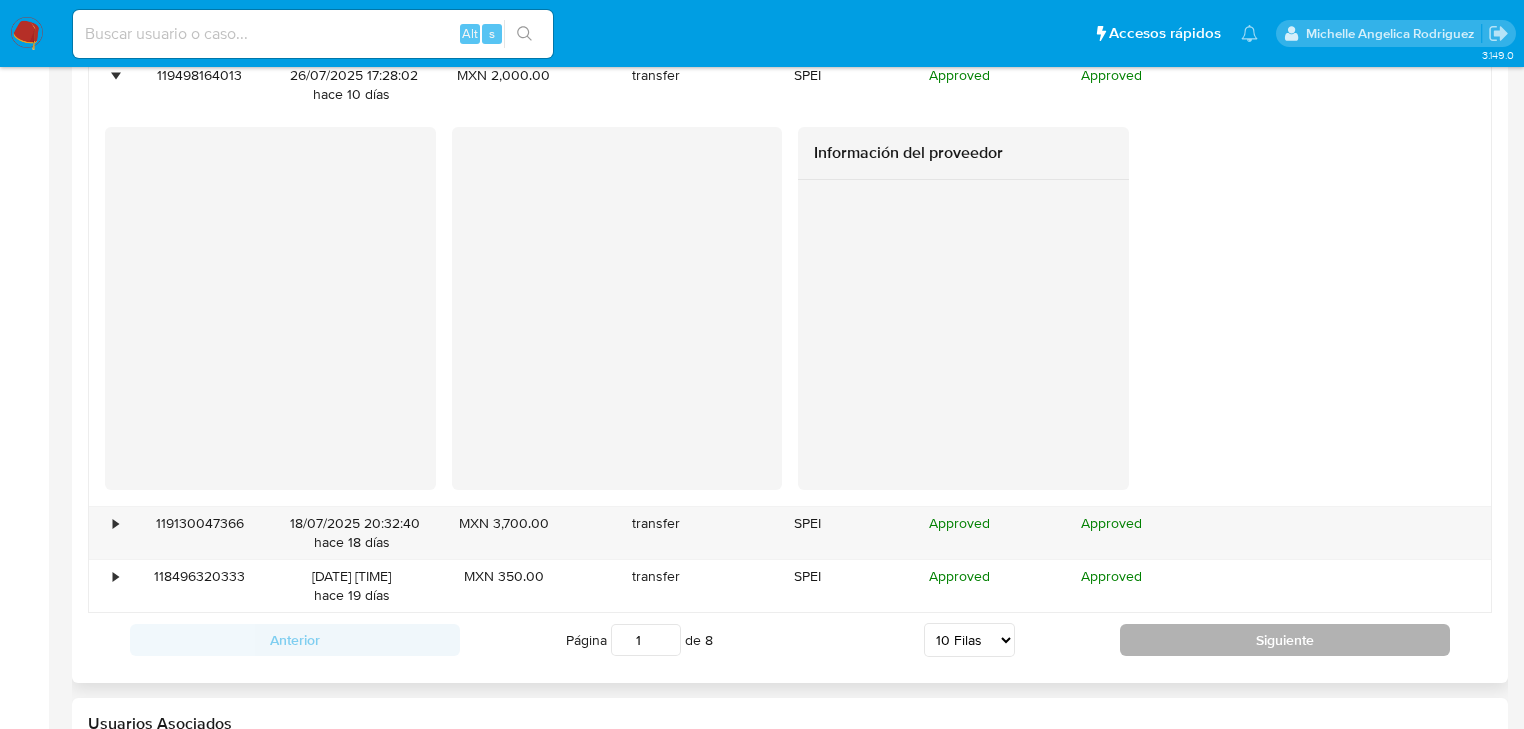 click on "Siguiente" at bounding box center (1285, 640) 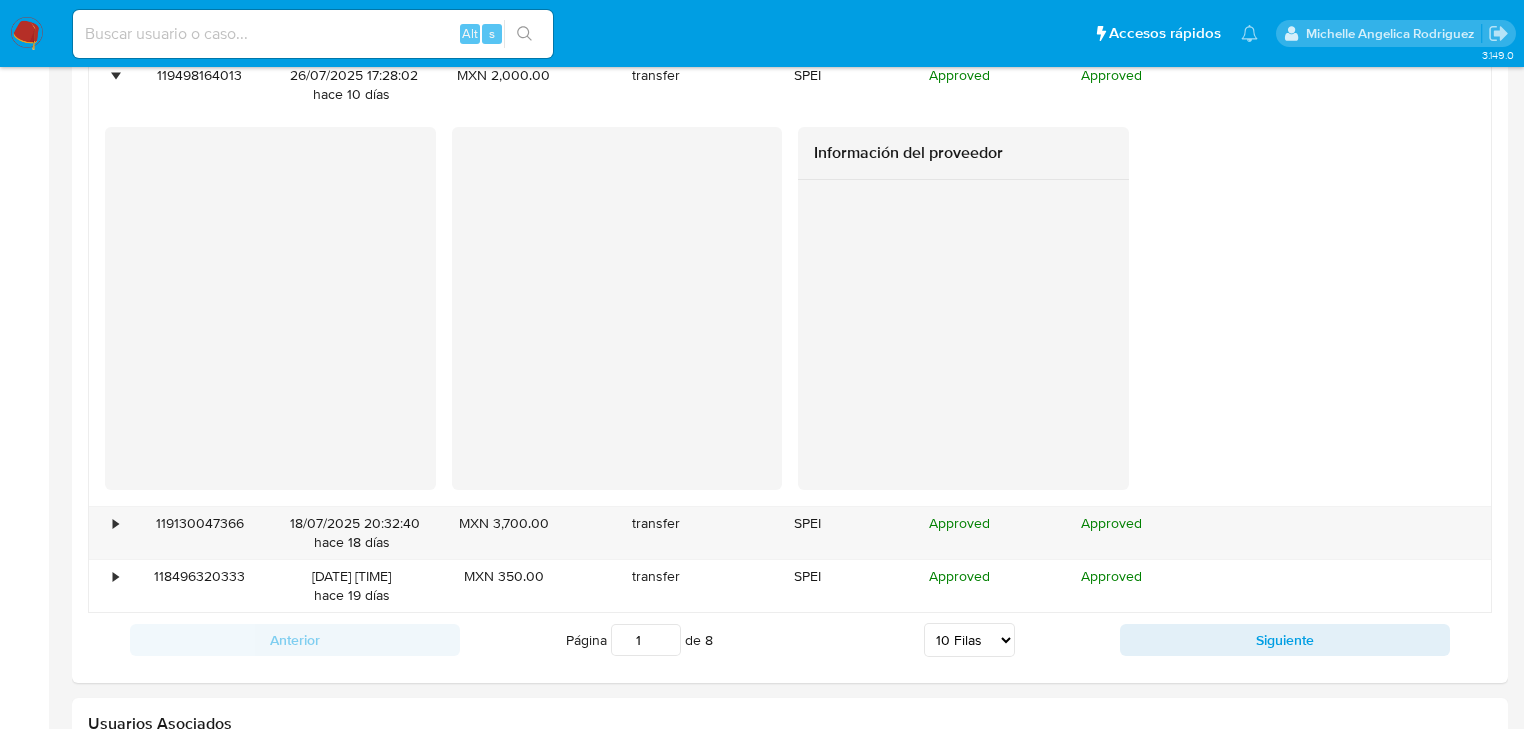type on "2" 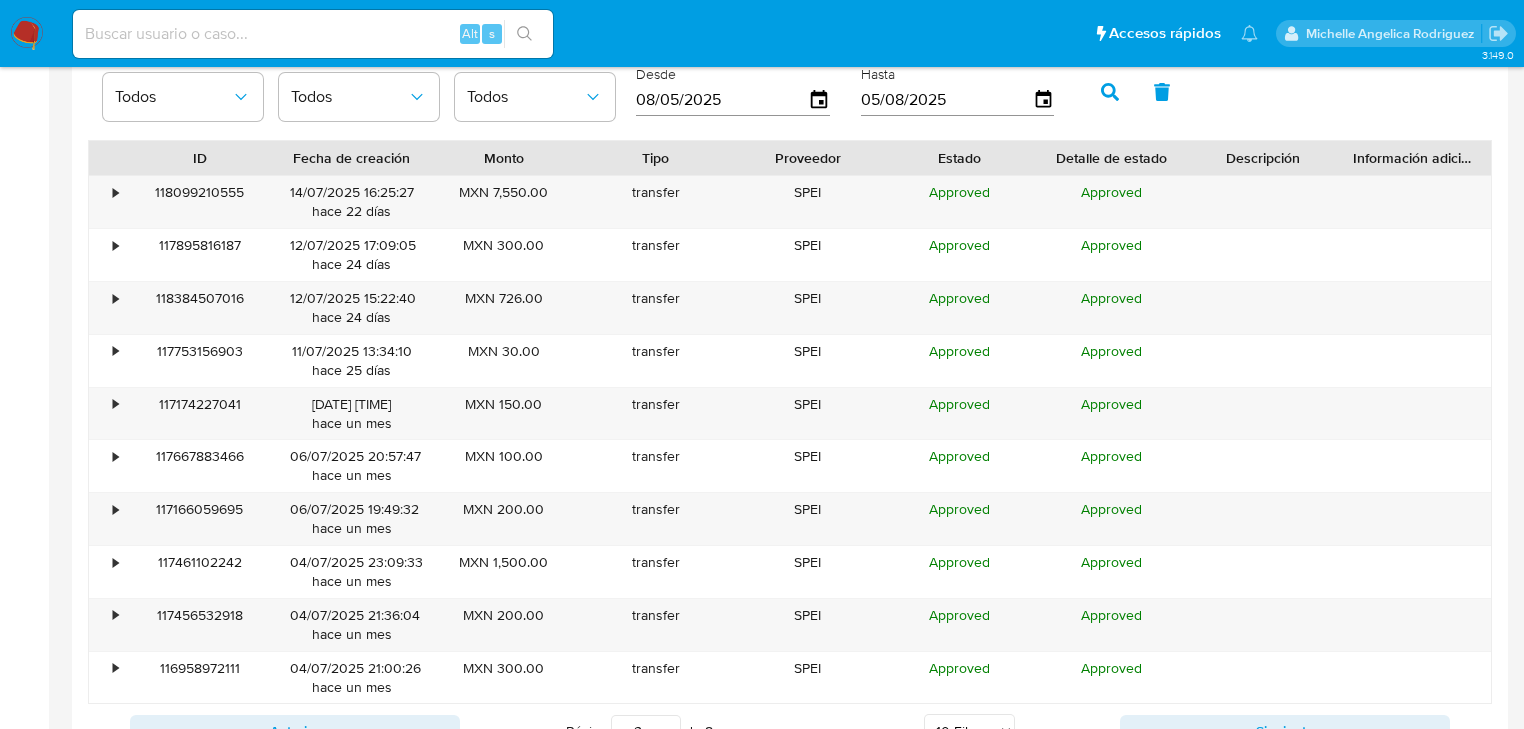 scroll, scrollTop: 1690, scrollLeft: 0, axis: vertical 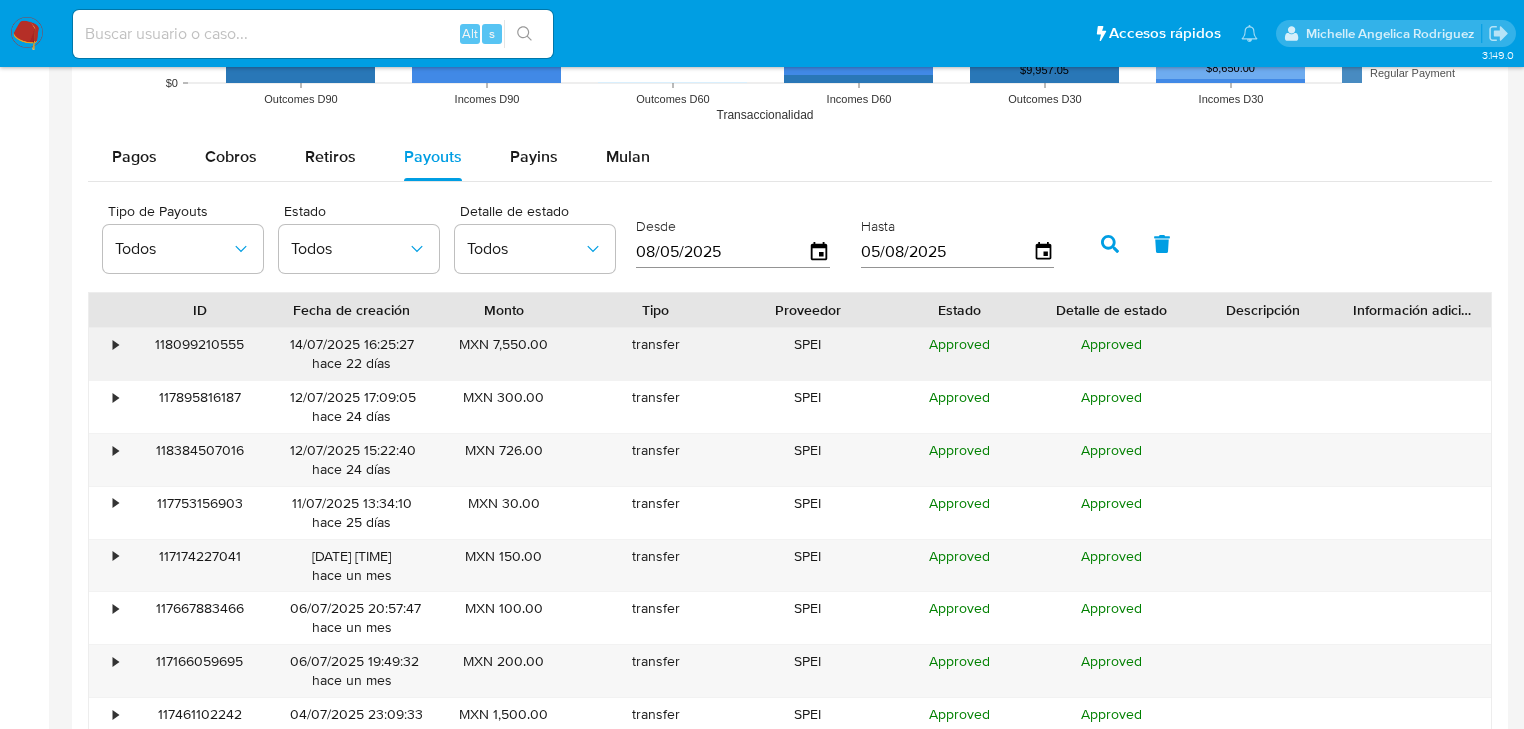 click on "•" at bounding box center (106, 354) 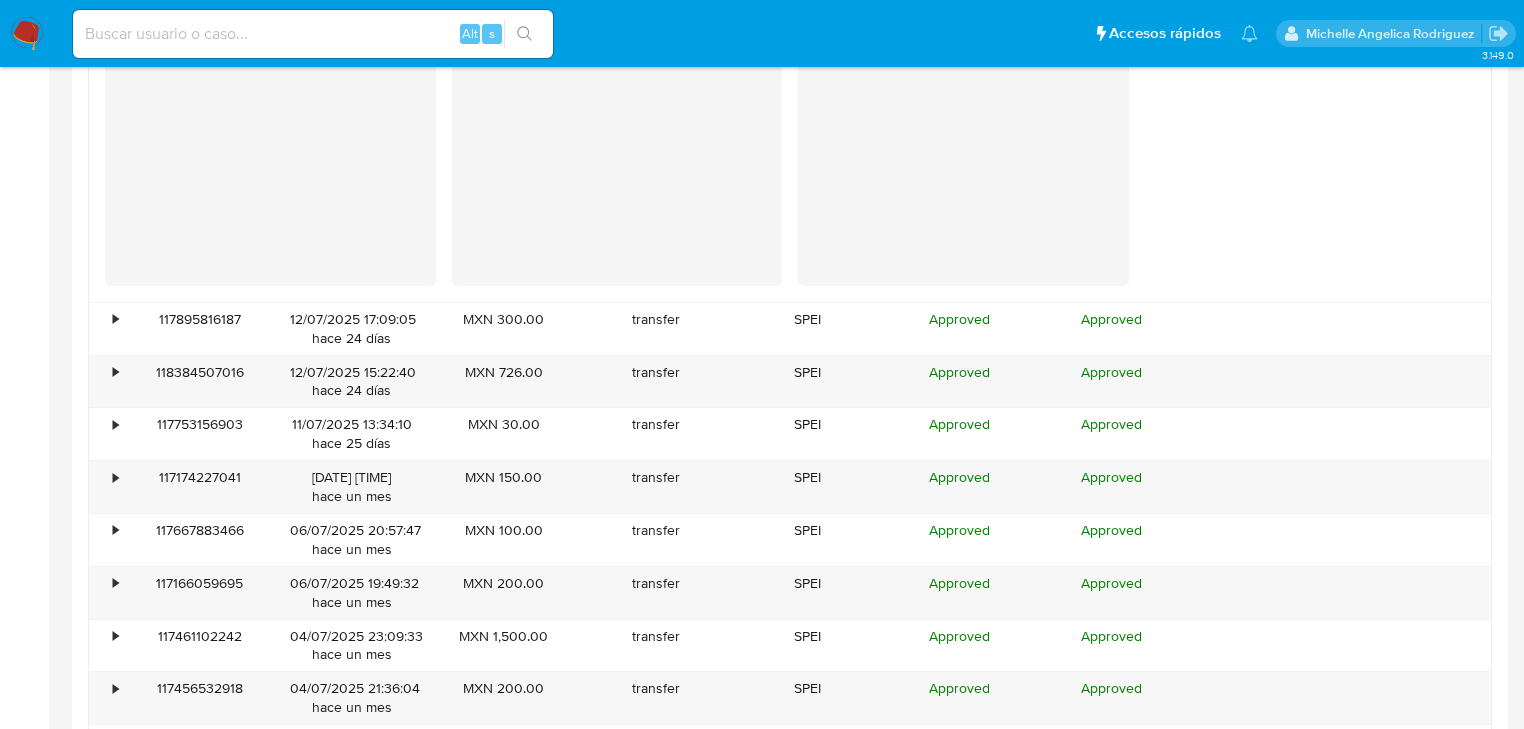 scroll, scrollTop: 2170, scrollLeft: 0, axis: vertical 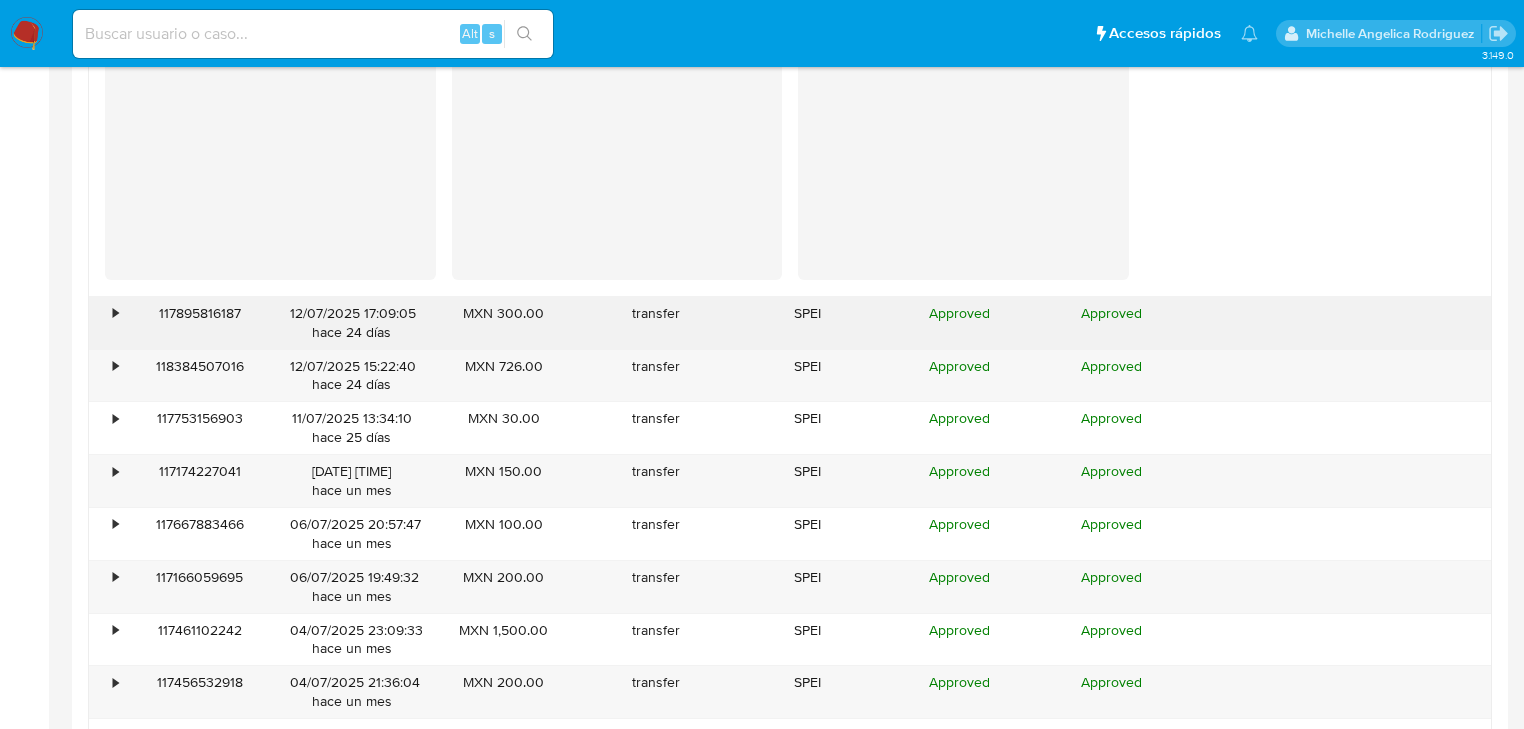click on "117895816187" at bounding box center (200, 323) 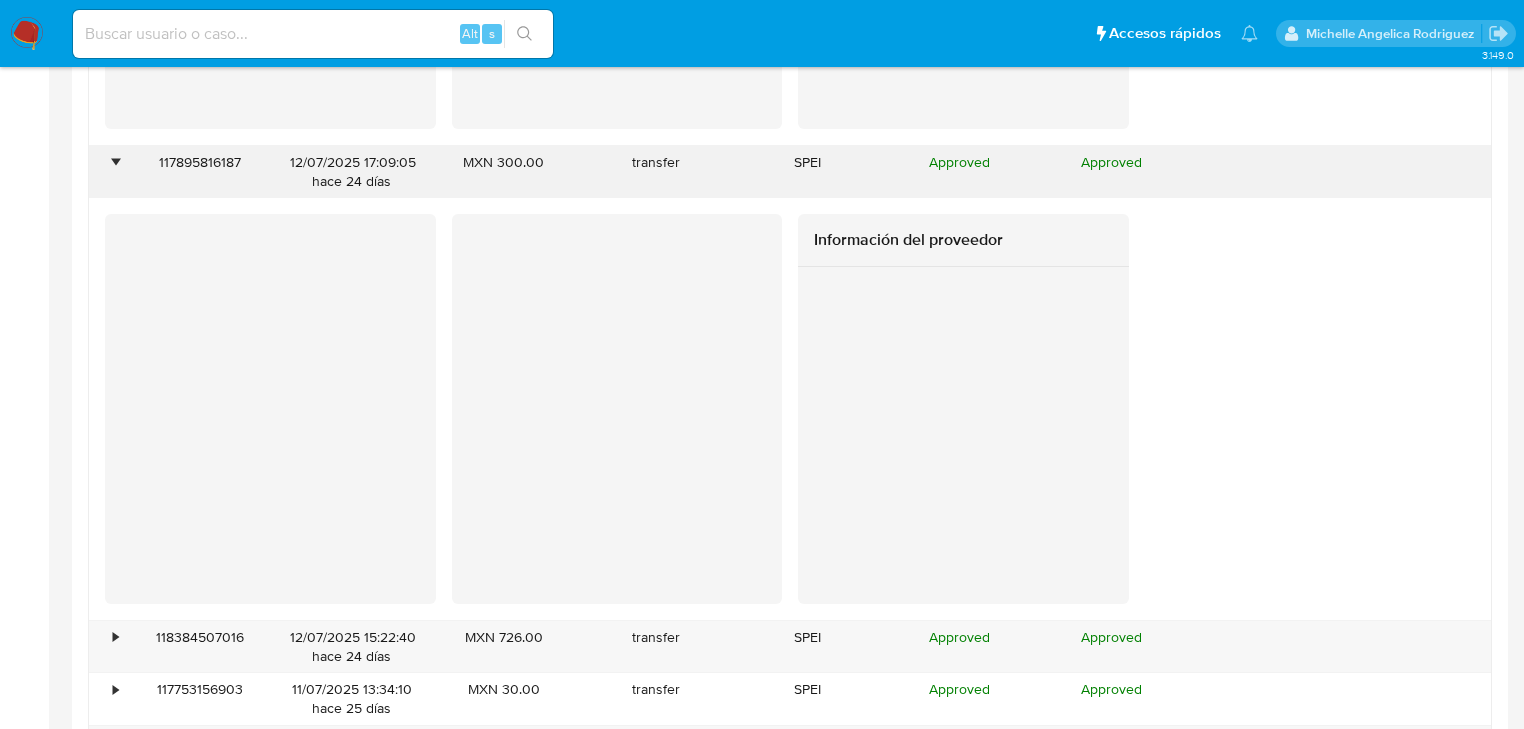 scroll, scrollTop: 2410, scrollLeft: 0, axis: vertical 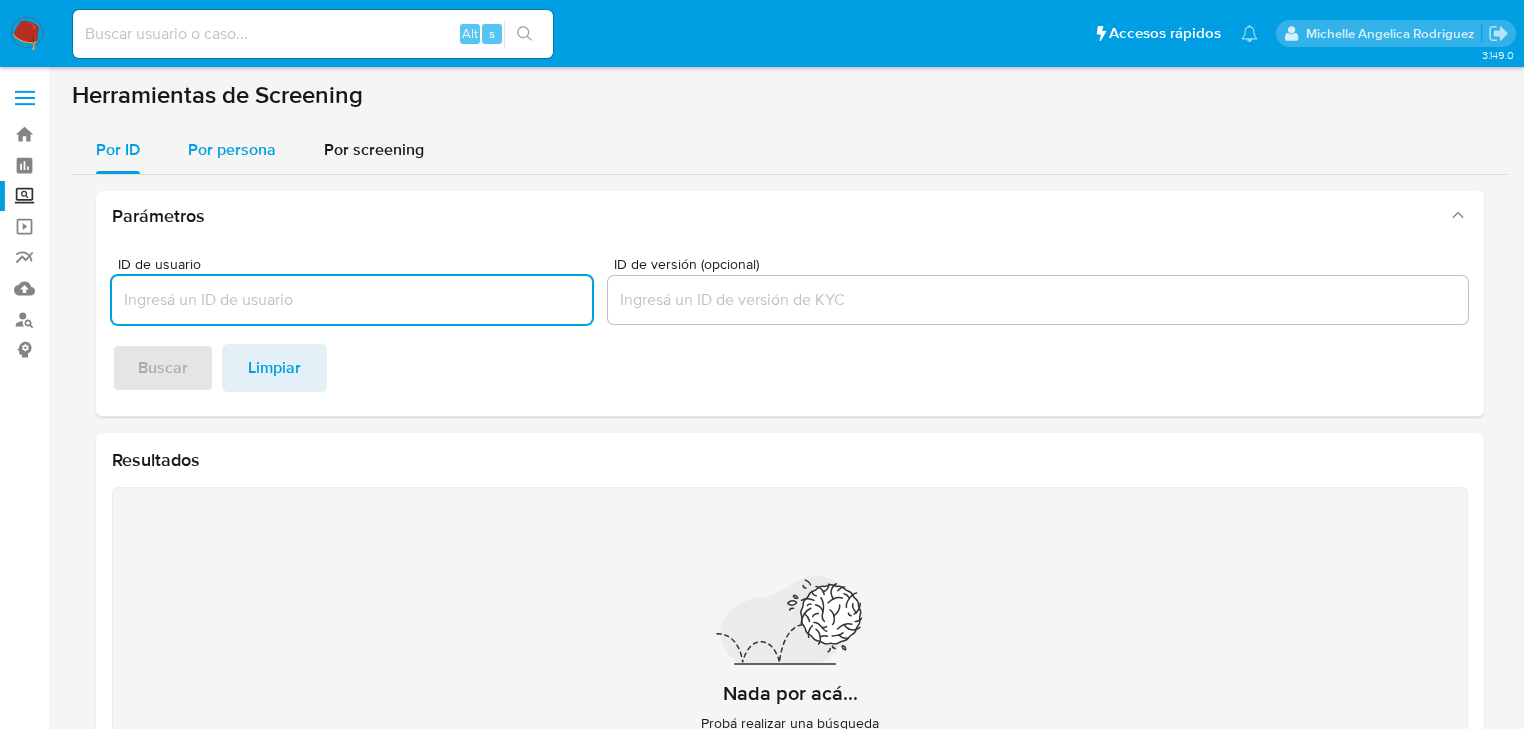click on "Por persona" at bounding box center [232, 149] 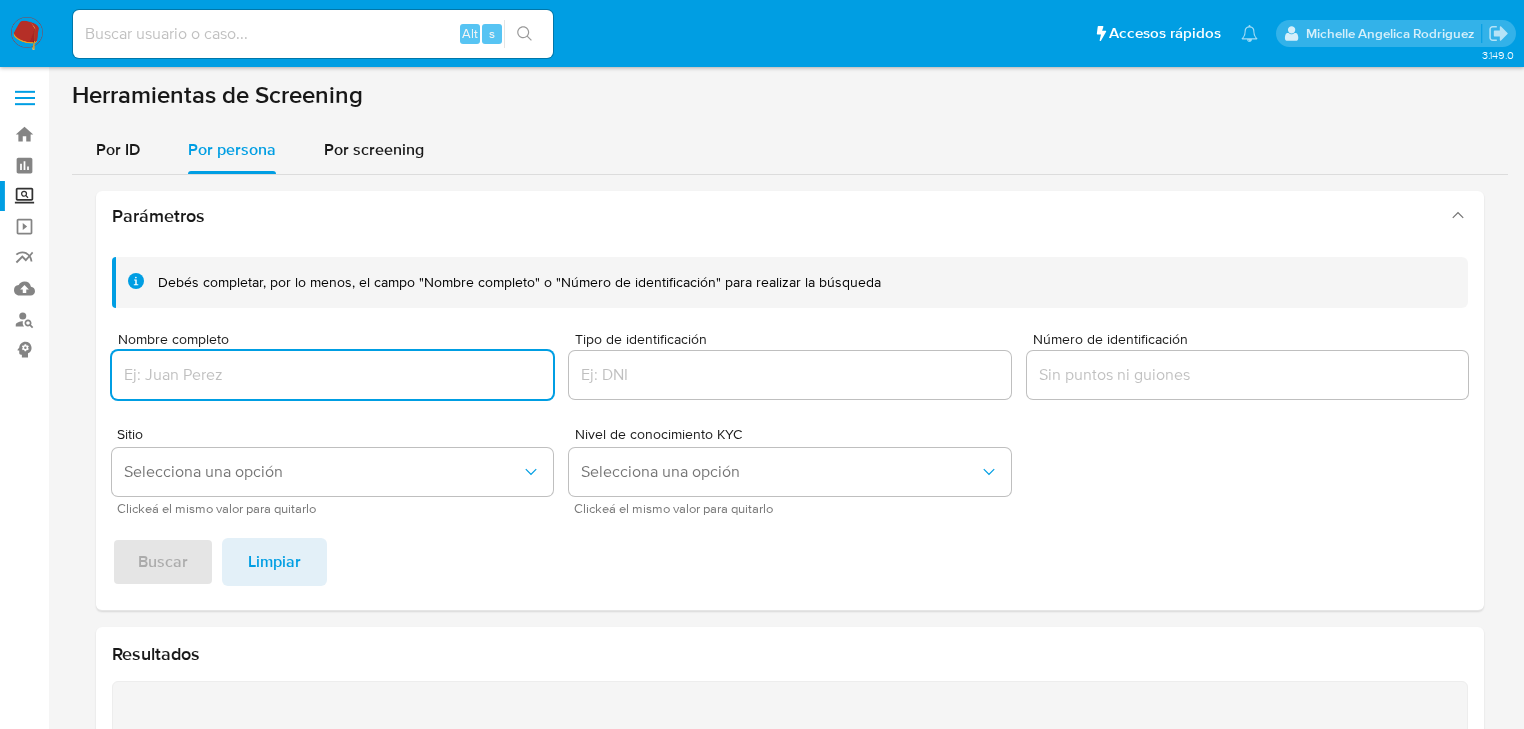 click at bounding box center [332, 375] 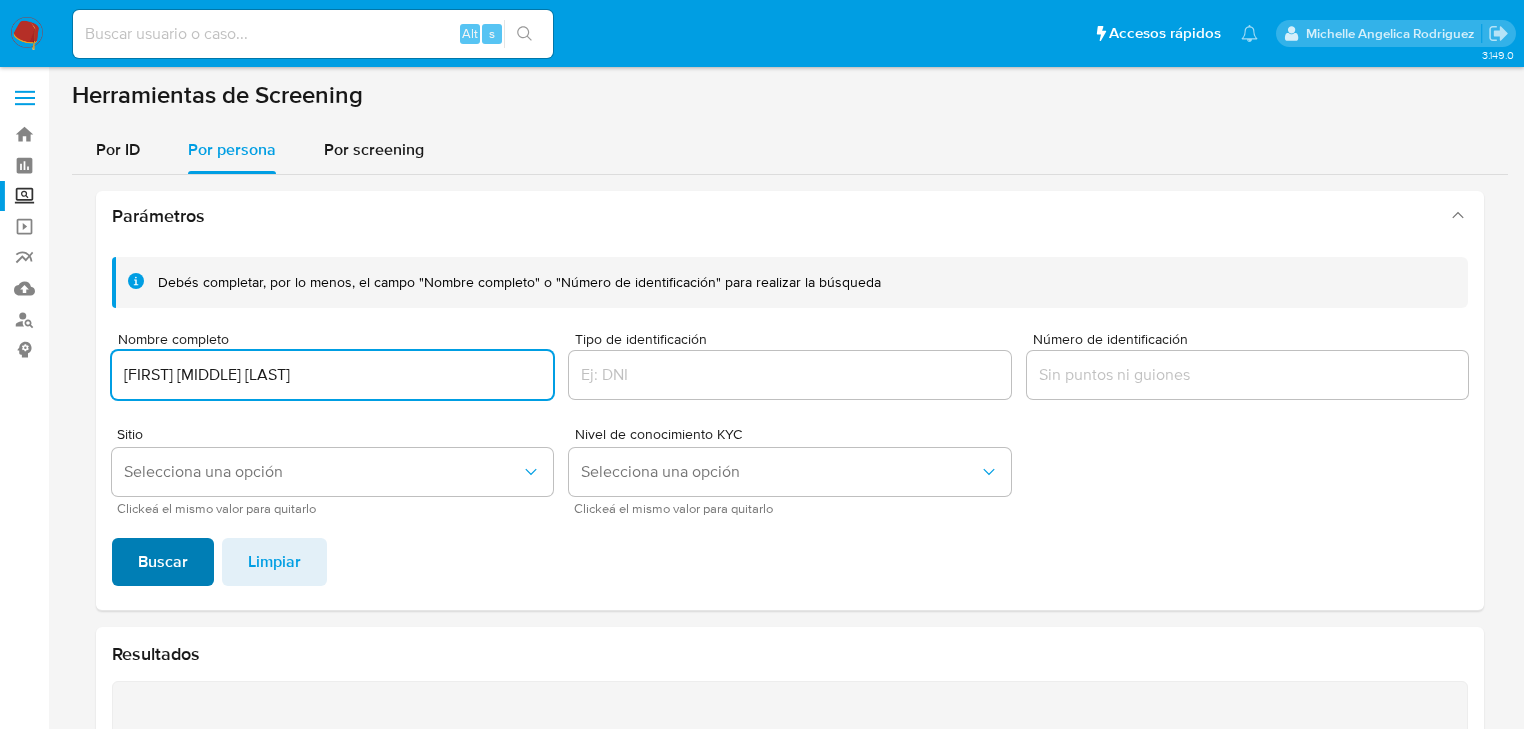 type on "KAREN BEATRIZ QUIJANO ULIN" 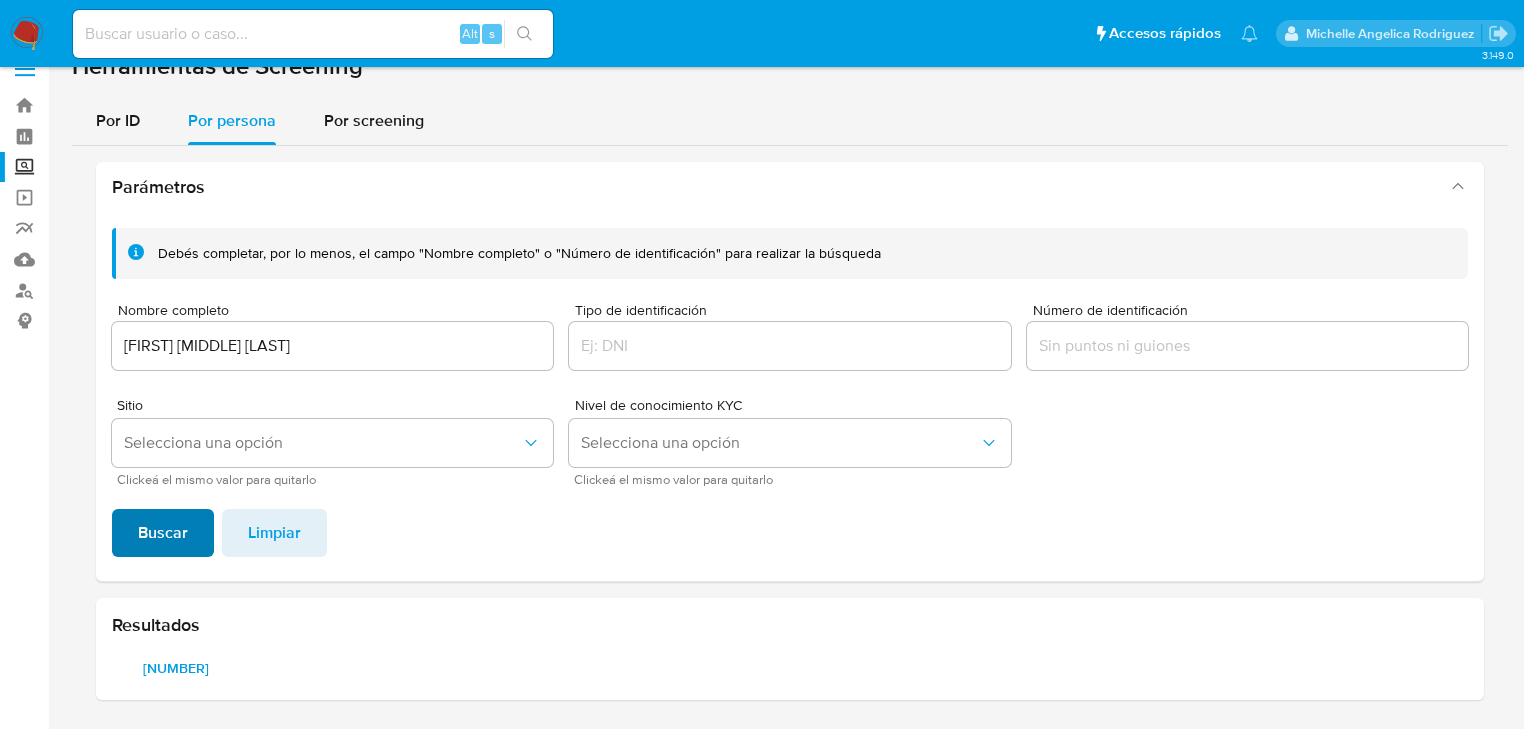 scroll, scrollTop: 28, scrollLeft: 0, axis: vertical 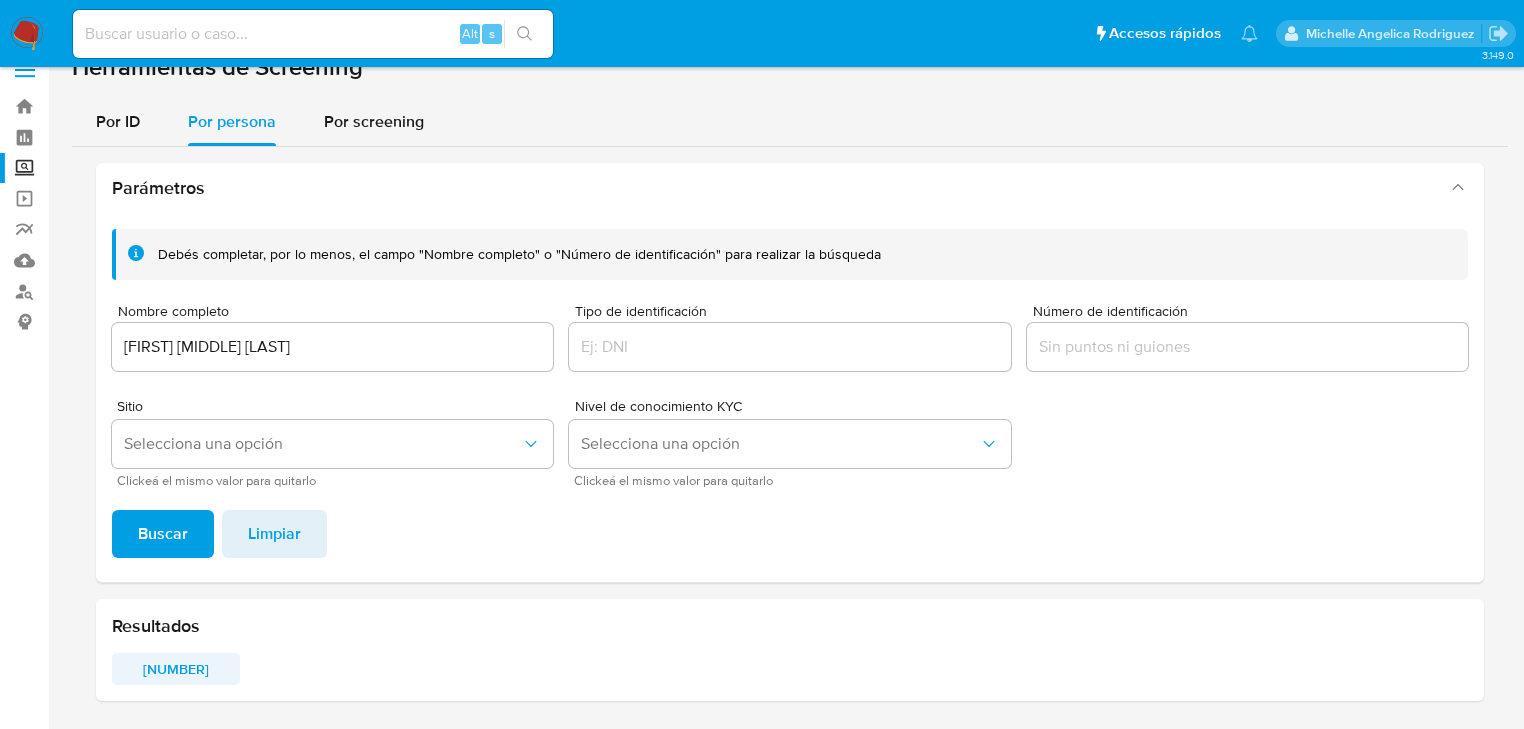 click on "[NUMBER]" at bounding box center (176, 669) 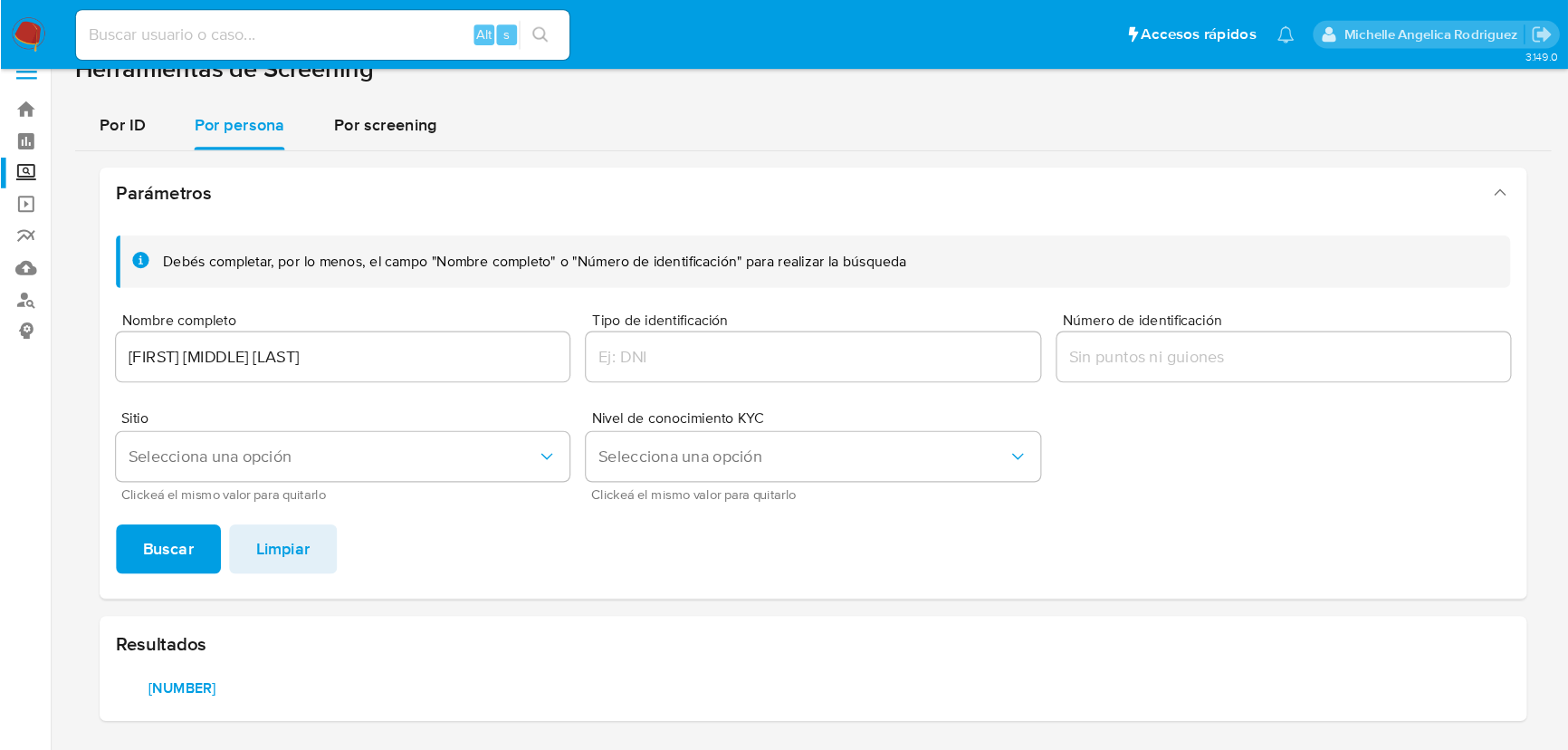 scroll, scrollTop: 0, scrollLeft: 0, axis: both 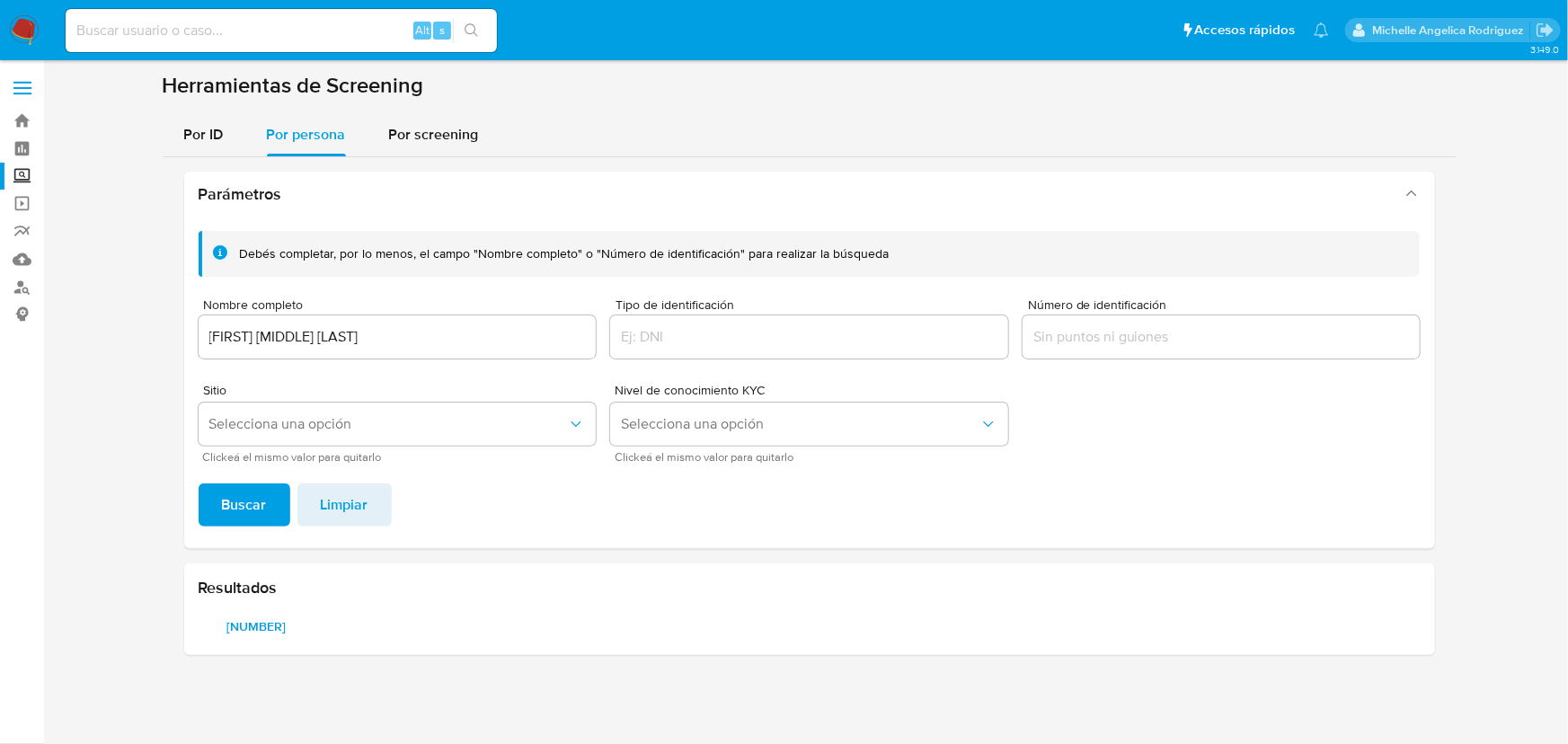 type 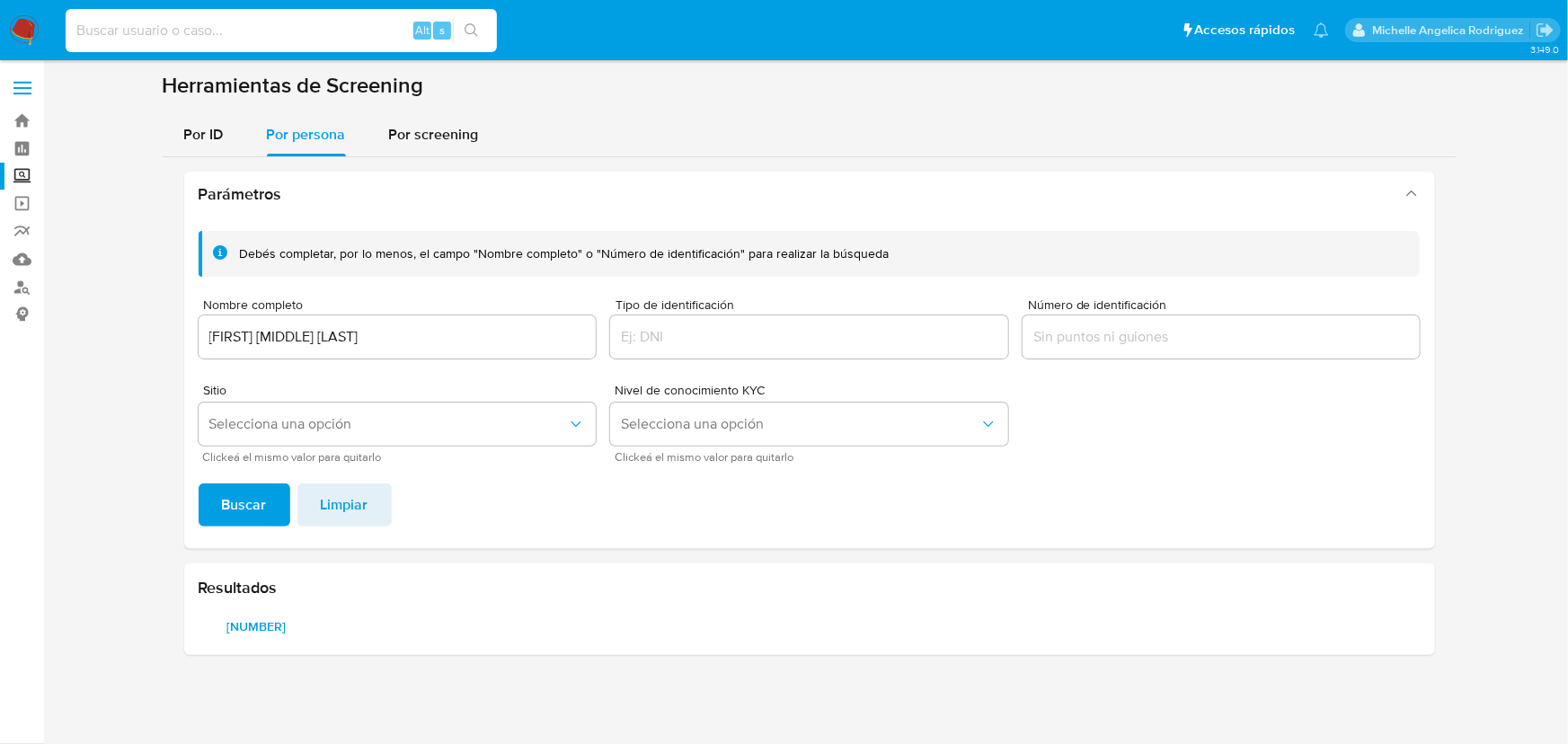 click at bounding box center [281, 31] 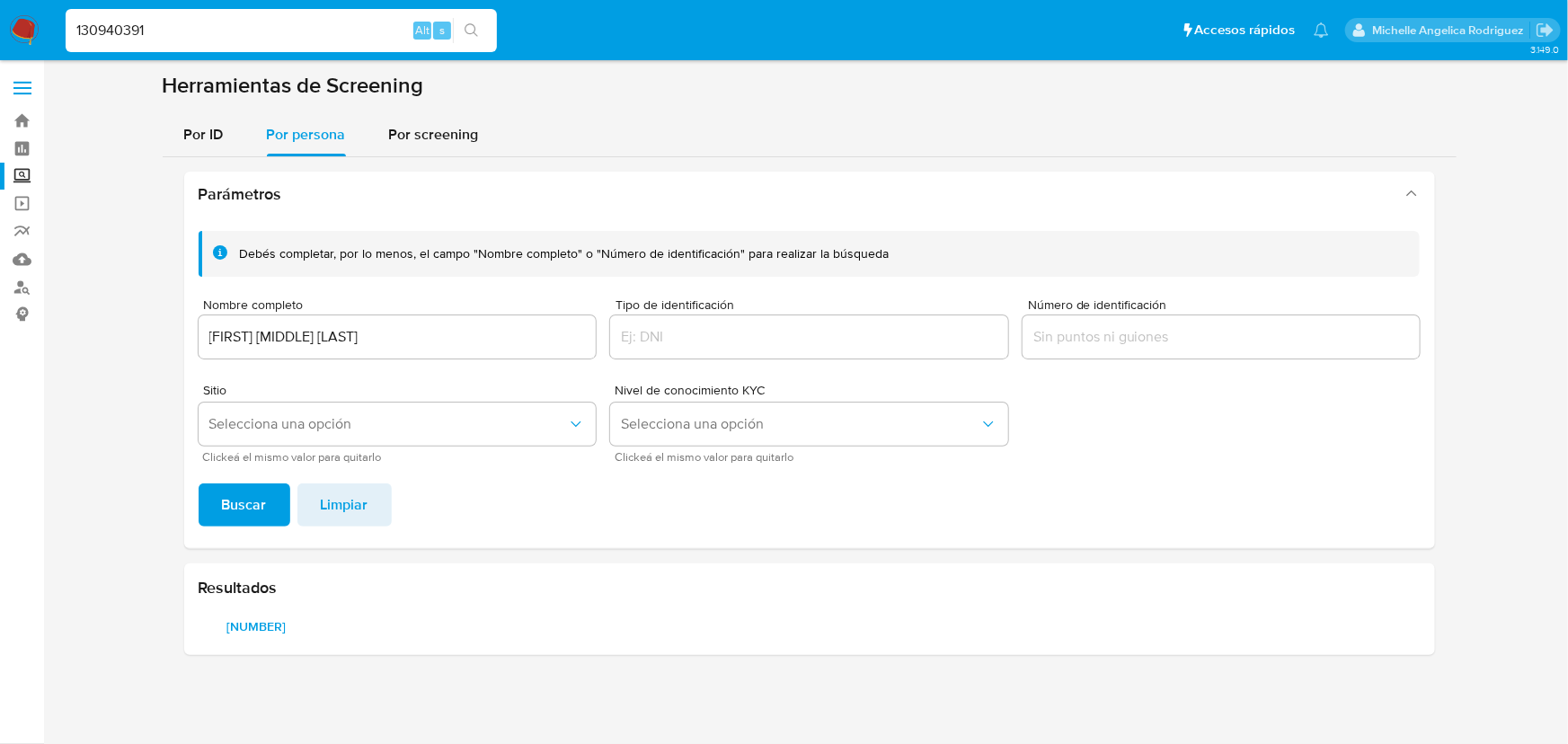 type on "130940391" 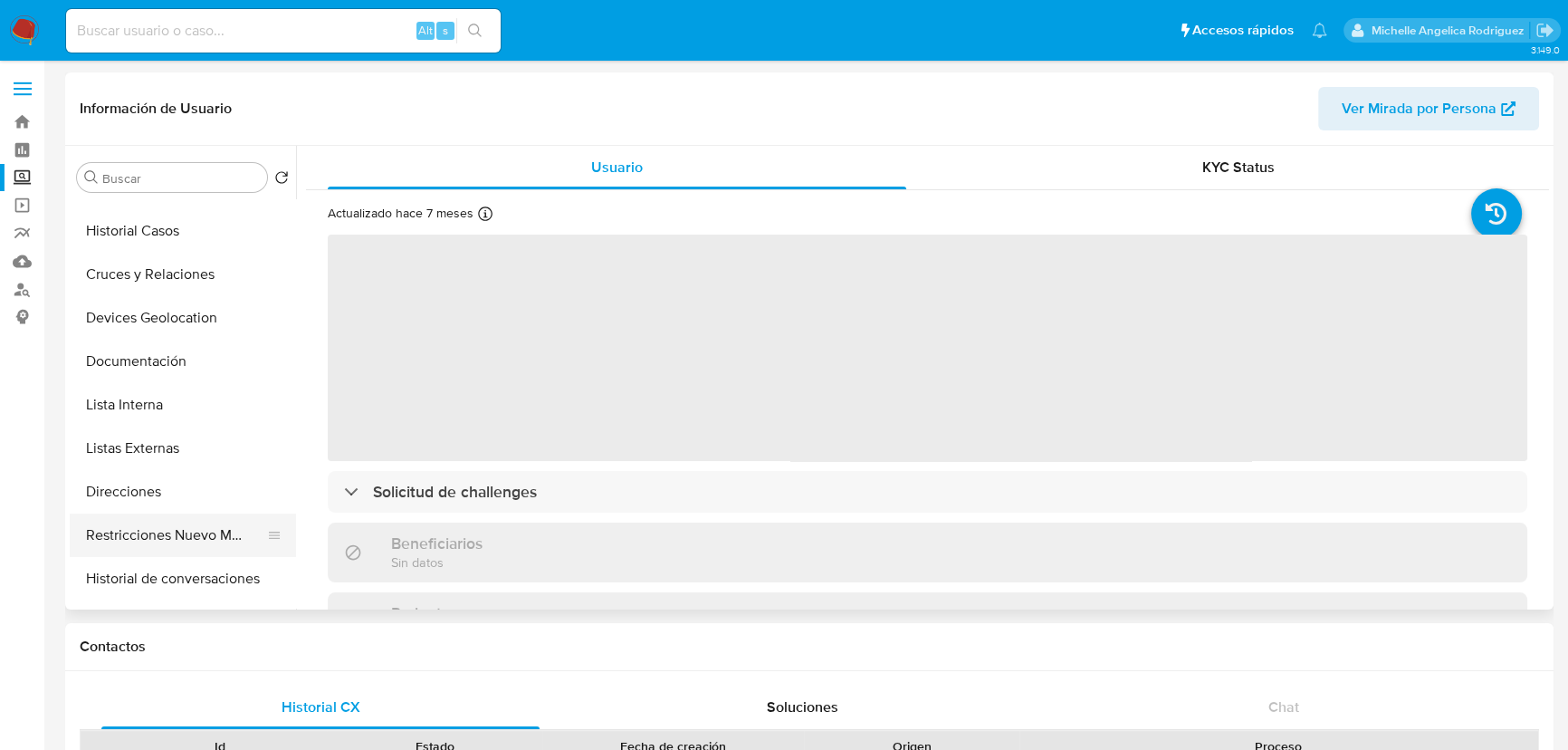 scroll, scrollTop: 164, scrollLeft: 0, axis: vertical 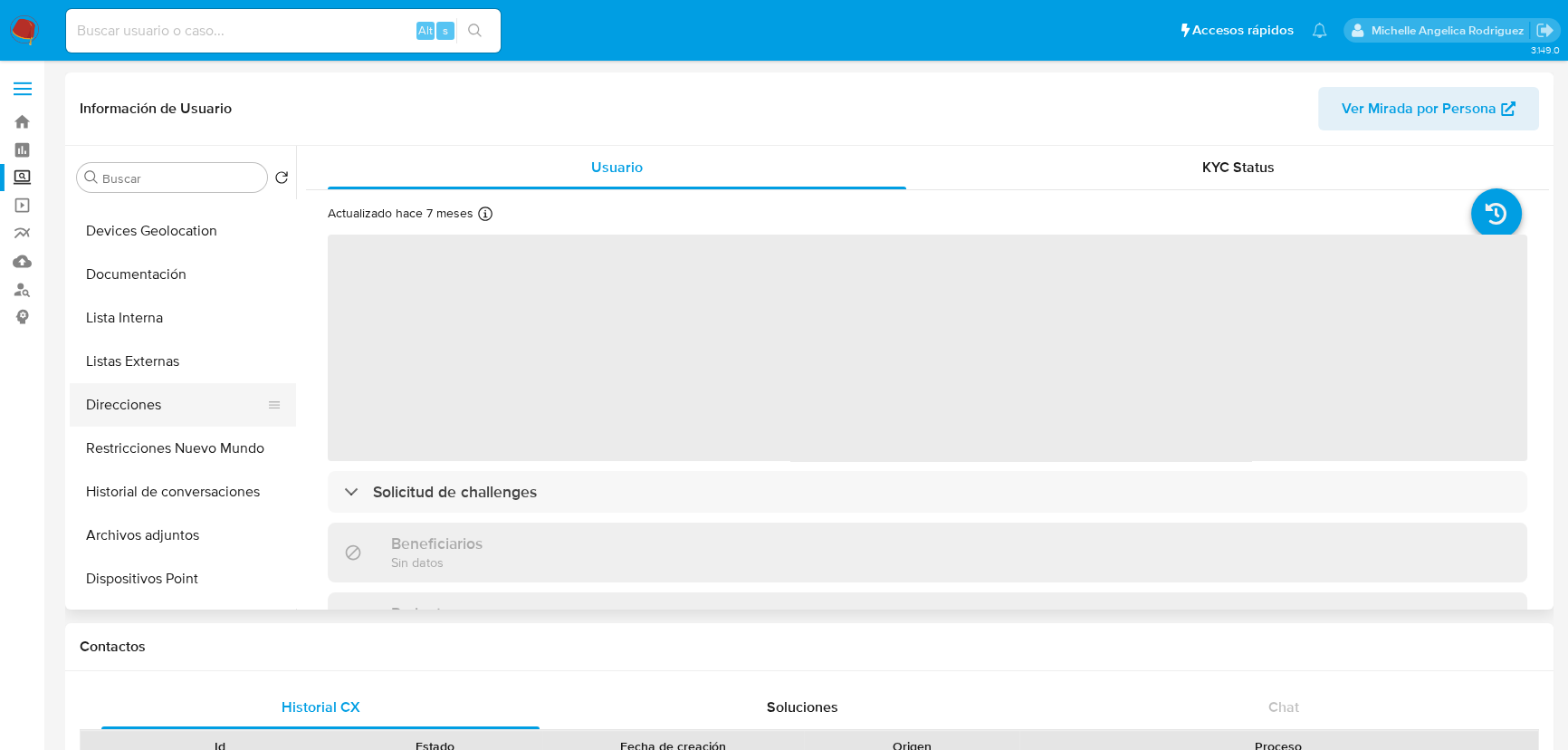 click on "Direcciones" at bounding box center [176, 405] 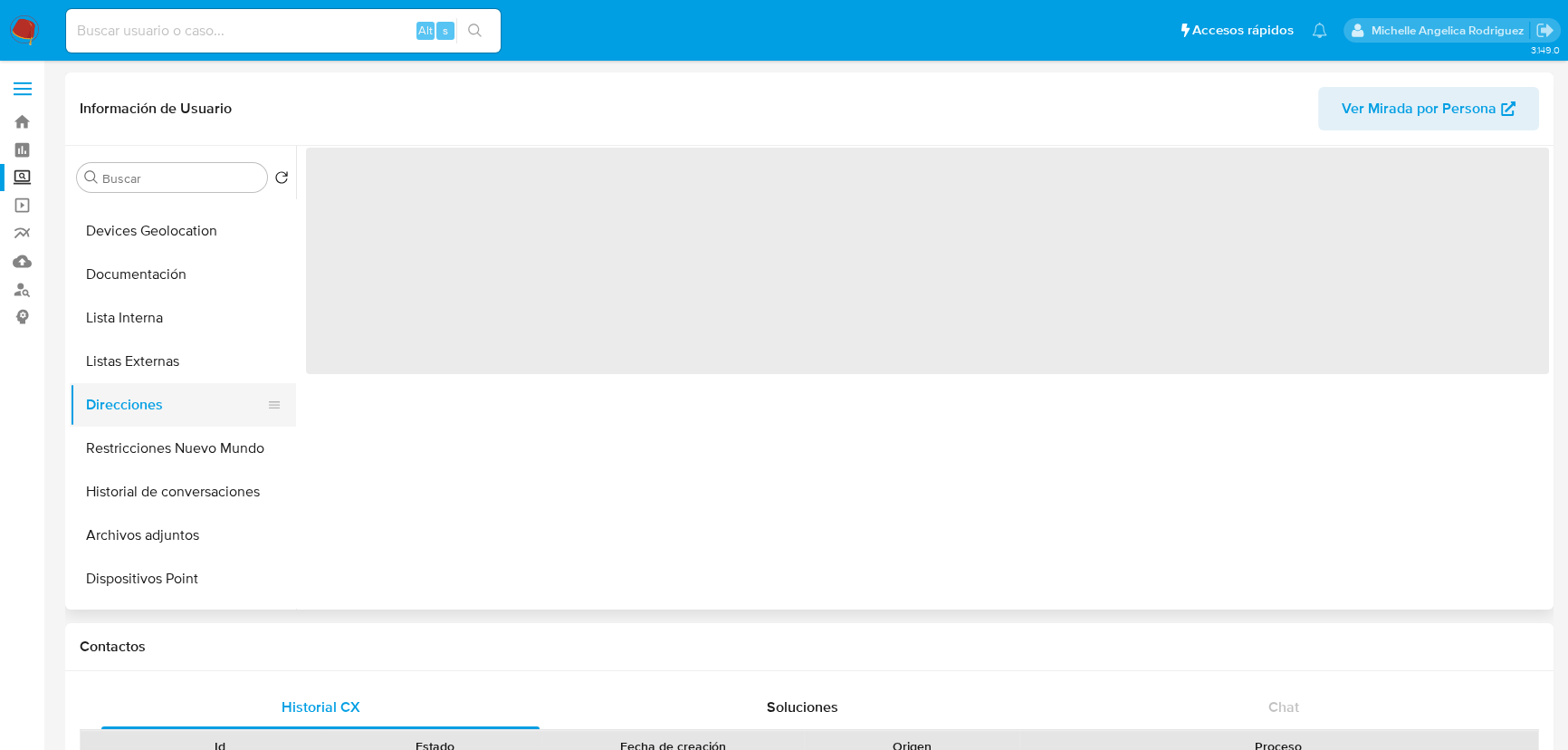 select on "10" 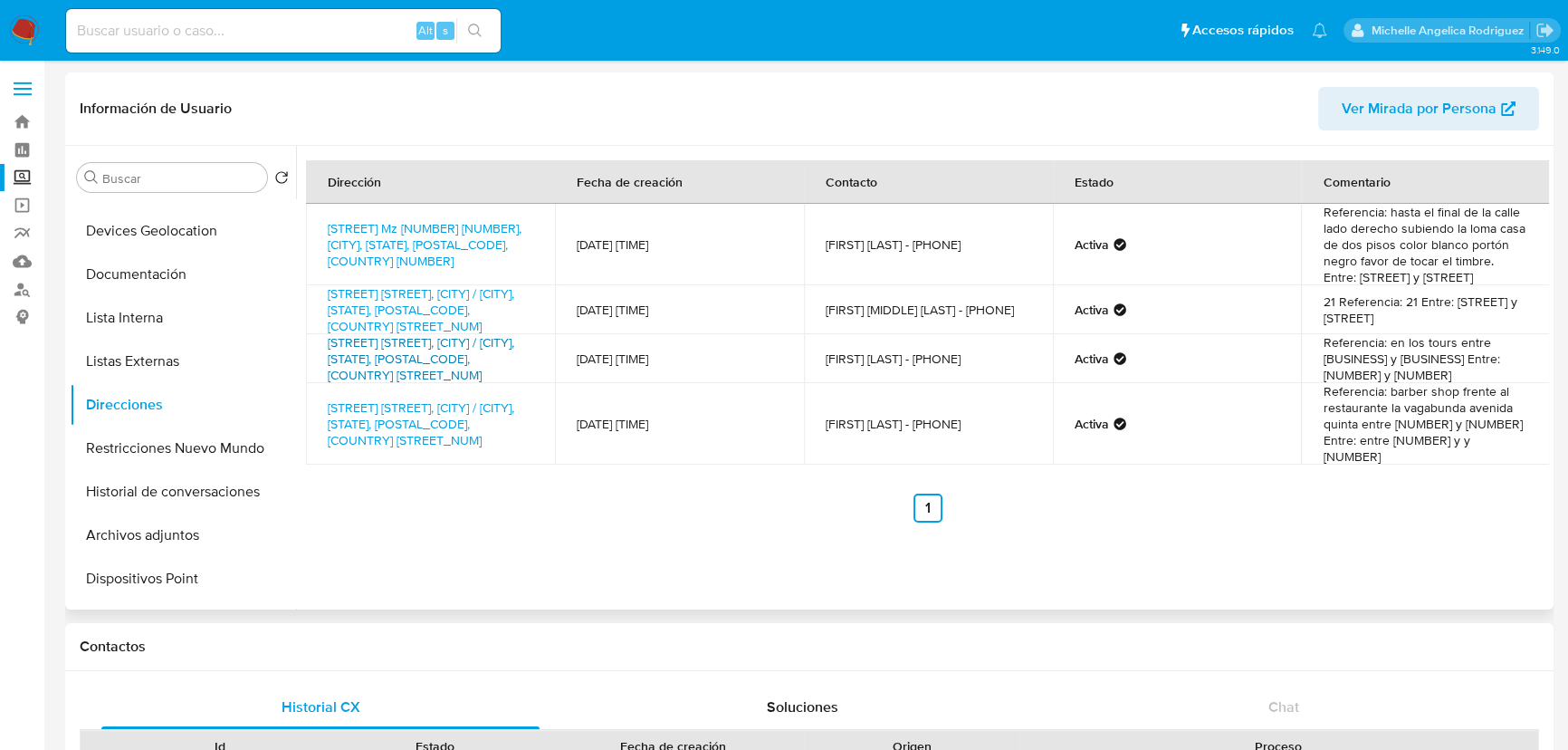 click on "Avenida Avenida 1 Entre 22 Y 24 Sn, Solidaridad / Riviera Maya, Quintana Roo, 77710, Mexico SN" at bounding box center [421, 359] 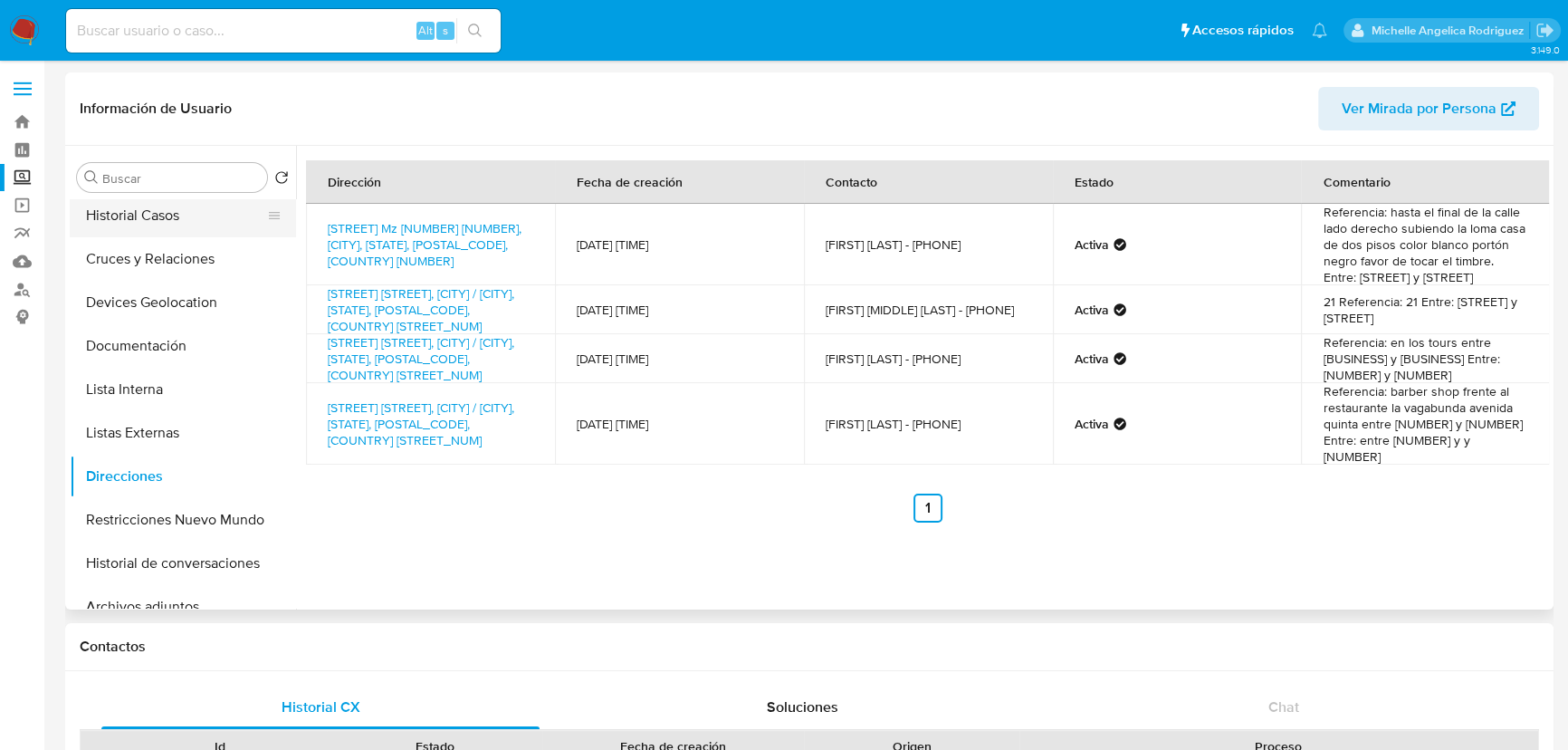 scroll, scrollTop: 0, scrollLeft: 0, axis: both 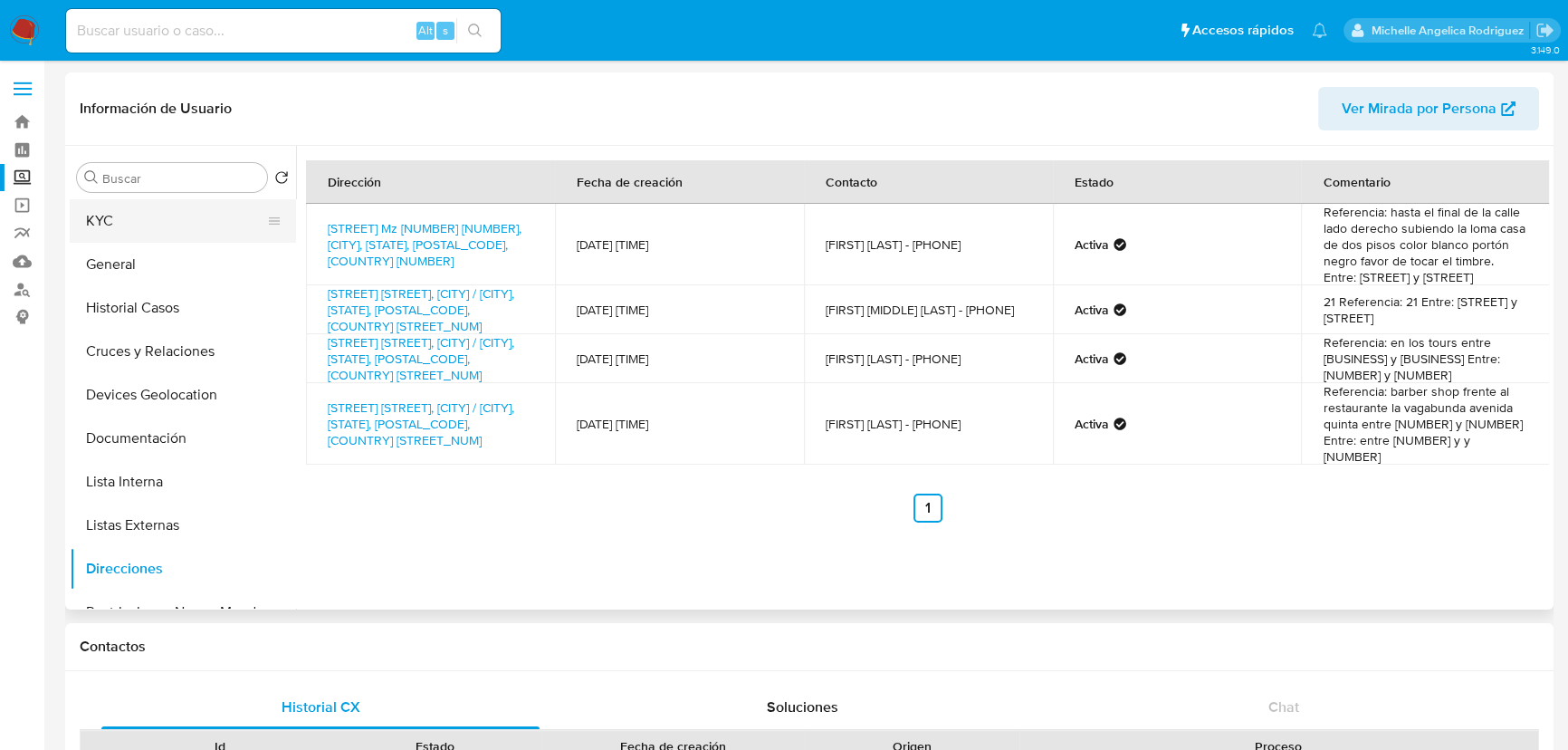click on "KYC" at bounding box center (176, 221) 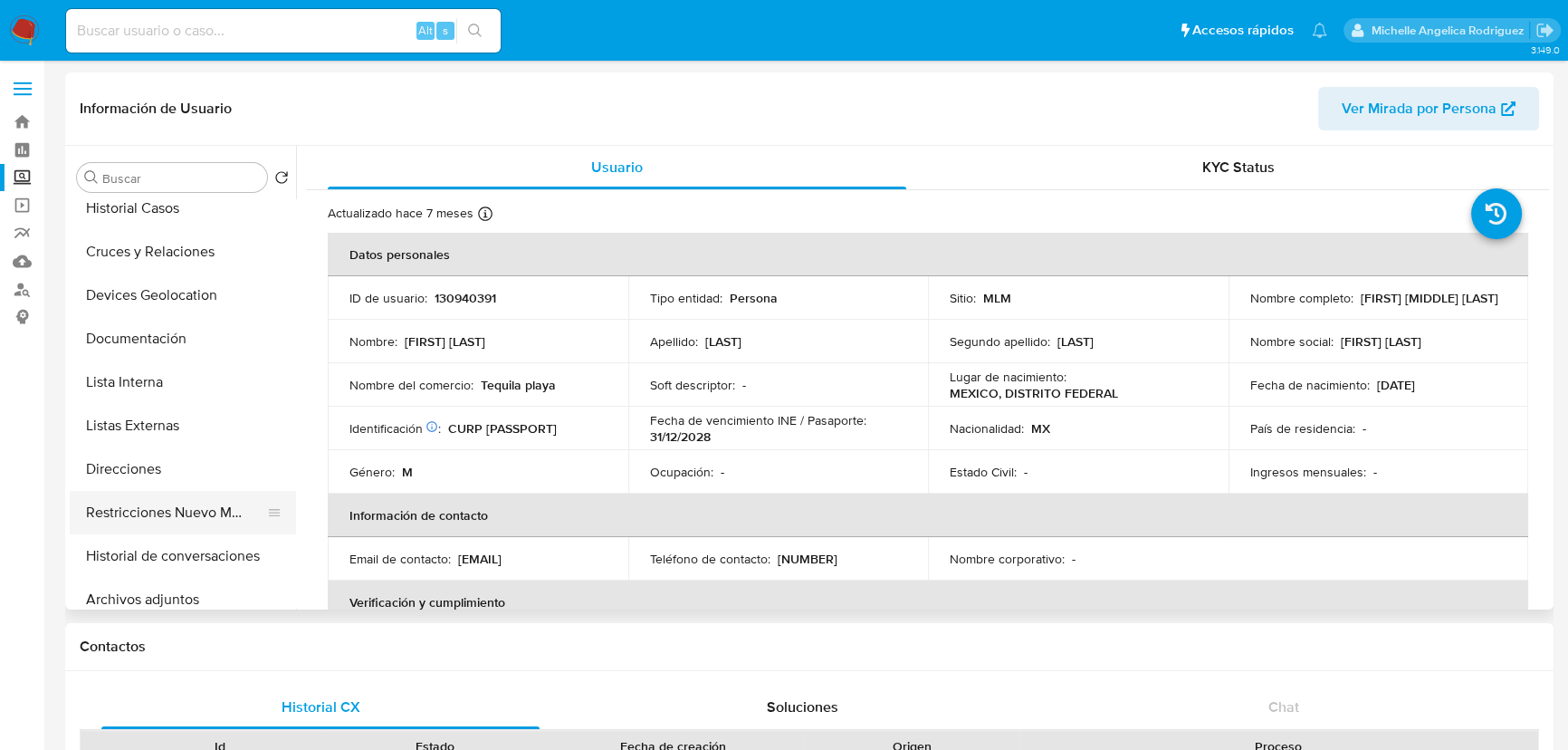 scroll, scrollTop: 246, scrollLeft: 0, axis: vertical 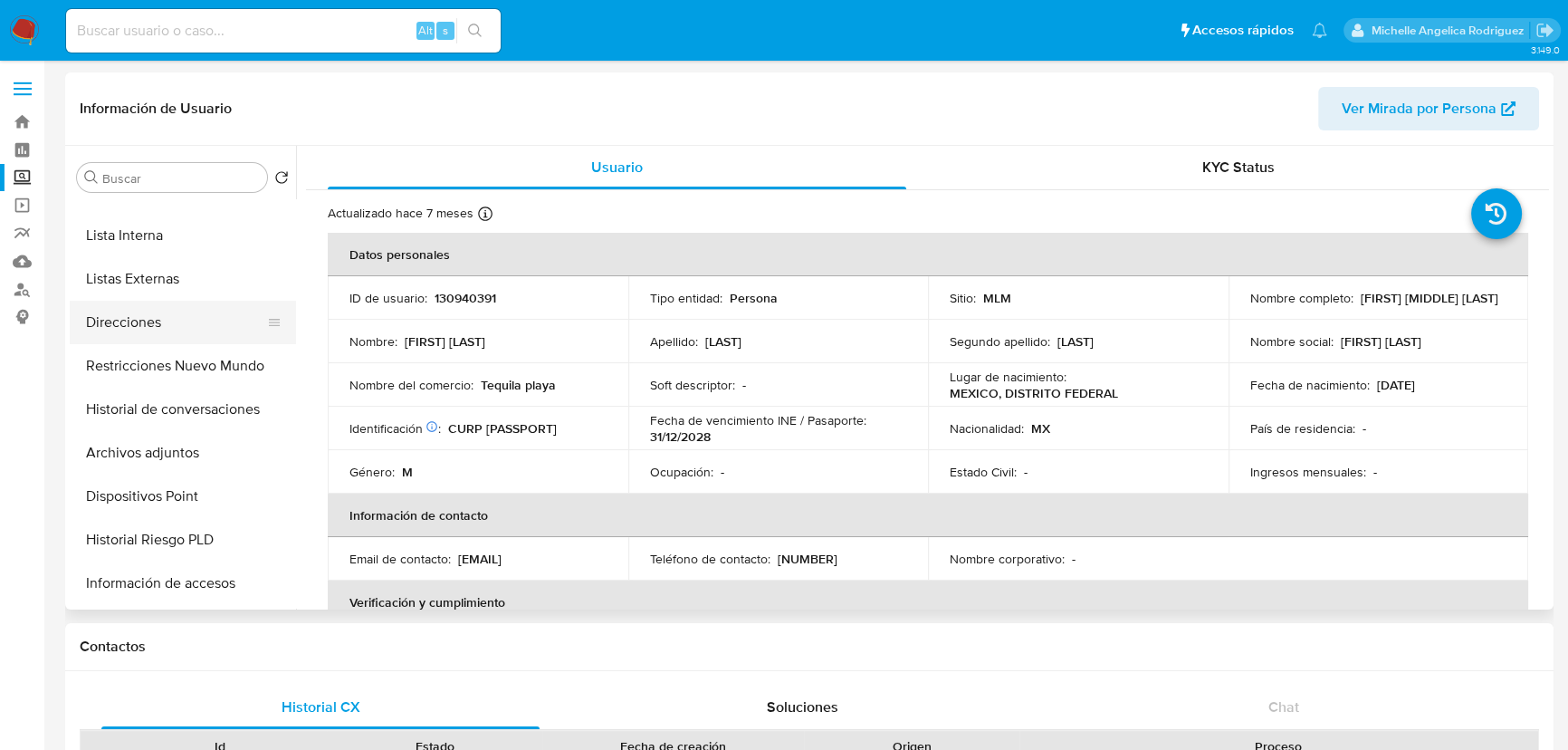 click on "Direcciones" at bounding box center [176, 322] 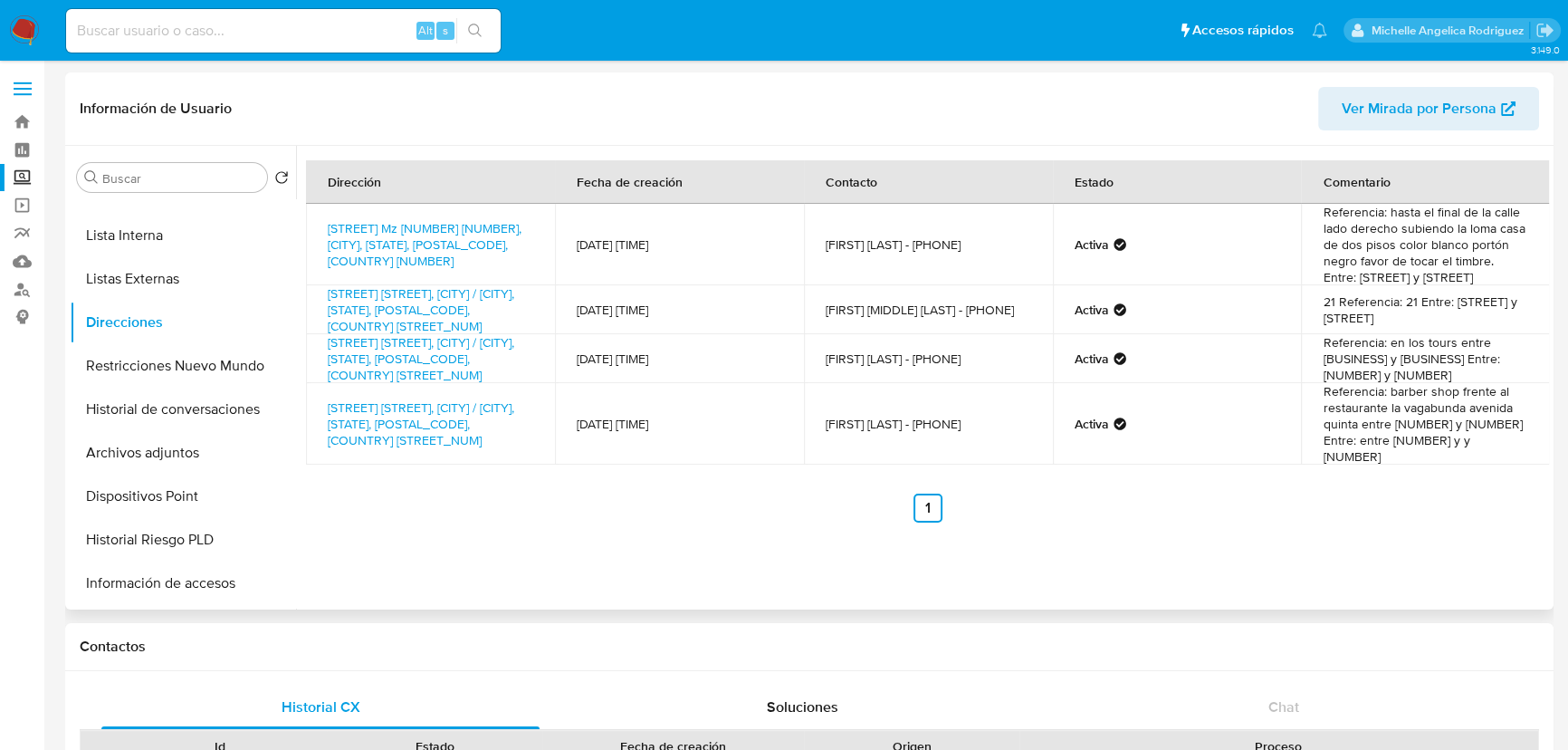 click on "Anterior 1 Siguiente" at bounding box center (927, 508) 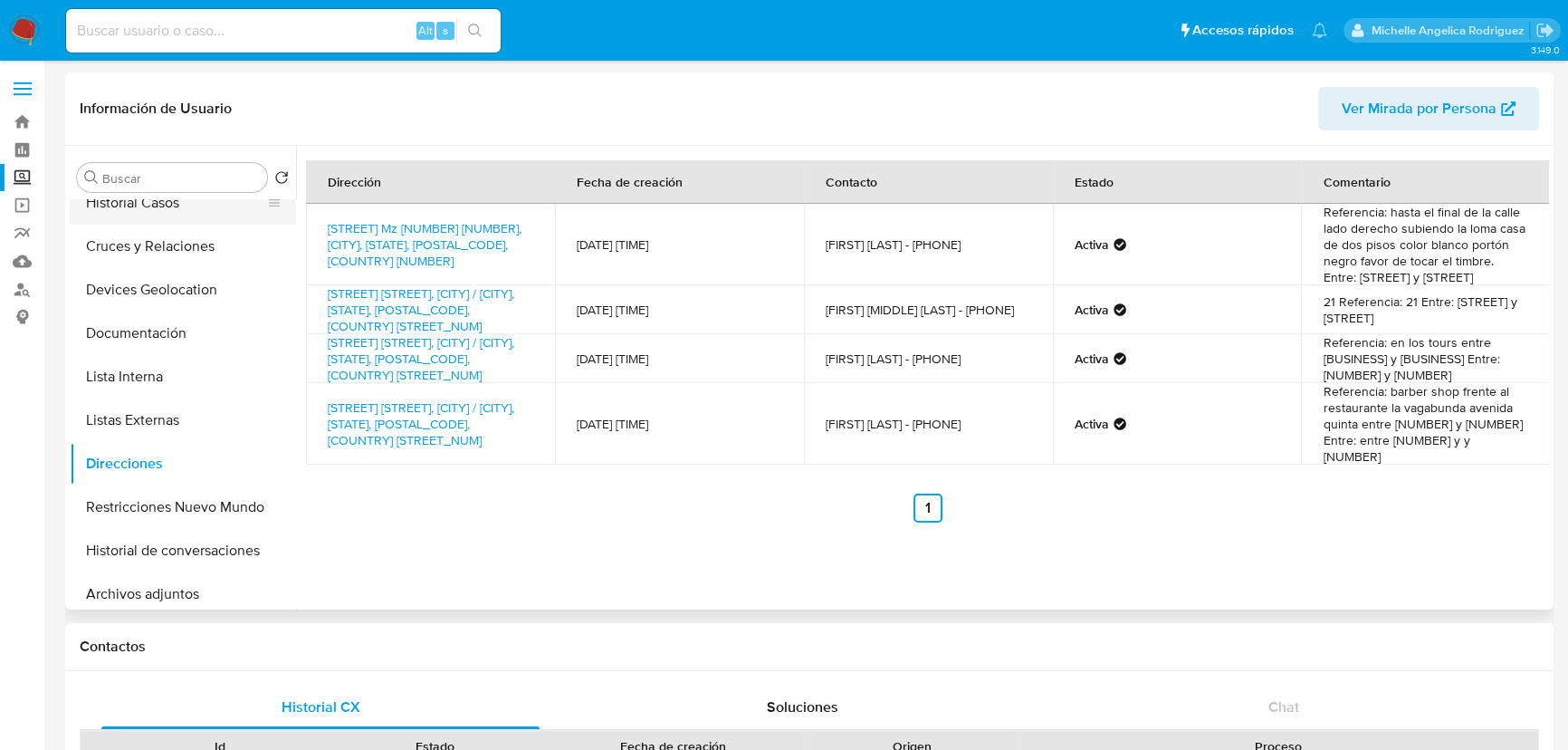 scroll, scrollTop: 0, scrollLeft: 0, axis: both 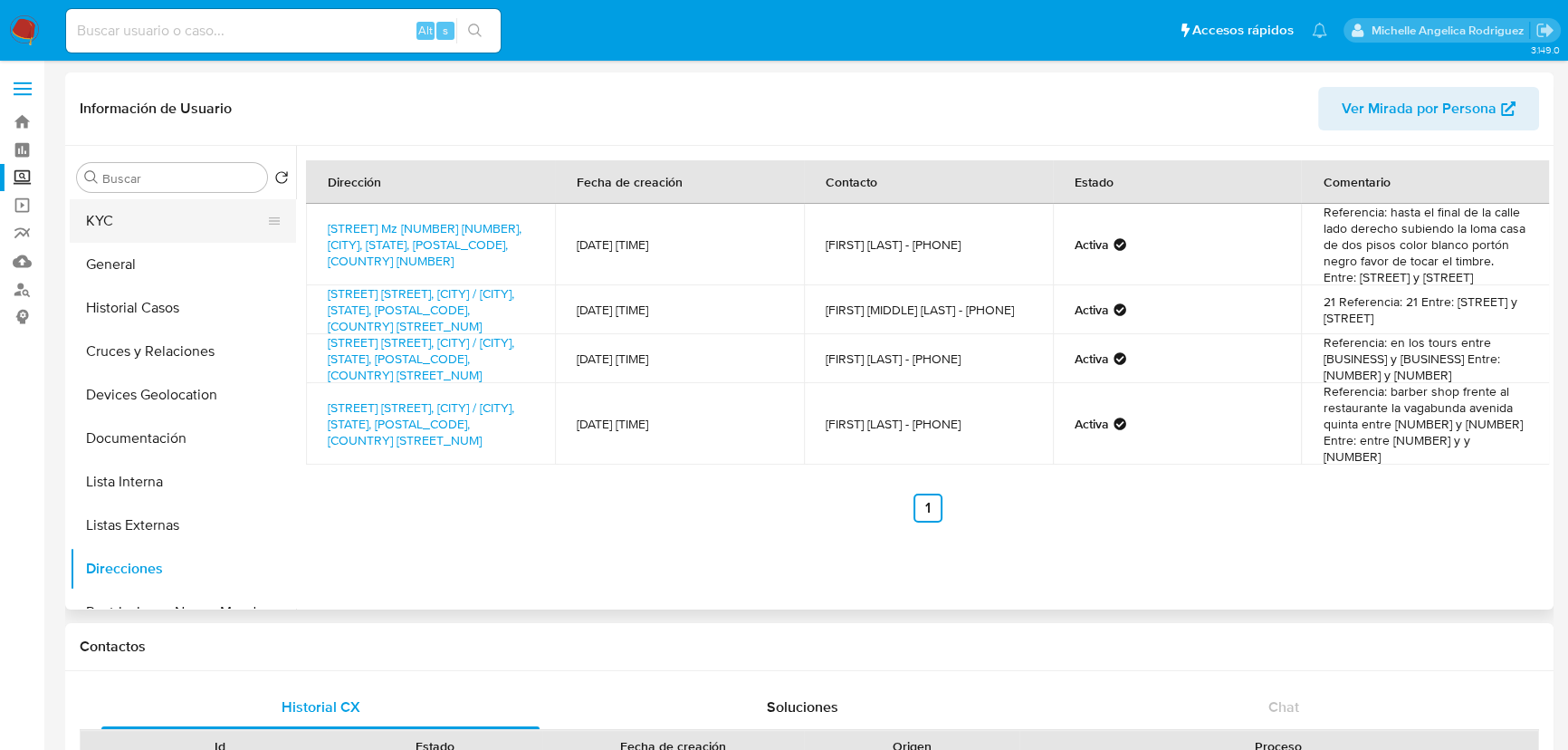 click on "KYC" at bounding box center (176, 221) 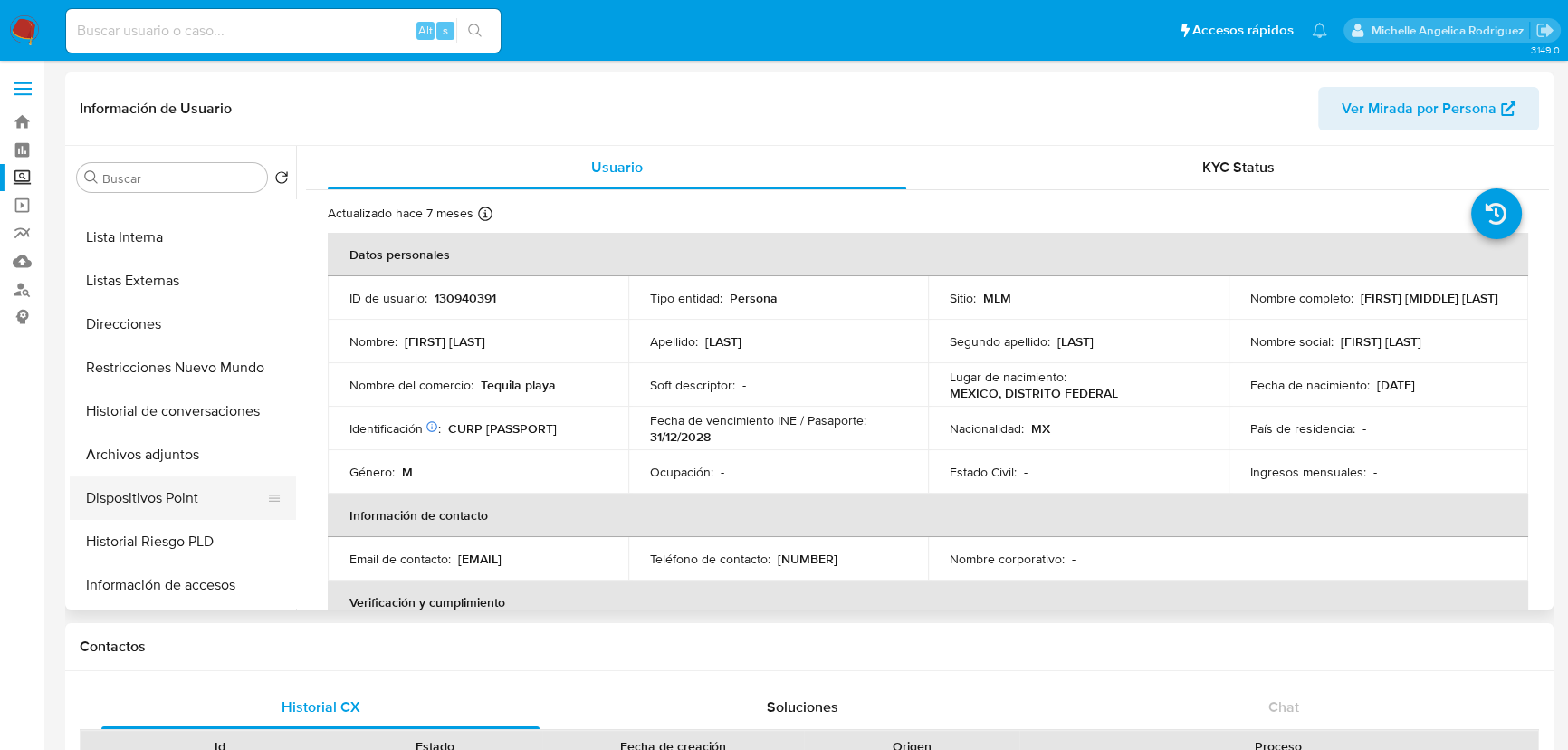 scroll, scrollTop: 246, scrollLeft: 0, axis: vertical 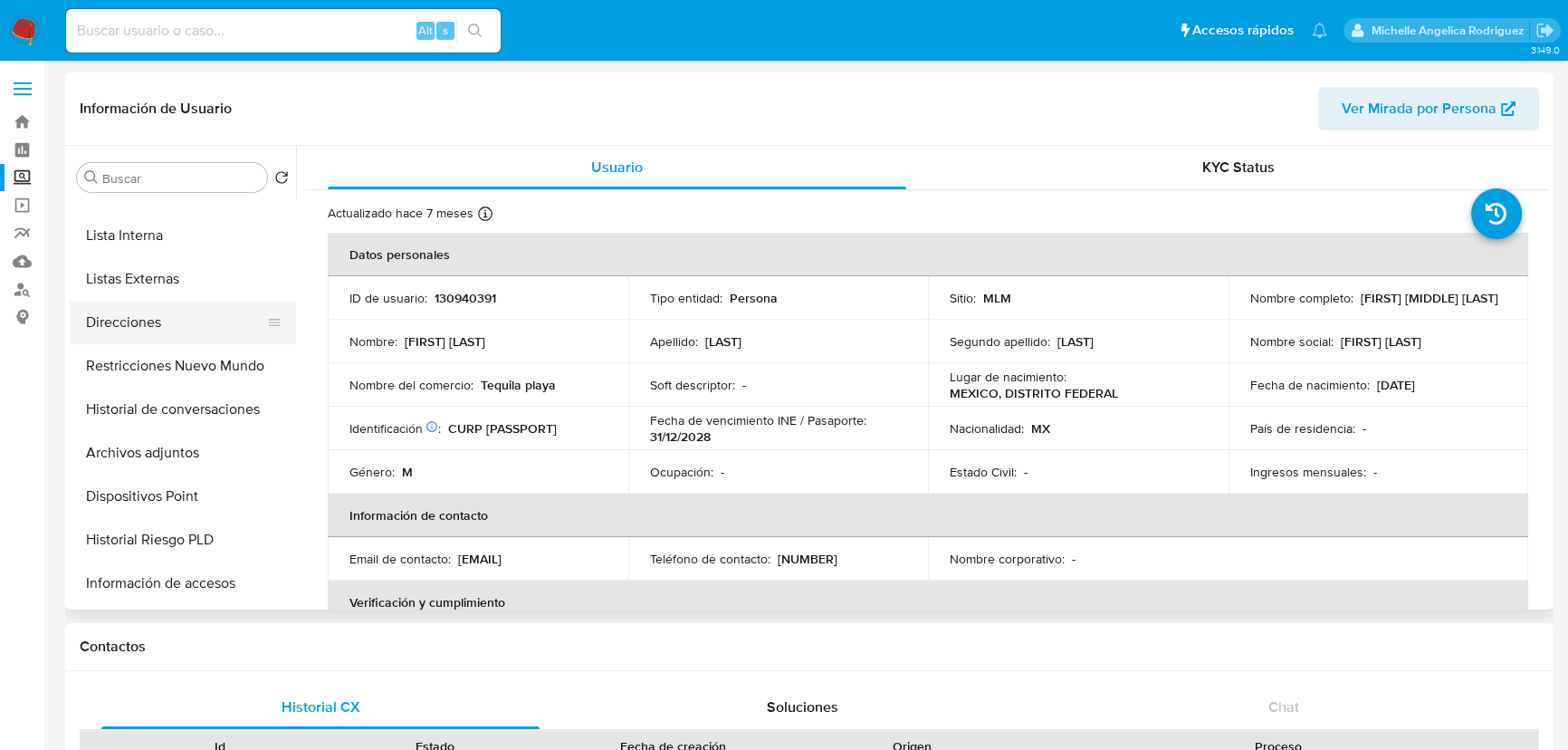 click on "Direcciones" at bounding box center [176, 322] 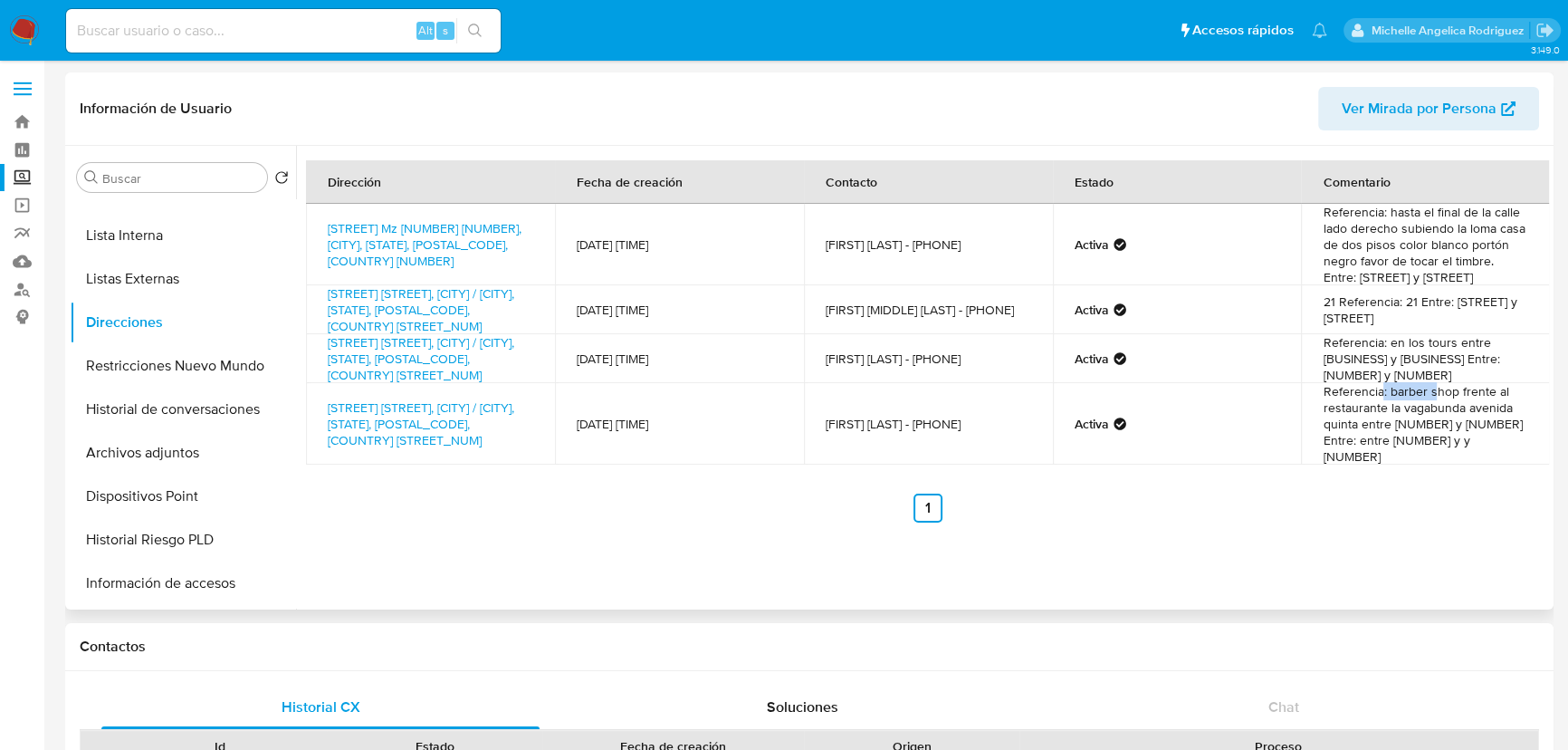 drag, startPoint x: 1374, startPoint y: 388, endPoint x: 1426, endPoint y: 399, distance: 53.150729 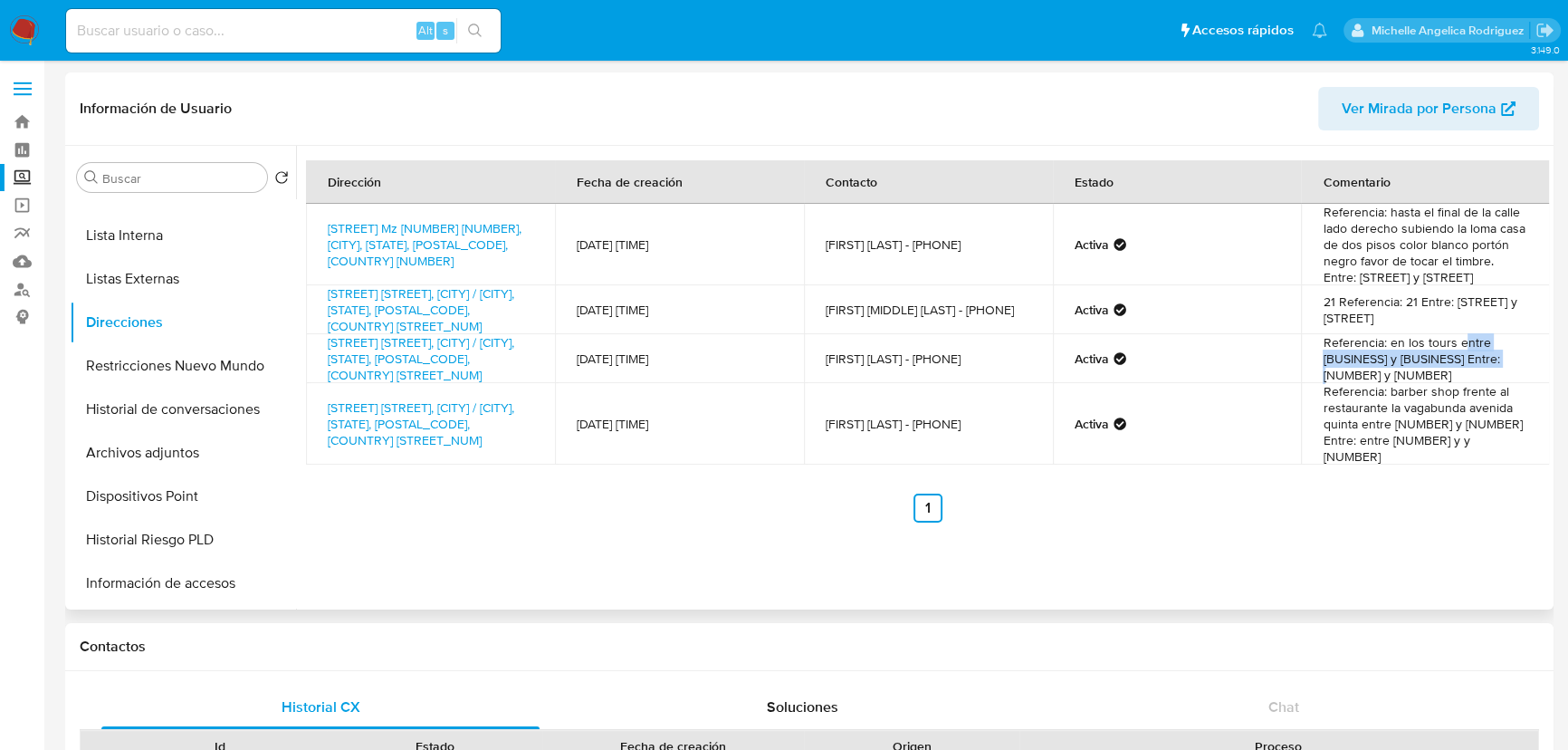 drag, startPoint x: 1462, startPoint y: 341, endPoint x: 1475, endPoint y: 363, distance: 25.553865 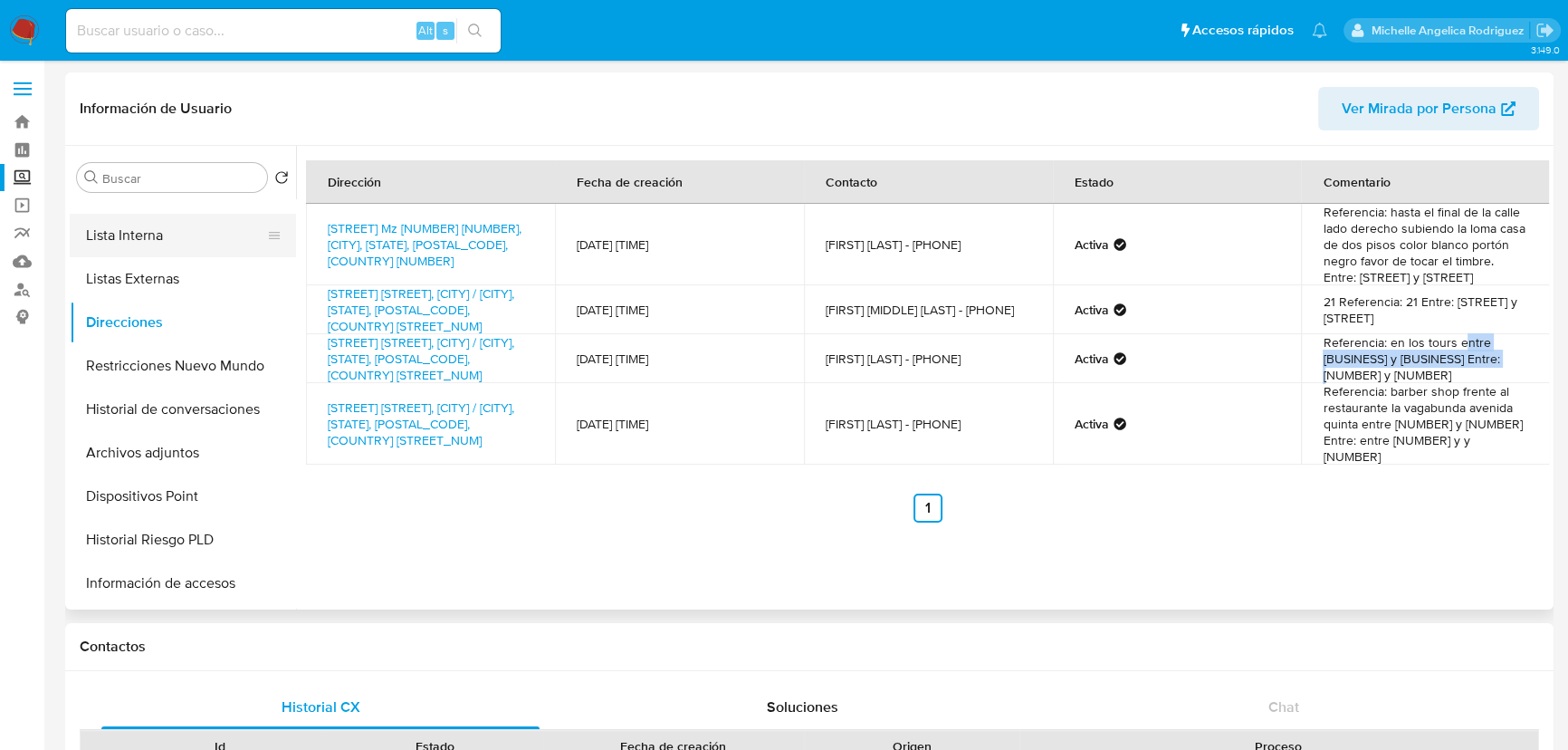 click on "Lista Interna" at bounding box center (176, 236) 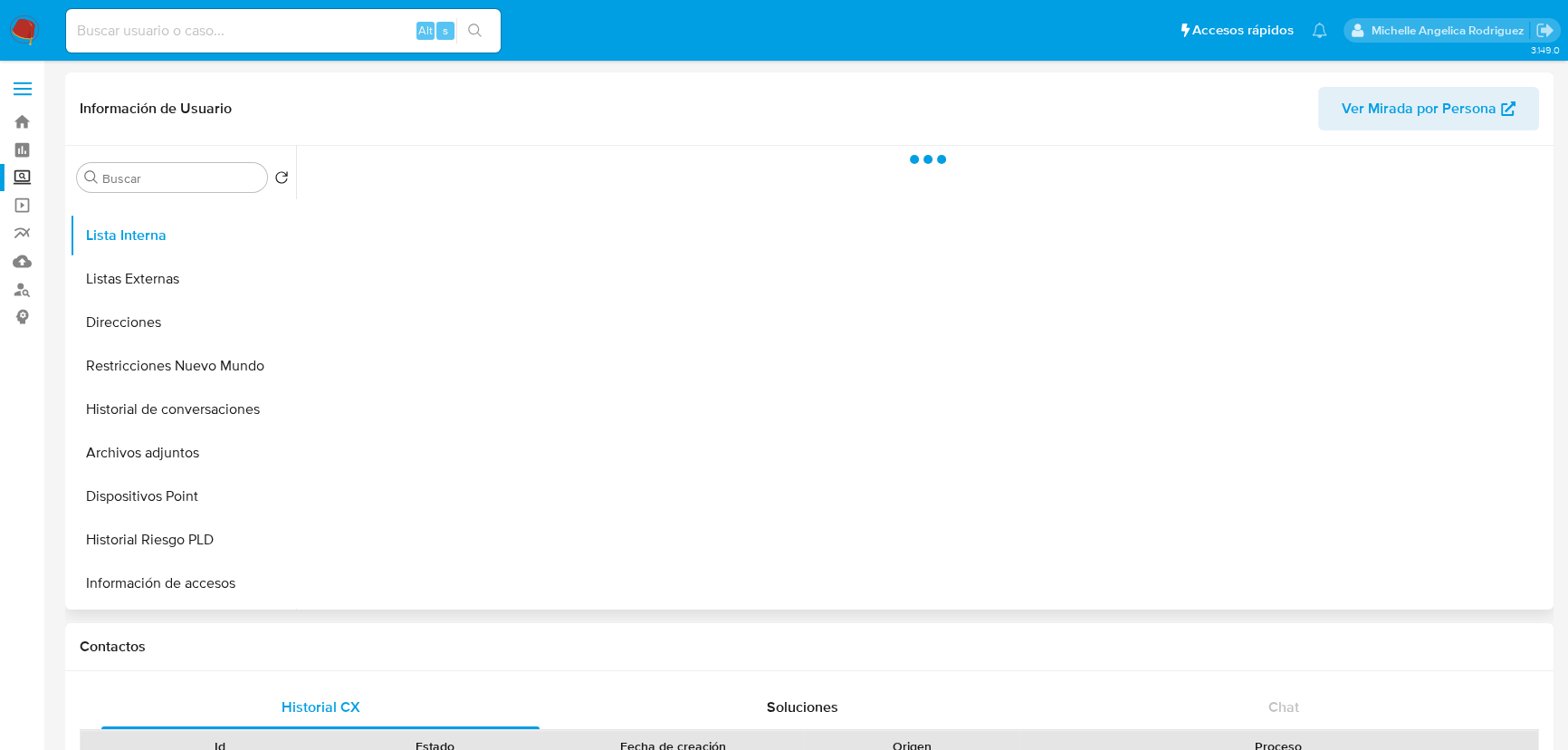 scroll, scrollTop: 0, scrollLeft: 0, axis: both 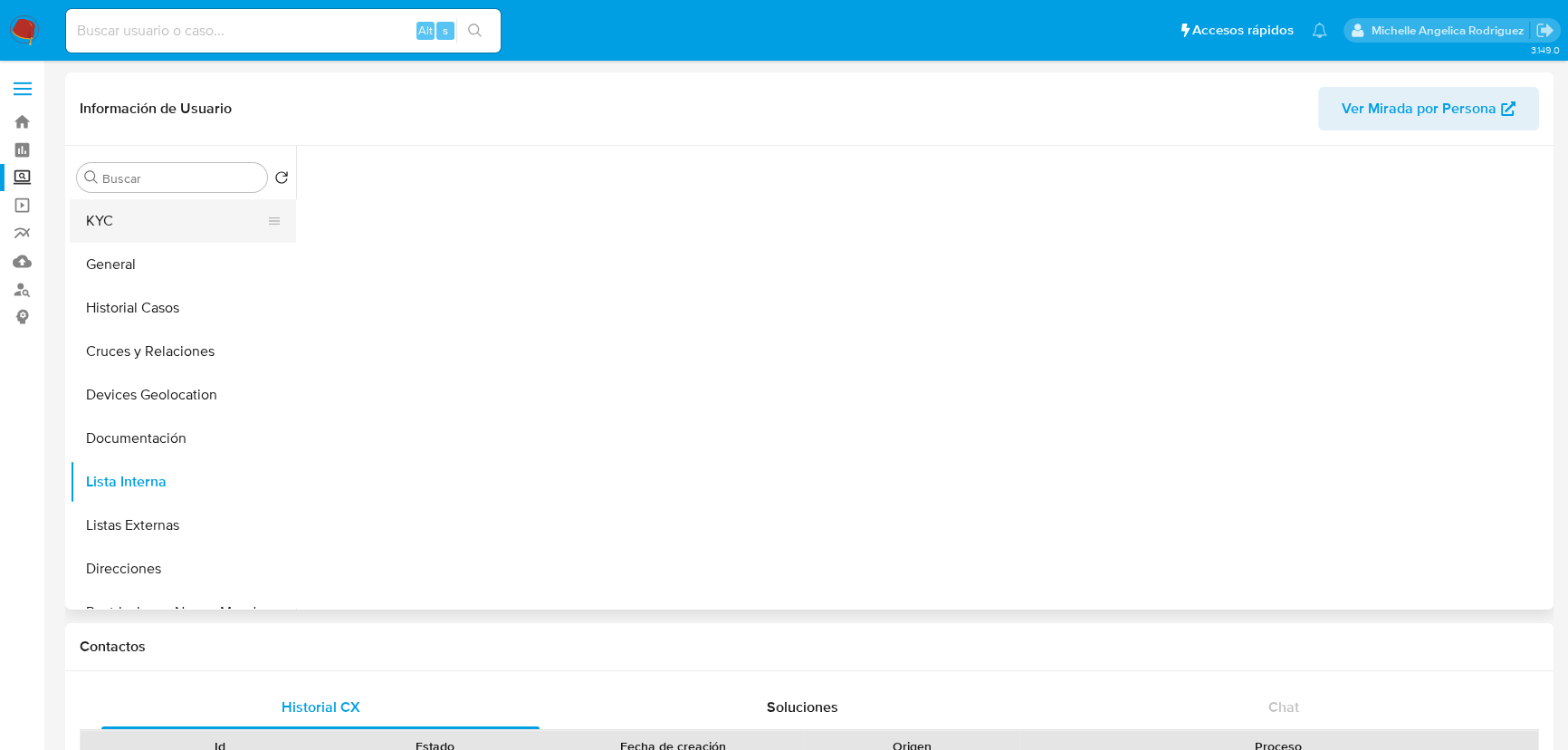 click on "KYC" at bounding box center (176, 221) 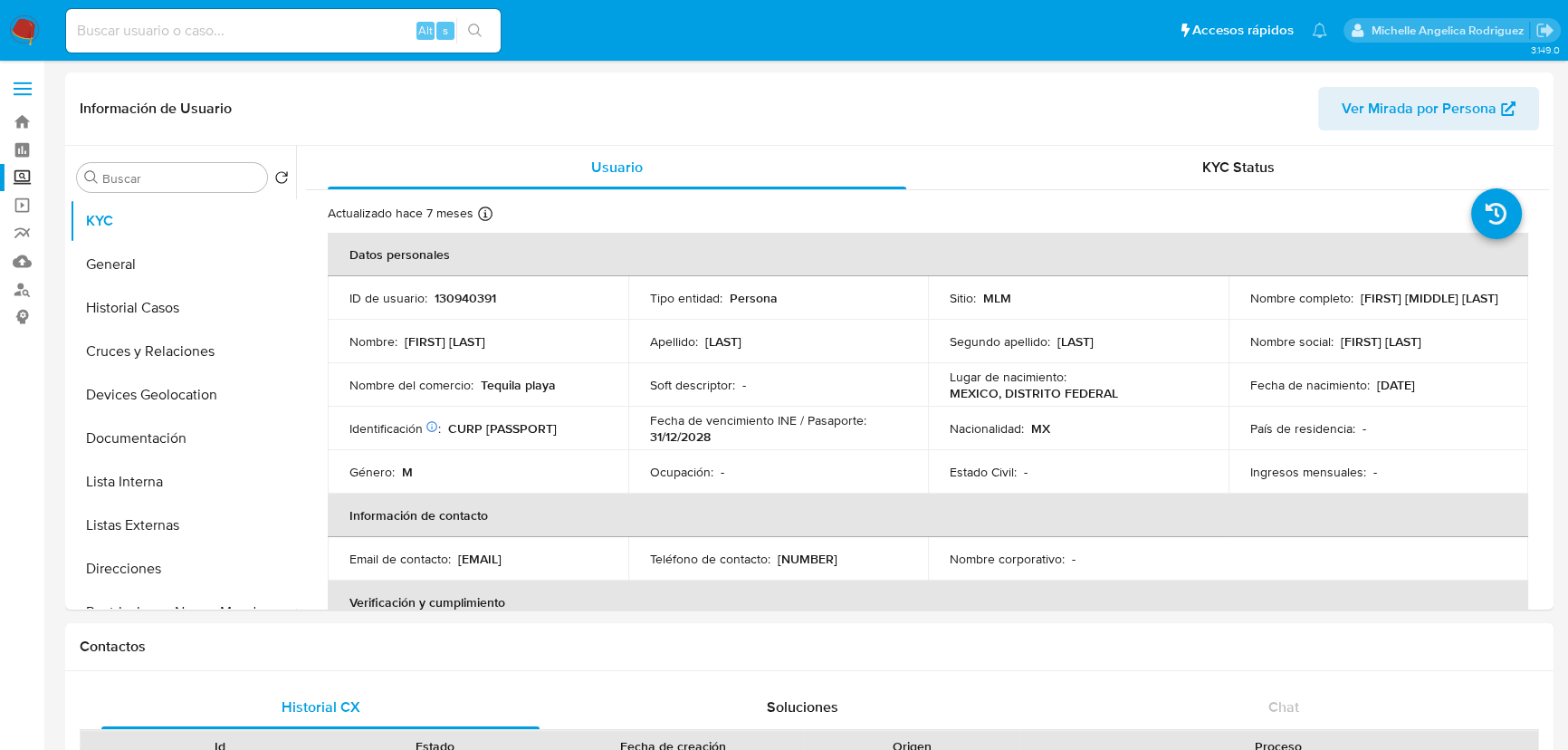 type 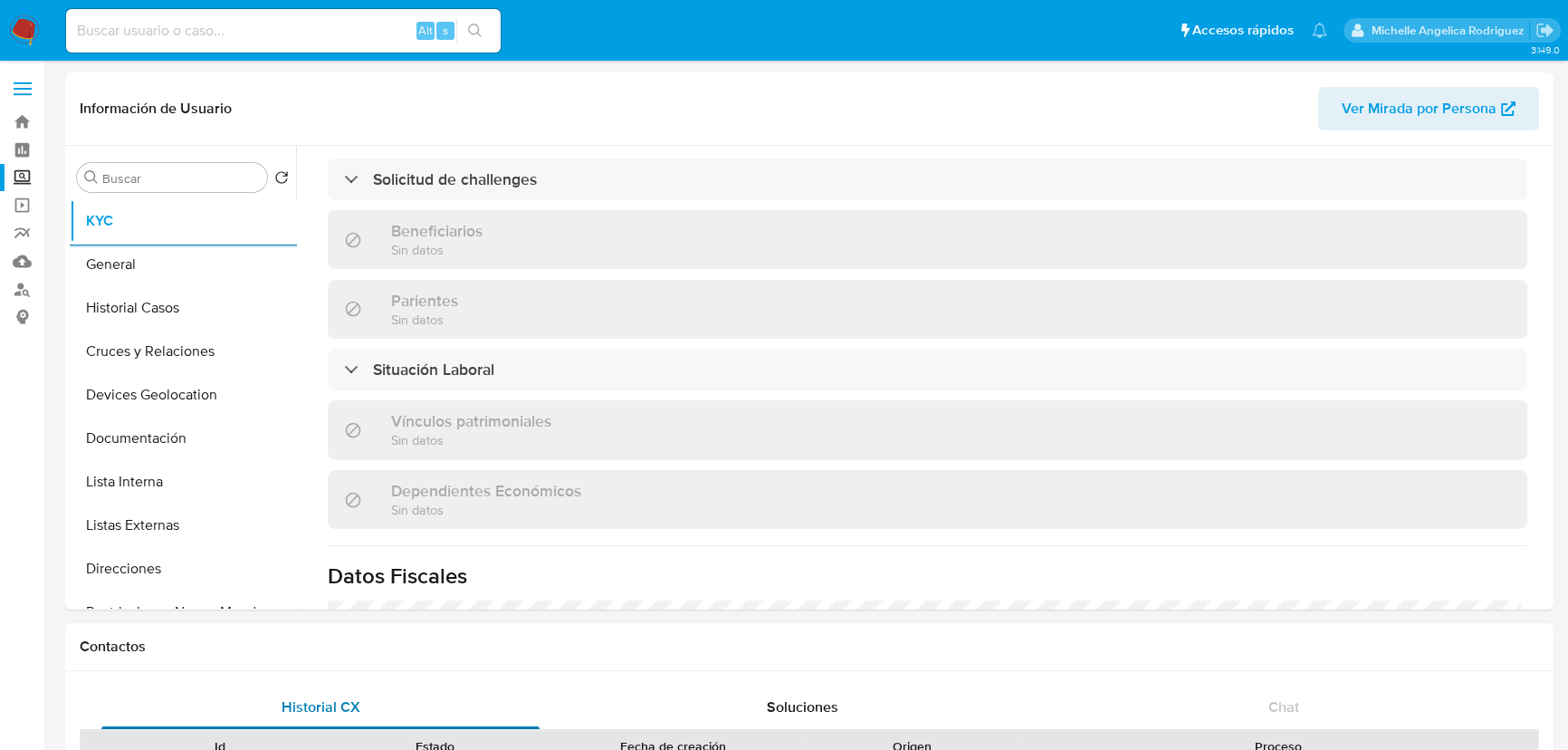 scroll, scrollTop: 1120, scrollLeft: 0, axis: vertical 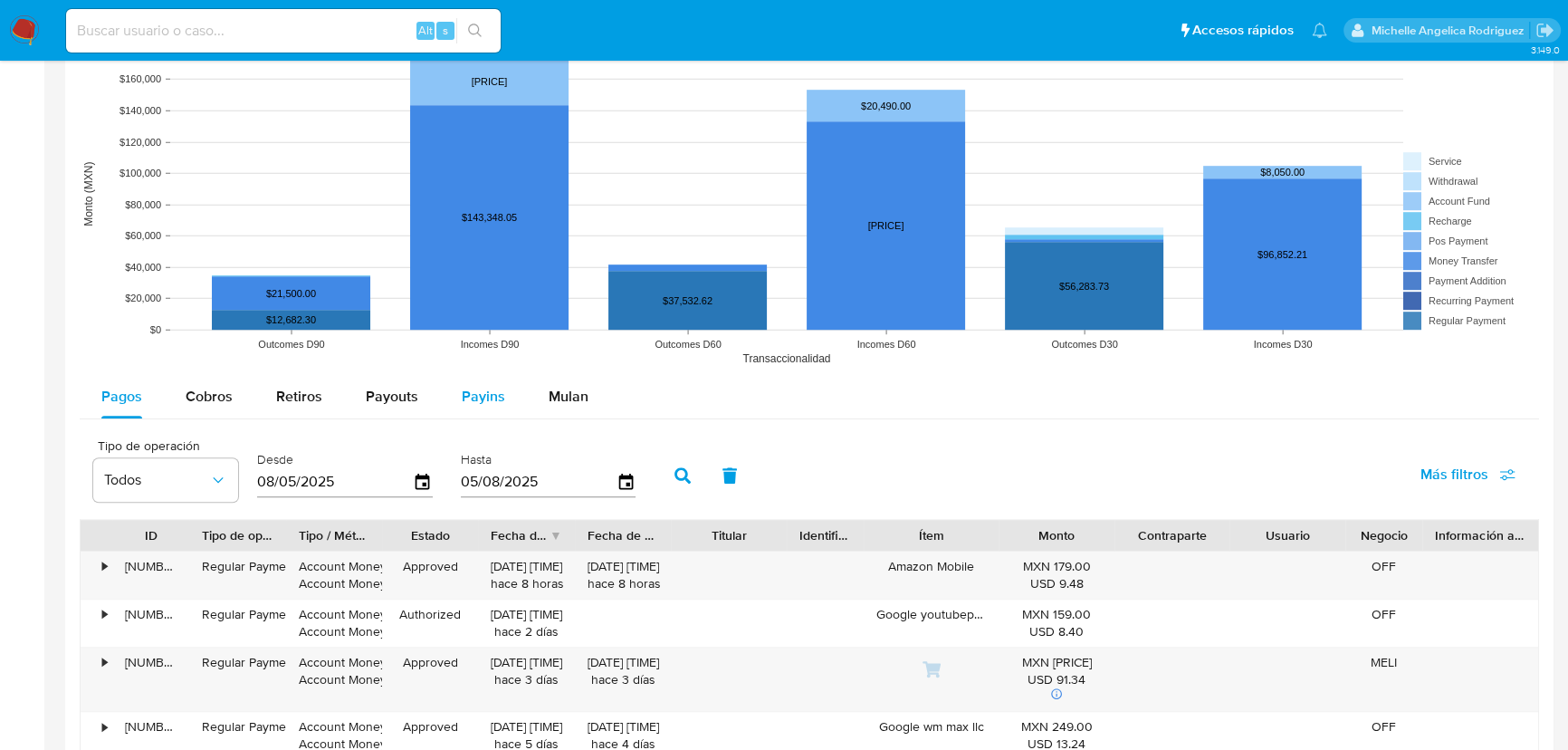 click on "Payins" at bounding box center [483, 397] 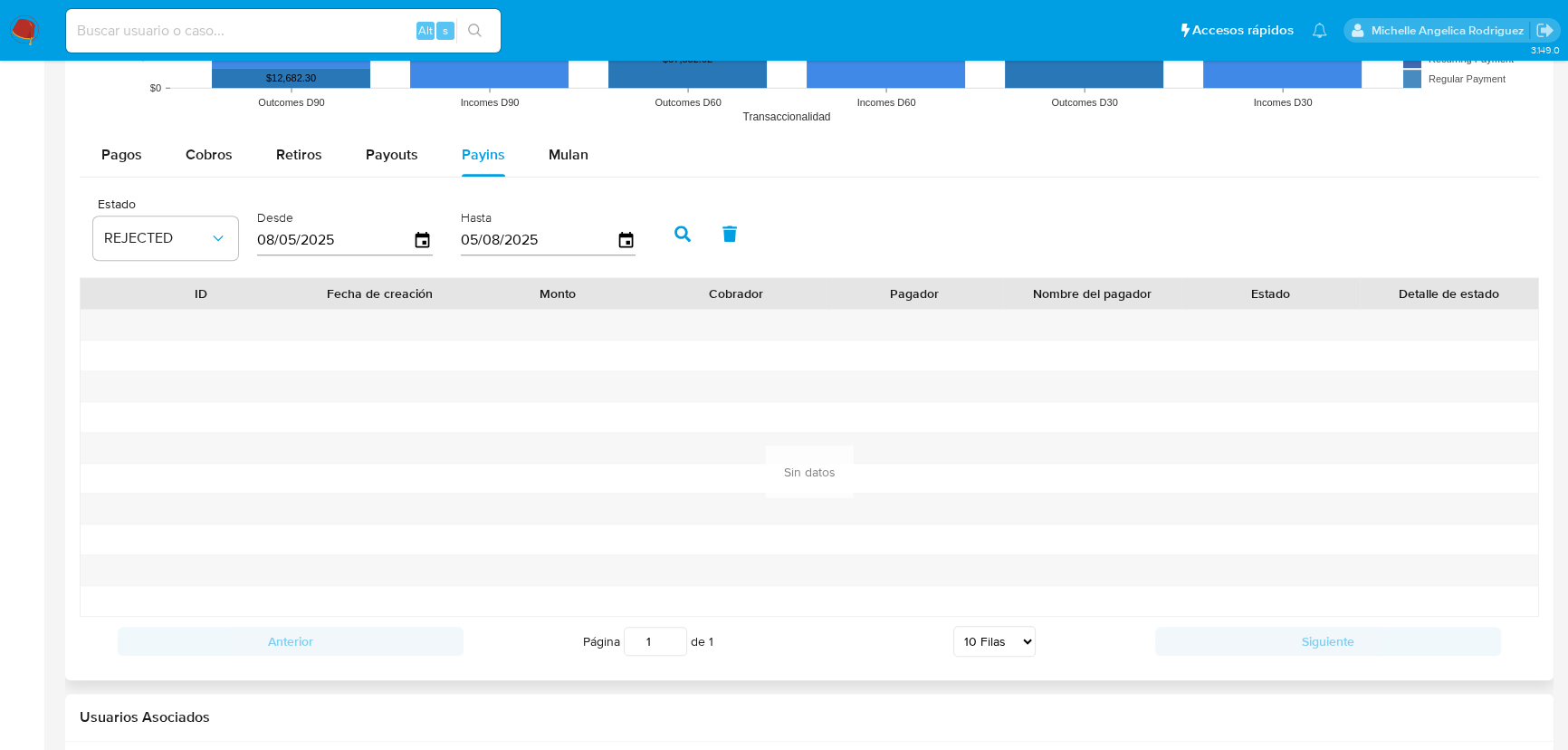 scroll, scrollTop: 1647, scrollLeft: 0, axis: vertical 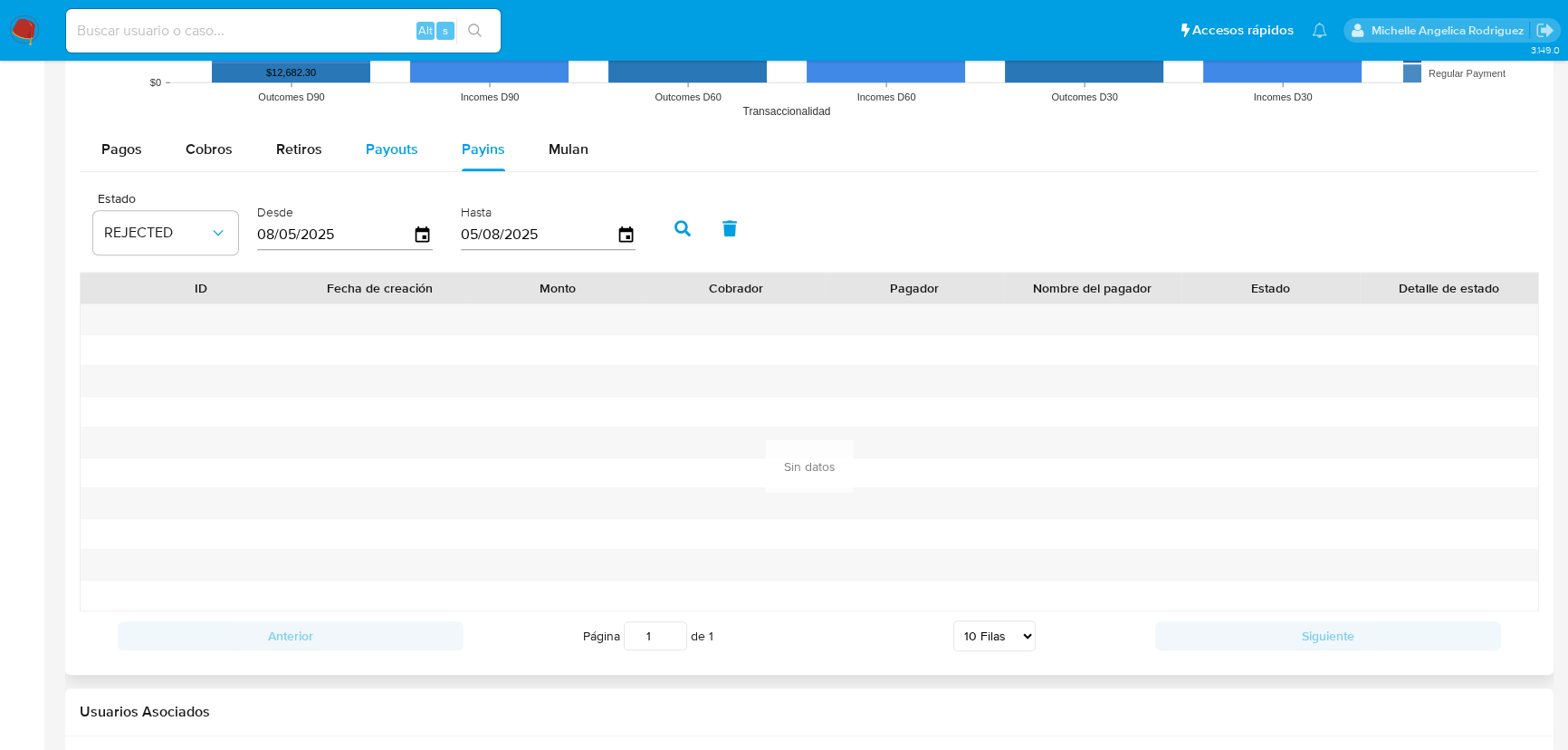 click on "Payouts" at bounding box center (392, 149) 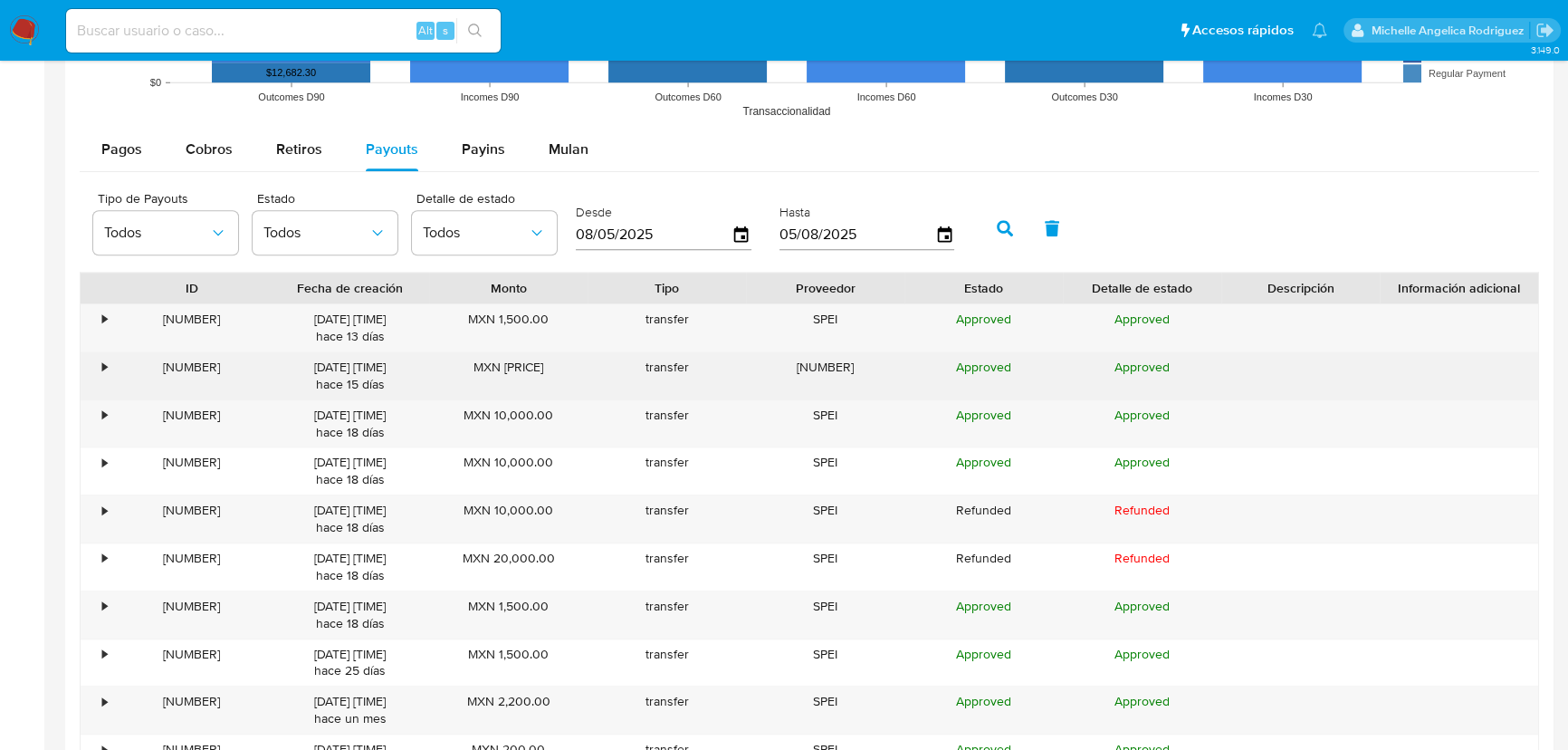 click on "•" at bounding box center [104, 367] 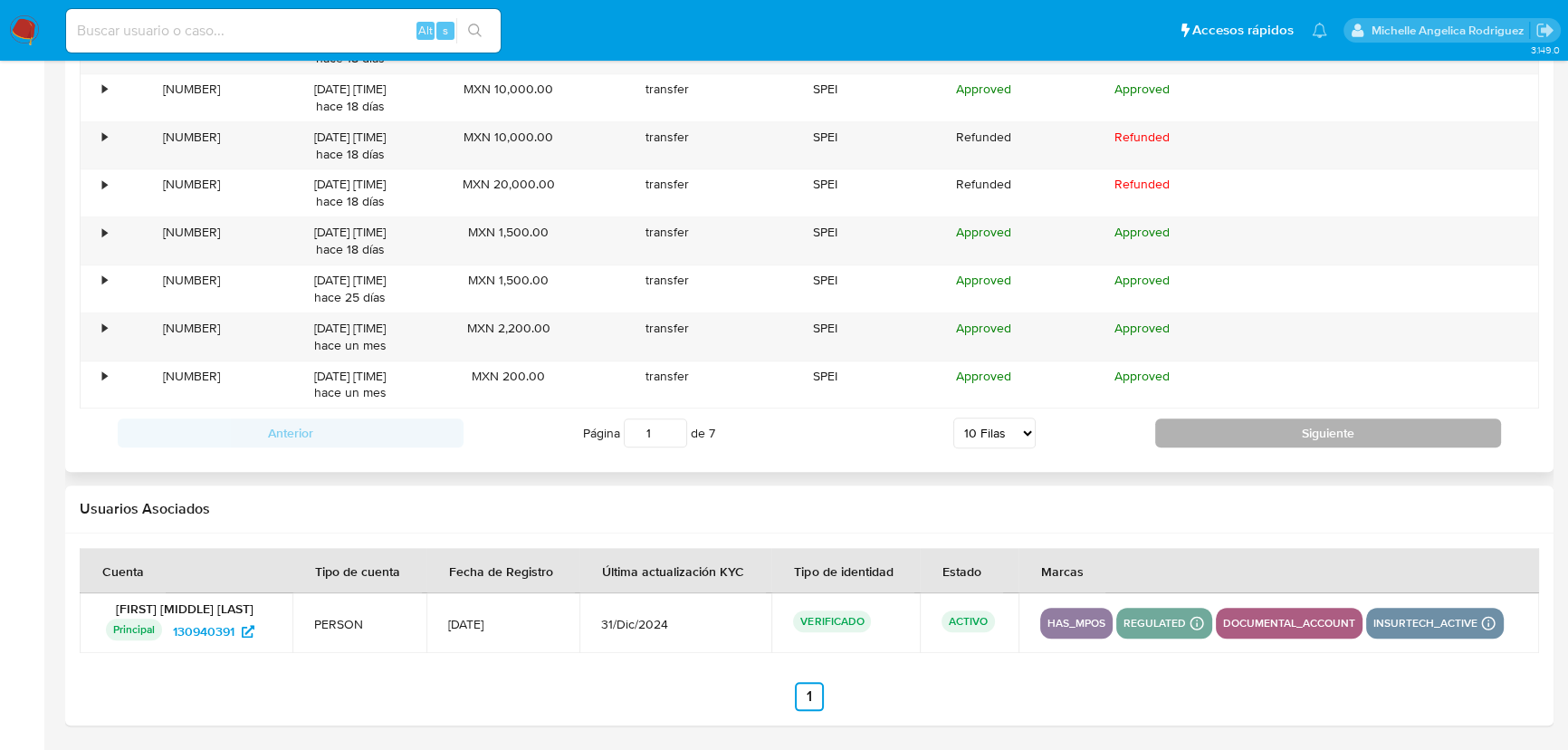 click on "Siguiente" at bounding box center (1328, 433) 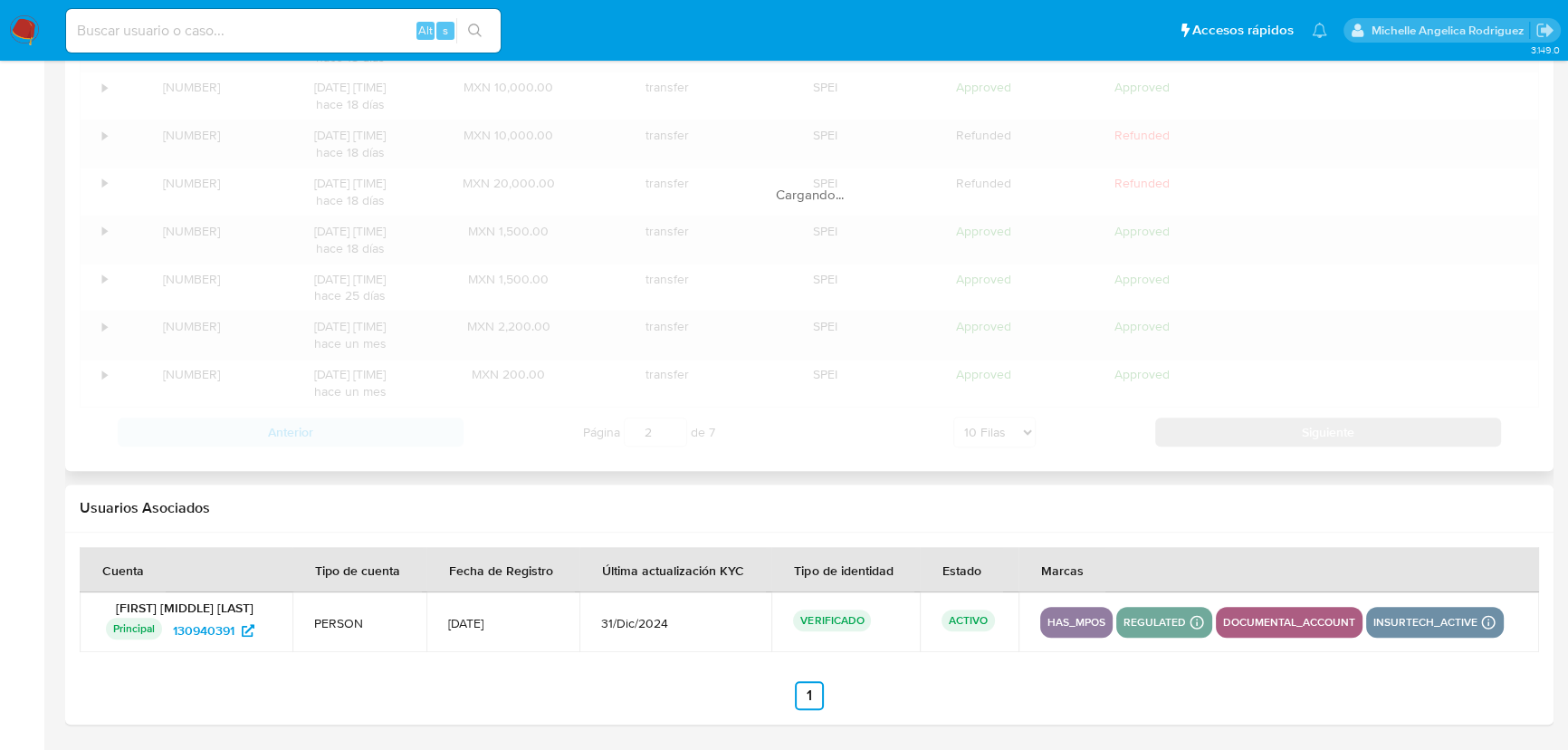 scroll, scrollTop: 2020, scrollLeft: 0, axis: vertical 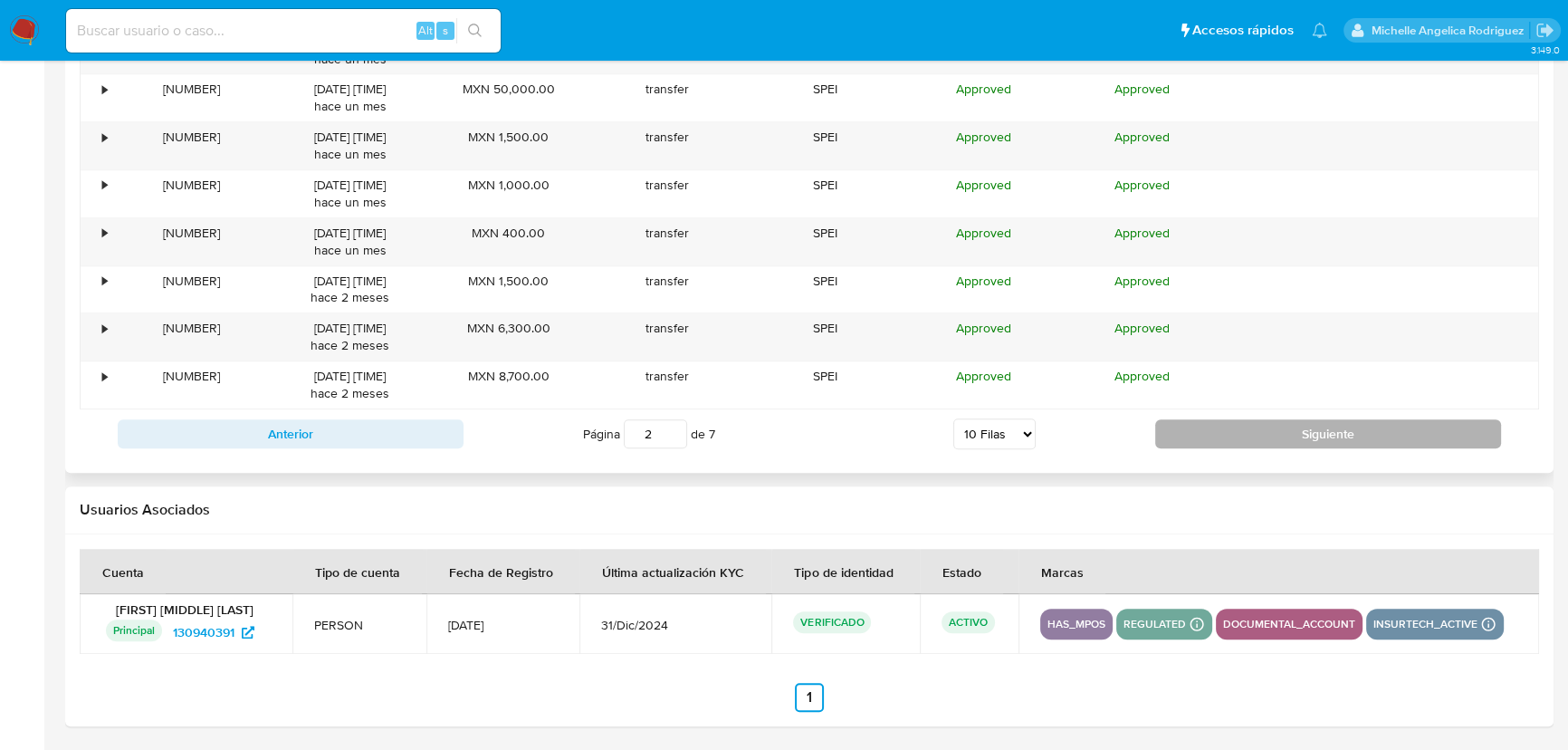 click on "Siguiente" at bounding box center [1328, 434] 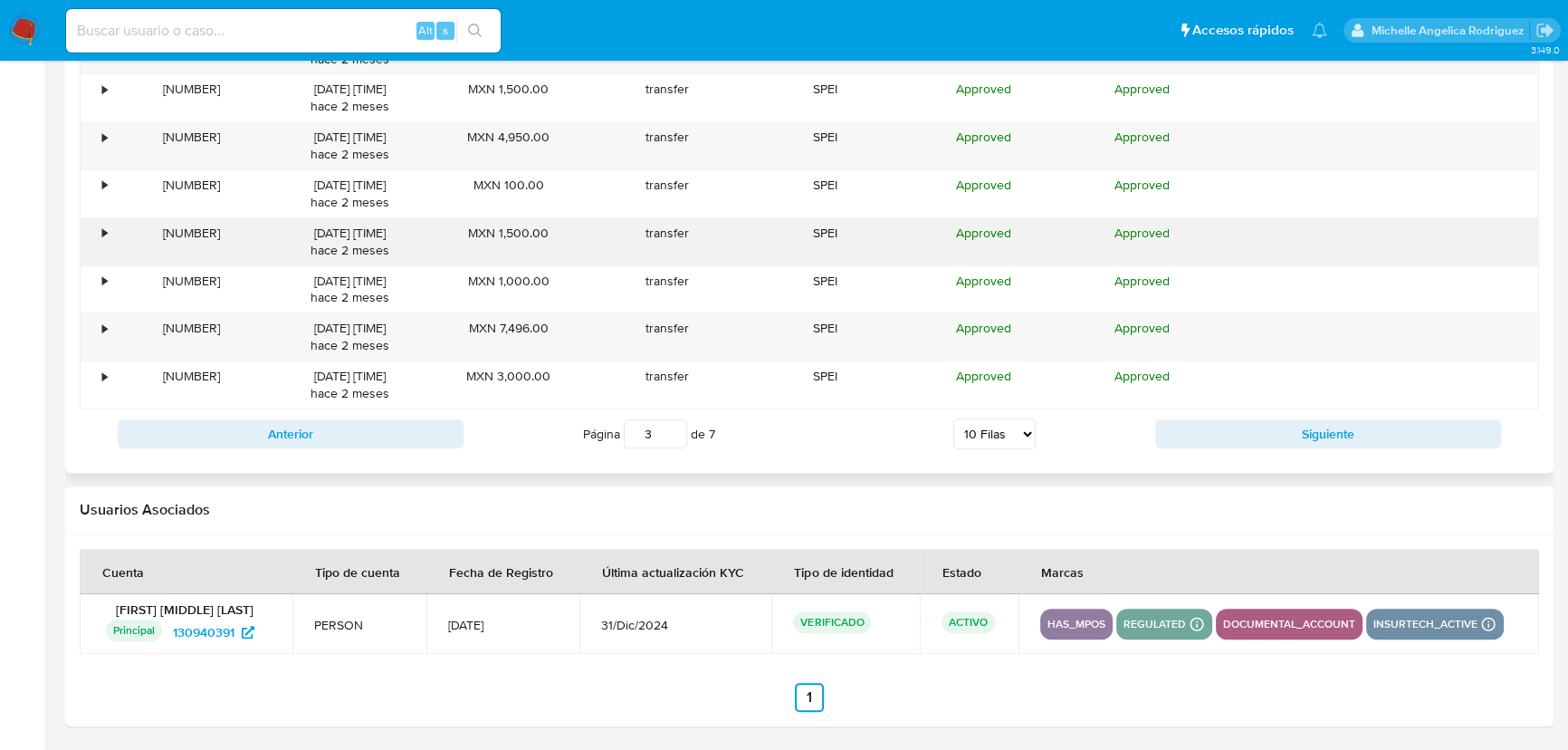 click on "•" at bounding box center (96, 242) 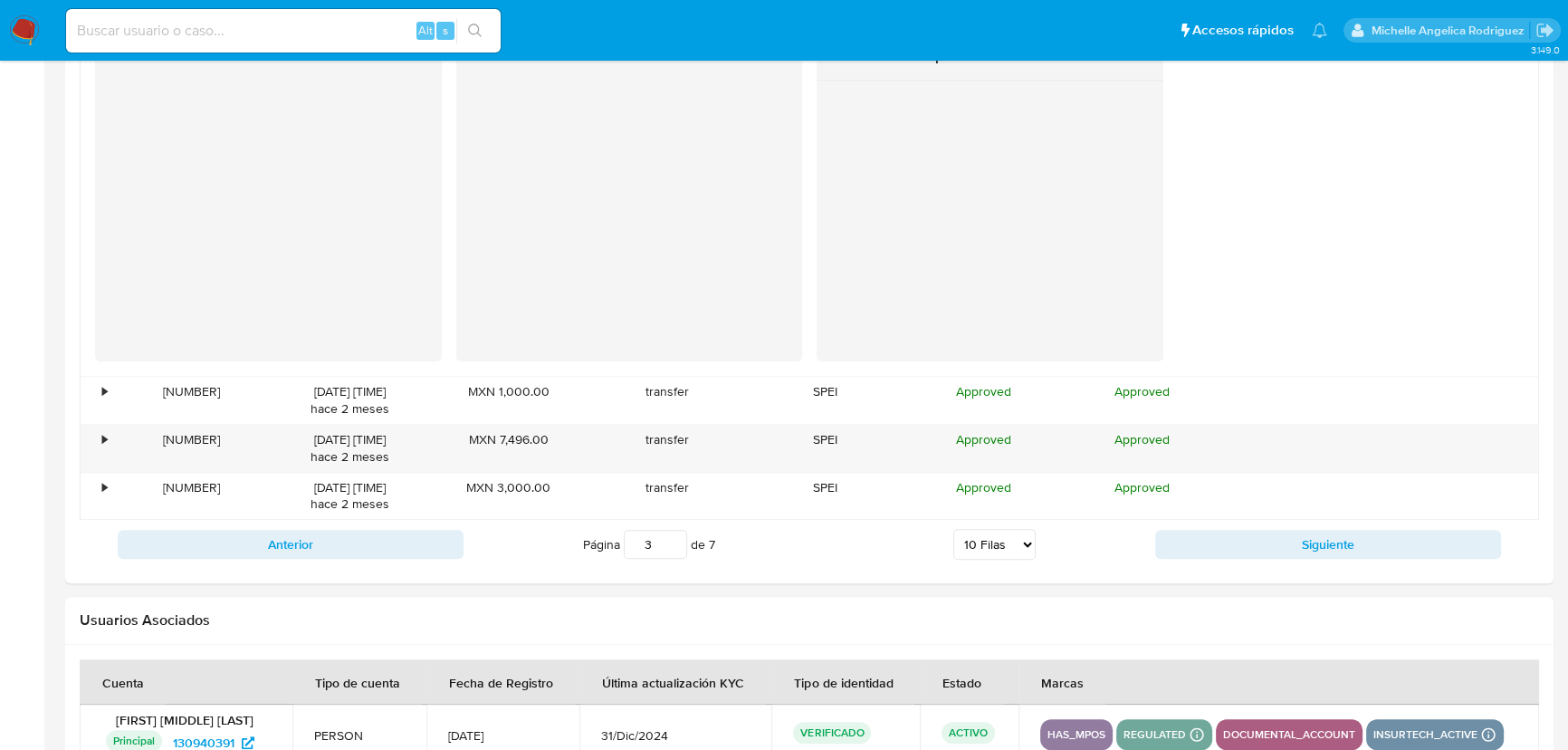 click on "Siguiente" at bounding box center (1328, 544) 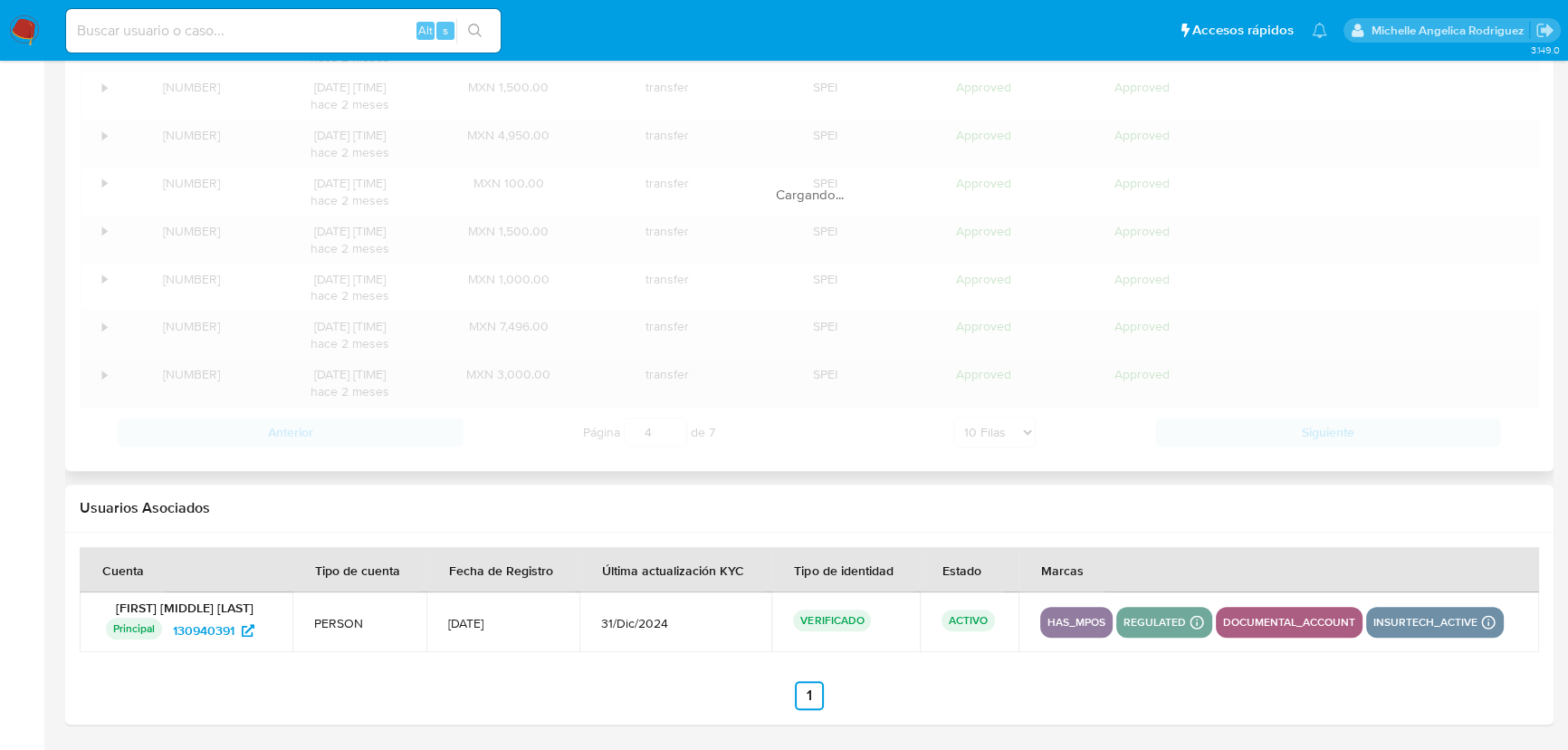 scroll, scrollTop: 2020, scrollLeft: 0, axis: vertical 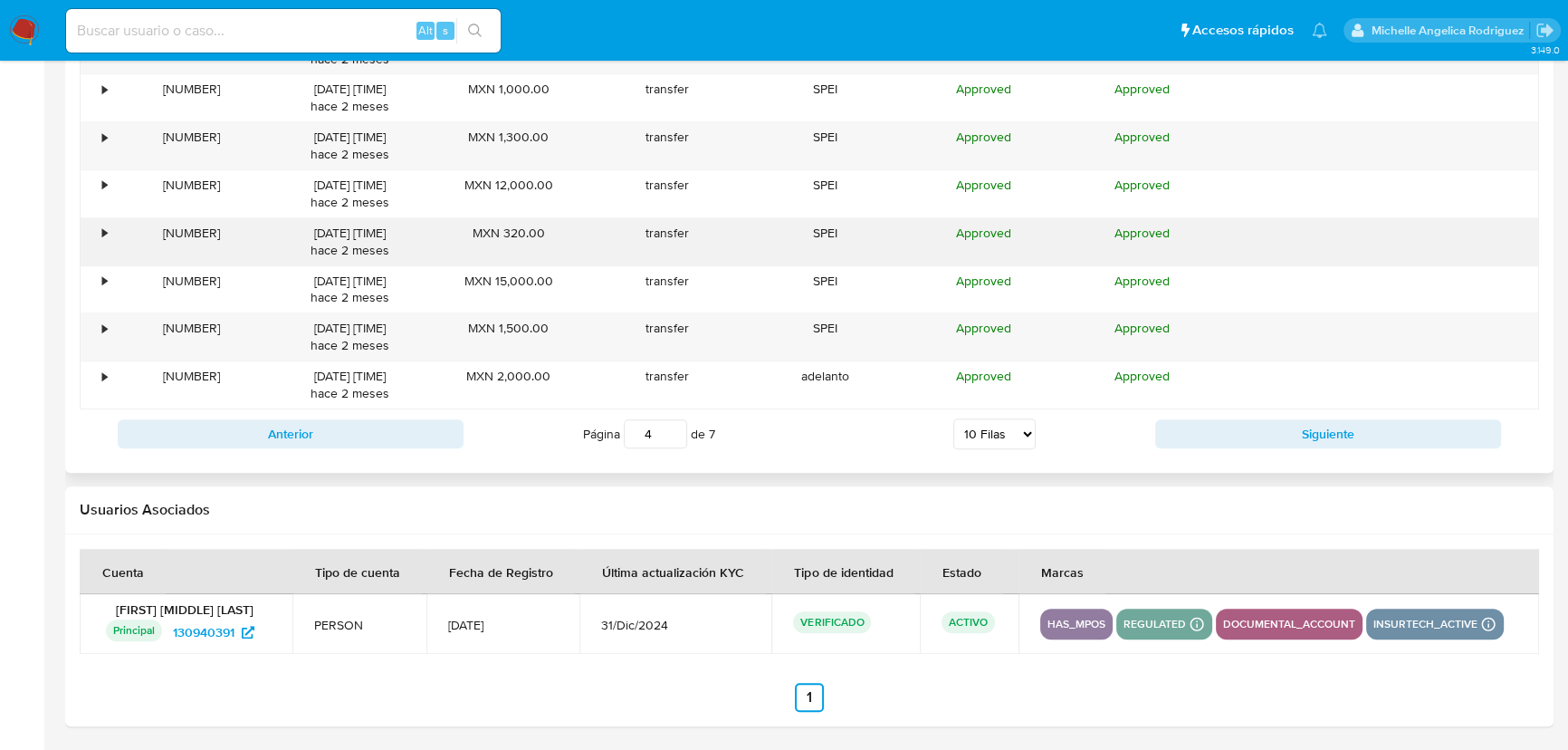 click on "•" at bounding box center (96, 242) 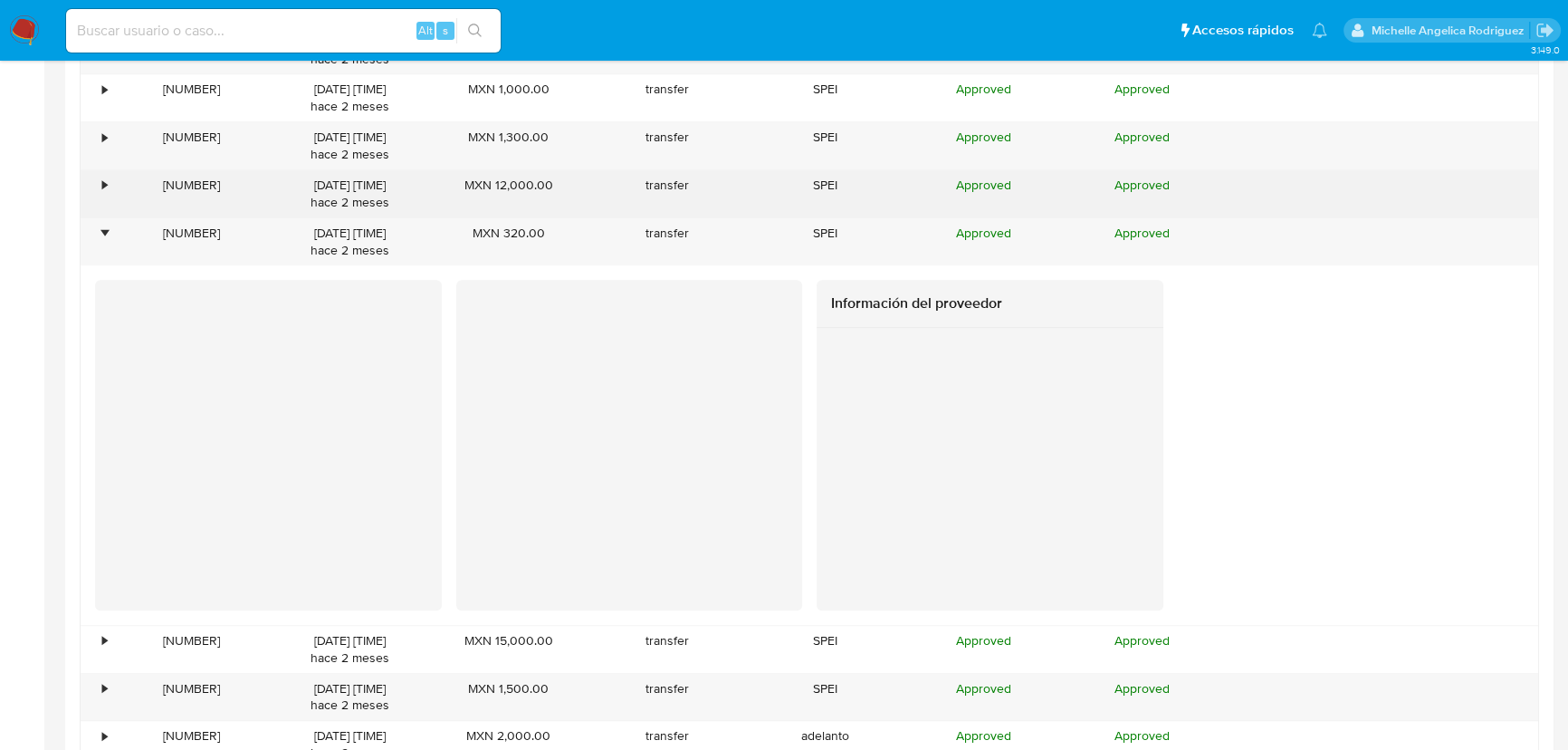 click on "•" at bounding box center [96, 194] 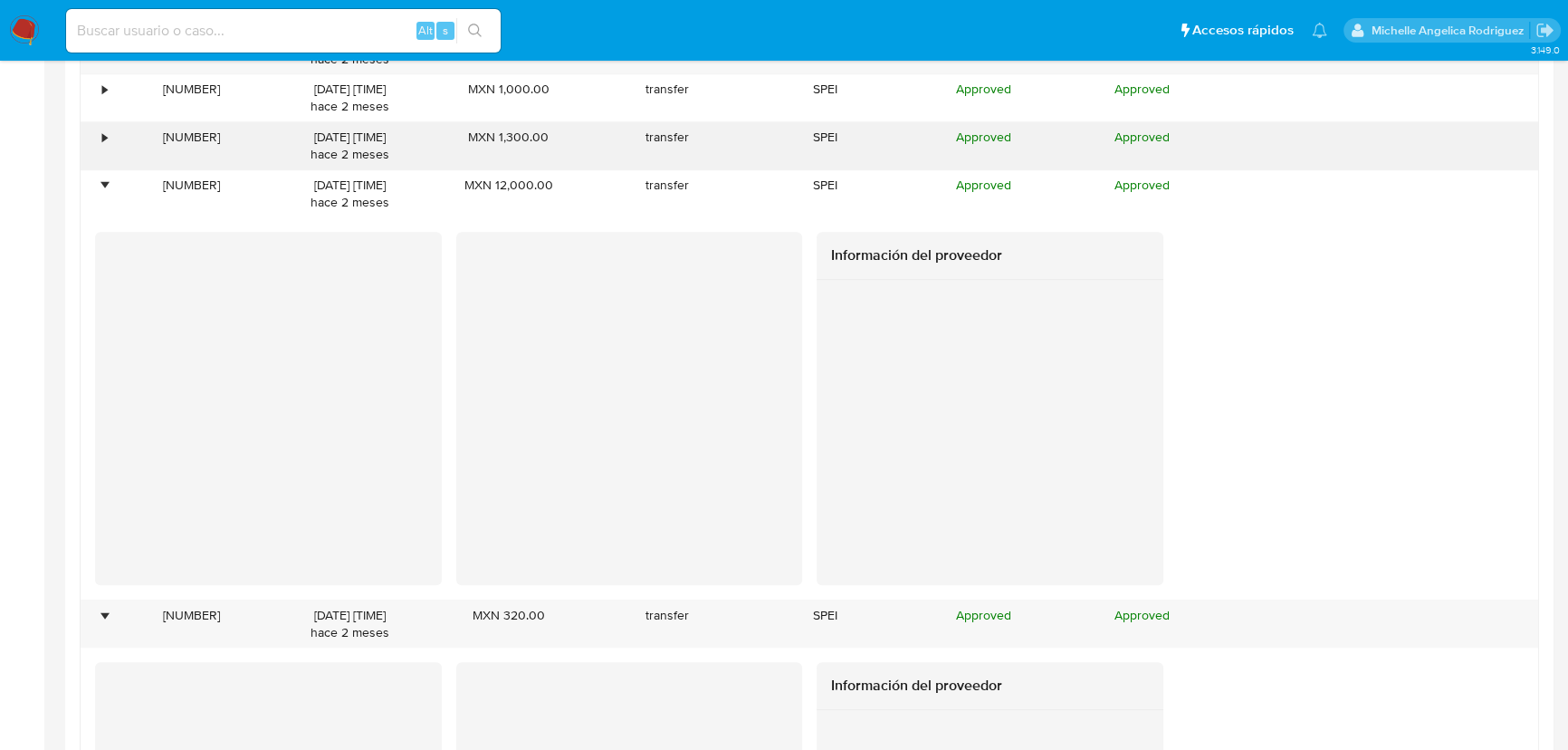 click on "113385625386" at bounding box center [191, 146] 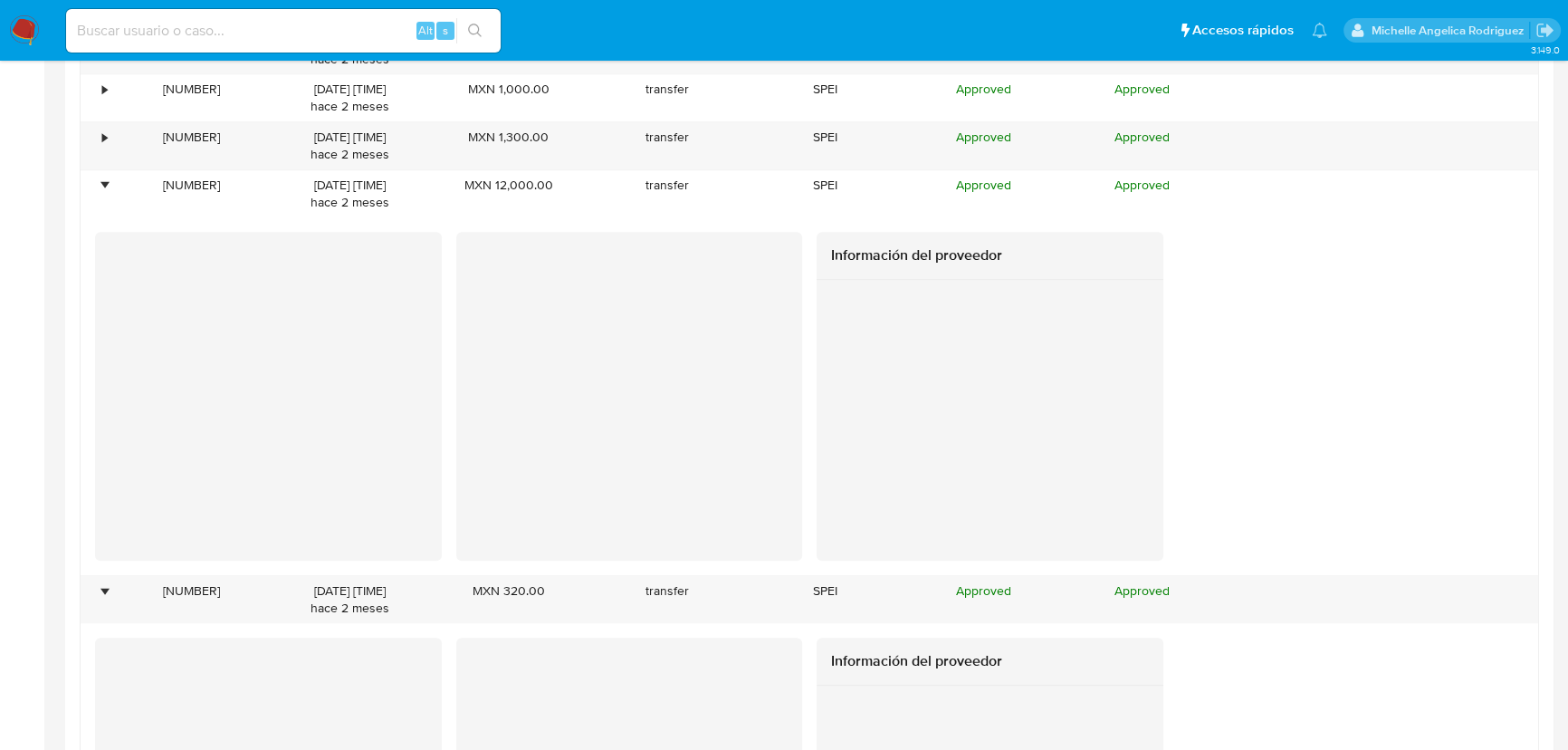 drag, startPoint x: 0, startPoint y: 263, endPoint x: 66, endPoint y: 264, distance: 66.00758 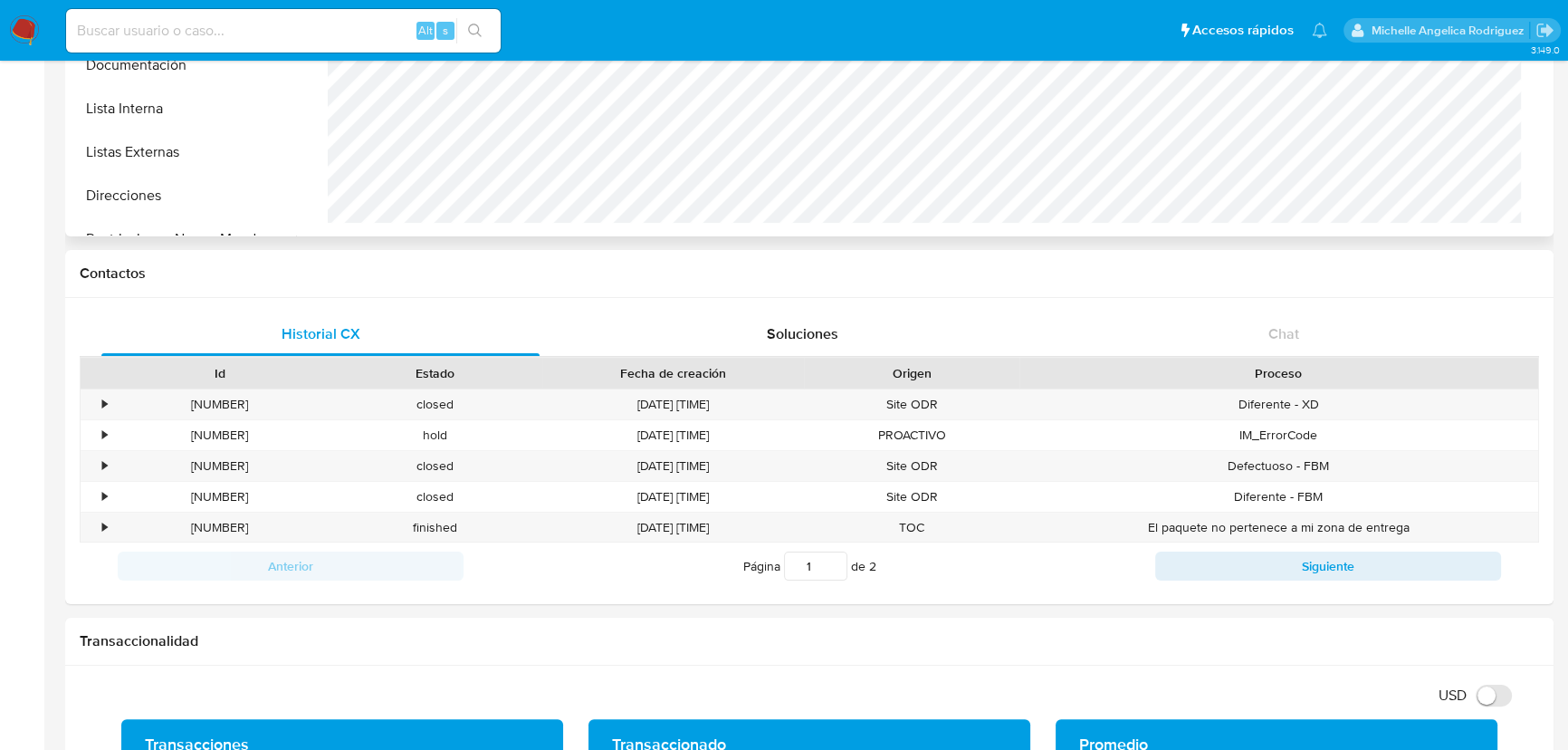 scroll, scrollTop: 0, scrollLeft: 0, axis: both 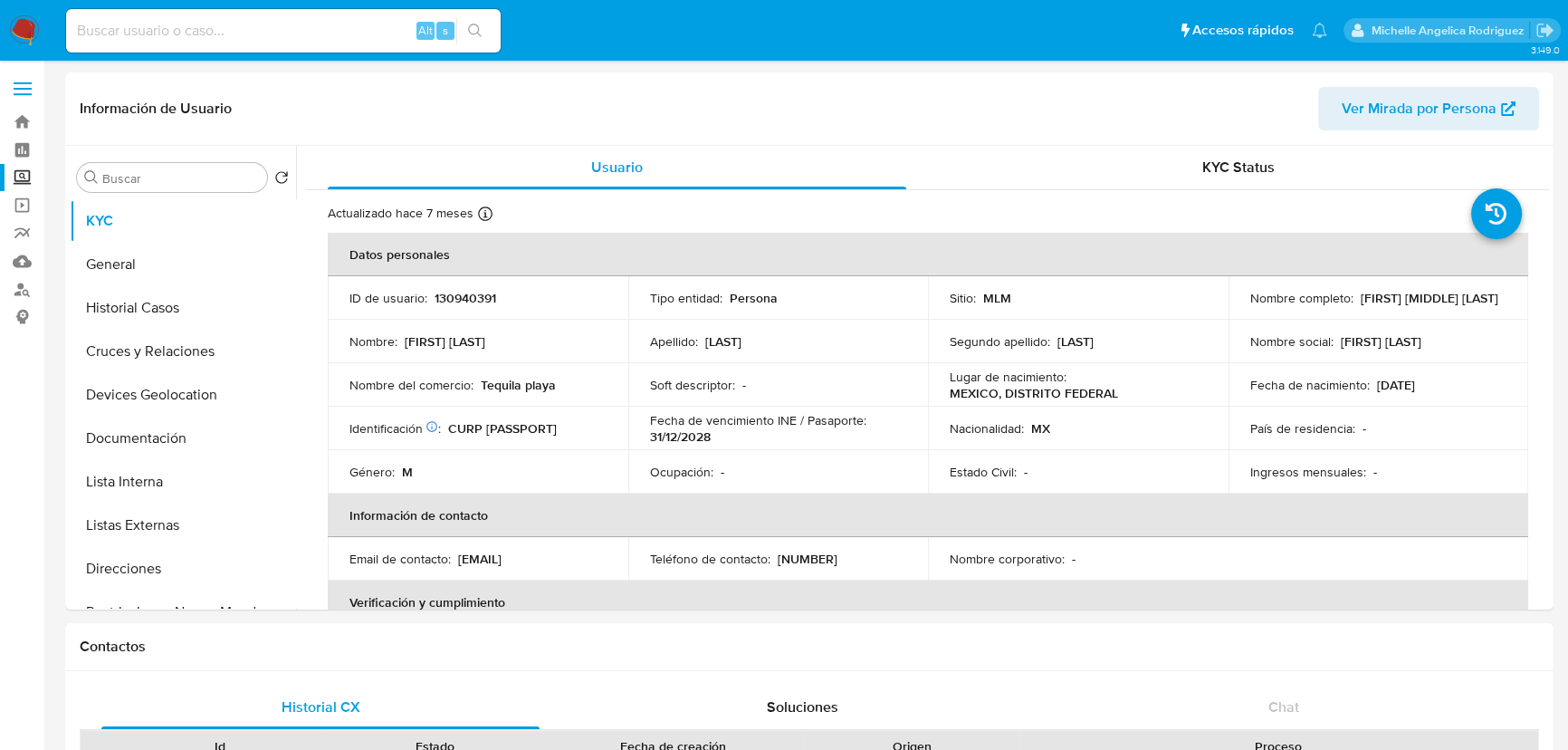 click at bounding box center (24, 31) 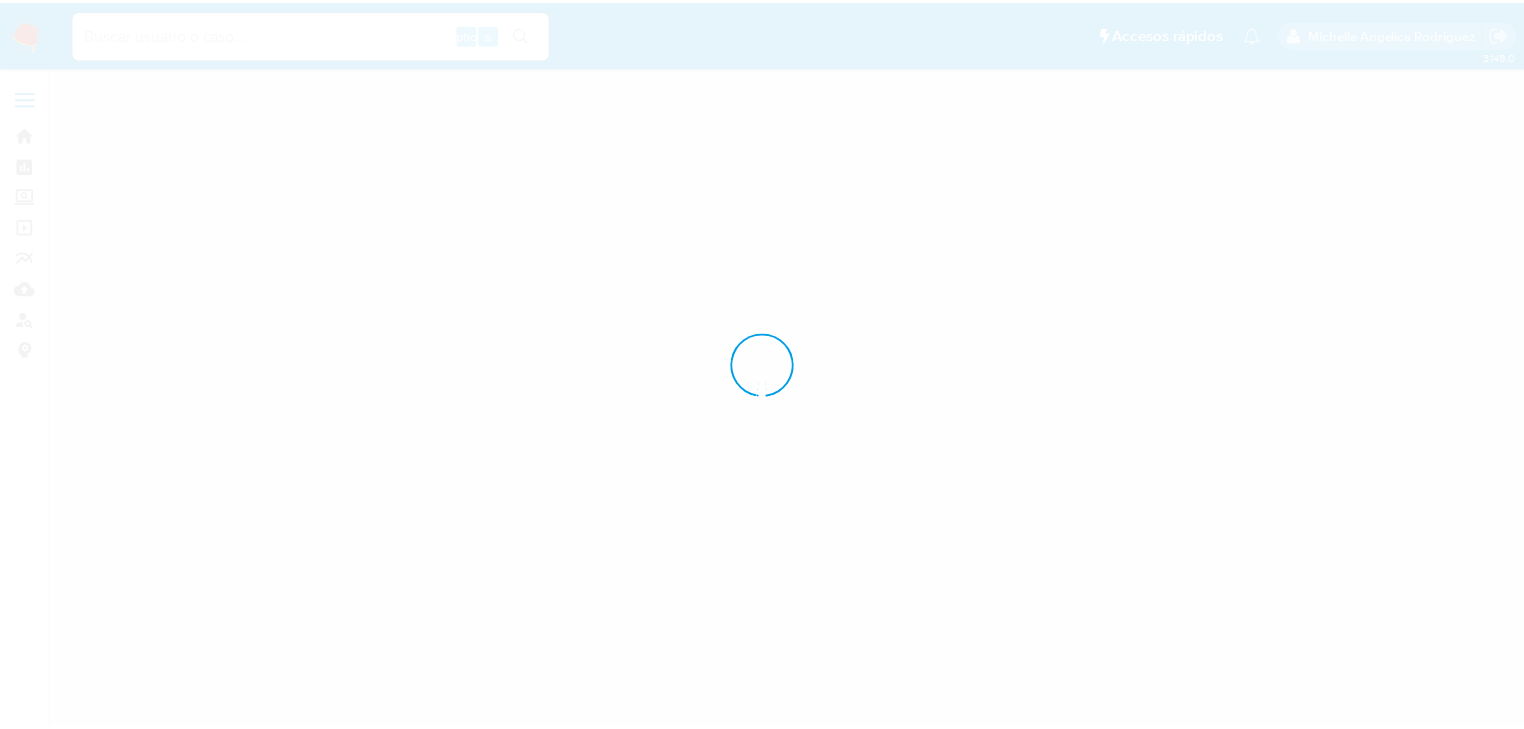 scroll, scrollTop: 0, scrollLeft: 0, axis: both 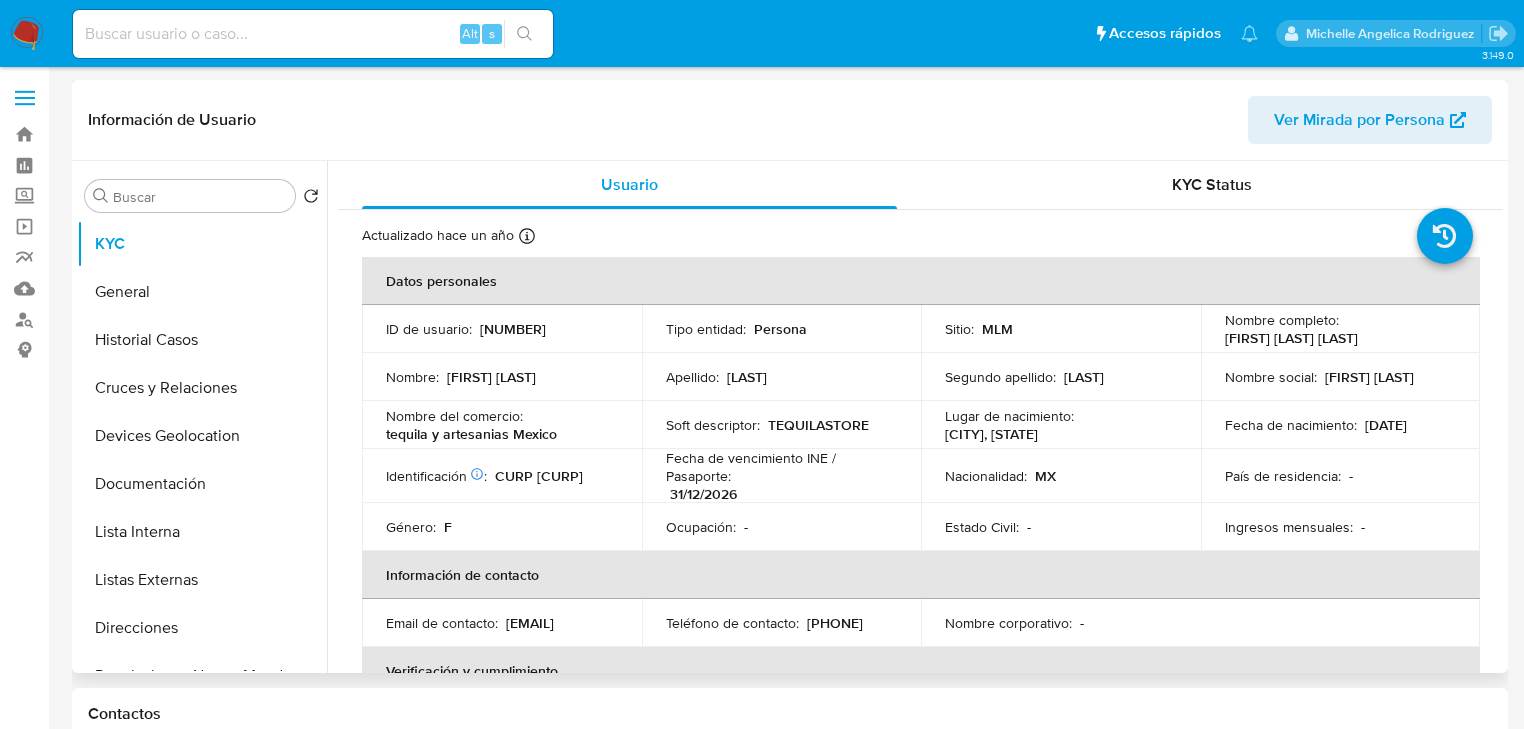 select on "10" 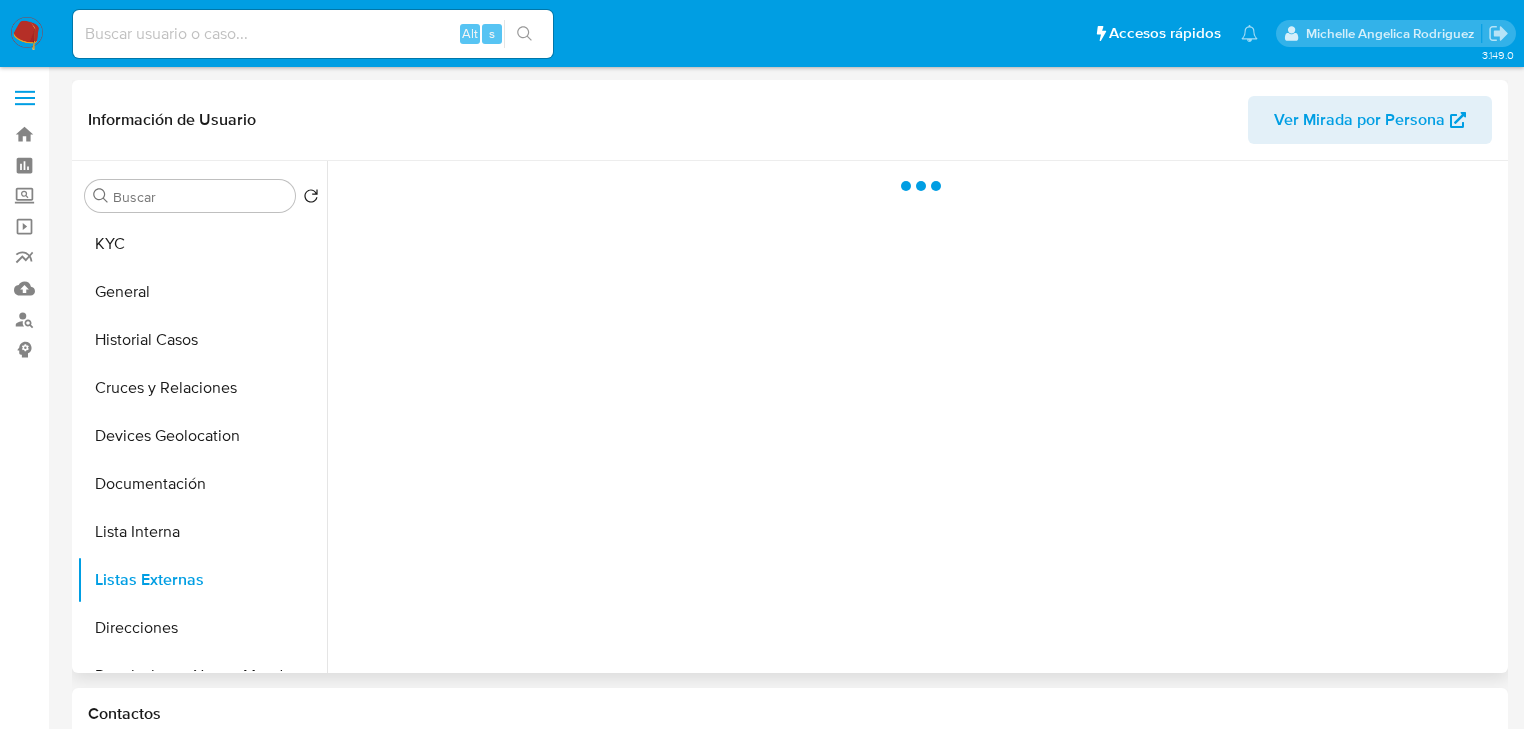 click at bounding box center (915, 417) 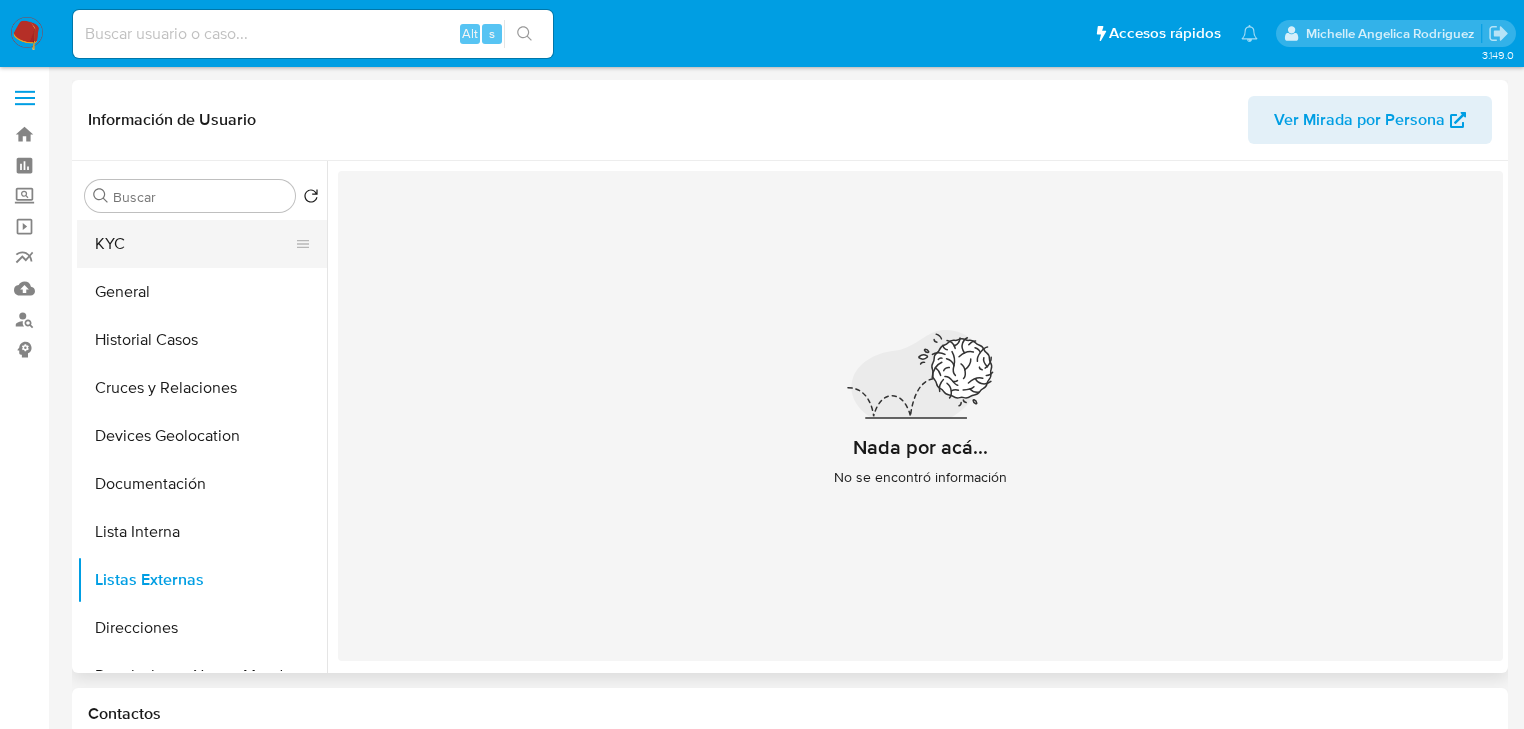 click on "KYC" at bounding box center [194, 244] 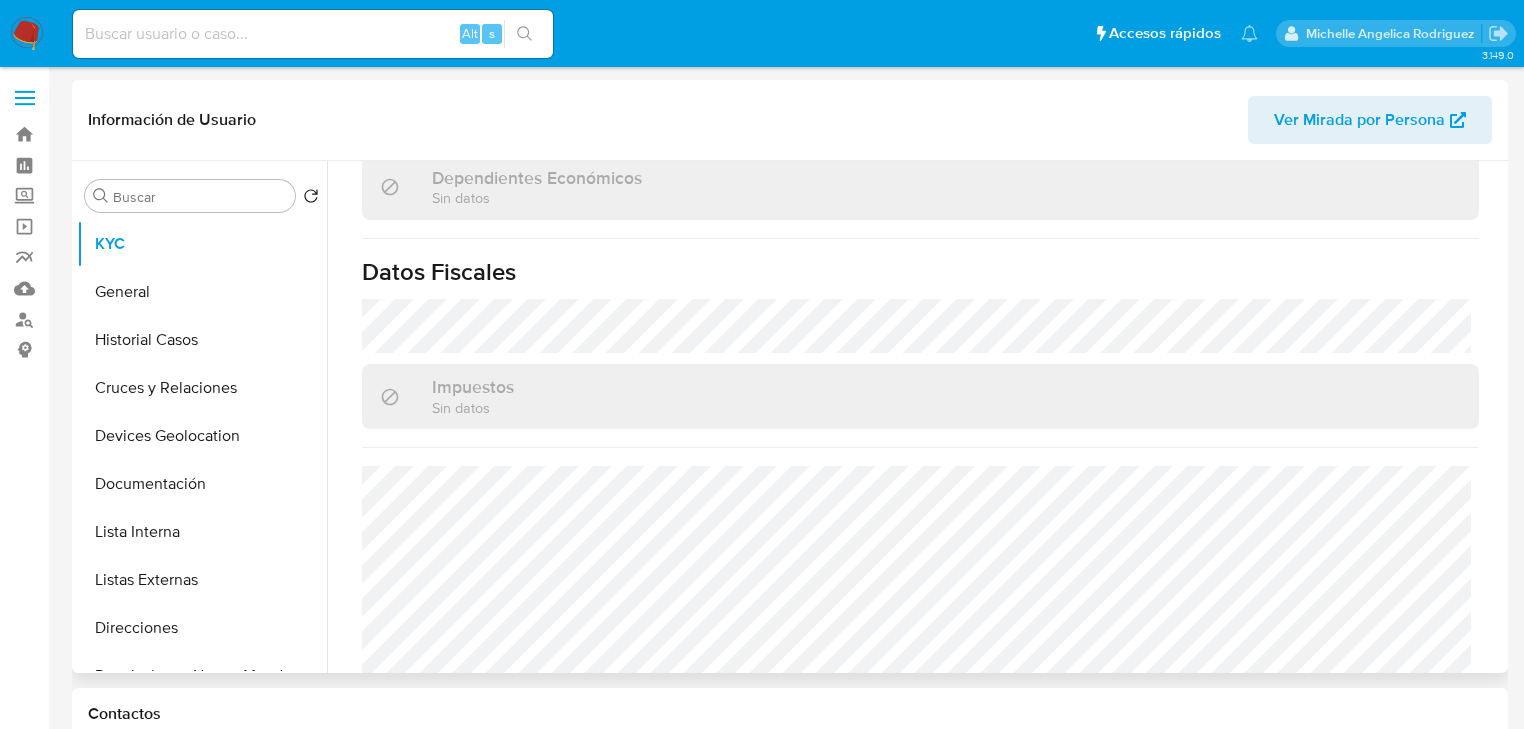 scroll, scrollTop: 1263, scrollLeft: 0, axis: vertical 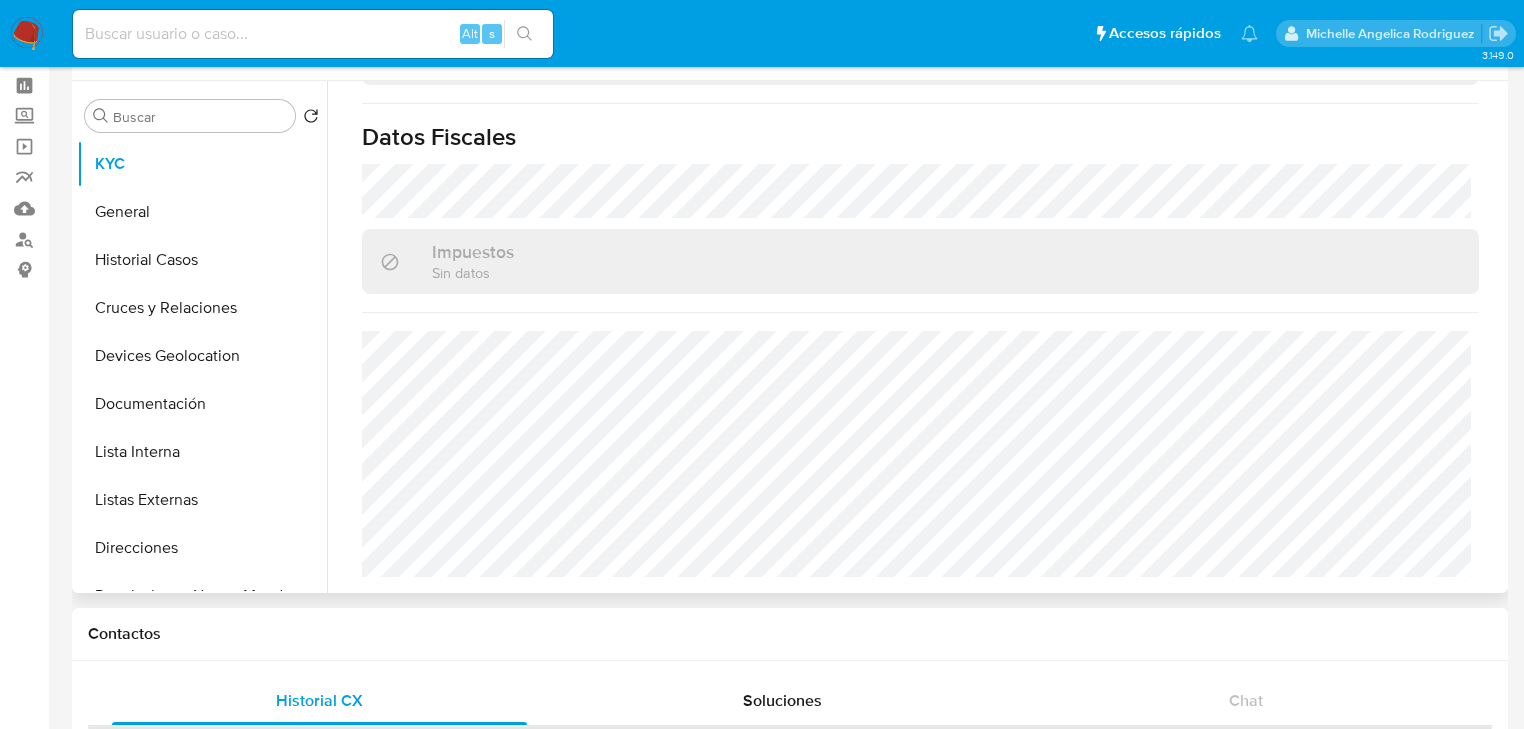 type 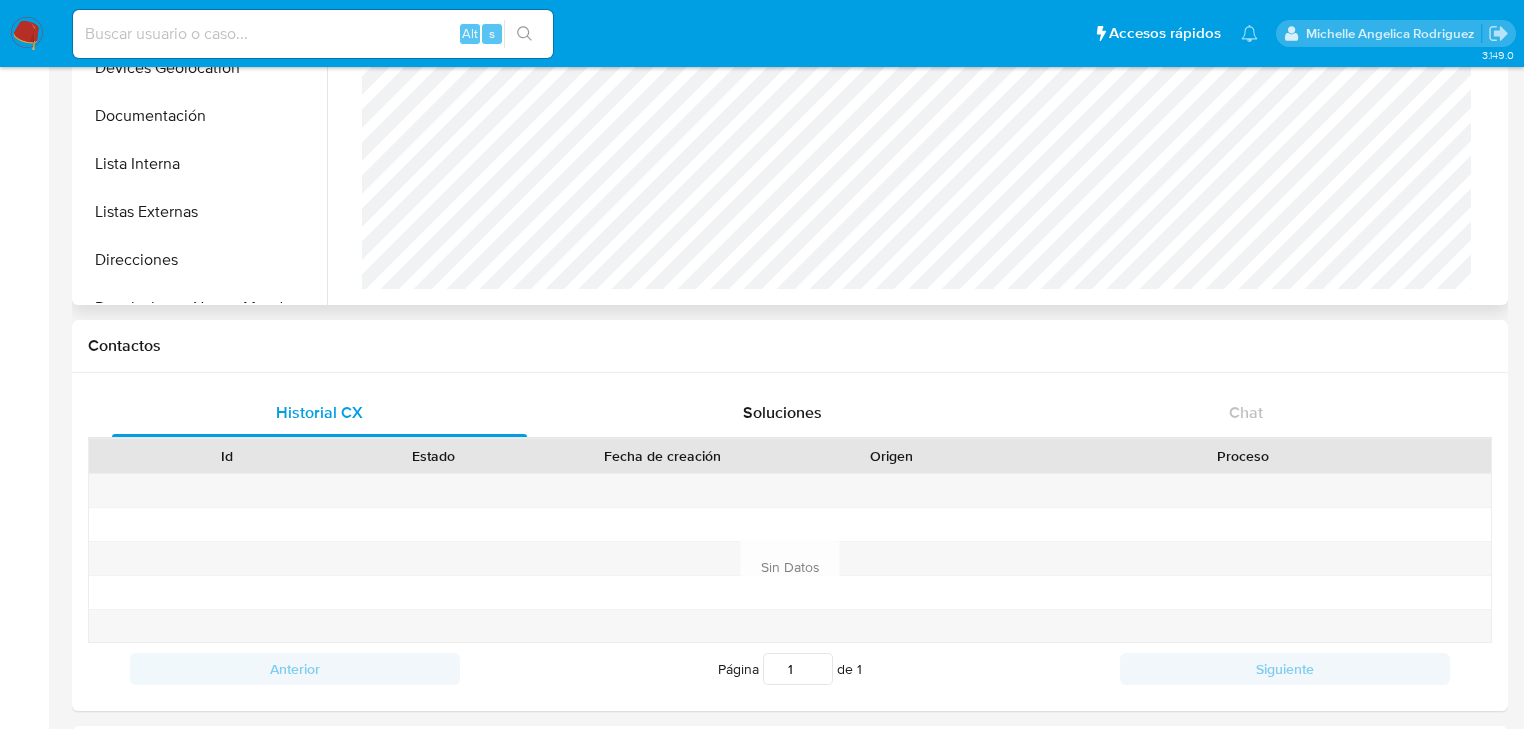 scroll, scrollTop: 240, scrollLeft: 0, axis: vertical 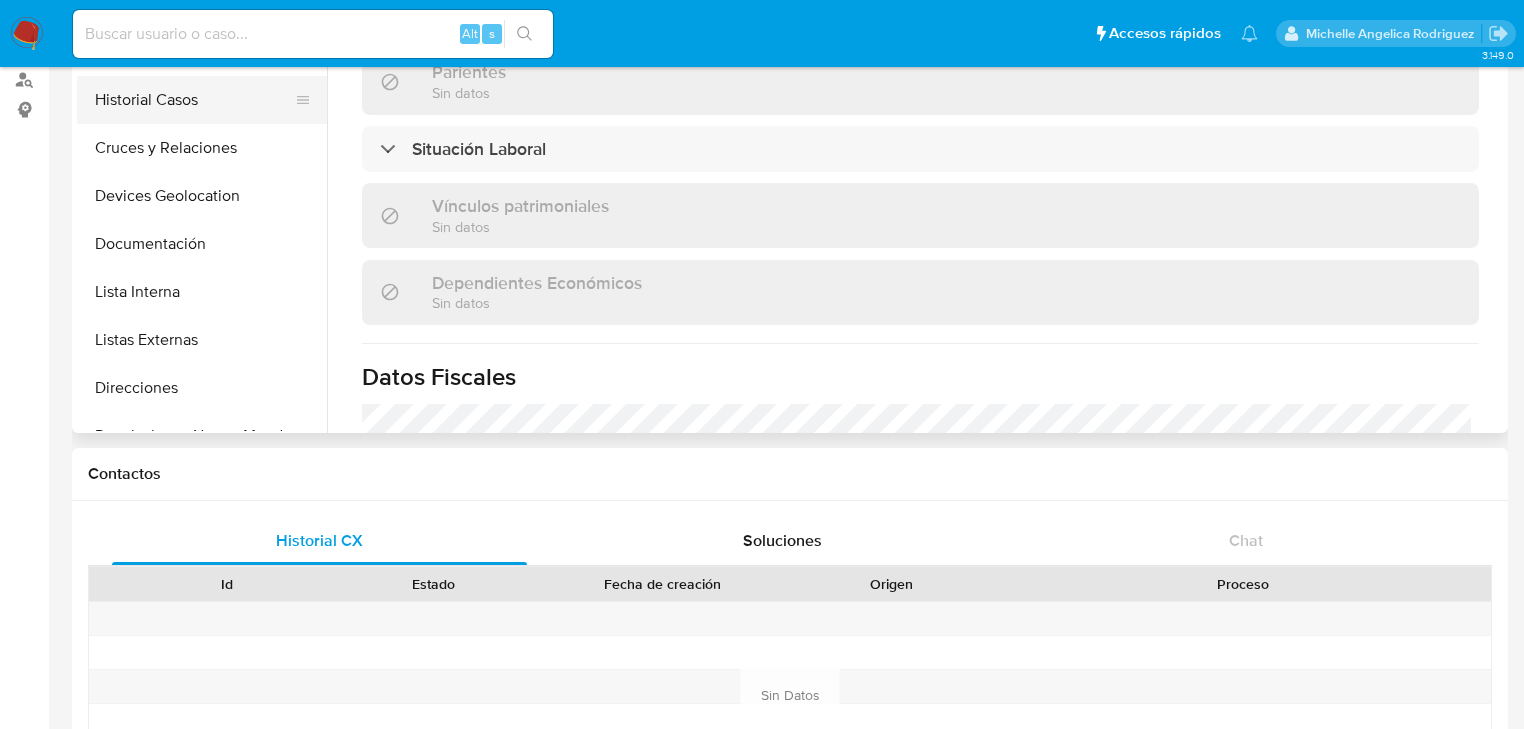 click on "Historial Casos" at bounding box center (194, 100) 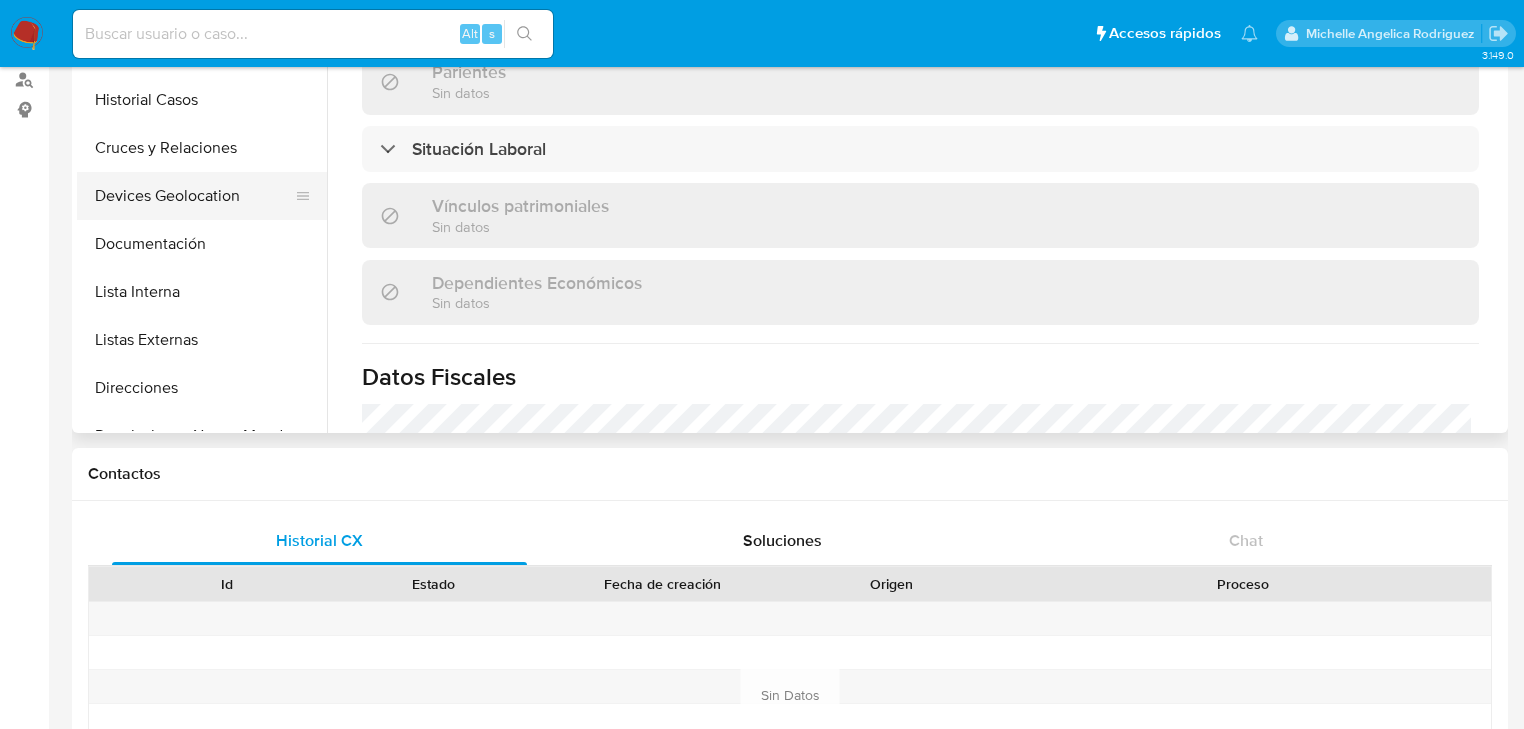scroll, scrollTop: 0, scrollLeft: 0, axis: both 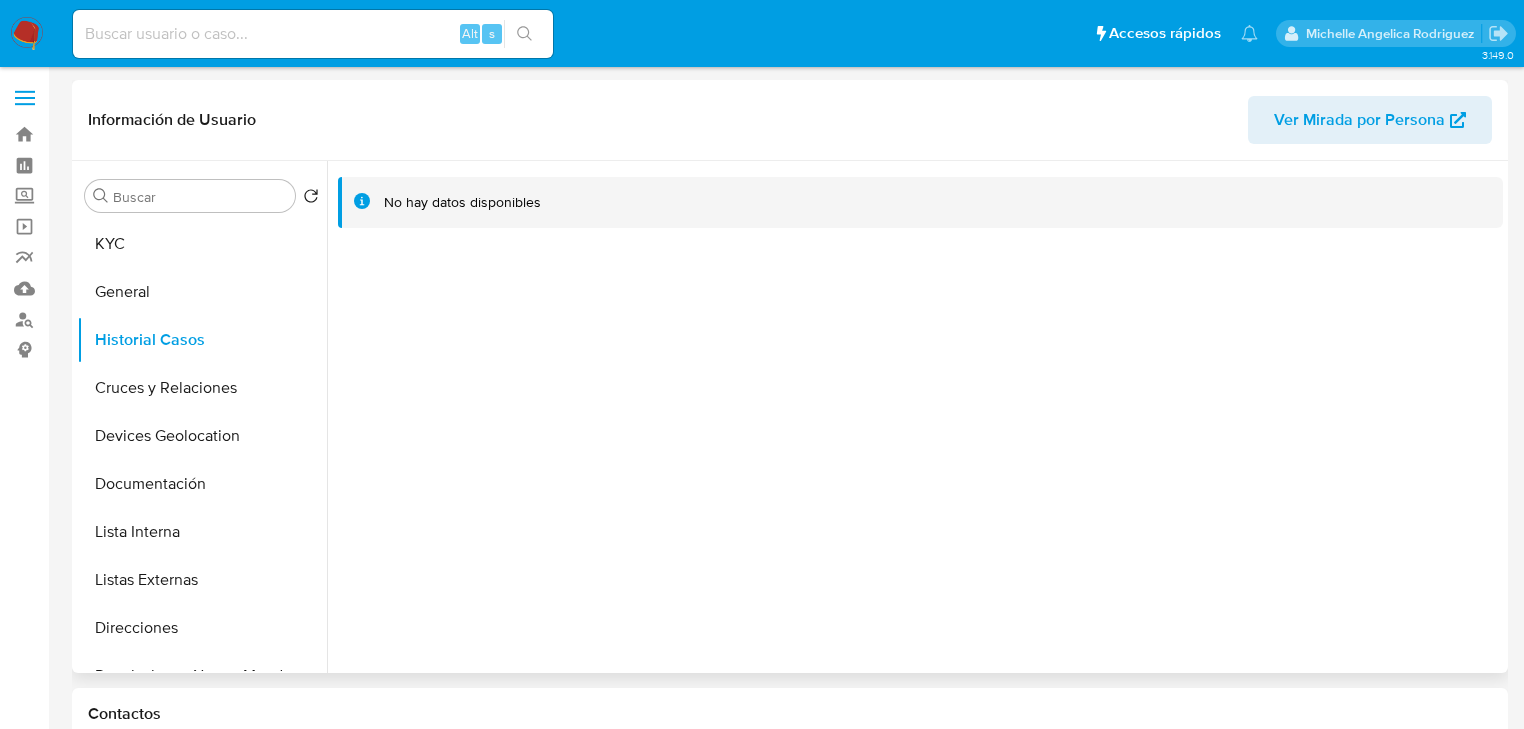 click on "Buscar   Volver al orden por defecto KYC General Historial Casos Cruces y Relaciones Devices Geolocation Documentación Lista Interna Listas Externas Direcciones Restricciones Nuevo Mundo Historial de conversaciones Archivos adjuntos Dispositivos Point Historial Riesgo PLD Información de accesos Datos Modificados Fecha Compliant IV Challenges Marcas AML Créditos Anticipos de dinero Cuentas Bancarias Insurtech Items Perfiles Tarjetas" at bounding box center [202, 418] 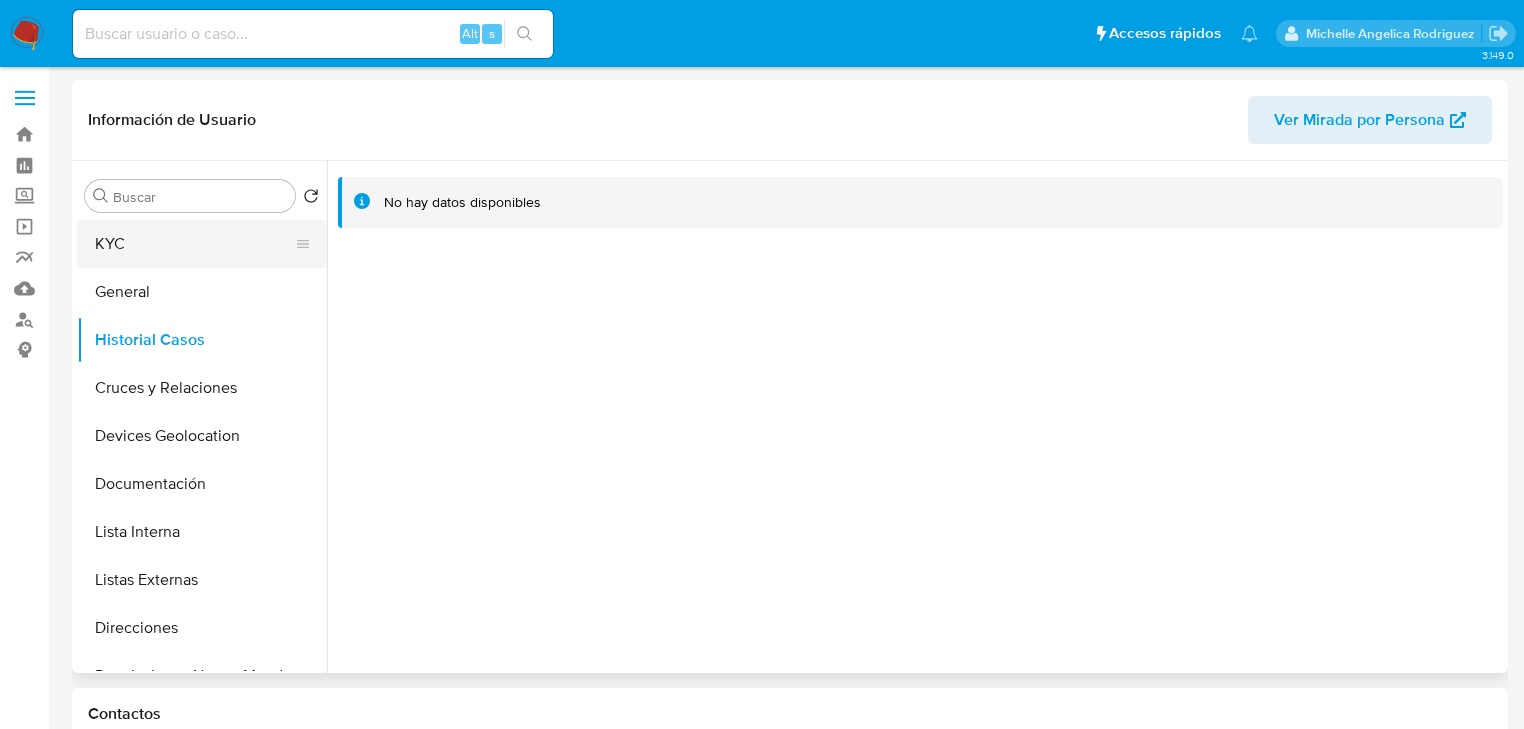 click on "KYC" at bounding box center (194, 244) 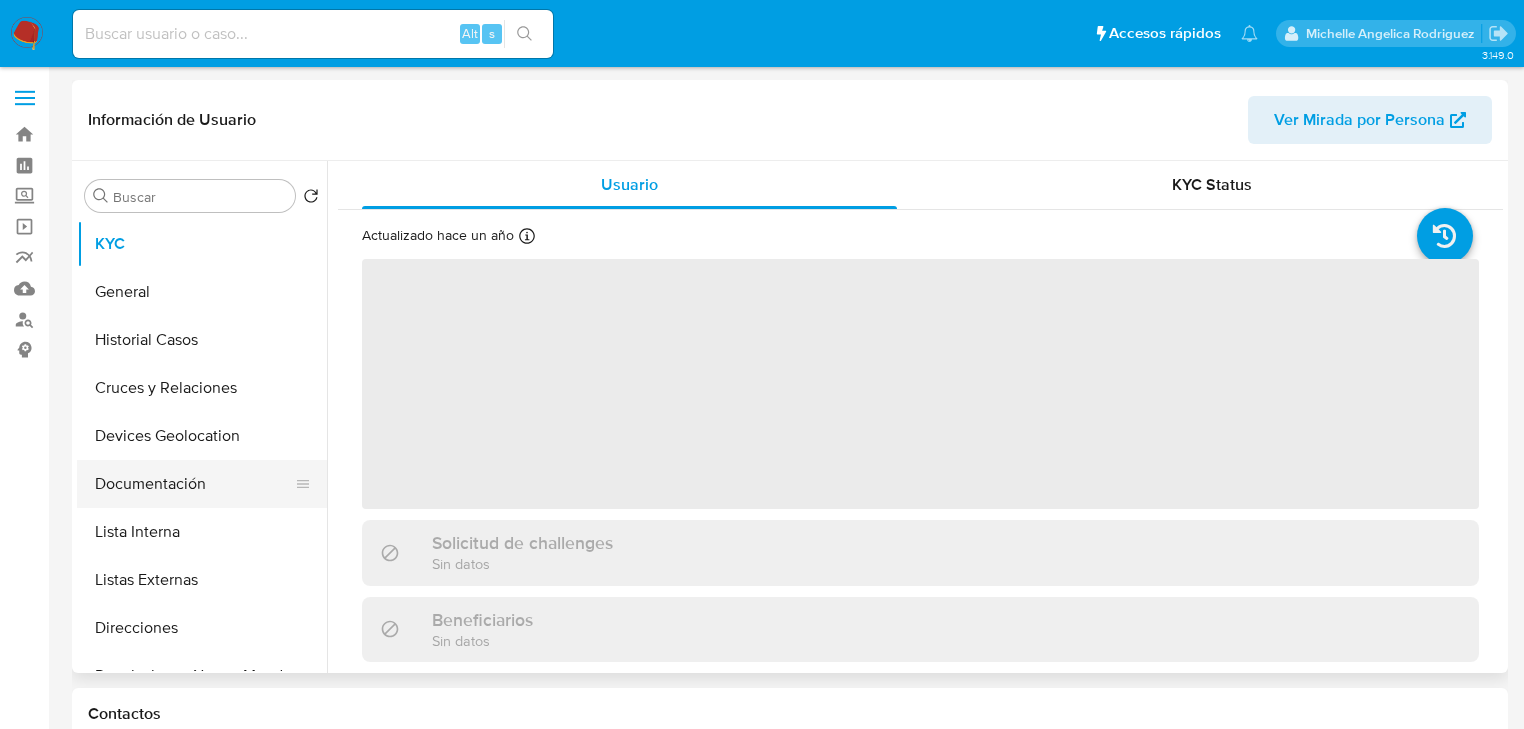 click on "Lista Interna" at bounding box center [202, 532] 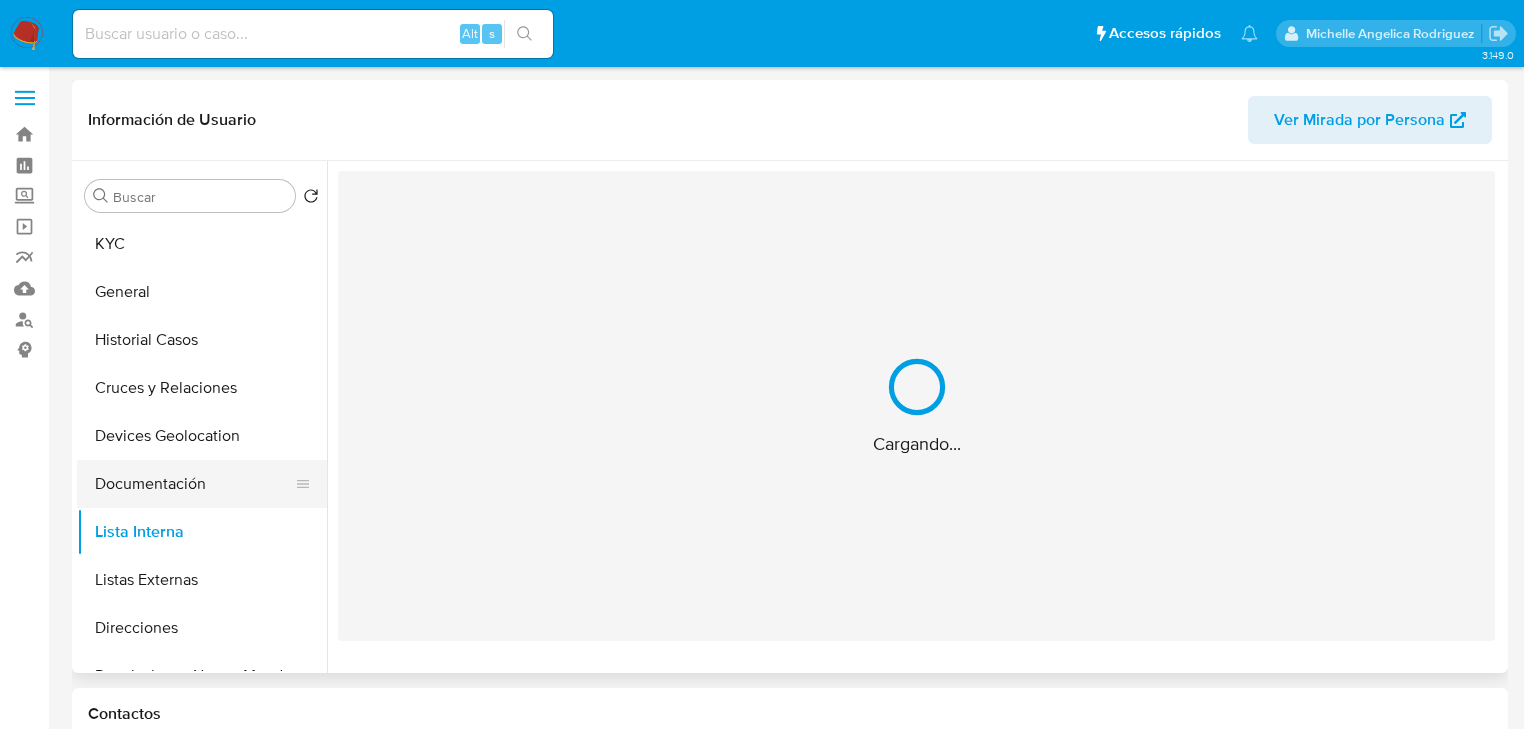 click on "Documentación" at bounding box center (194, 484) 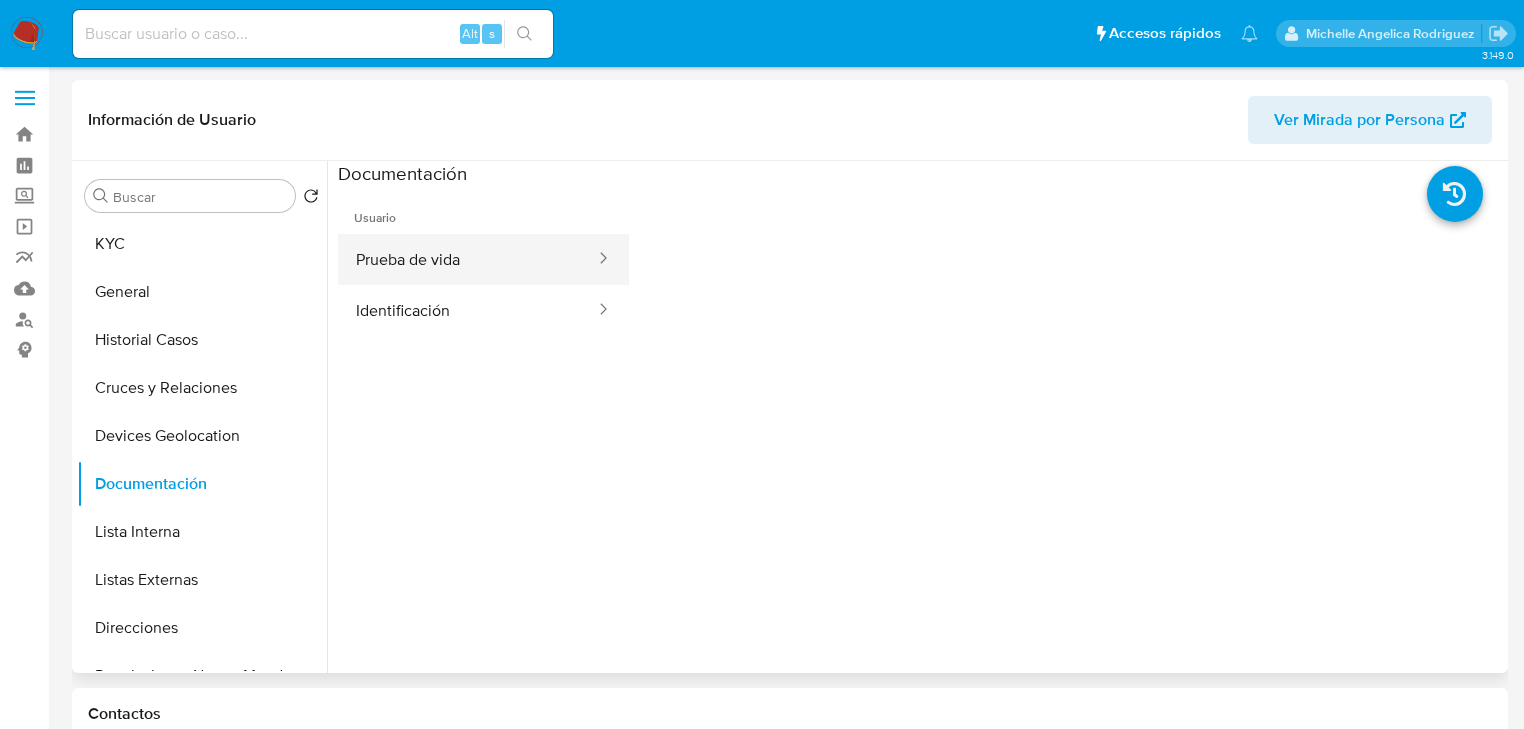 click on "Prueba de vida" at bounding box center (467, 259) 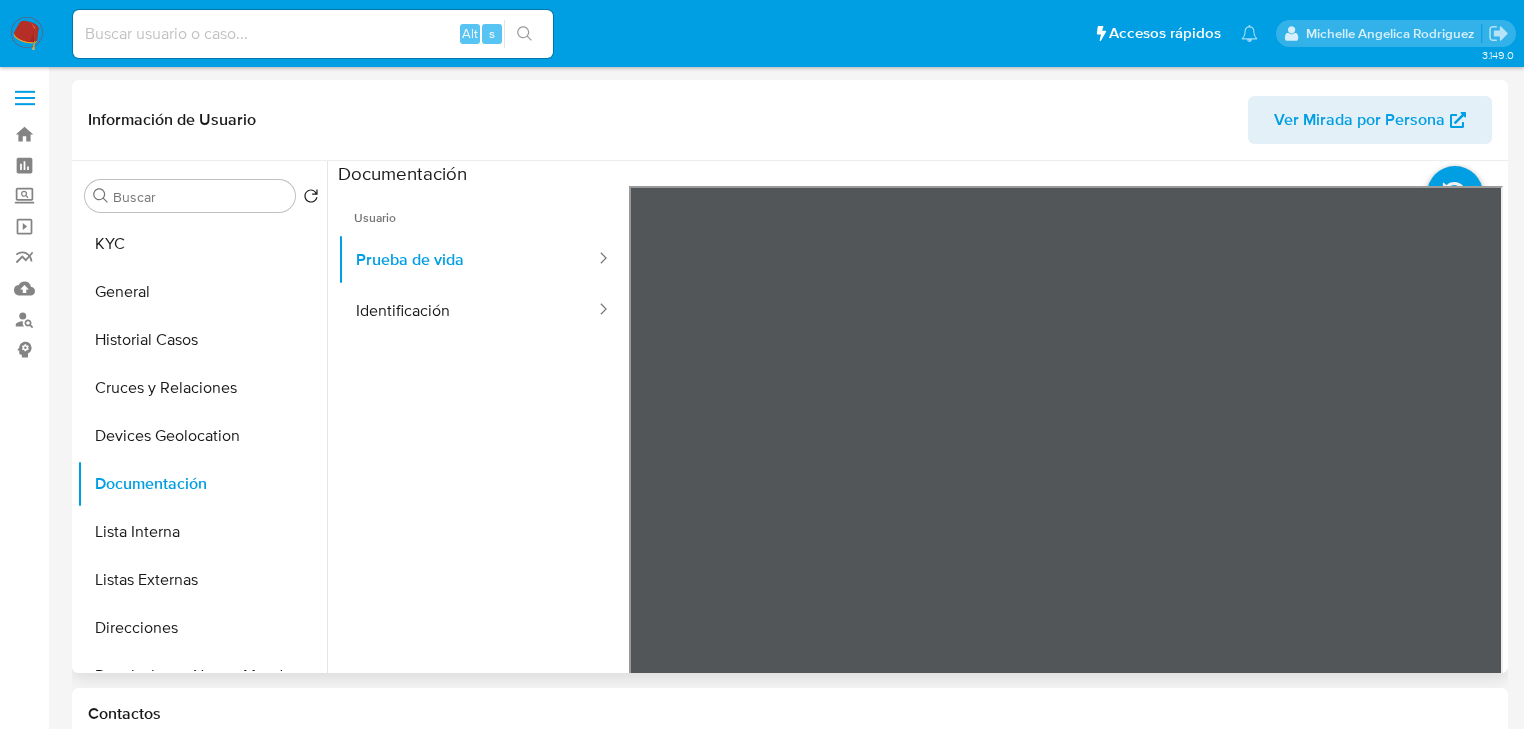 scroll, scrollTop: 272, scrollLeft: 0, axis: vertical 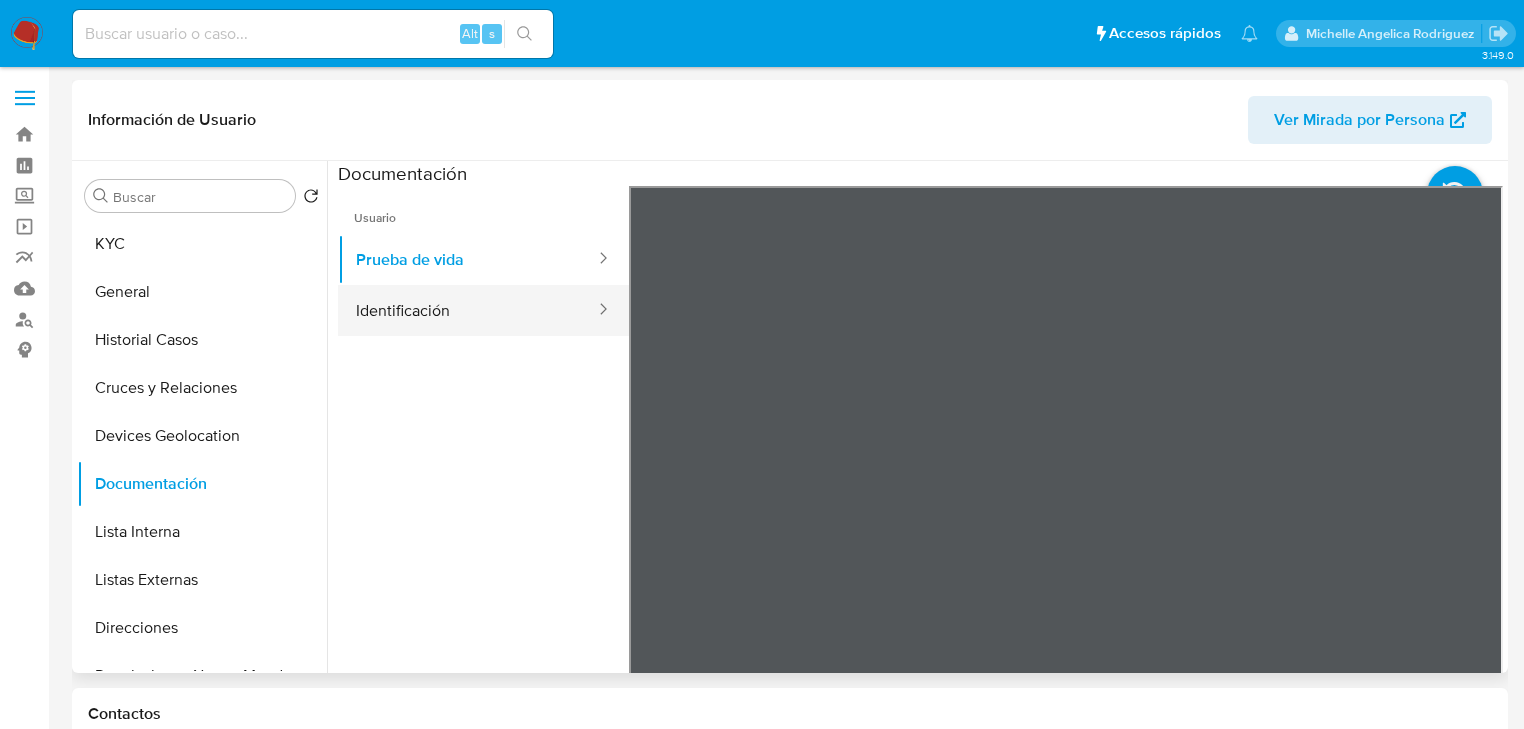 drag, startPoint x: 412, startPoint y: 312, endPoint x: 548, endPoint y: 320, distance: 136.23509 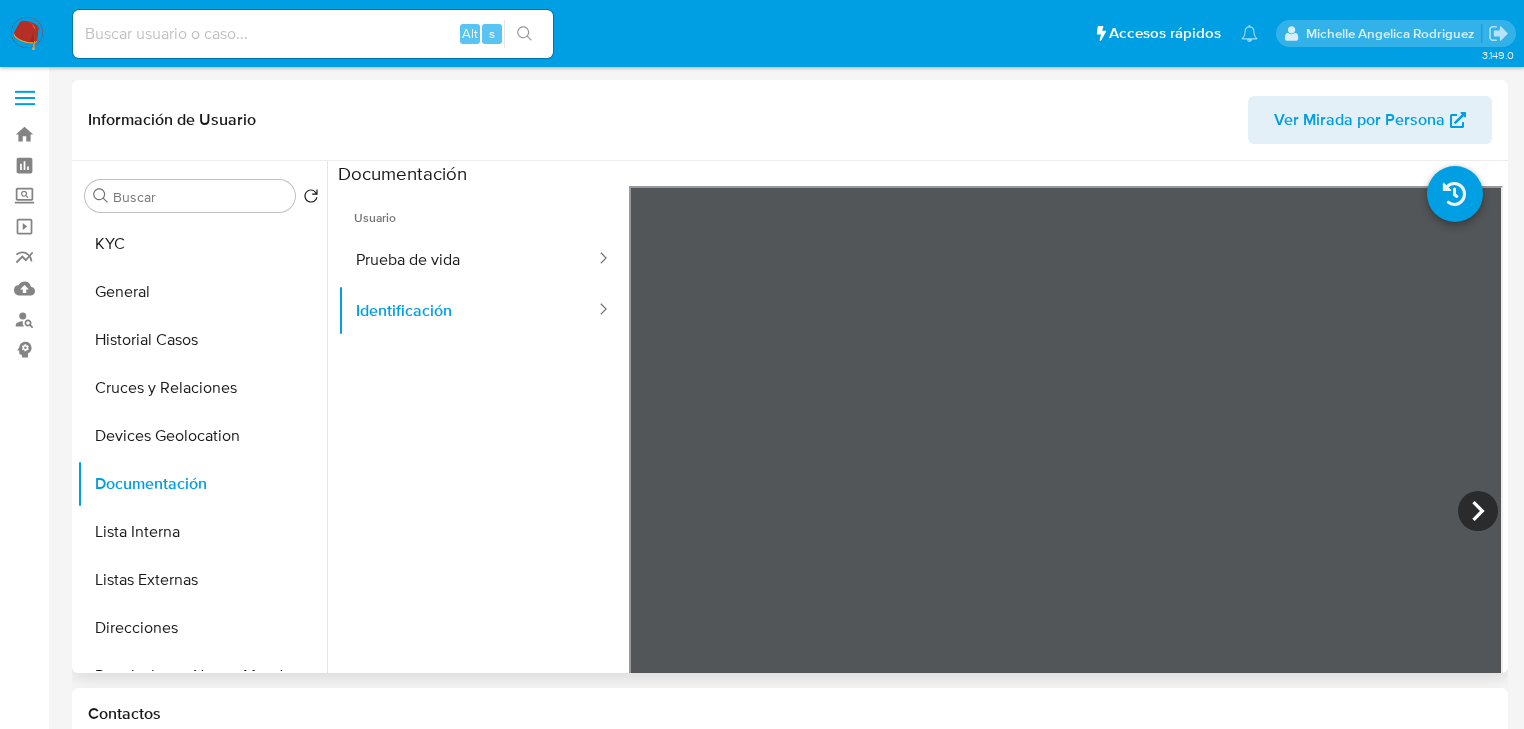 type 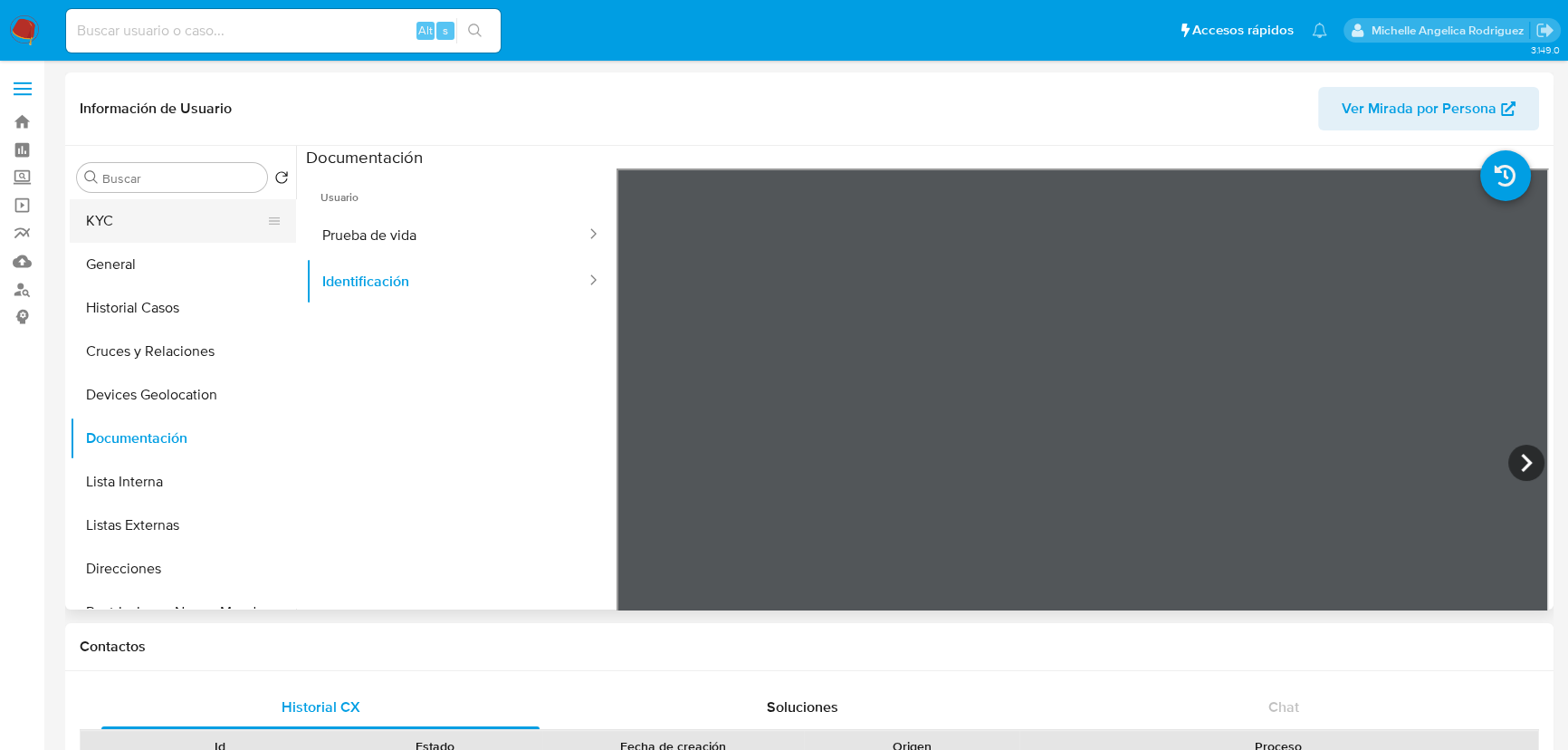 click on "KYC" at bounding box center (176, 221) 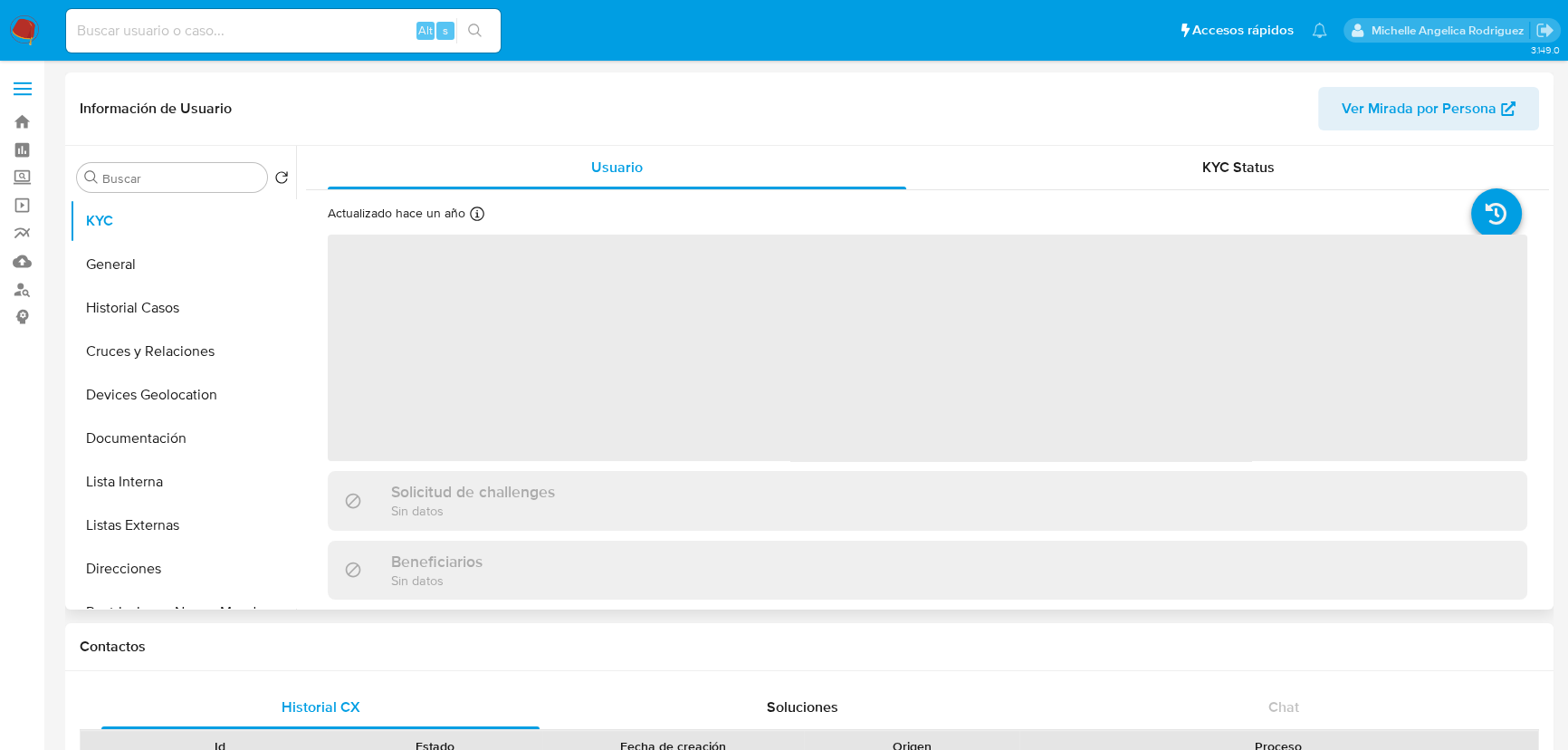 click on "‌" at bounding box center [927, 348] 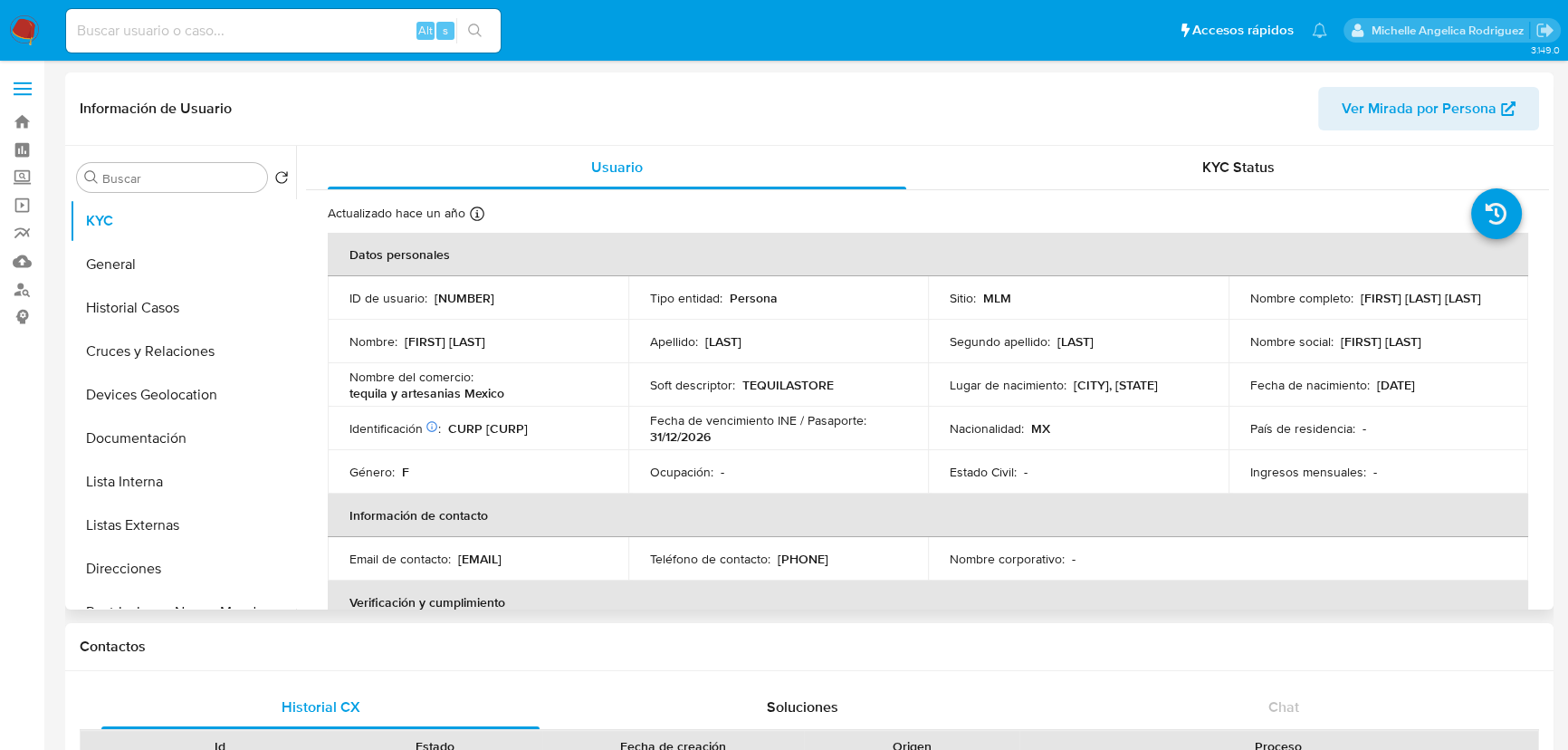click on "ID de usuario :    528483115" at bounding box center (478, 298) 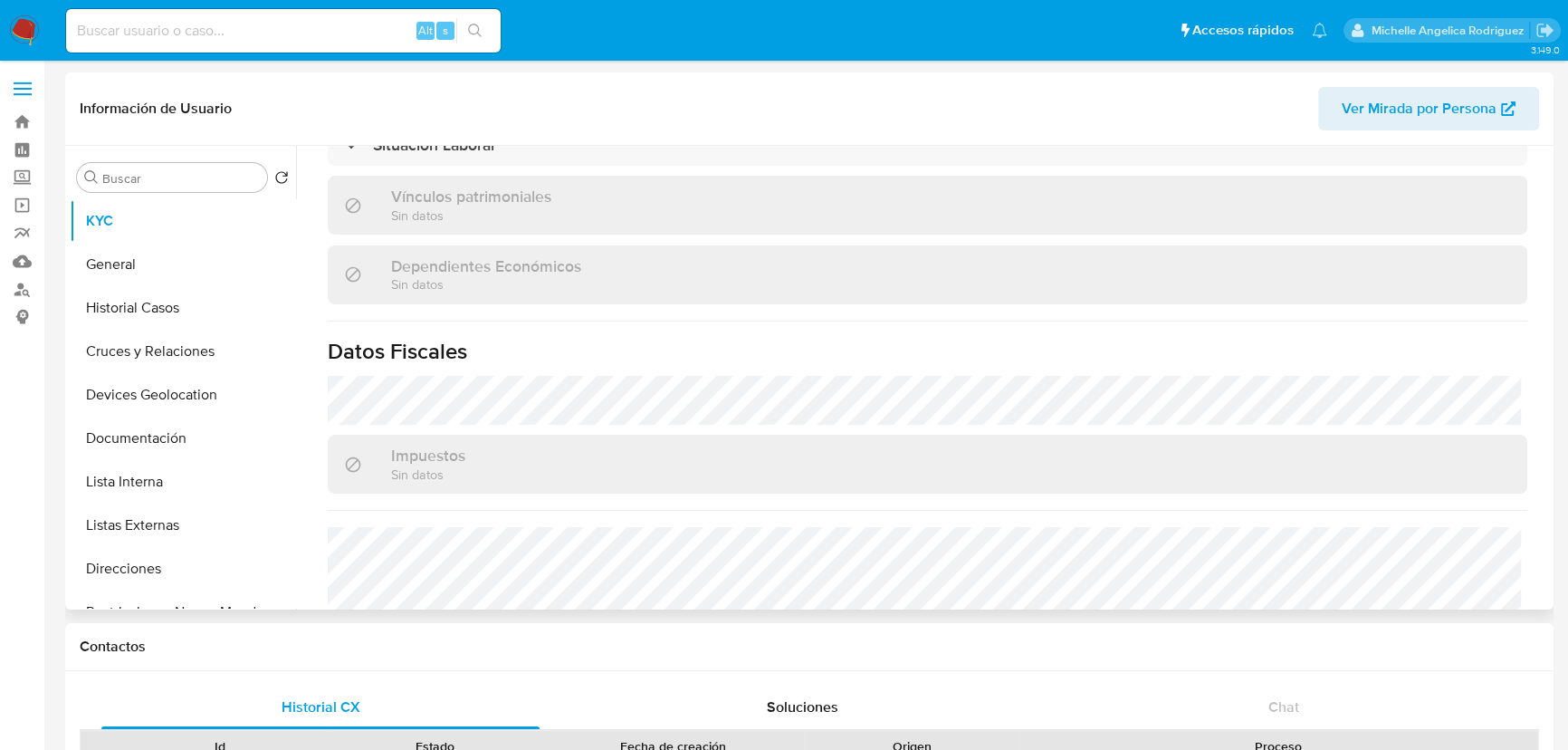 scroll, scrollTop: 1138, scrollLeft: 0, axis: vertical 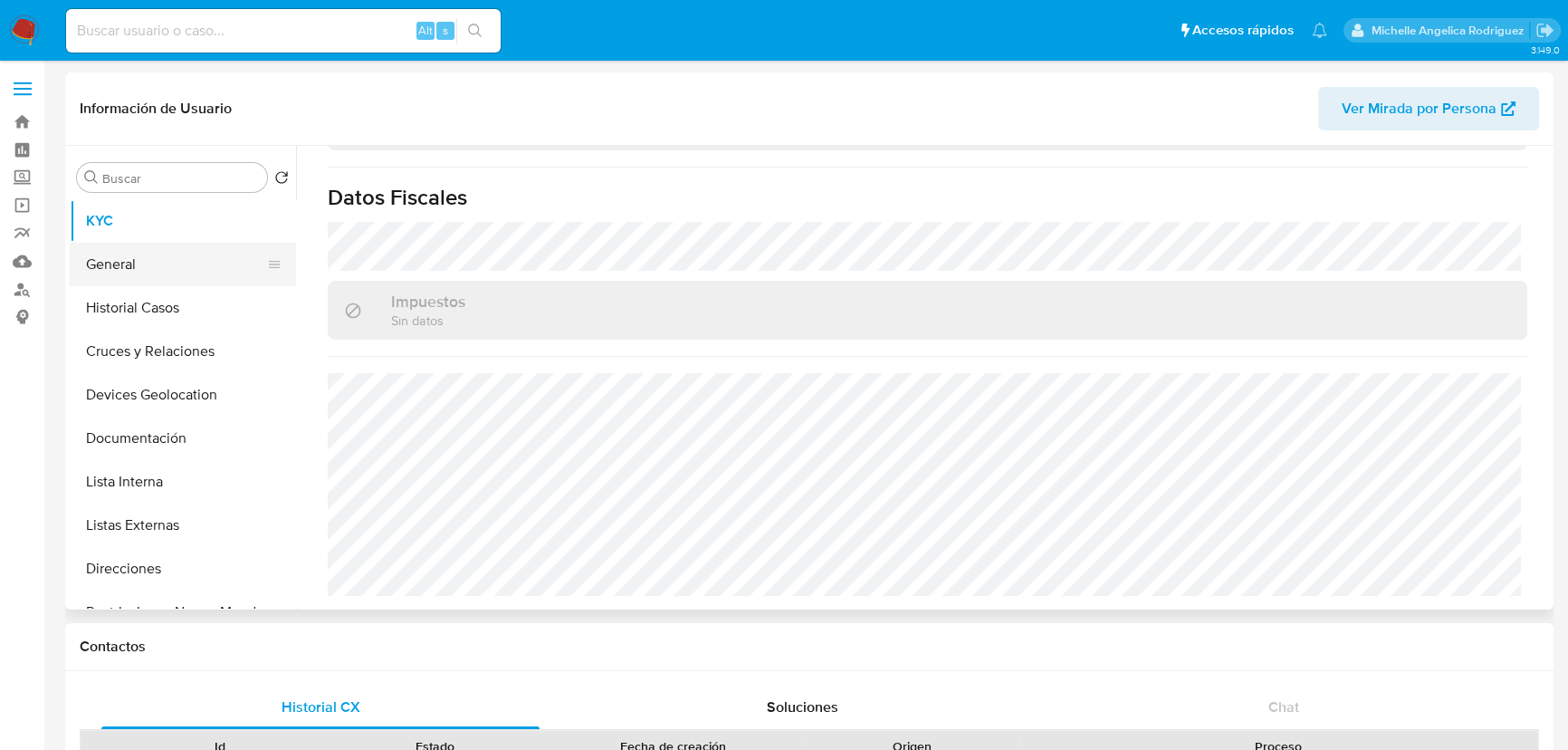 drag, startPoint x: 191, startPoint y: 260, endPoint x: 254, endPoint y: 259, distance: 63.00794 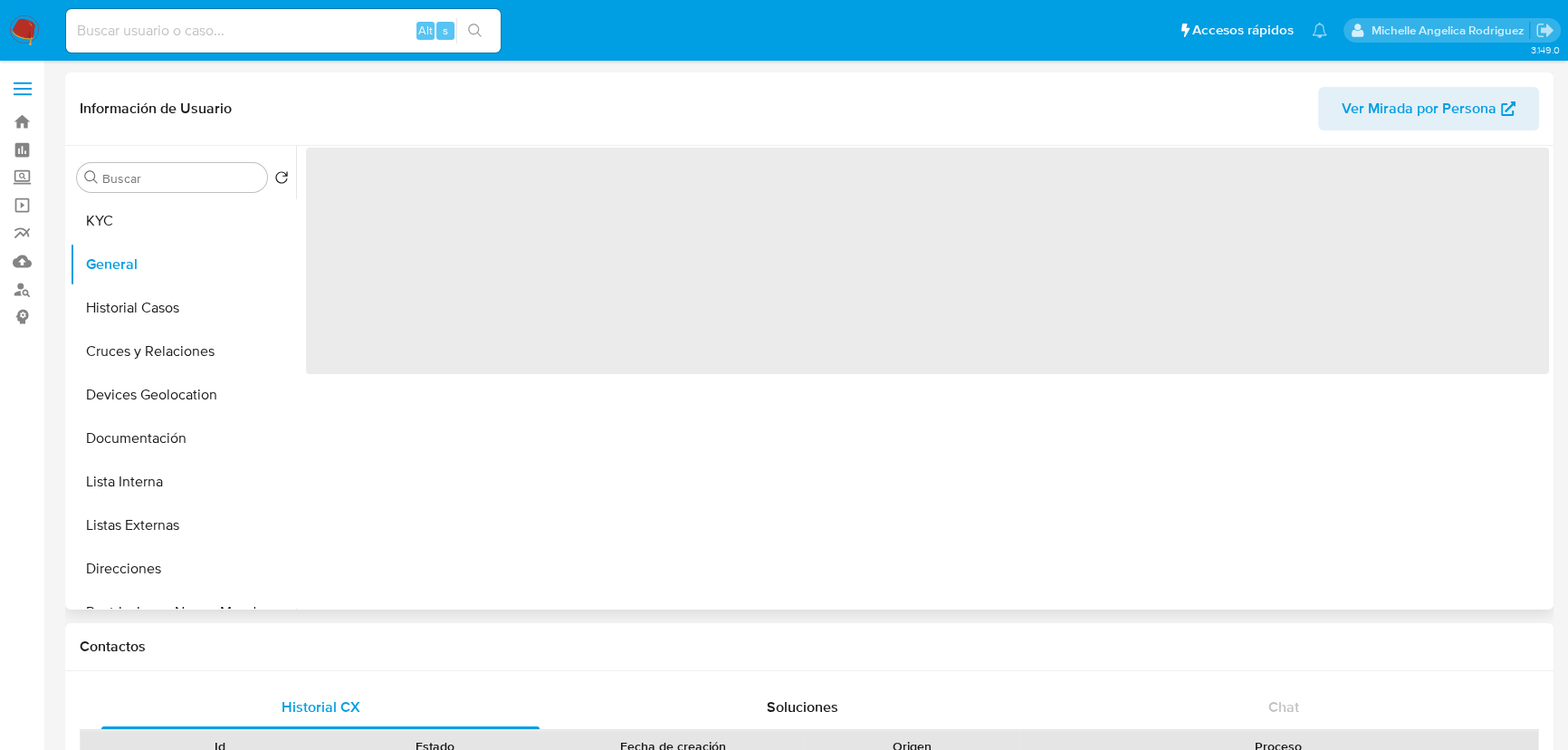 scroll, scrollTop: 0, scrollLeft: 0, axis: both 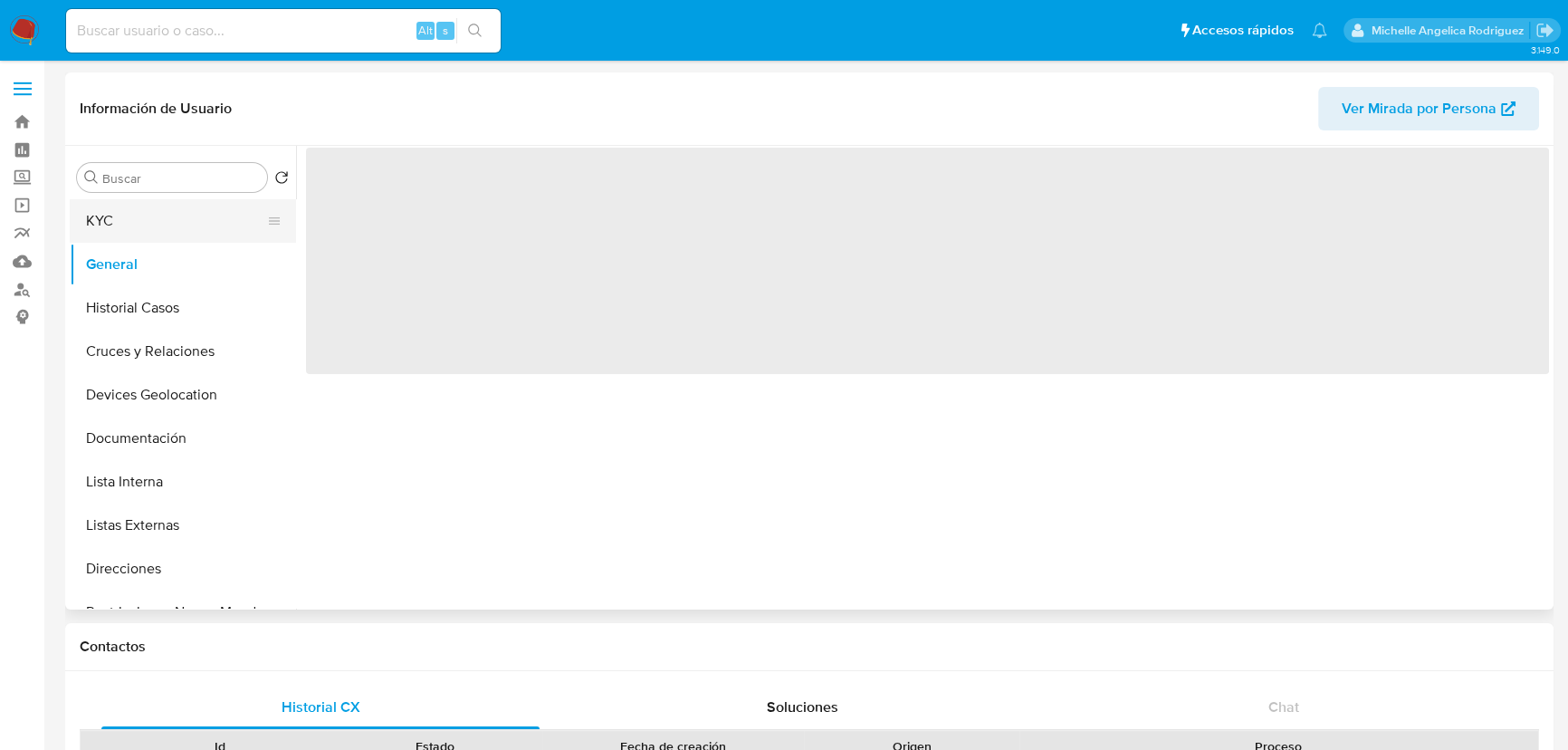 click on "KYC" at bounding box center (176, 221) 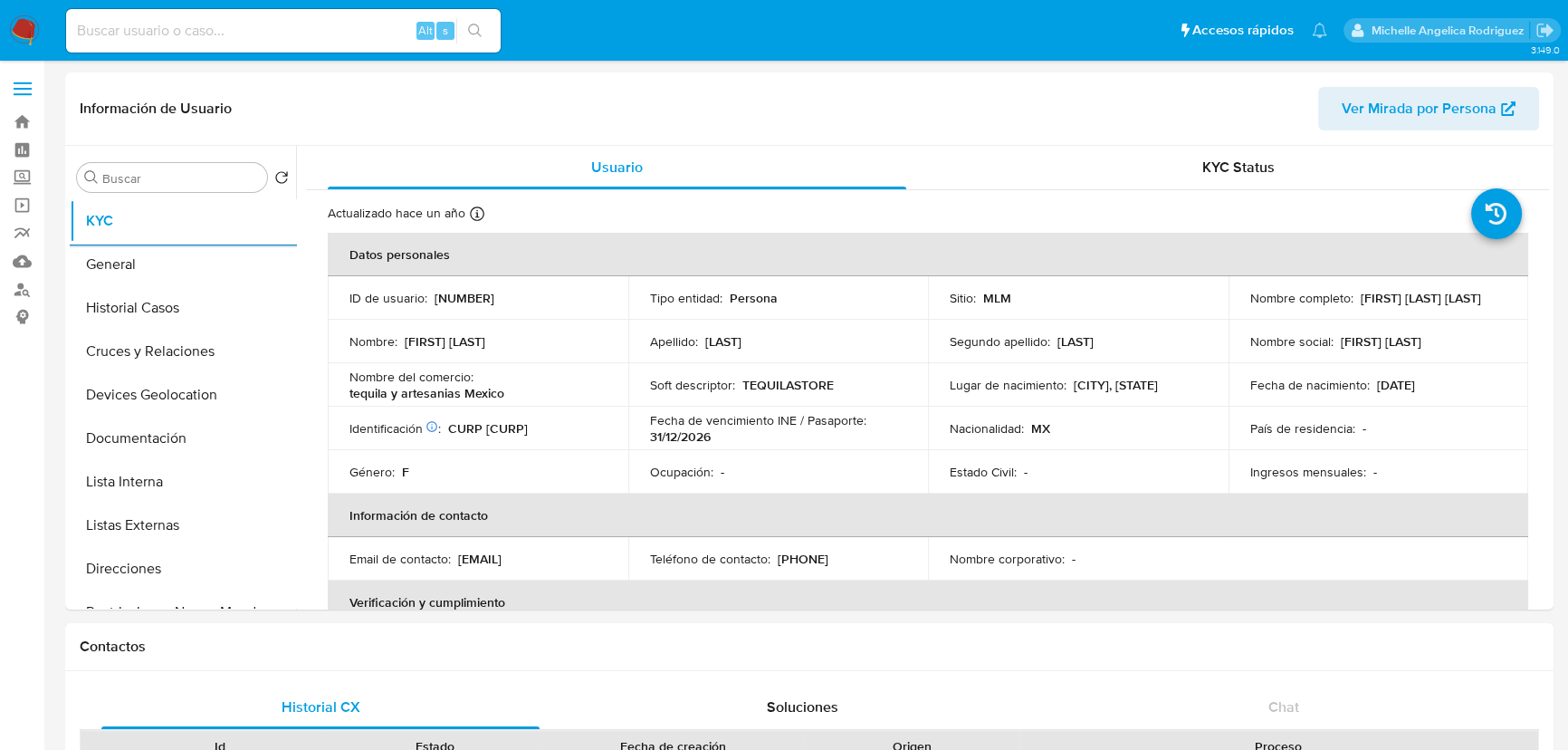 click at bounding box center [283, 31] 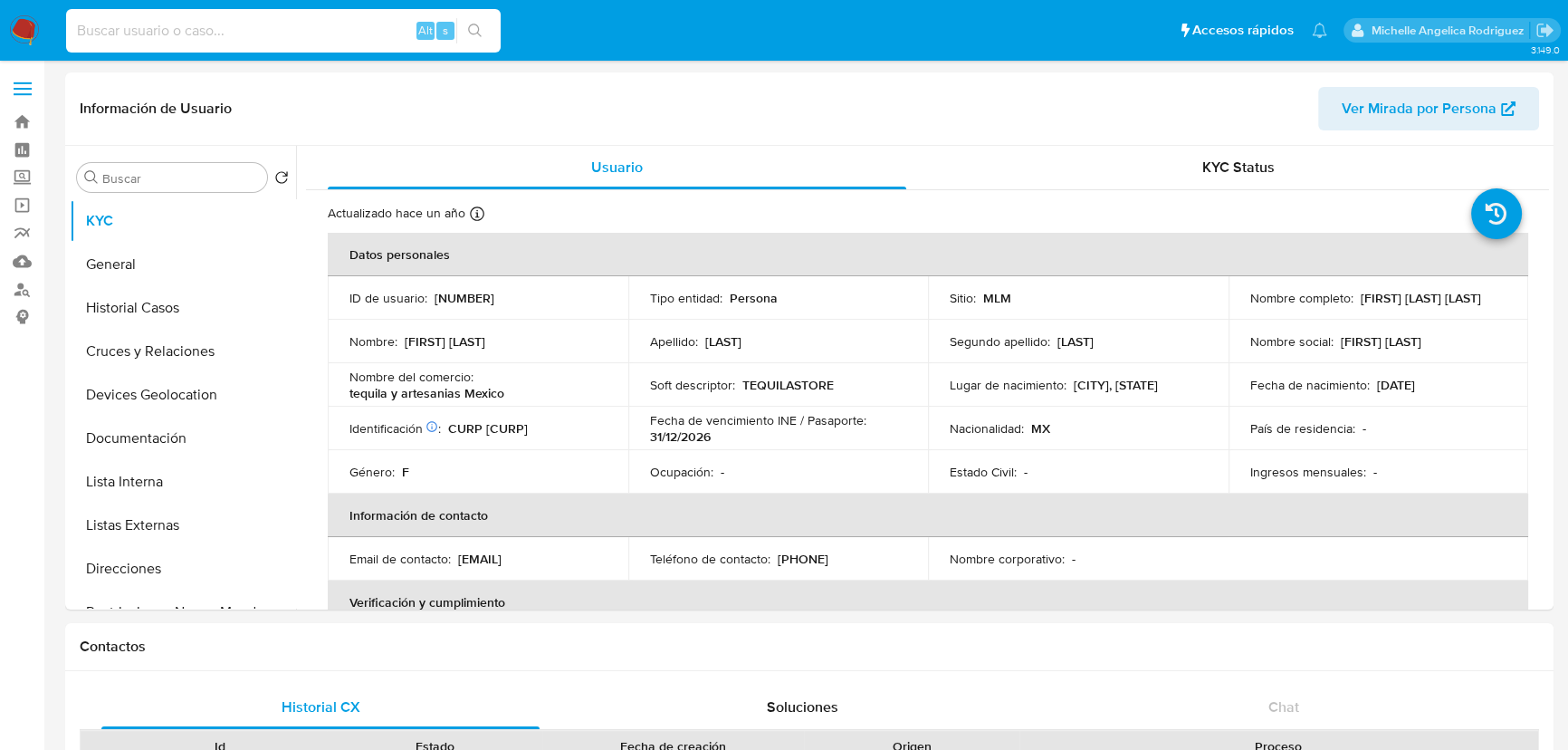 paste on "UGPodfLoi208MEpUbE3BciWu" 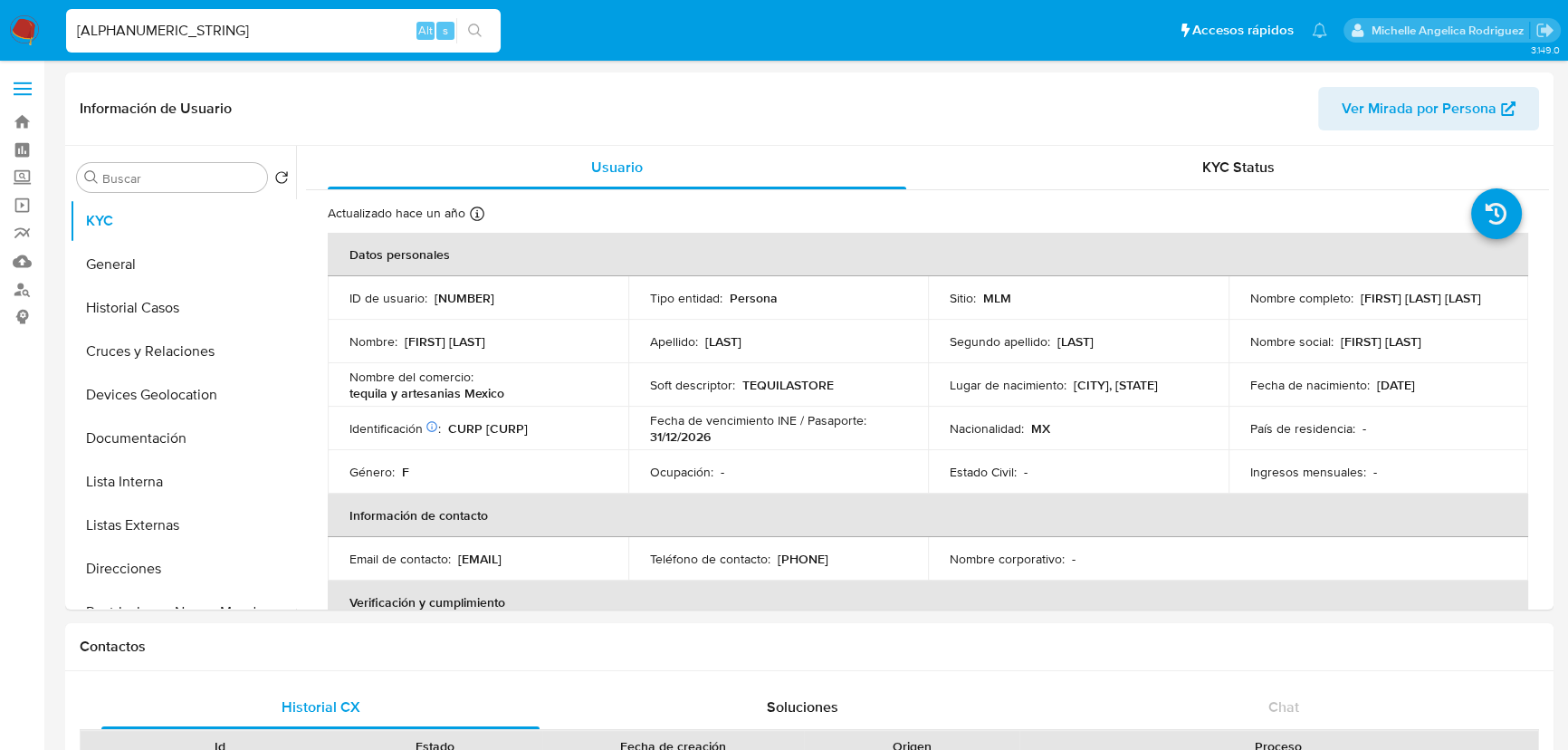 type on "UGPodfLoi208MEpUbE3BciWu" 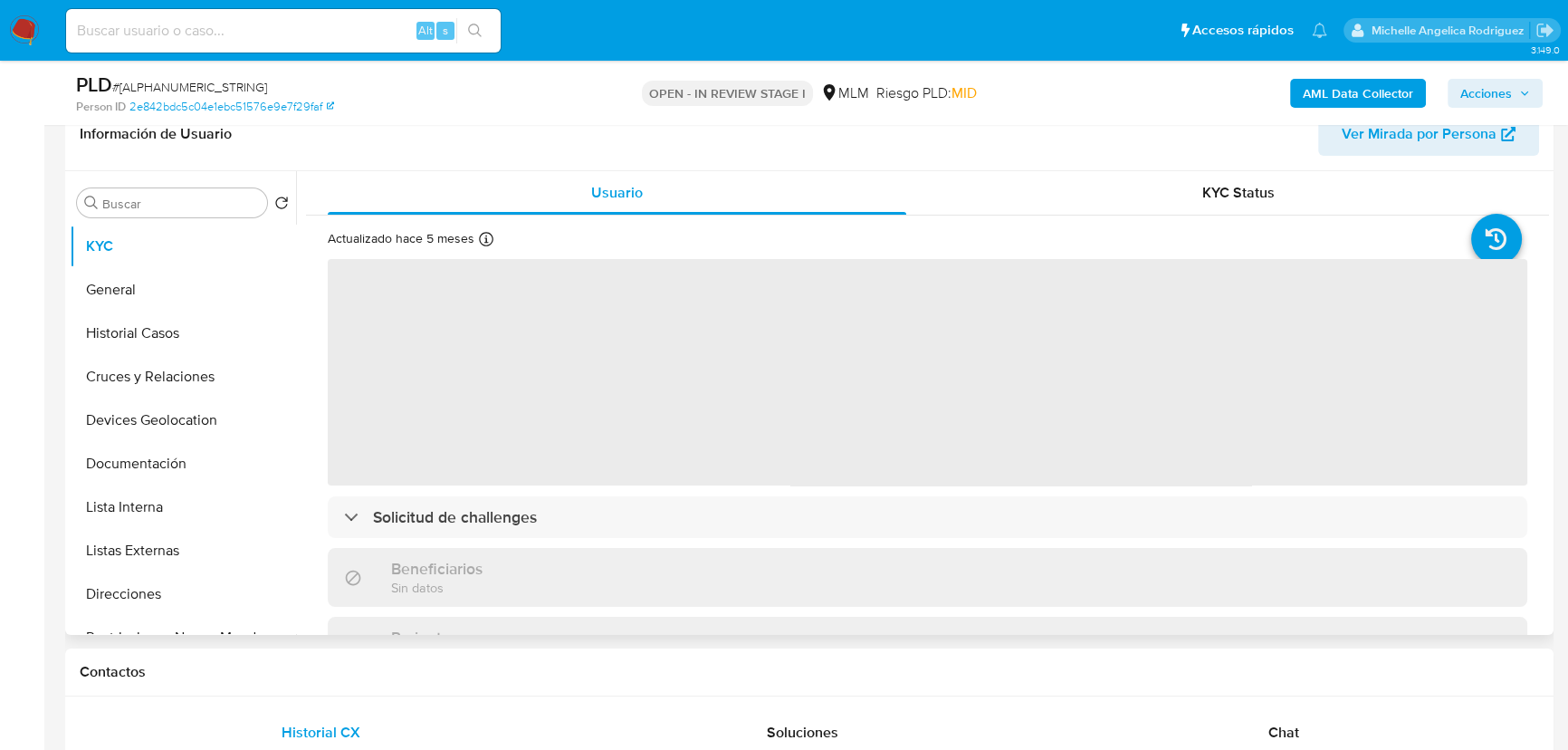 scroll, scrollTop: 329, scrollLeft: 0, axis: vertical 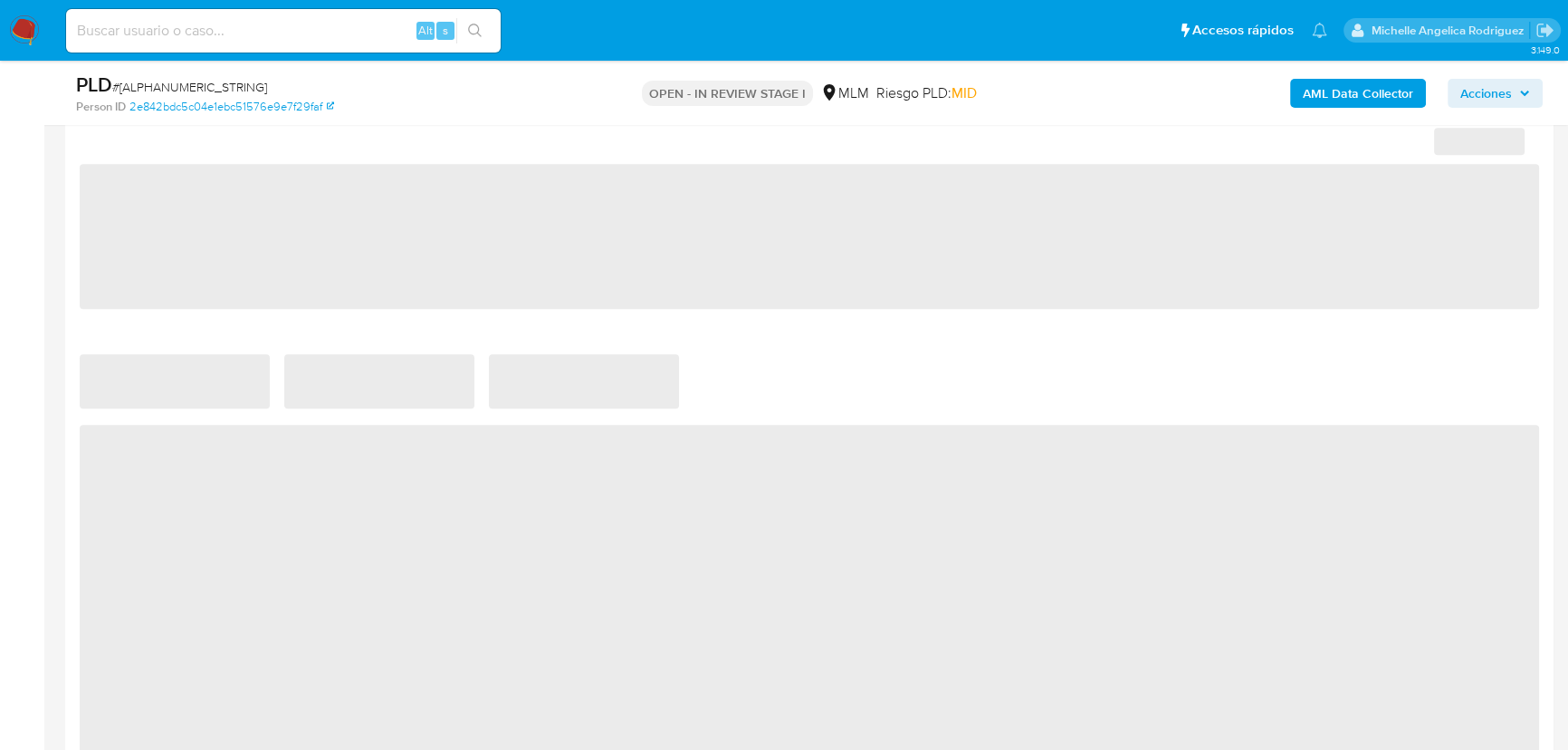 select on "10" 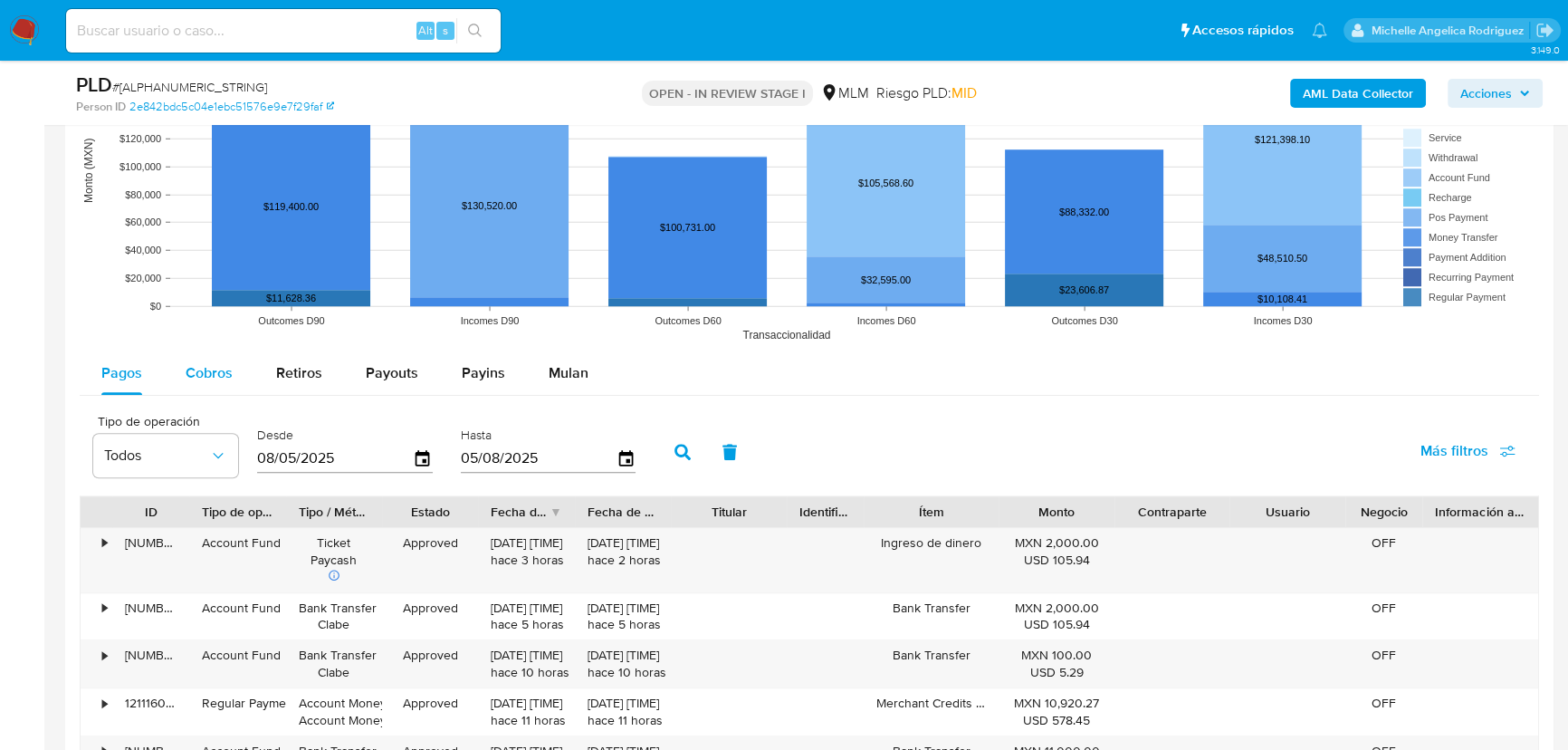 click on "Cobros" at bounding box center [209, 372] 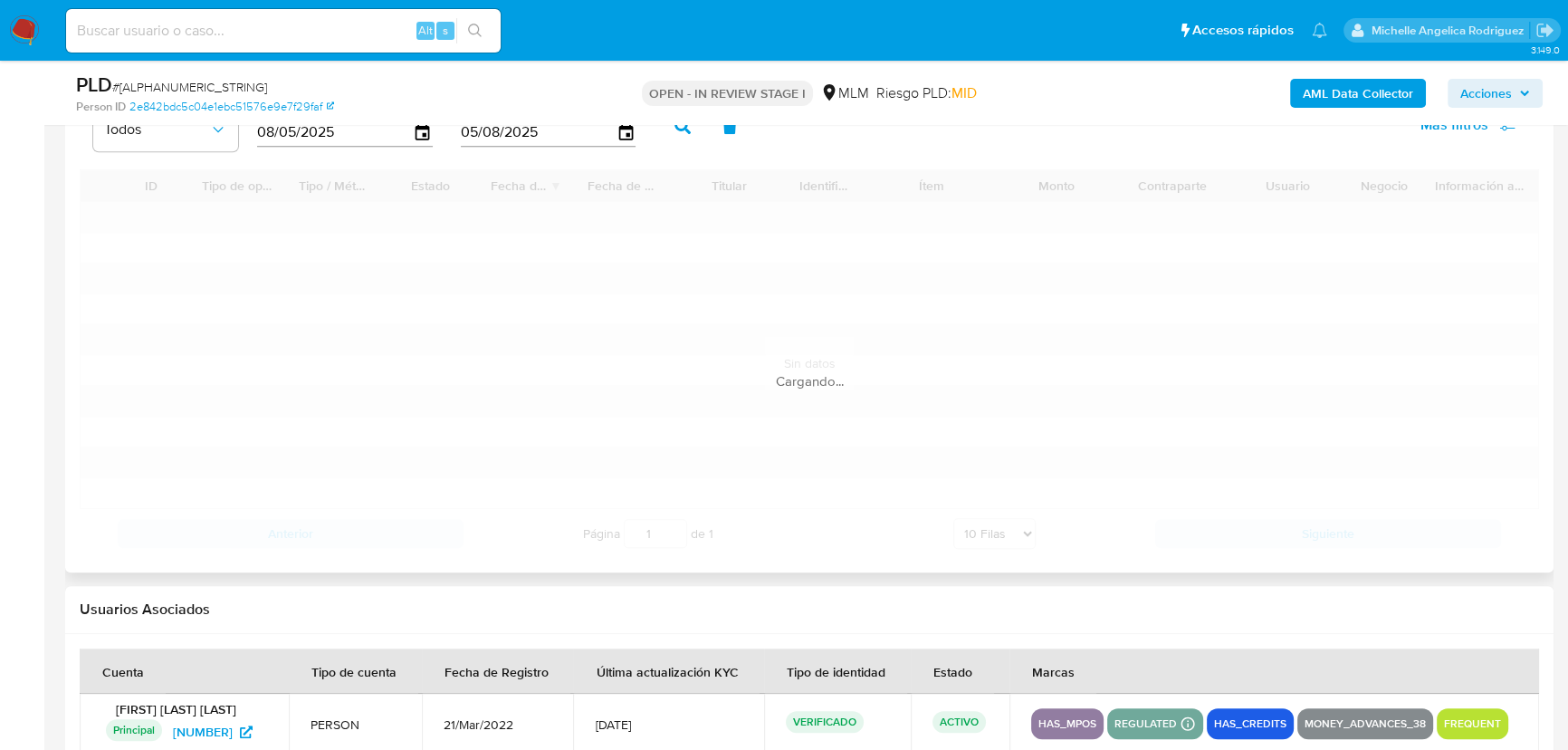 scroll, scrollTop: 2058, scrollLeft: 0, axis: vertical 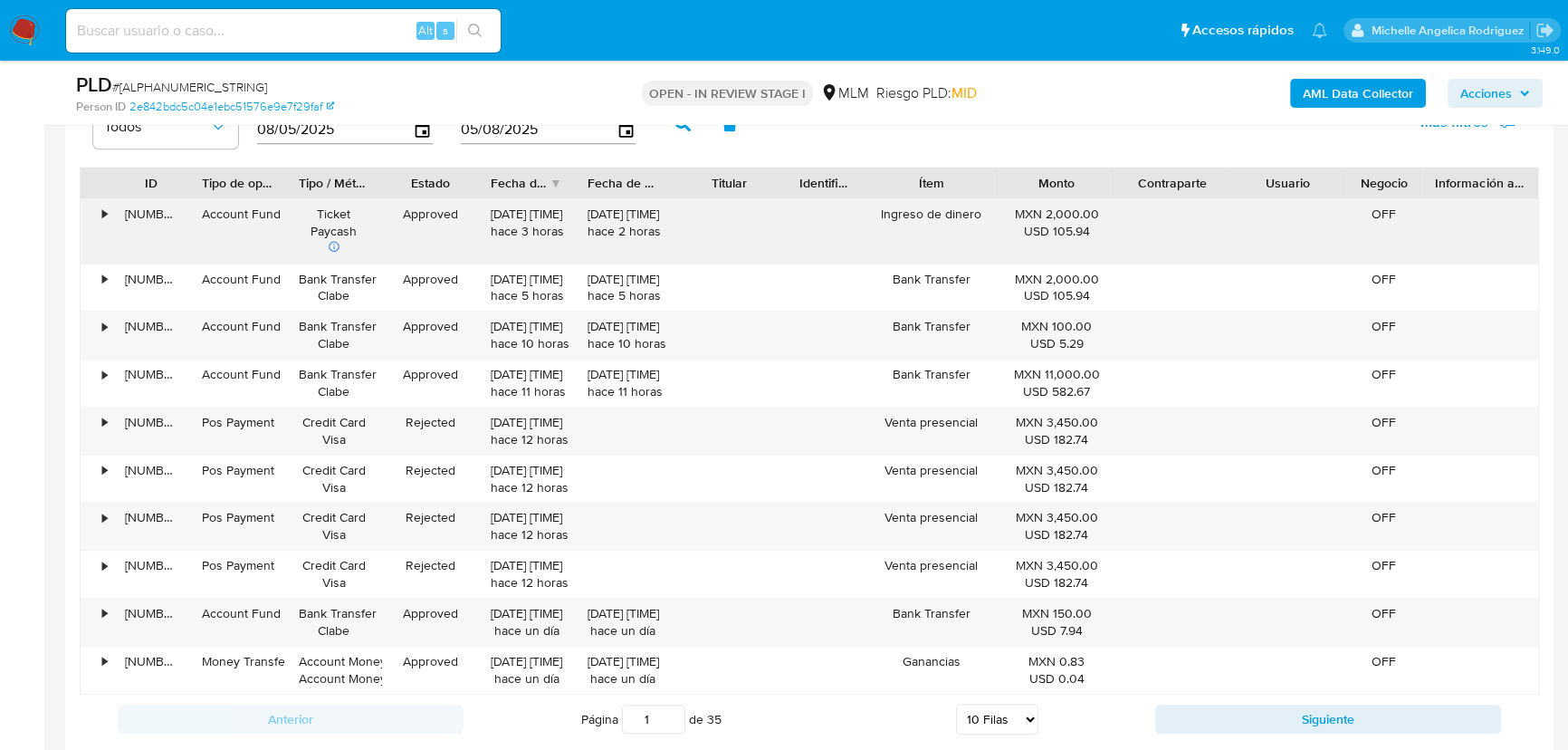 click on "•" at bounding box center (96, 231) 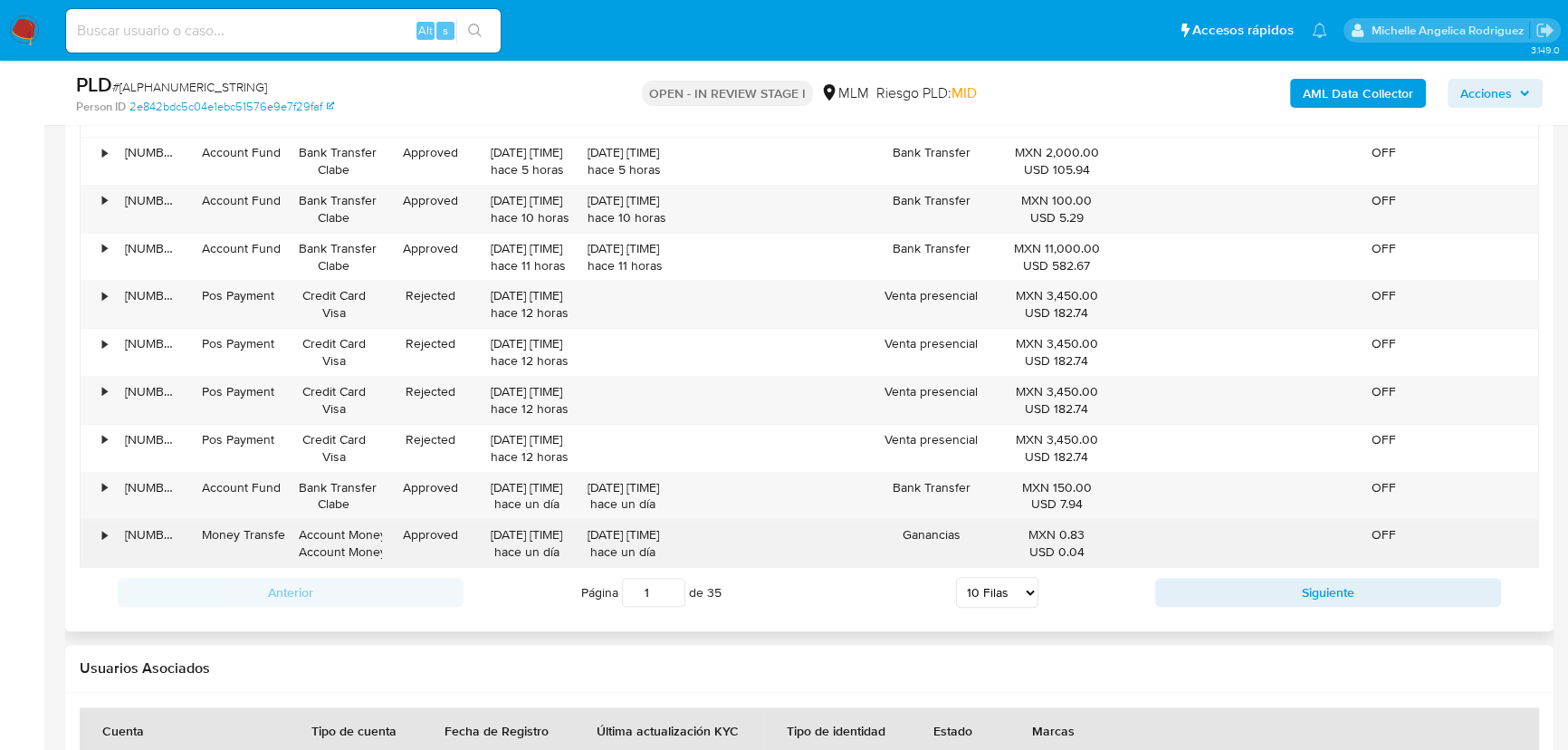 scroll, scrollTop: 2553, scrollLeft: 0, axis: vertical 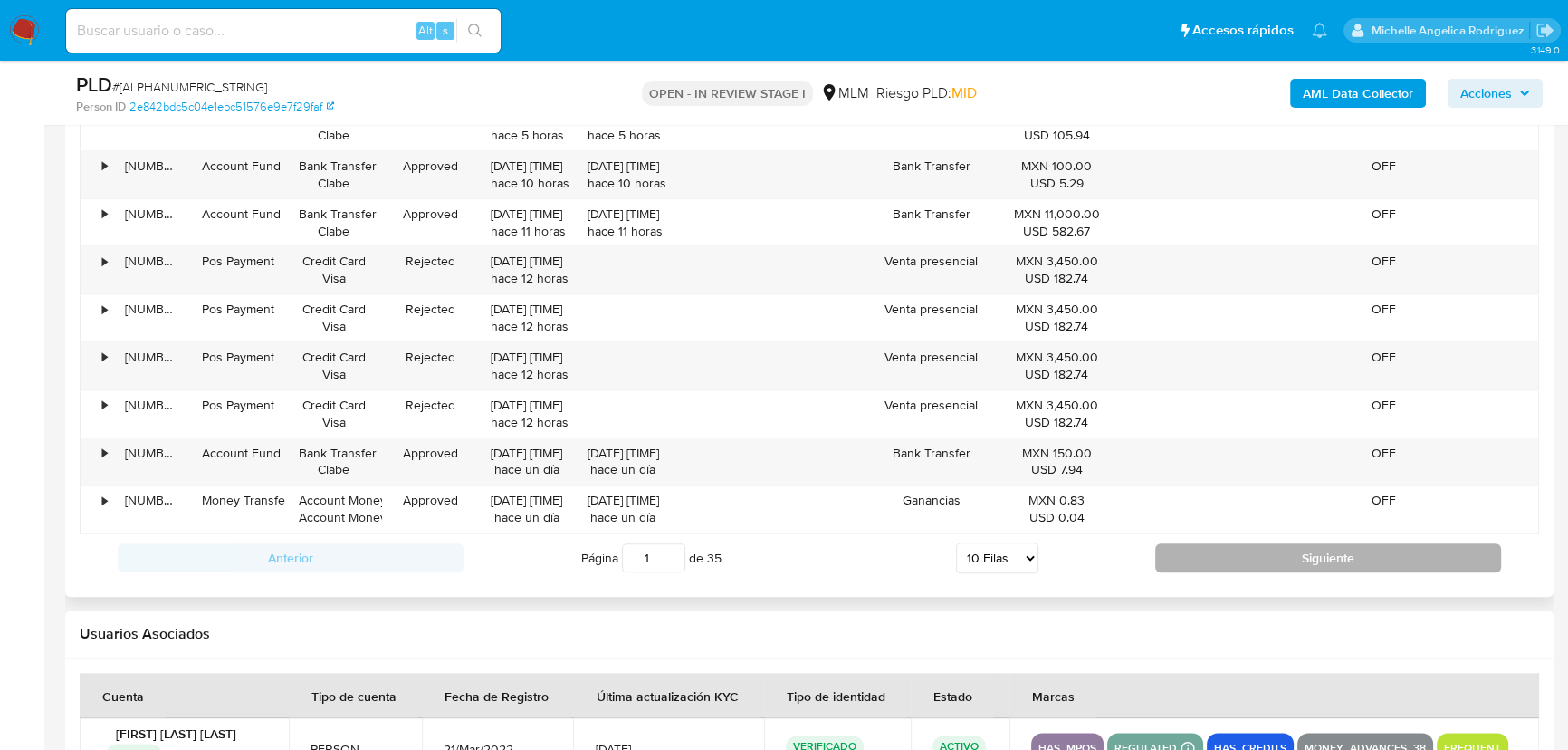 click on "Siguiente" at bounding box center [1328, 558] 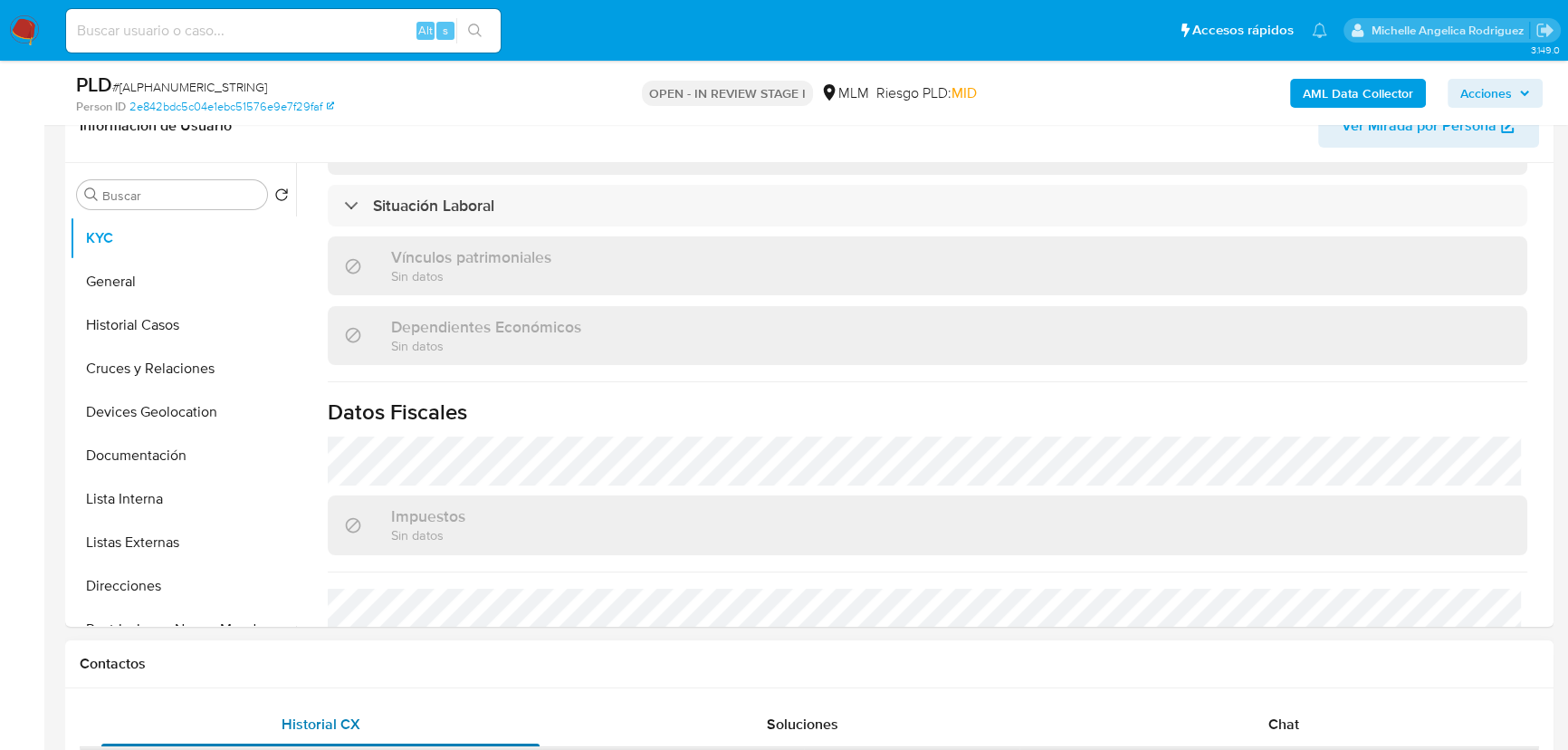 scroll, scrollTop: 494, scrollLeft: 0, axis: vertical 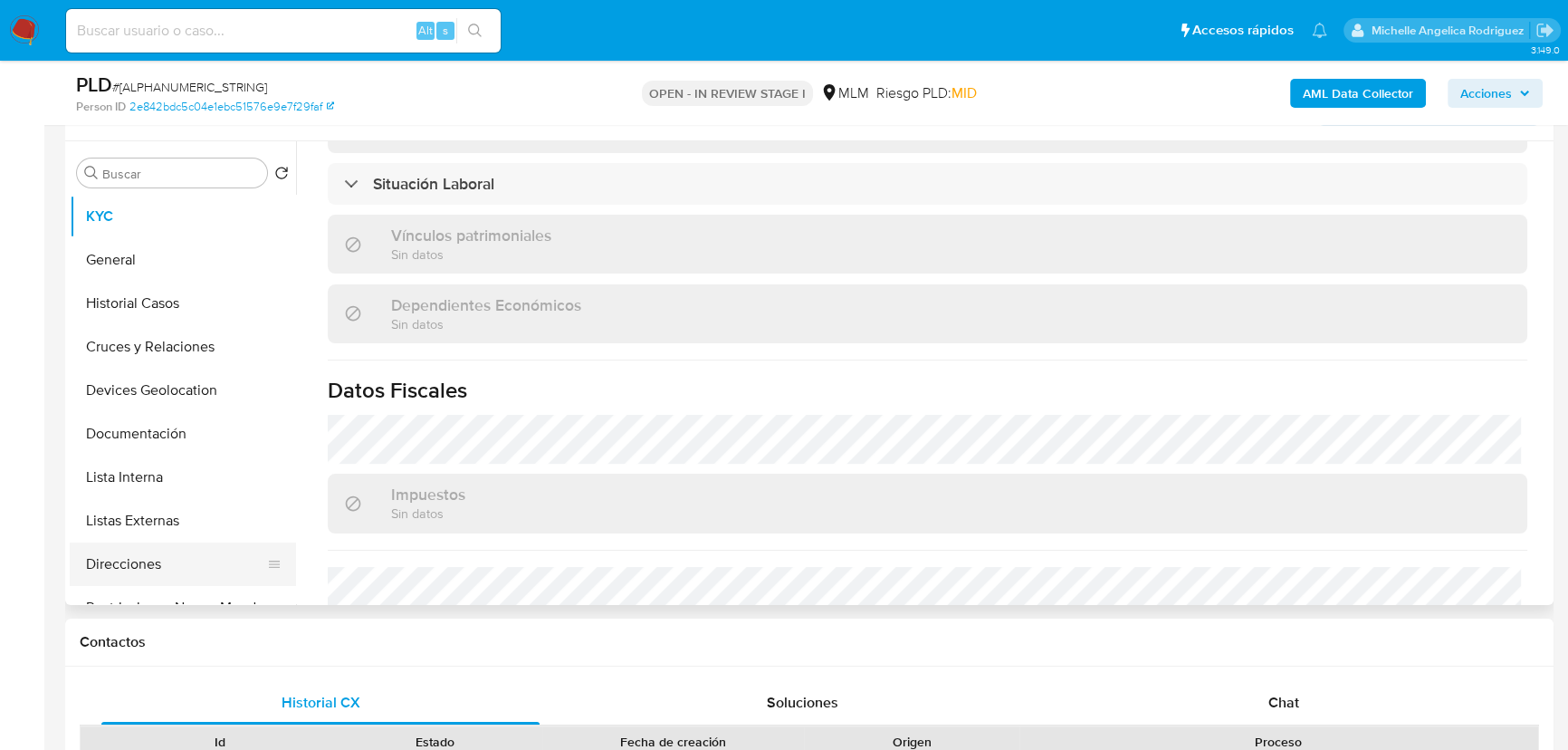 click on "Direcciones" at bounding box center (176, 564) 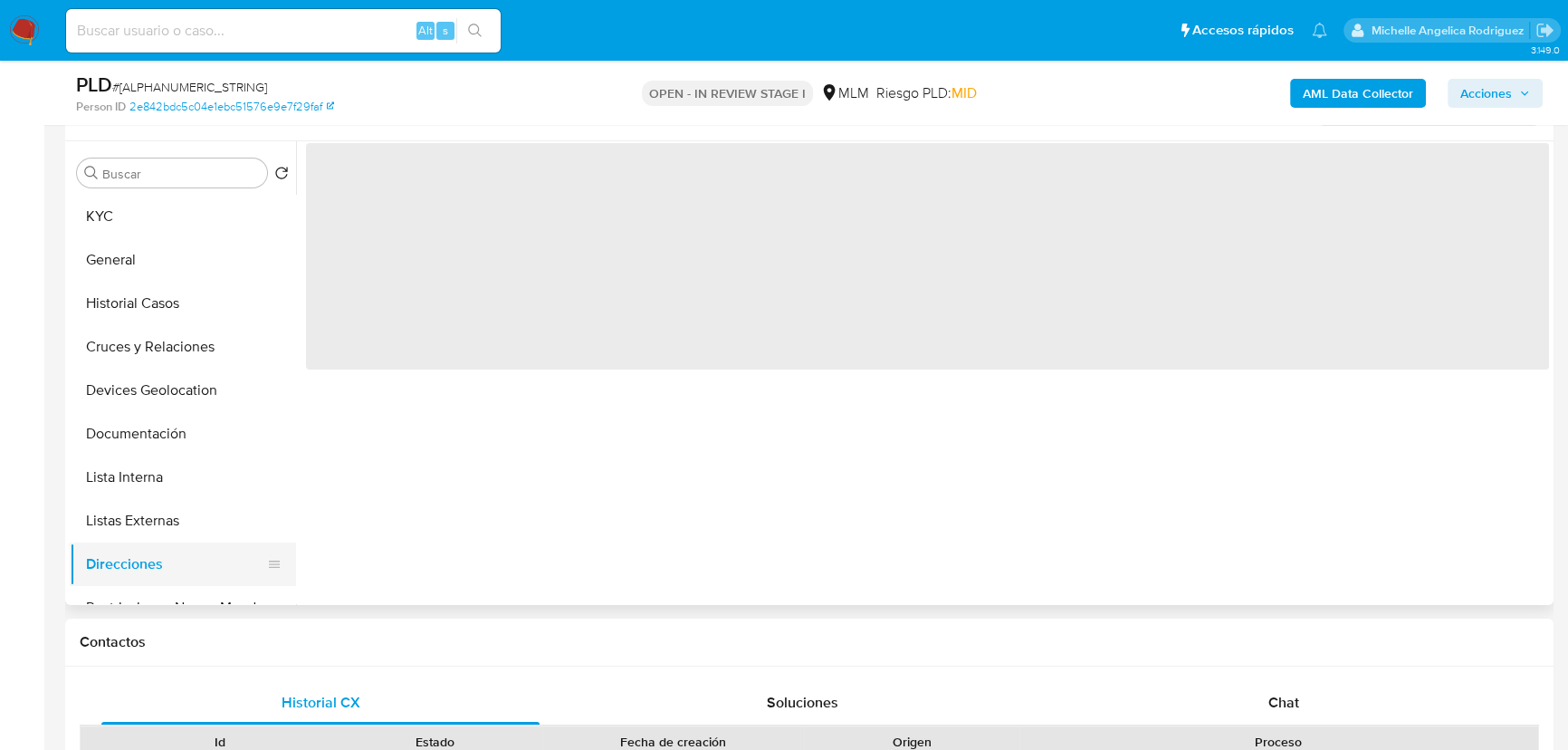 scroll, scrollTop: 0, scrollLeft: 0, axis: both 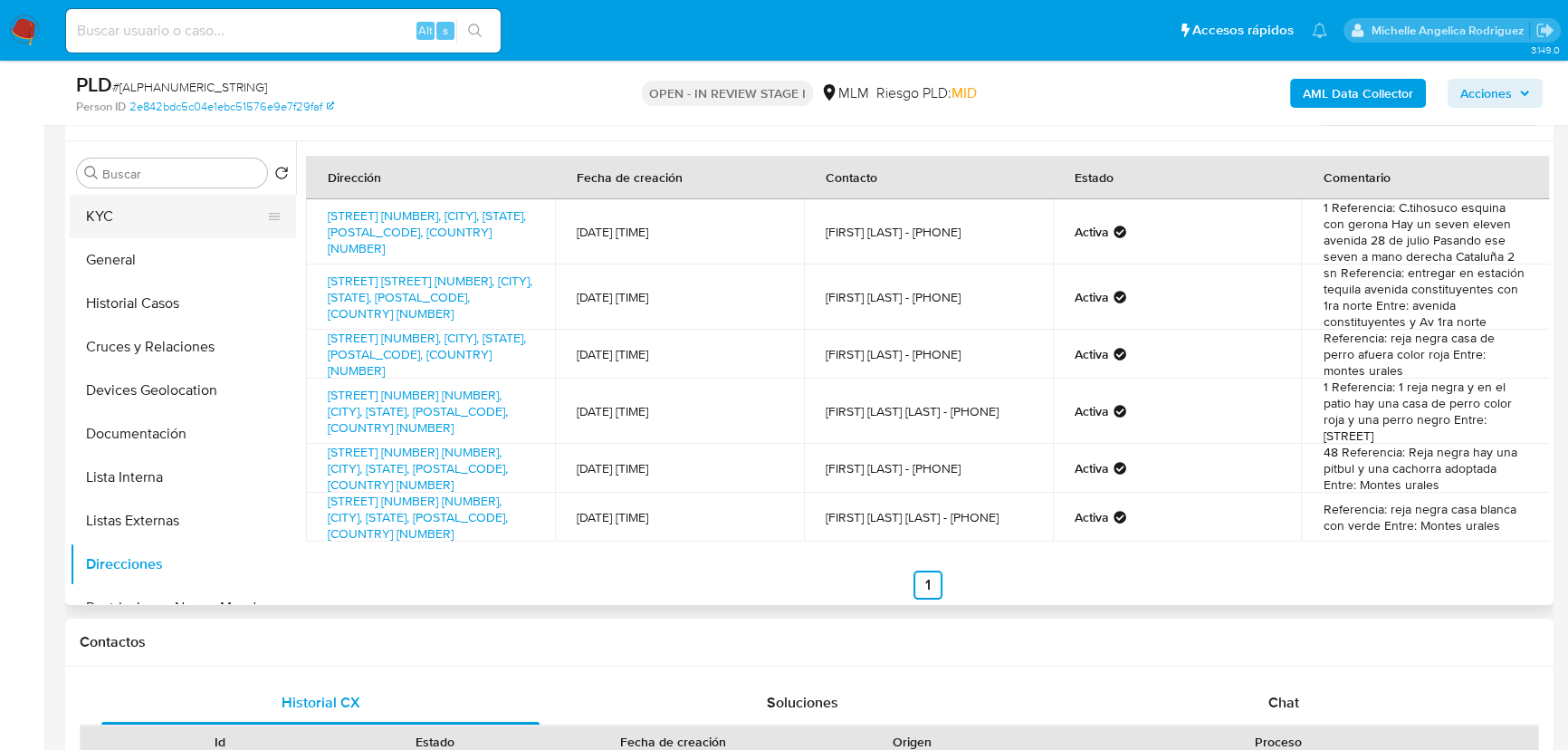 click on "KYC" at bounding box center [176, 216] 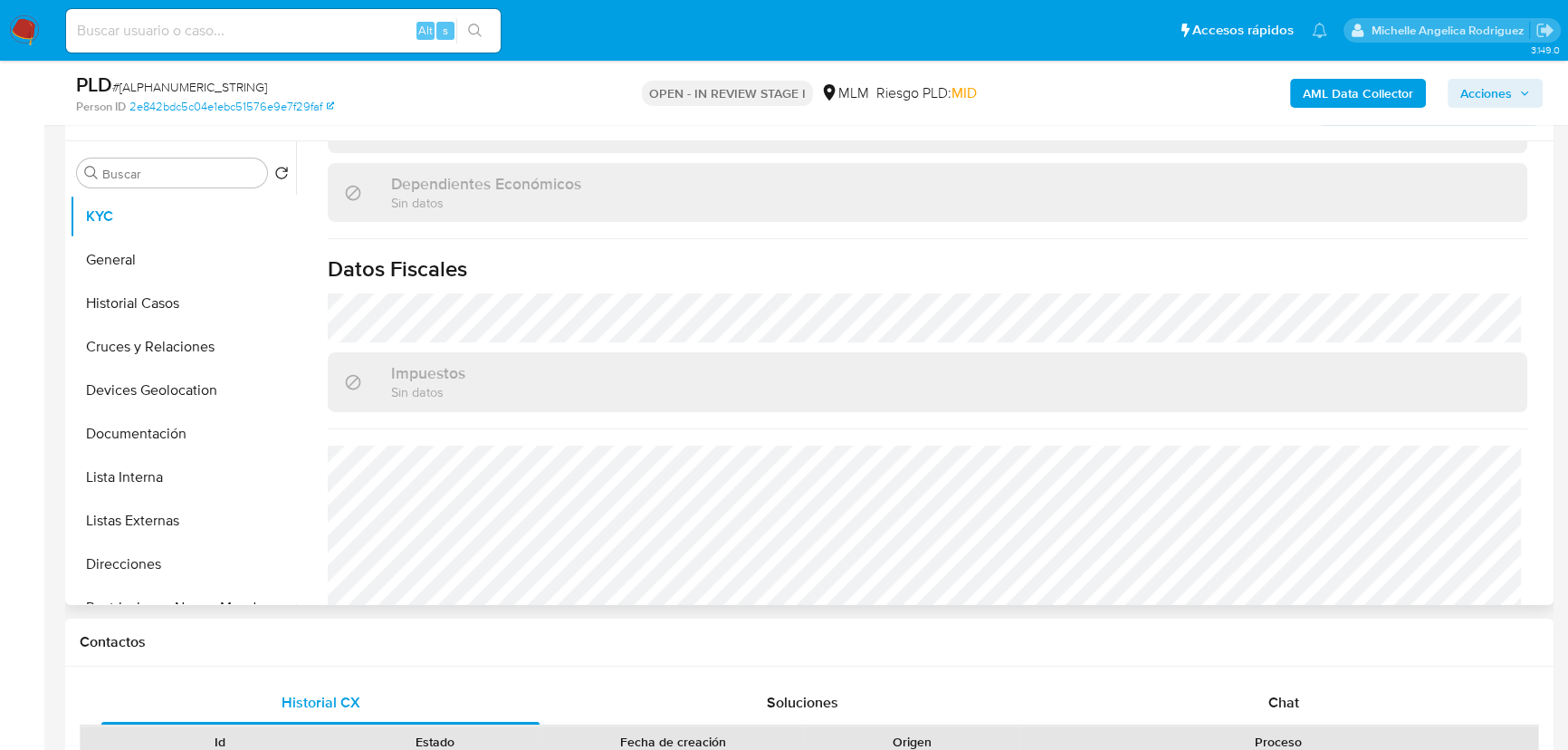 scroll, scrollTop: 693, scrollLeft: 0, axis: vertical 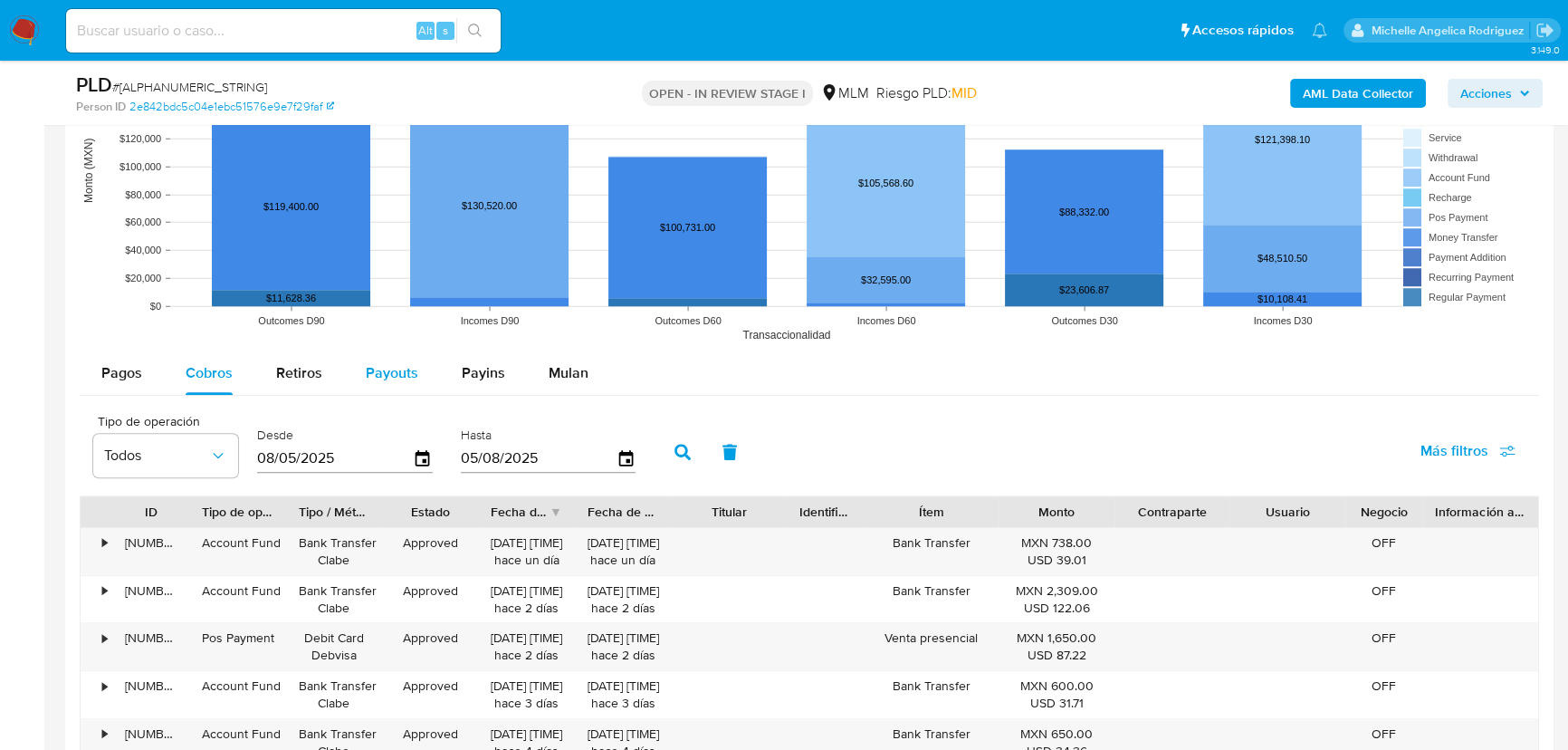 click on "Payouts" at bounding box center (392, 373) 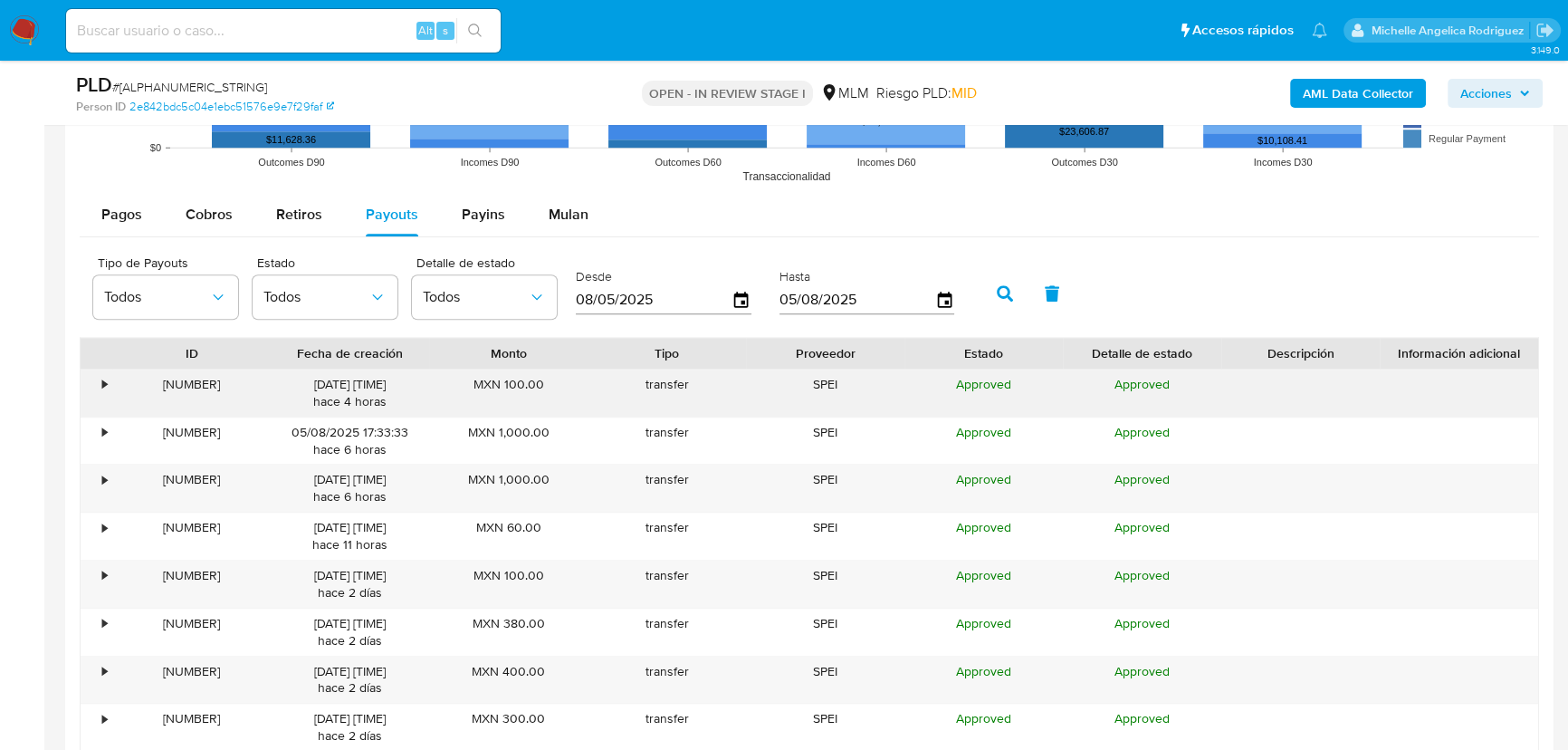 scroll, scrollTop: 2058, scrollLeft: 0, axis: vertical 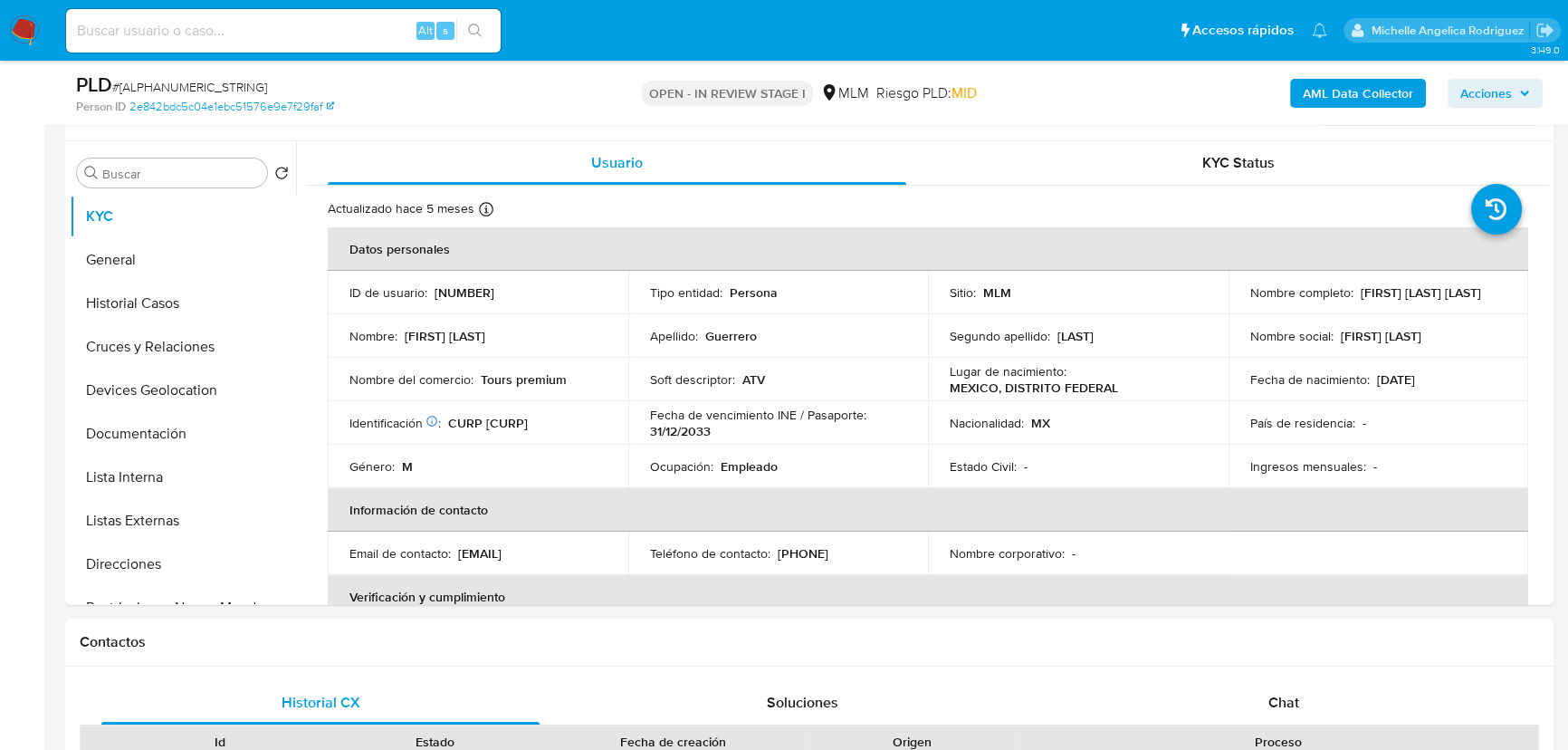 type 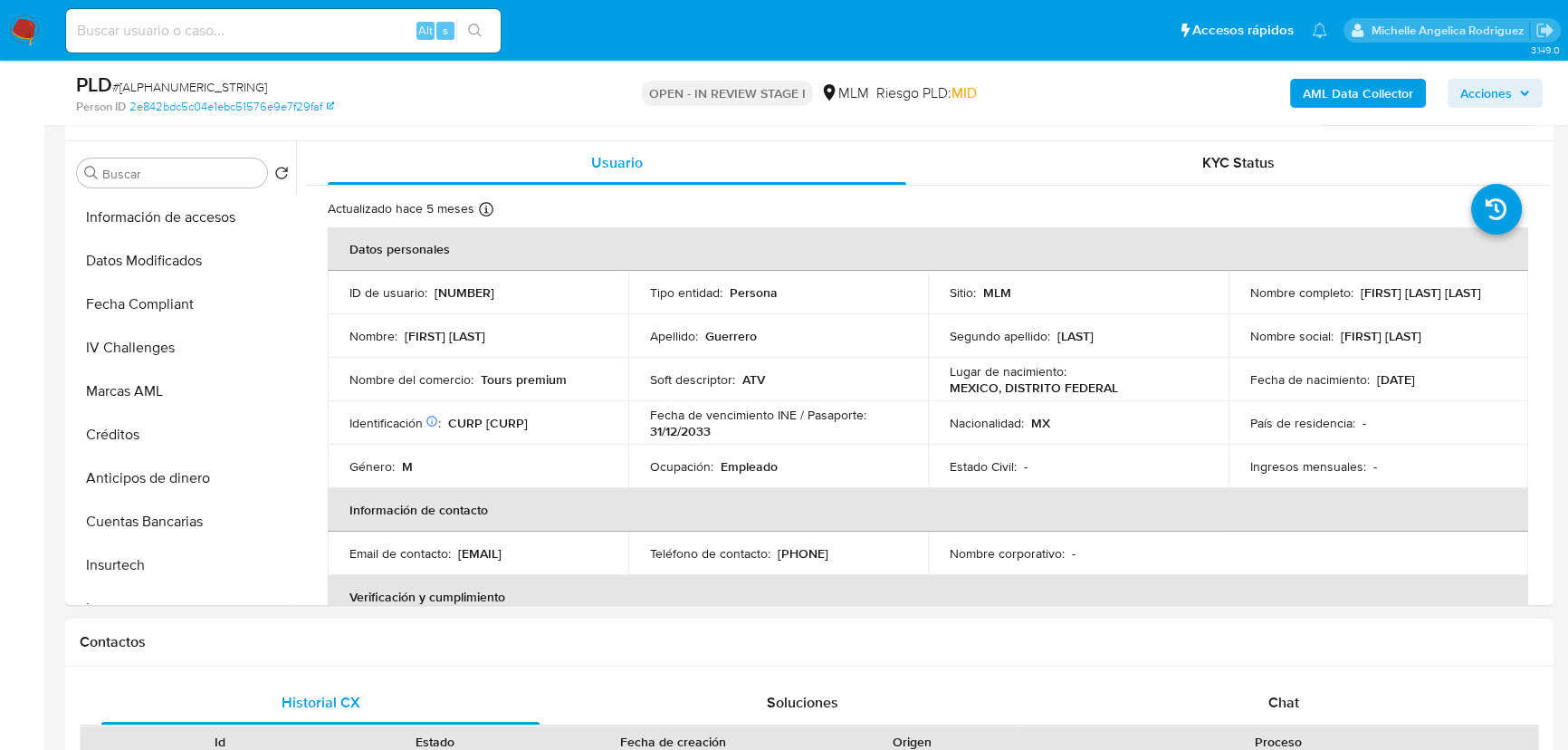 scroll, scrollTop: 721, scrollLeft: 0, axis: vertical 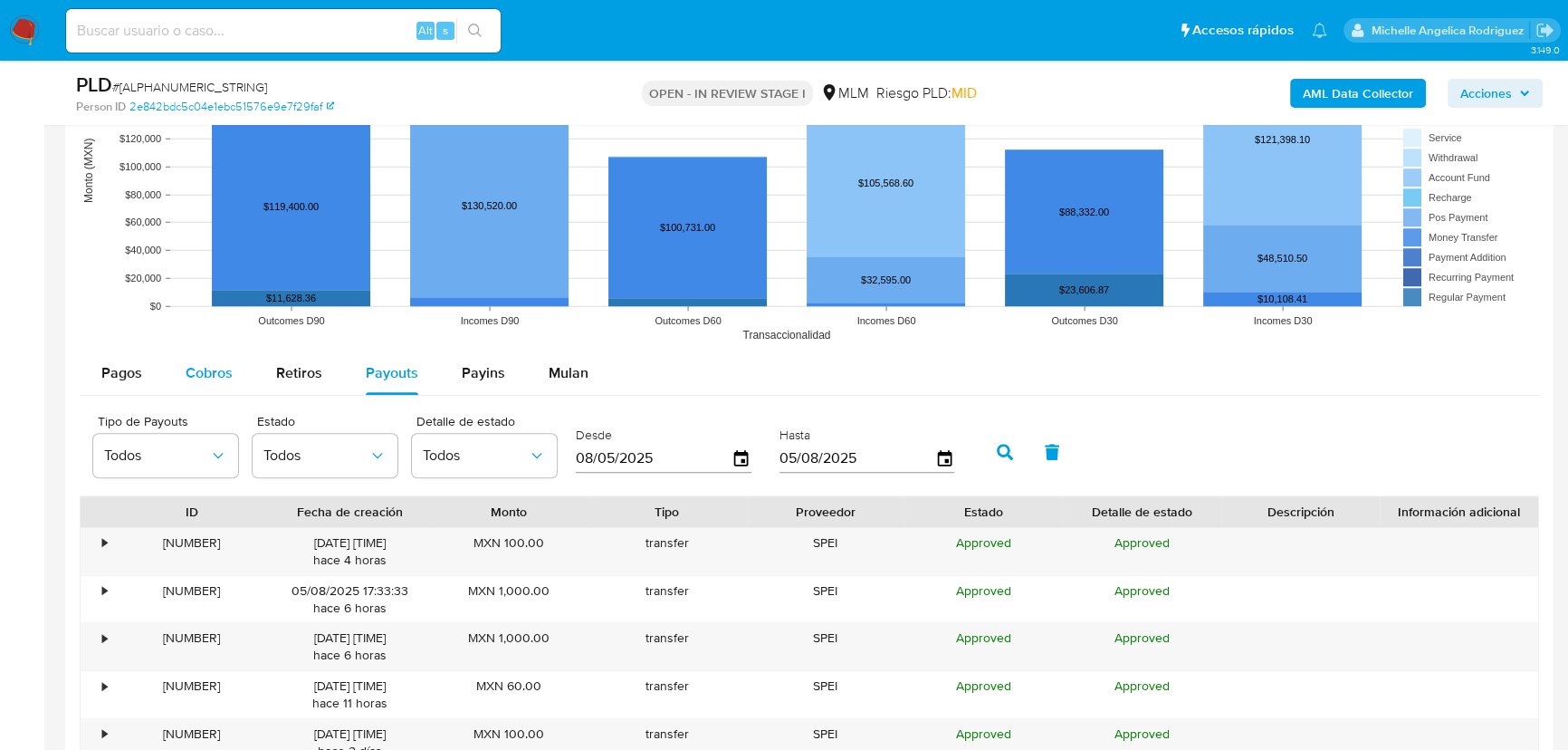 click on "Cobros" at bounding box center (209, 372) 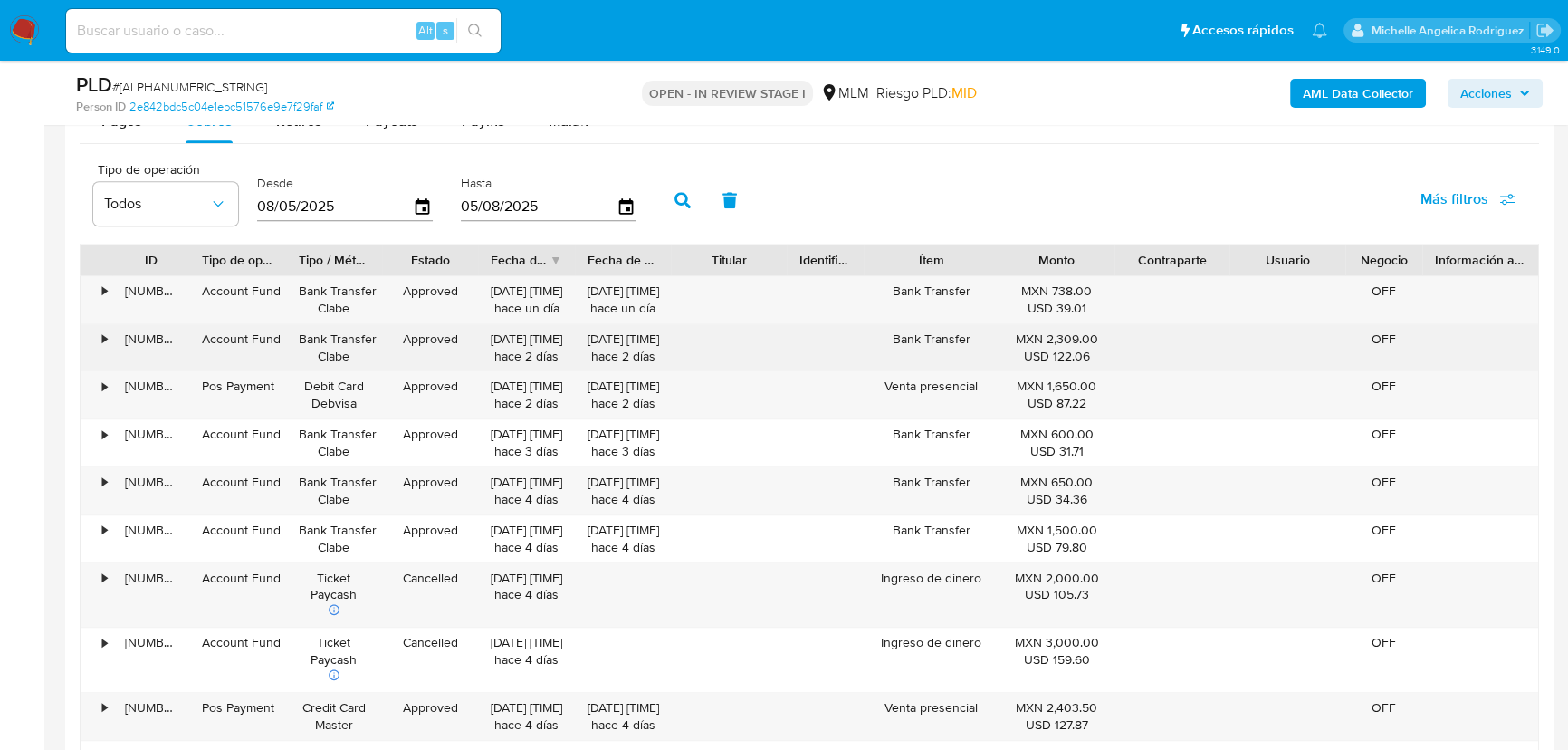 scroll, scrollTop: 2140, scrollLeft: 0, axis: vertical 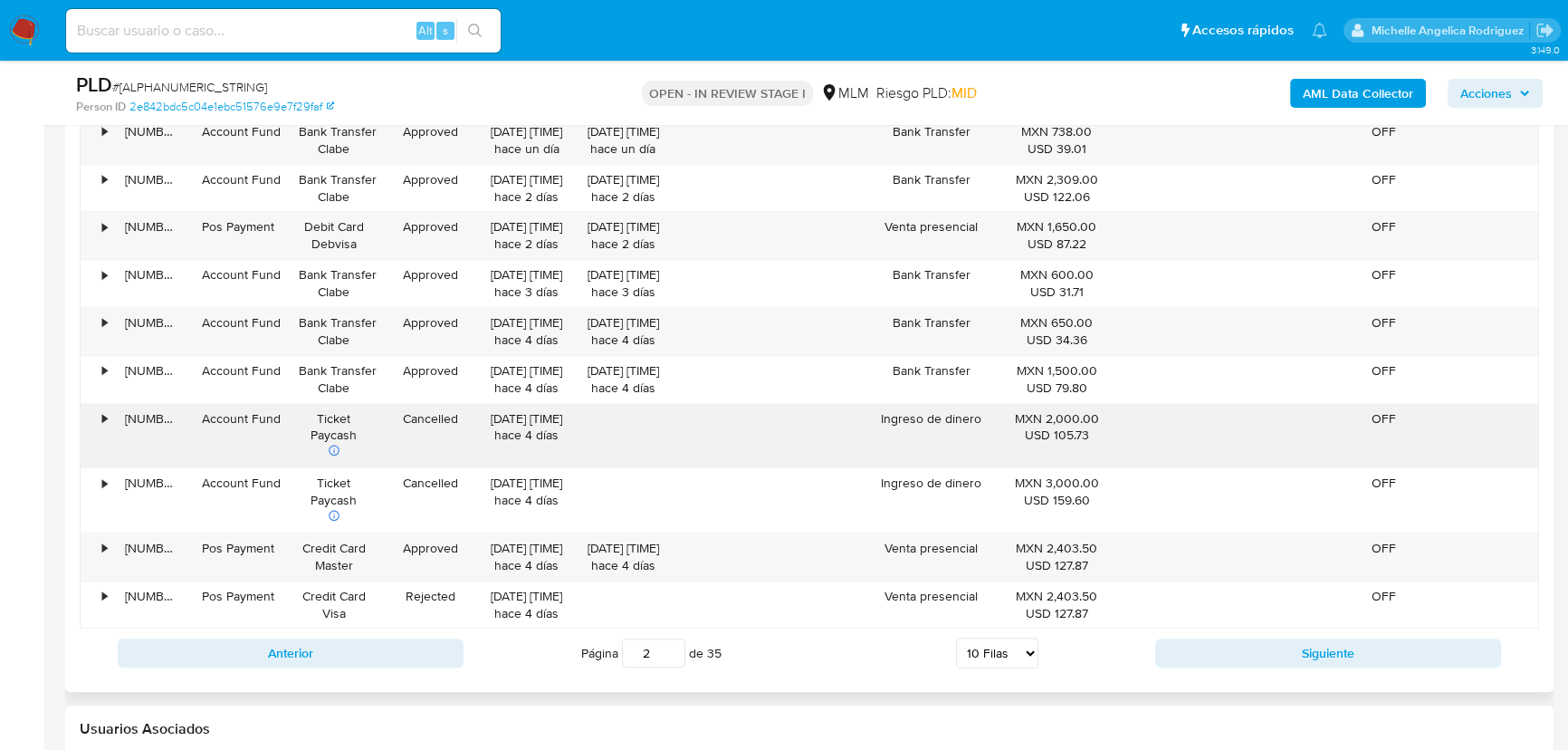 click on "•" at bounding box center [96, 436] 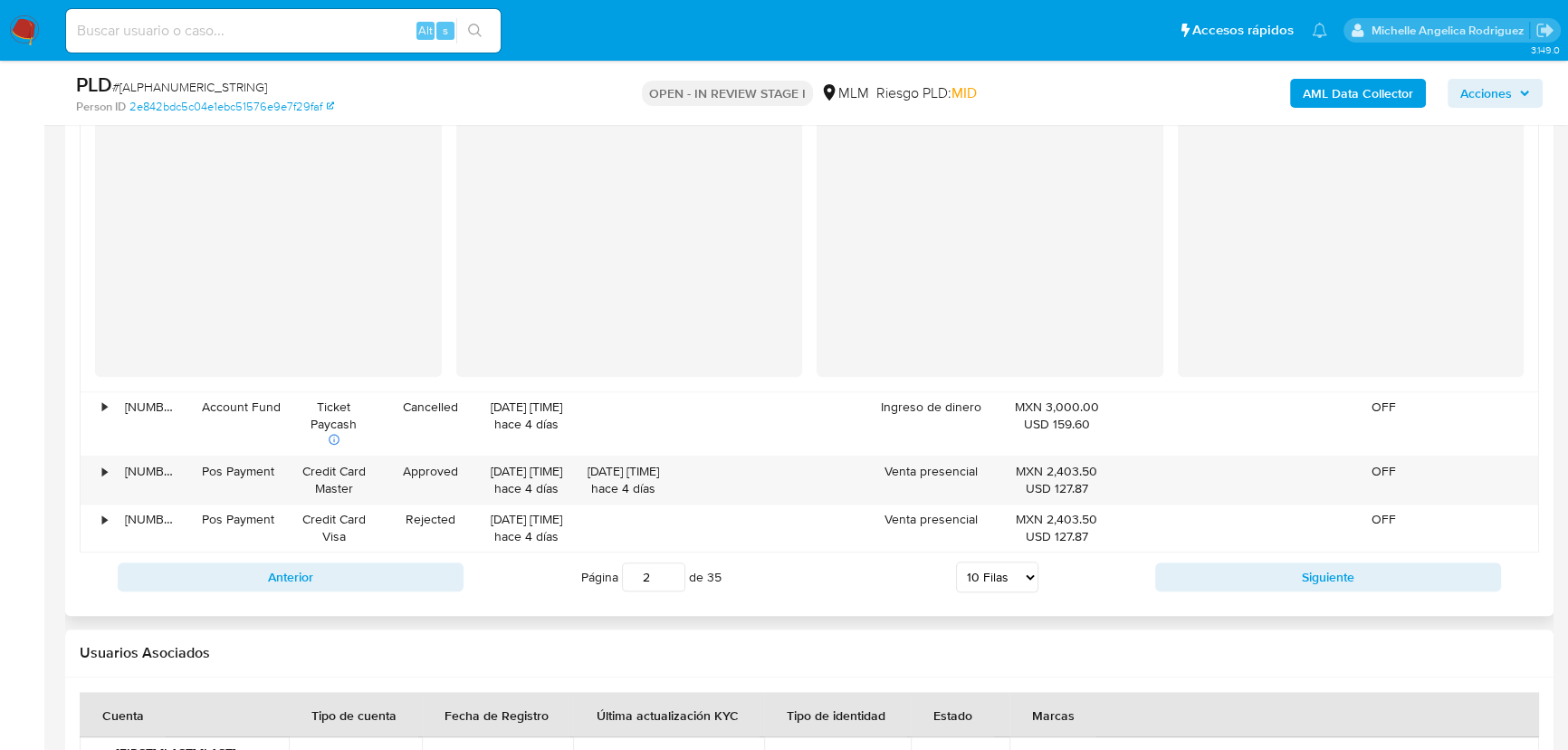 scroll, scrollTop: 2717, scrollLeft: 0, axis: vertical 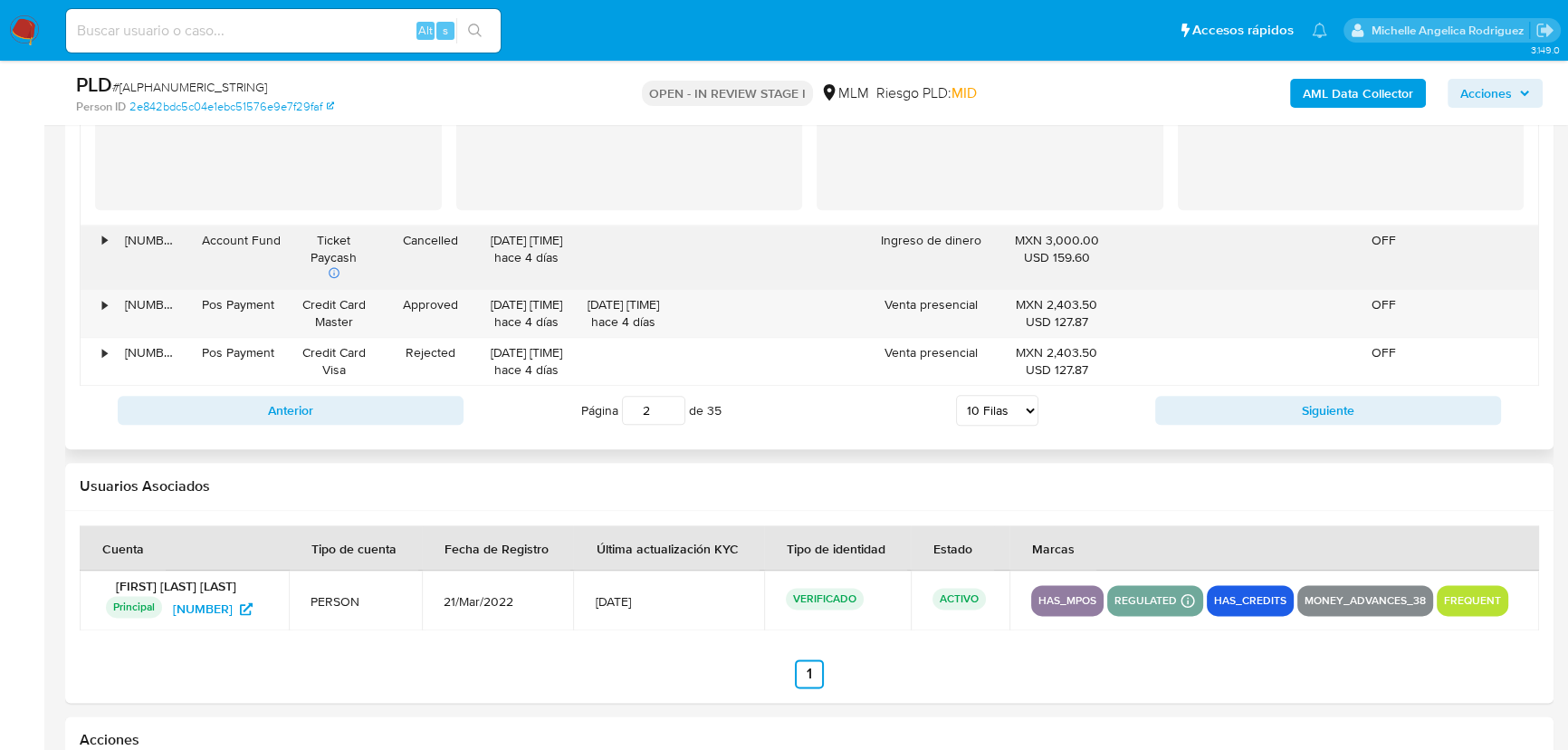 click on "120716785952" at bounding box center (150, 257) 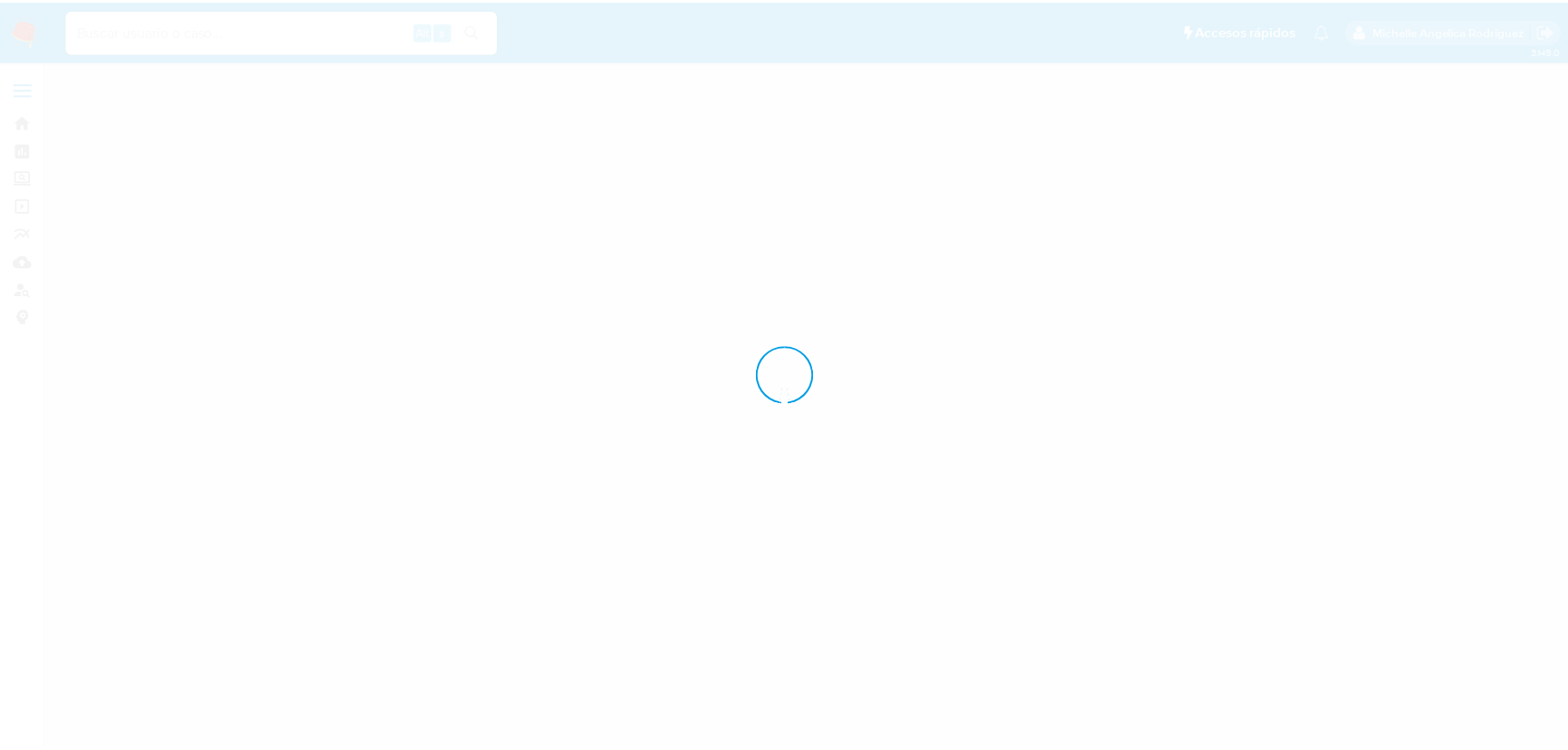 scroll, scrollTop: 0, scrollLeft: 0, axis: both 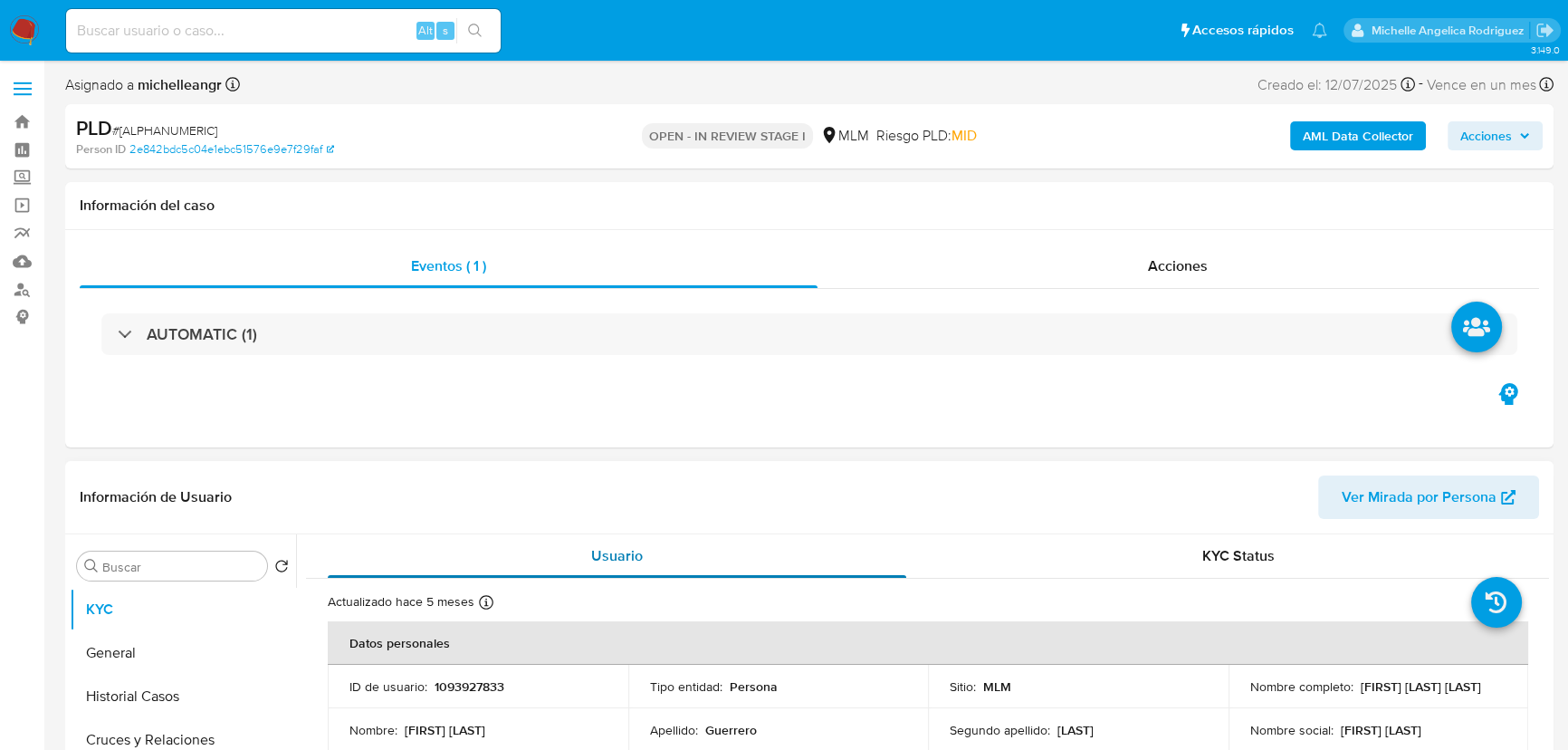 select on "10" 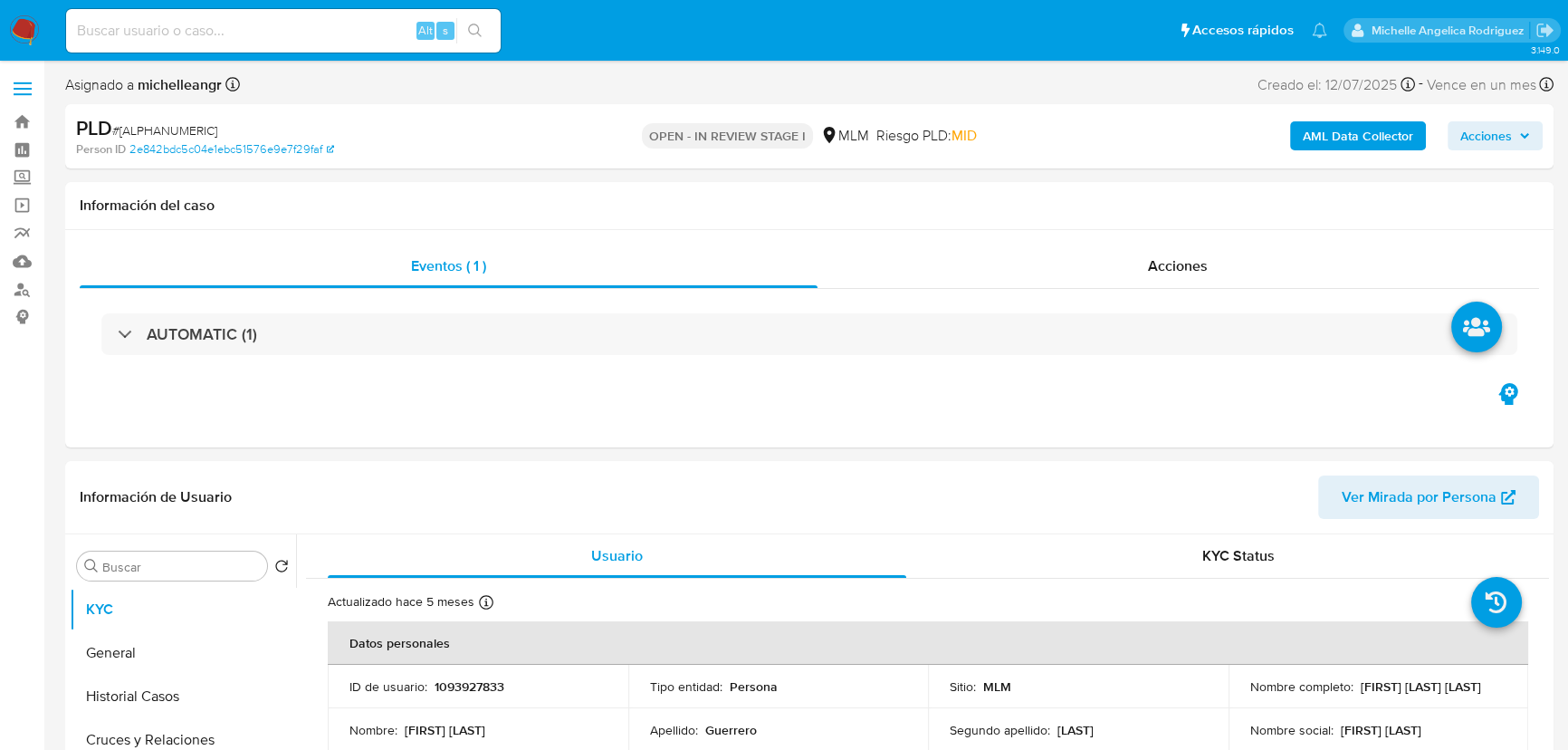 click at bounding box center [283, 31] 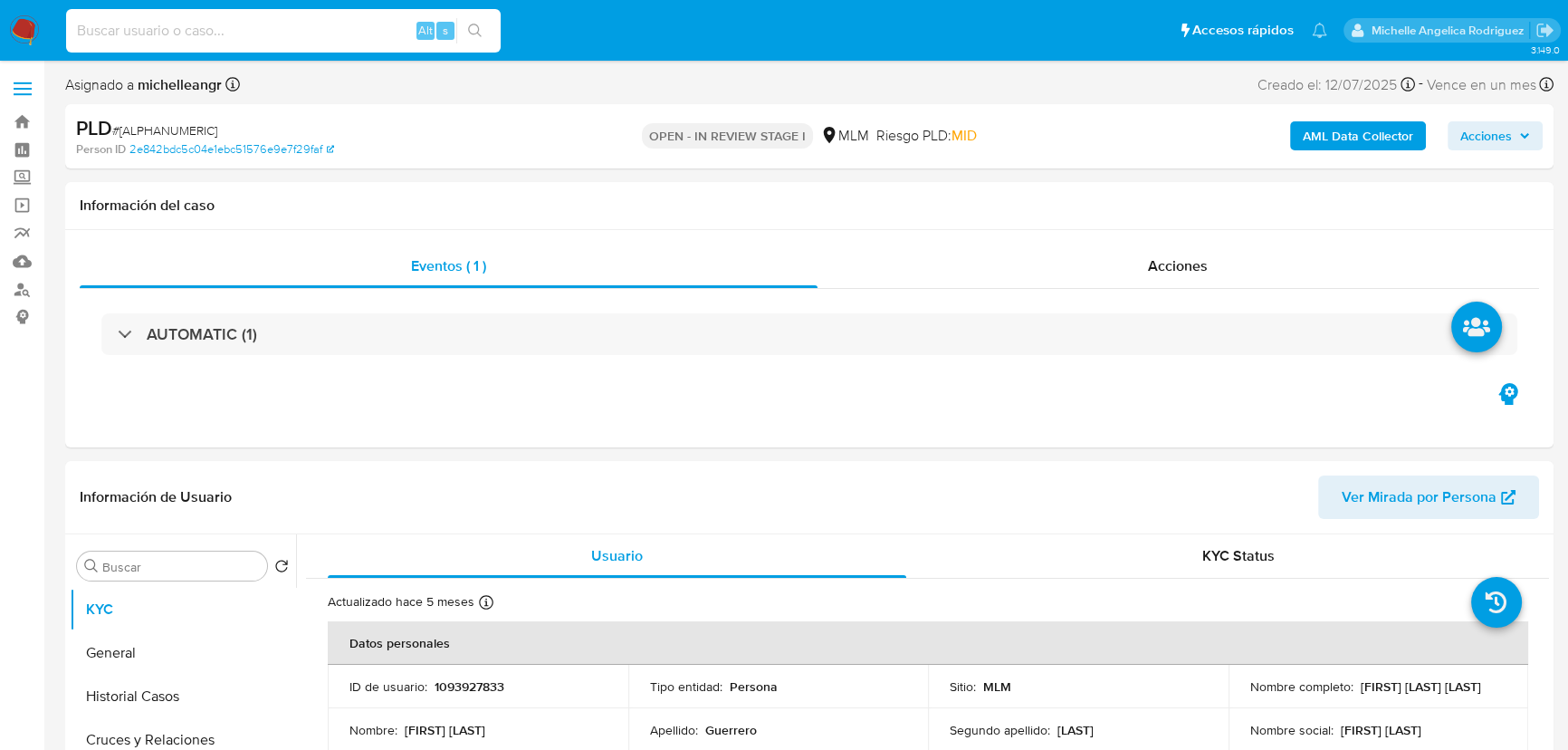 paste on "130940391" 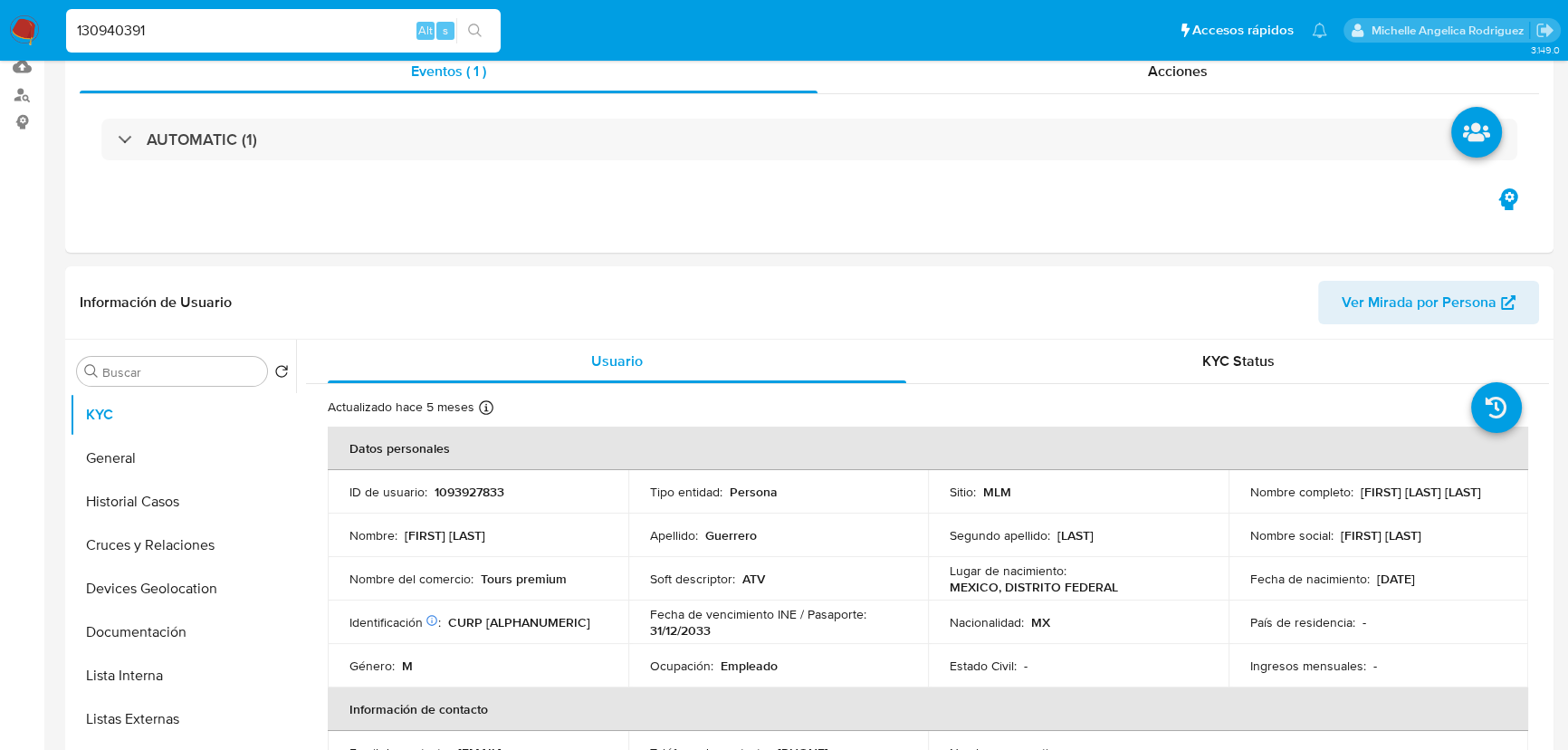 scroll, scrollTop: 246, scrollLeft: 0, axis: vertical 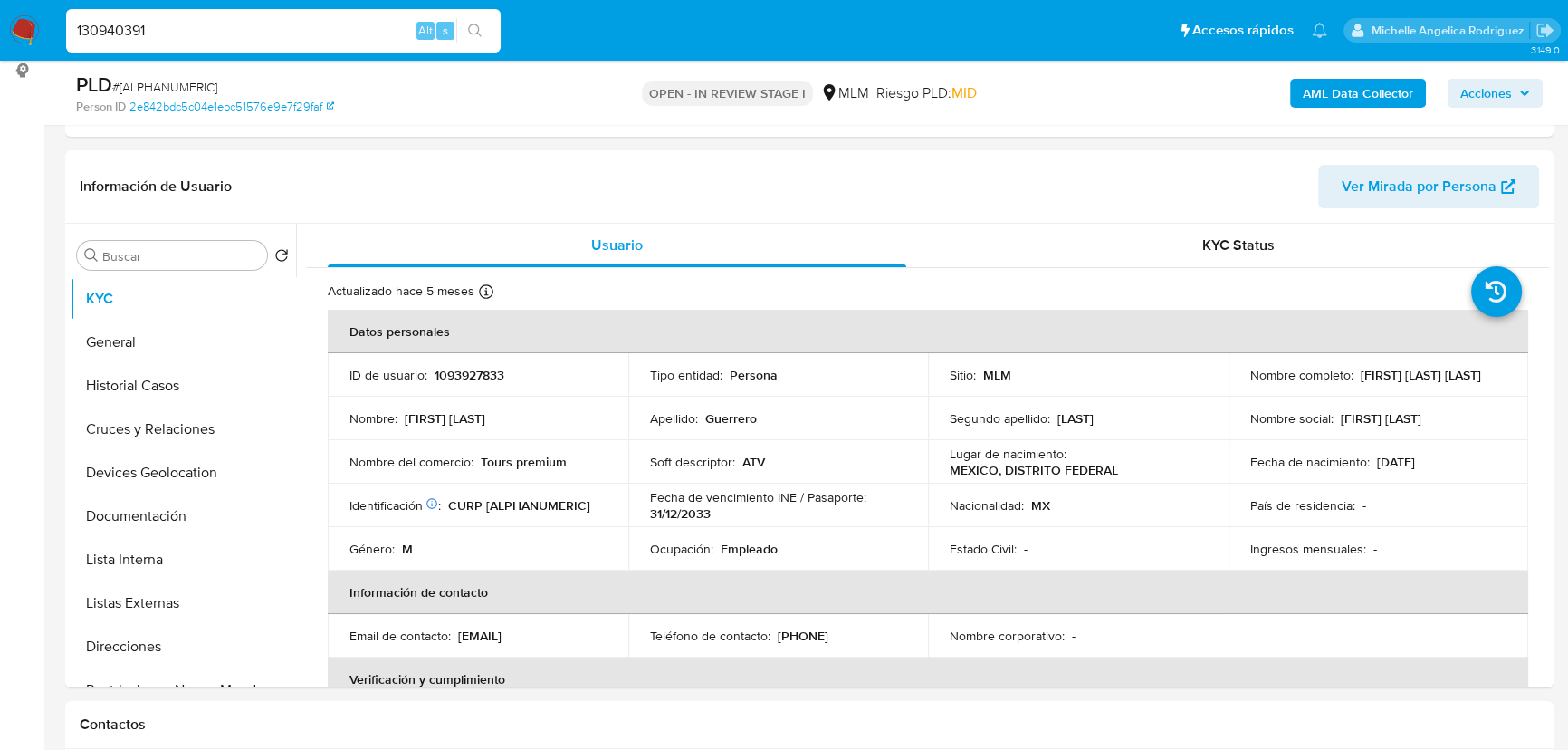 click on "Asignado el: [DATE] [TIME] Creado el: [DATE]   Creado el: [DATE] [TIME] - Vence en un mes   Vence el [DATE] [TIME] Person ID [ALPHANUMERIC] OPEN - IN REVIEW STAGE I  MLM Riesgo PLD:  MID AML Data Collector Acciones Información del caso Eventos ( 1 ) Acciones AUTOMATIC (1) Información de Usuario Ver Mirada por Persona Buscar   Volver al orden por defecto KYC General Historial Casos" at bounding box center [784, 1557] 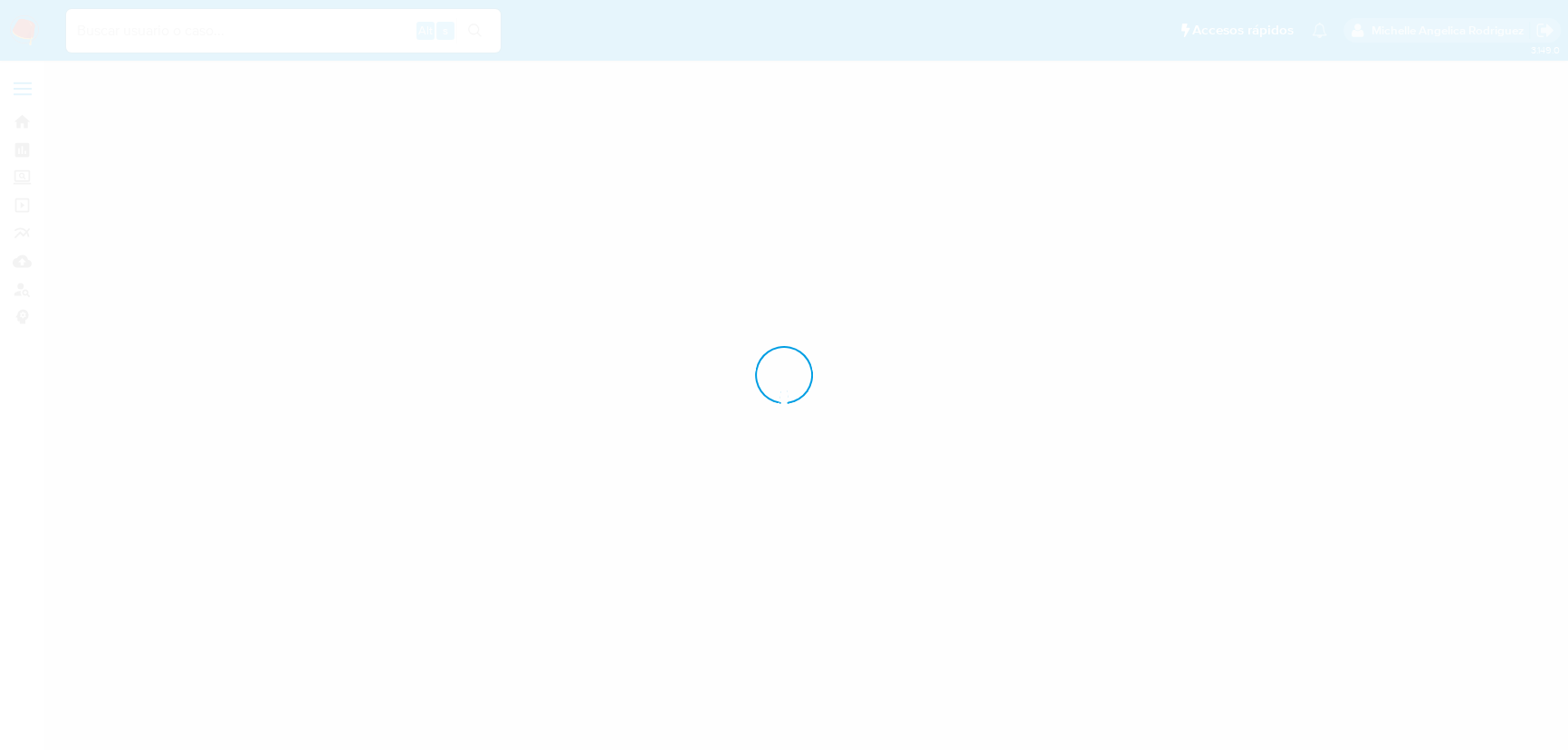scroll, scrollTop: 0, scrollLeft: 0, axis: both 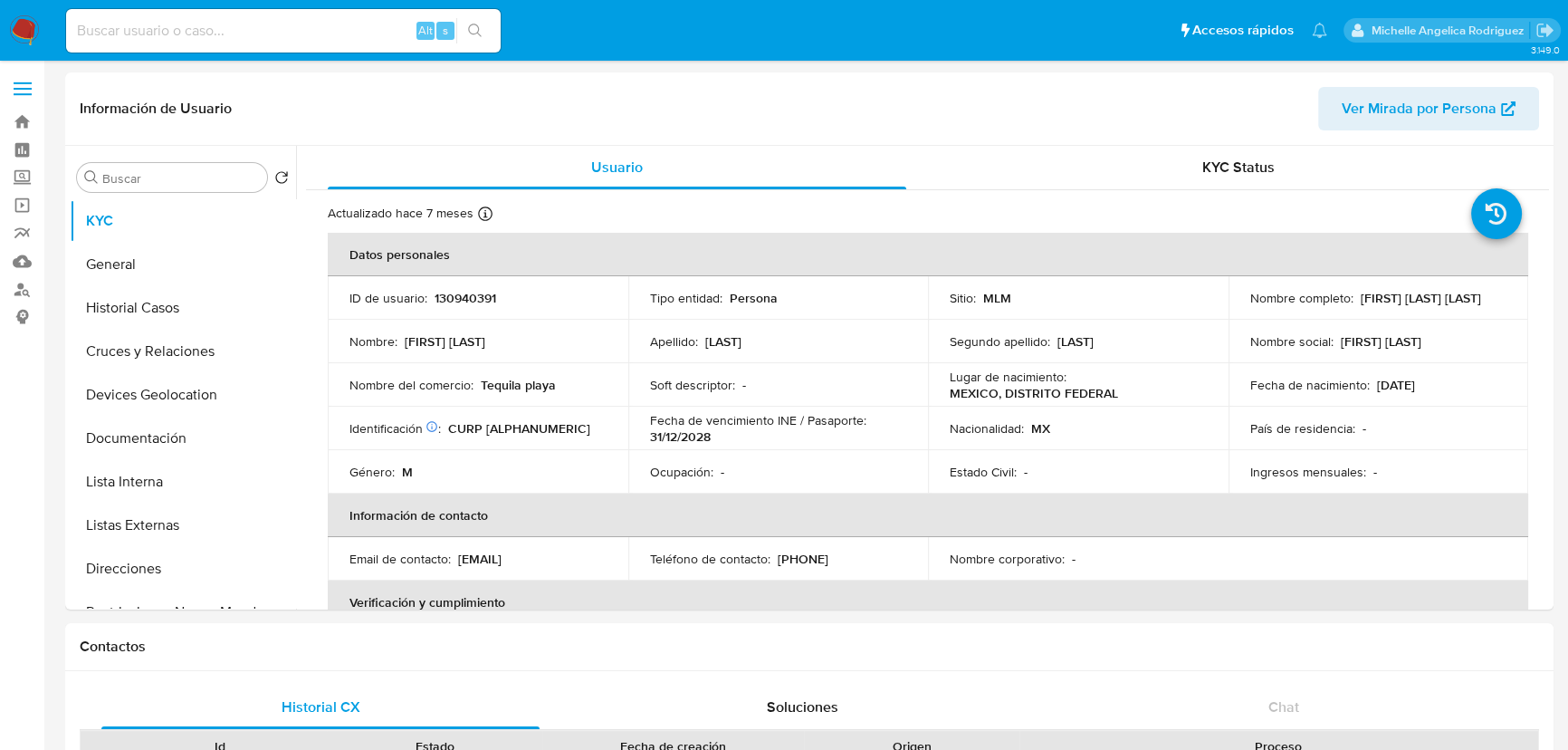select on "10" 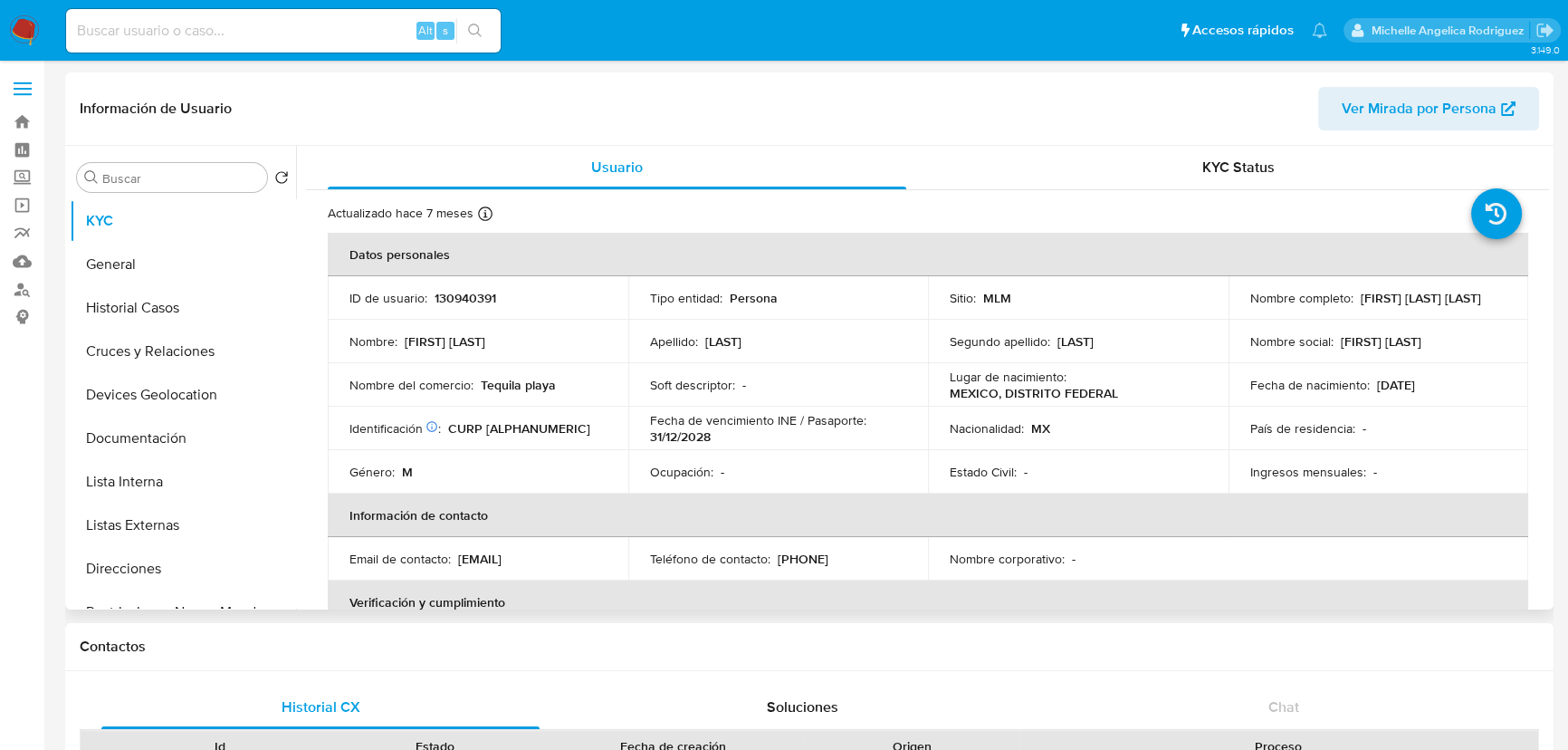 click on "Soft descriptor :    -" at bounding box center [779, 385] 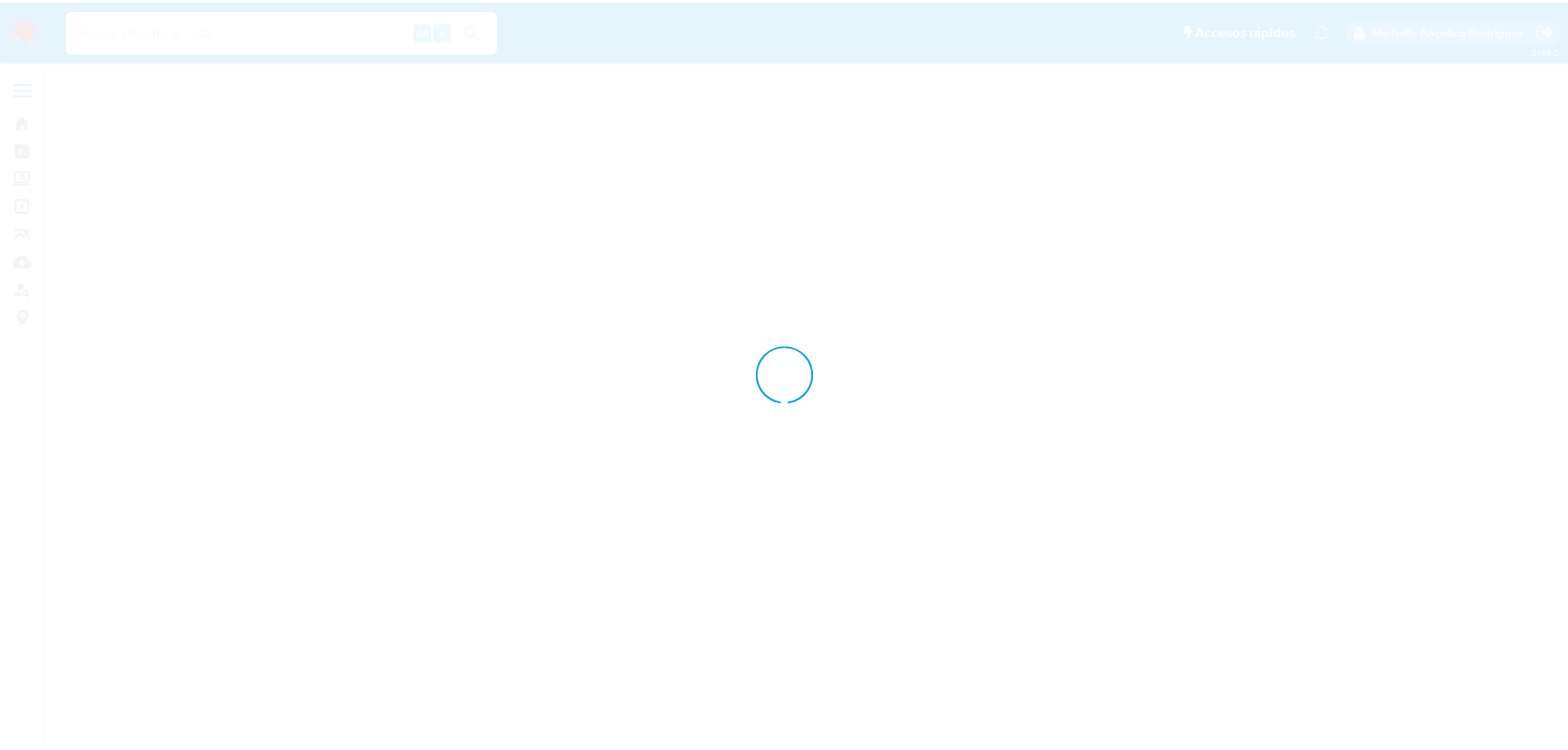 scroll, scrollTop: 0, scrollLeft: 0, axis: both 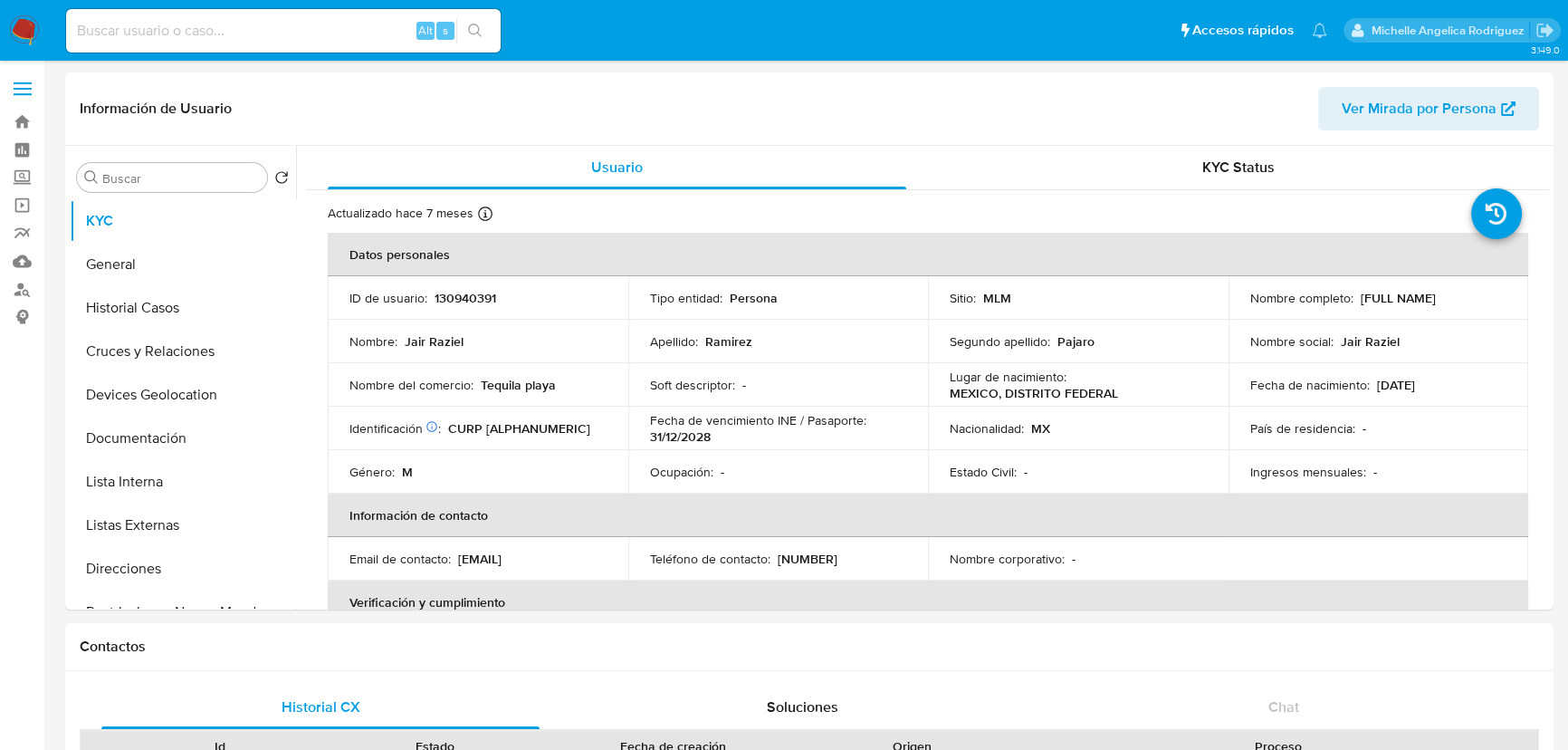 select on "10" 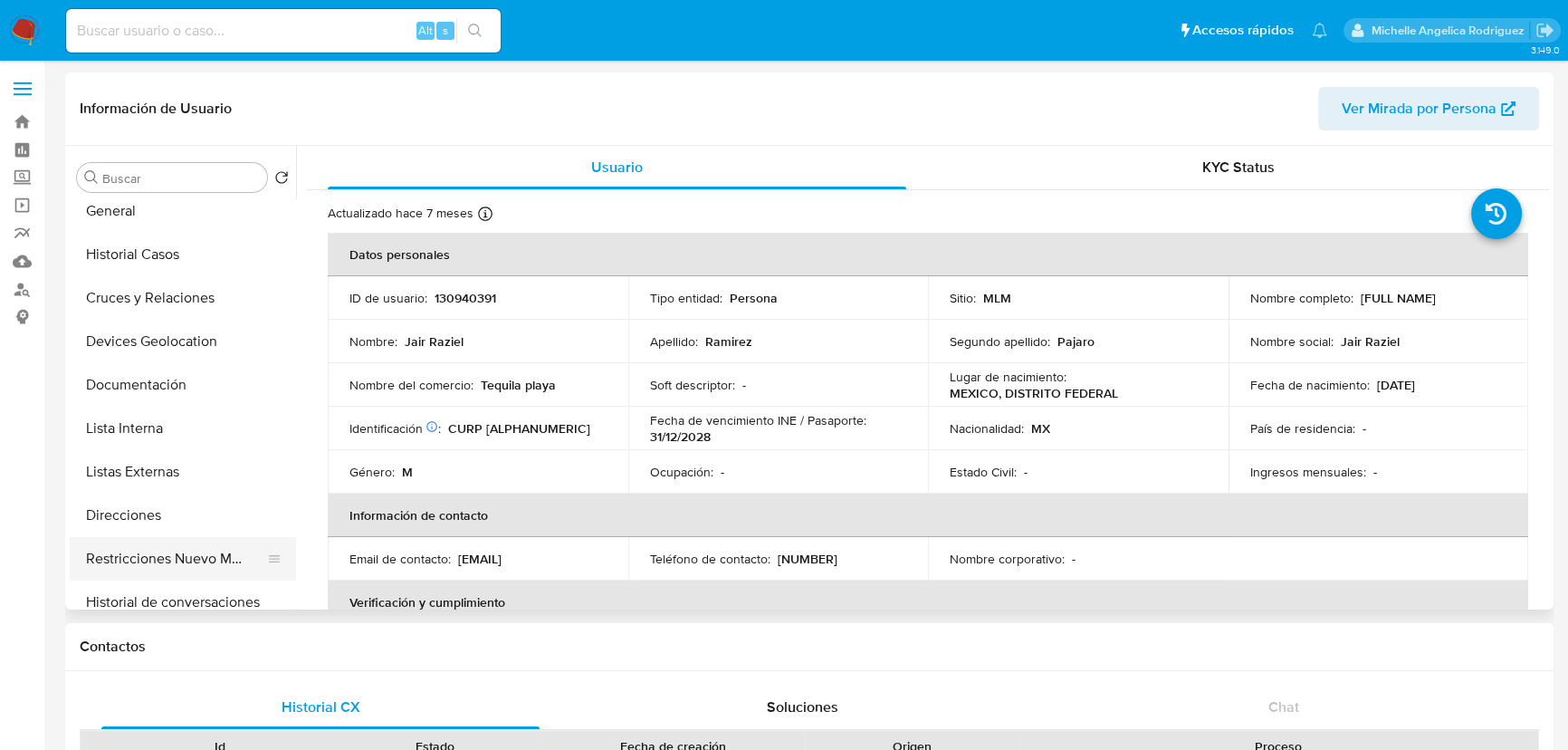scroll, scrollTop: 82, scrollLeft: 0, axis: vertical 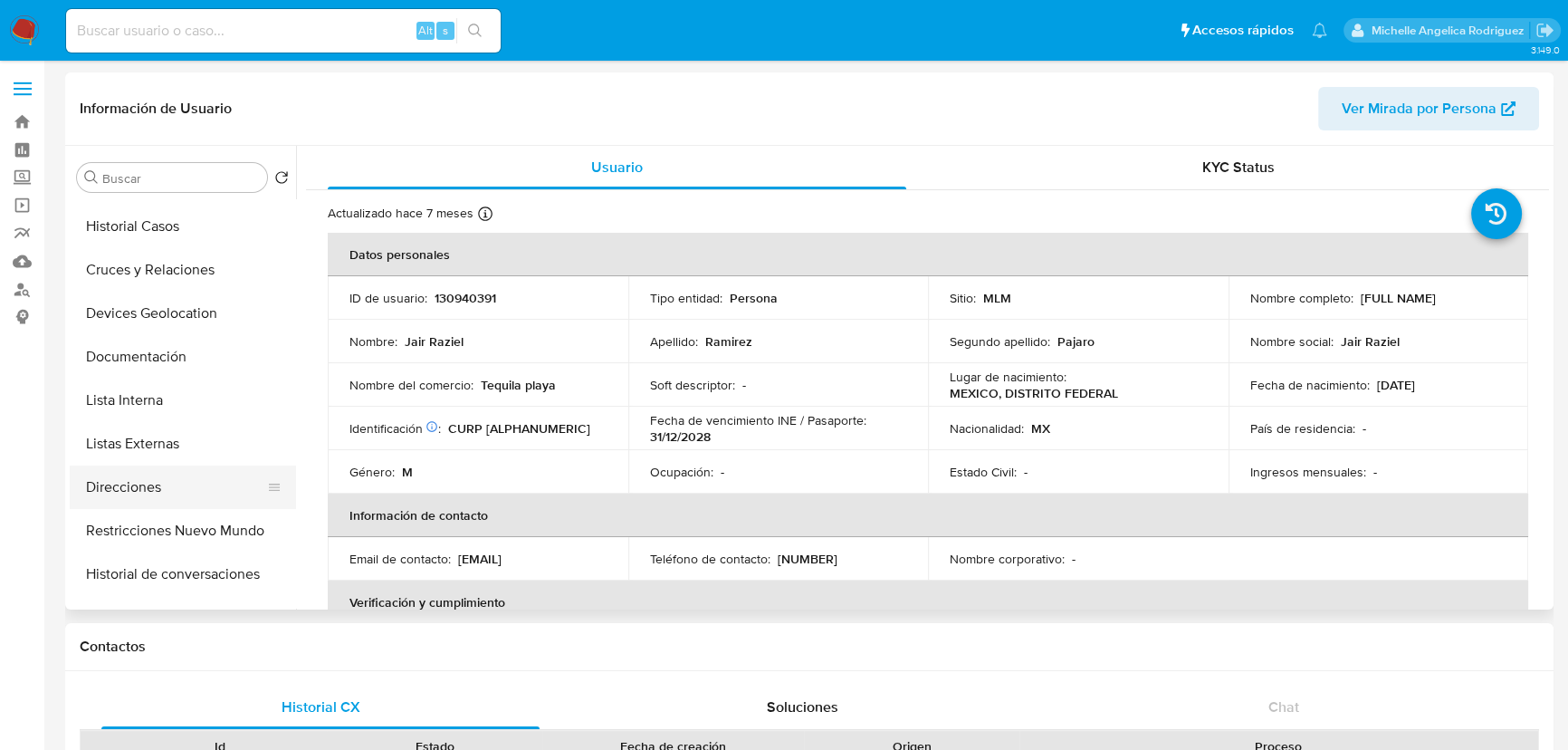 drag, startPoint x: 160, startPoint y: 512, endPoint x: 236, endPoint y: 488, distance: 79.69944 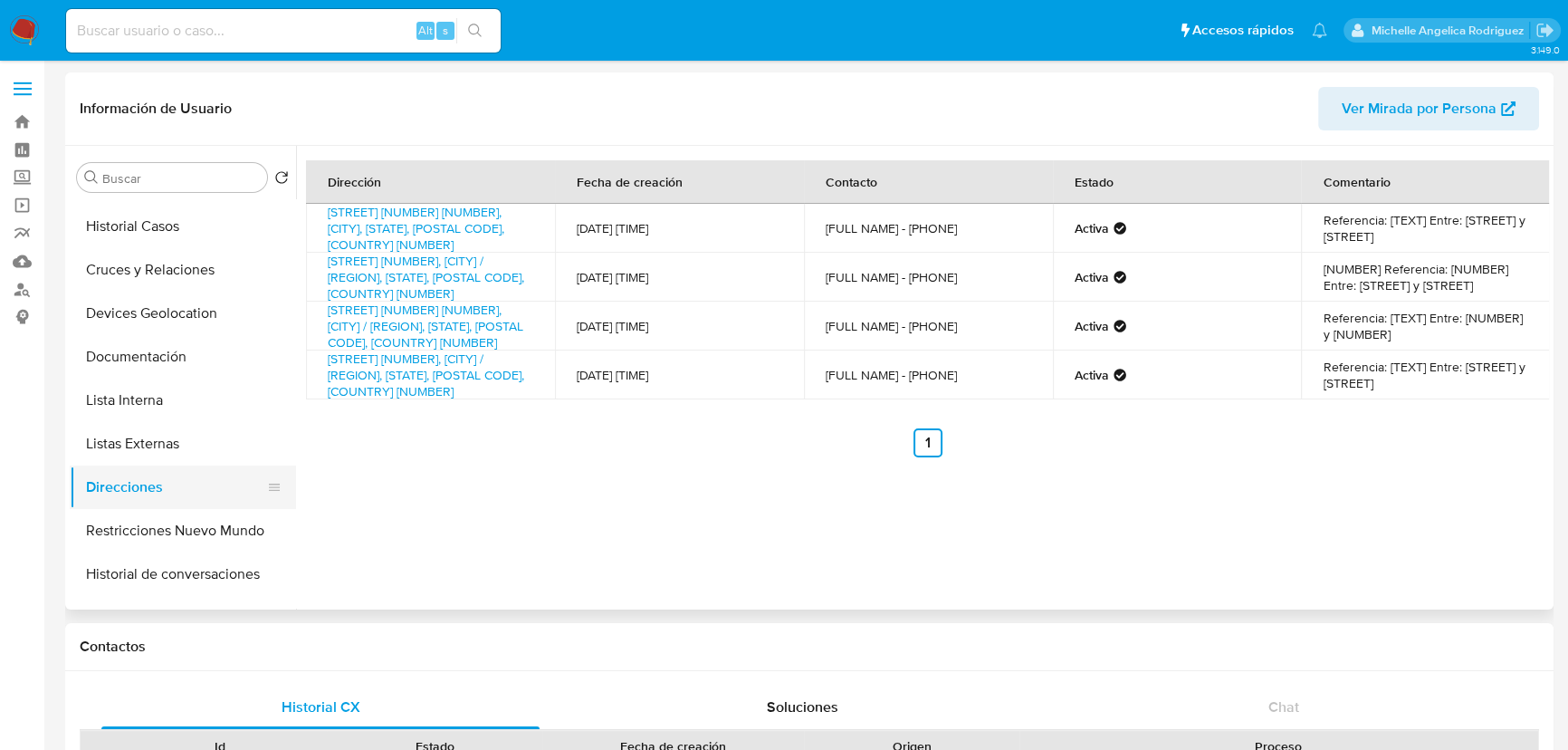 type 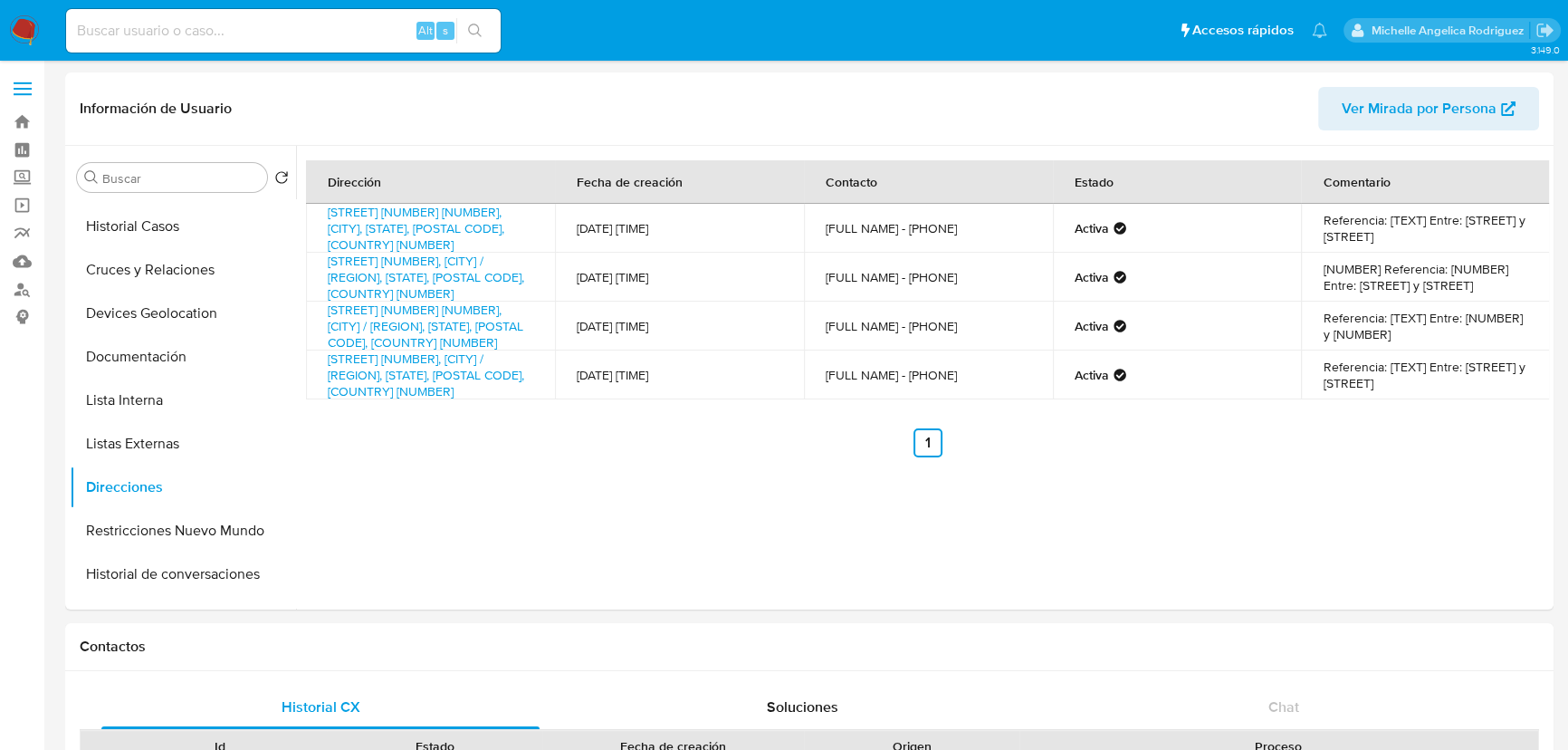 click at bounding box center (283, 31) 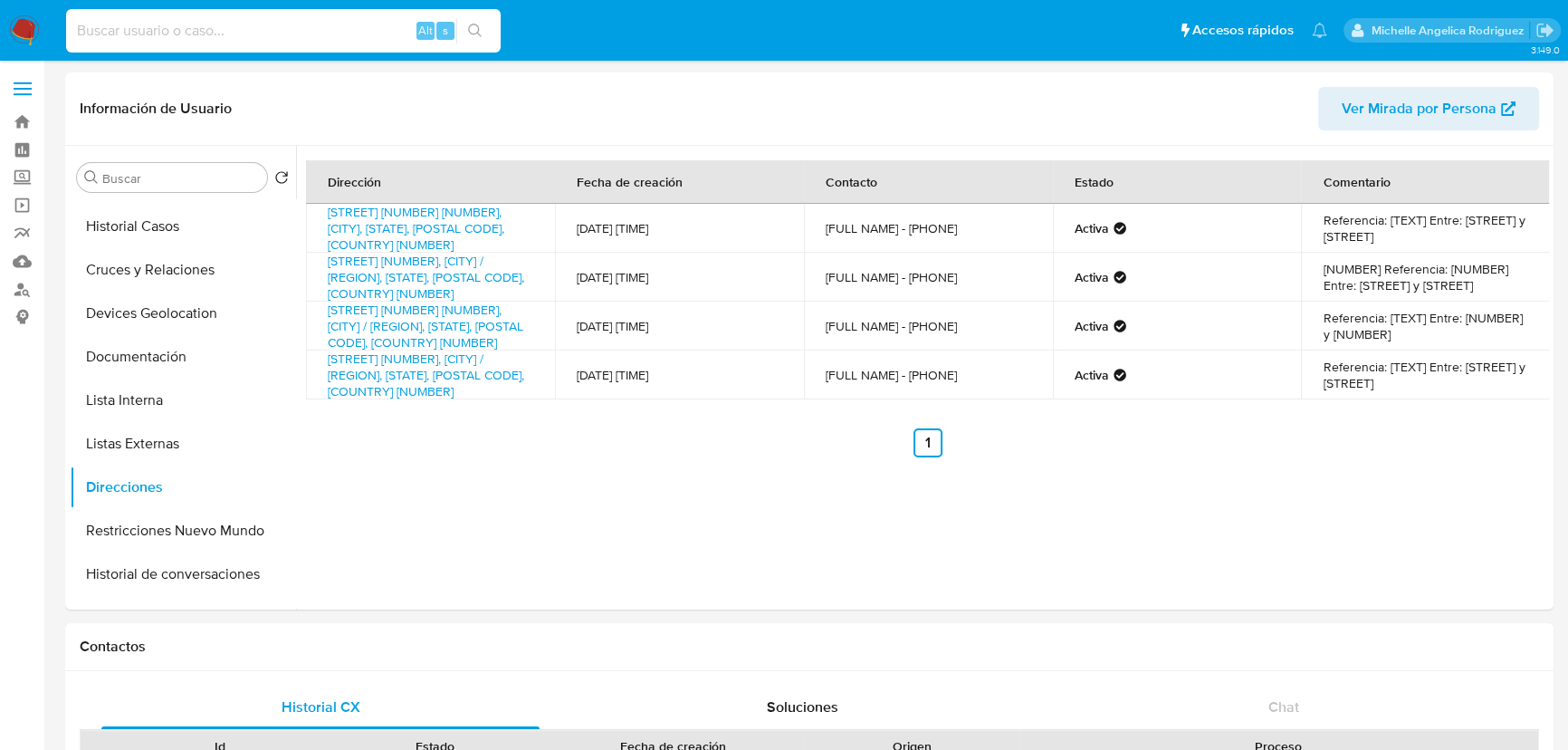 paste on "[NUMBER]" 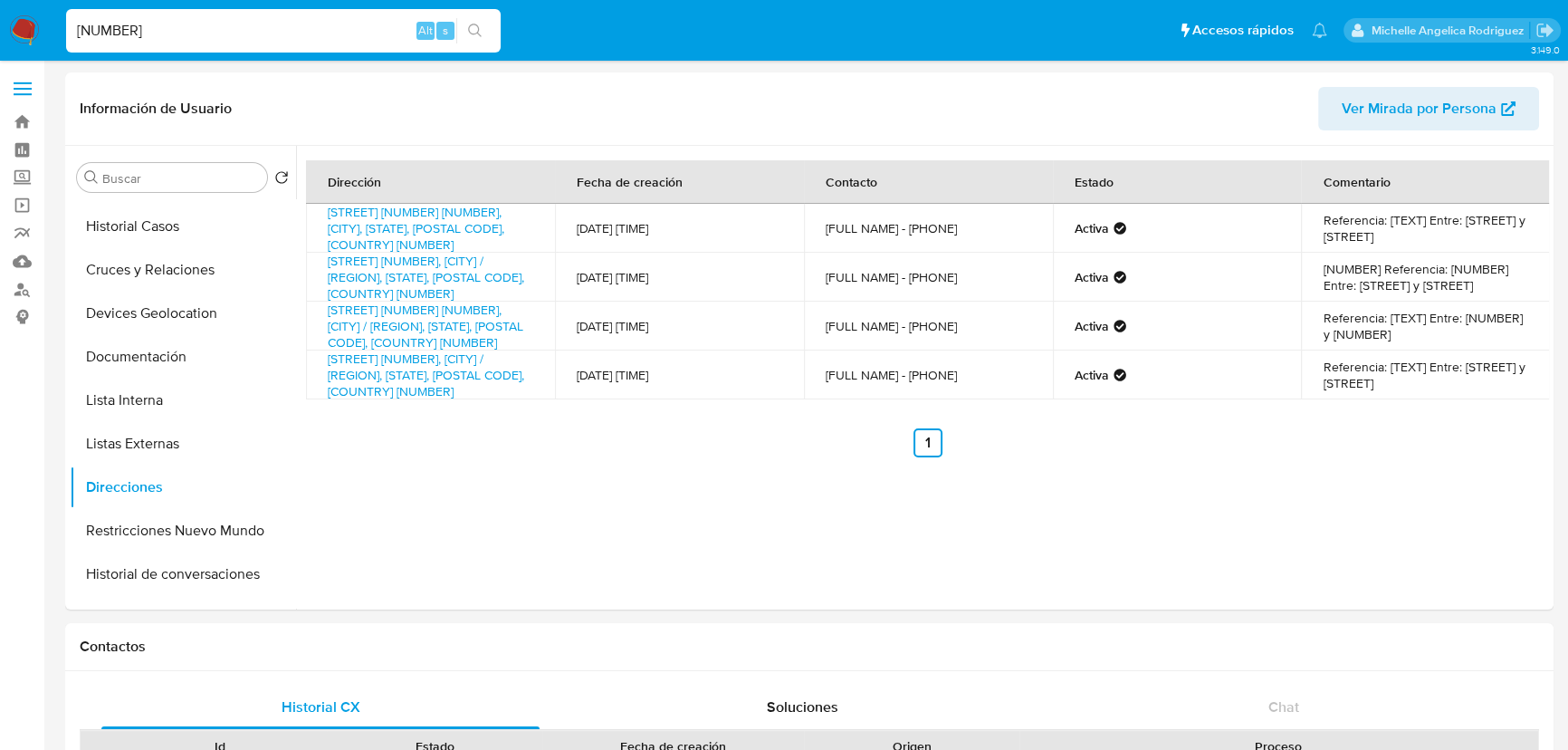 type on "[NUMBER]" 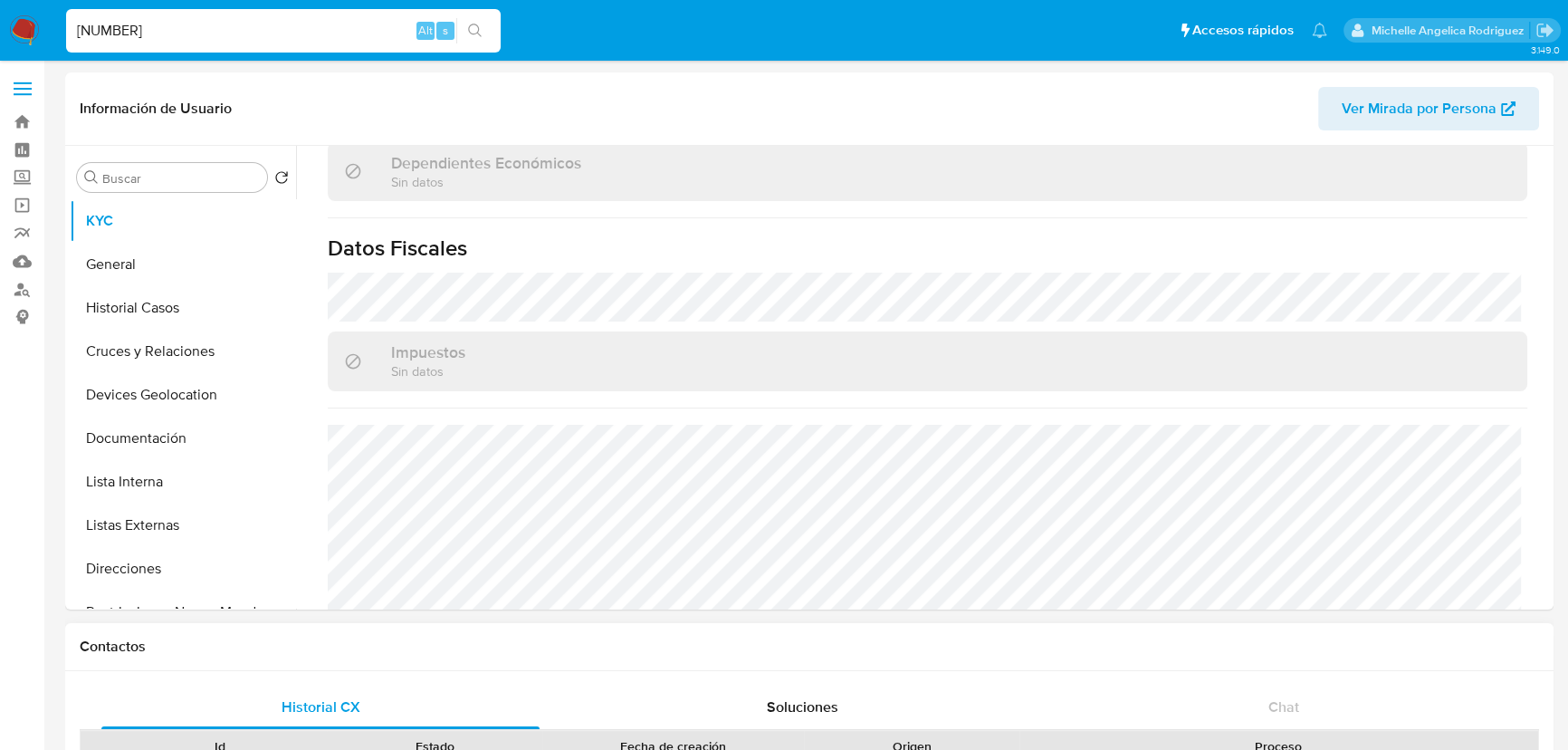 scroll, scrollTop: 710, scrollLeft: 0, axis: vertical 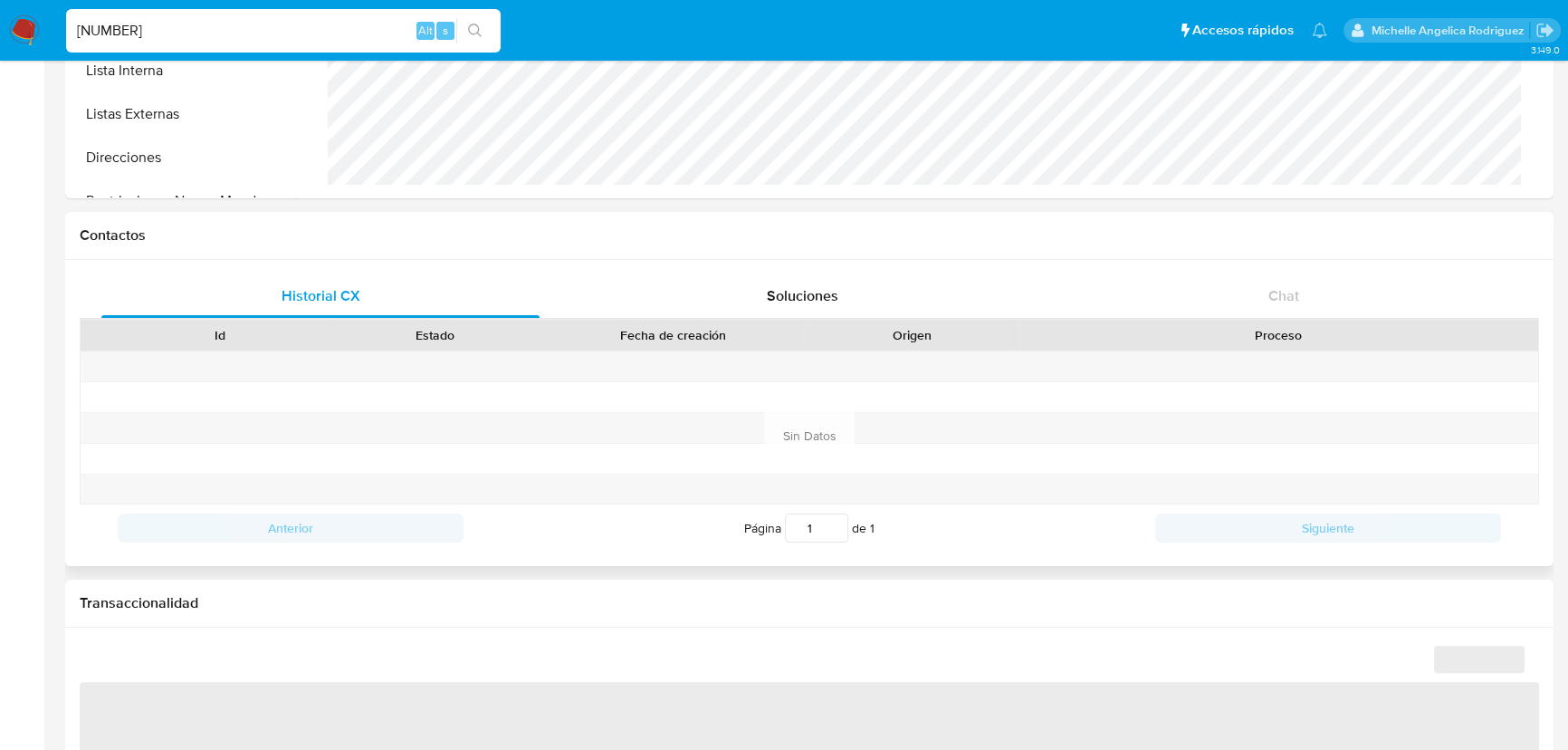 select on "10" 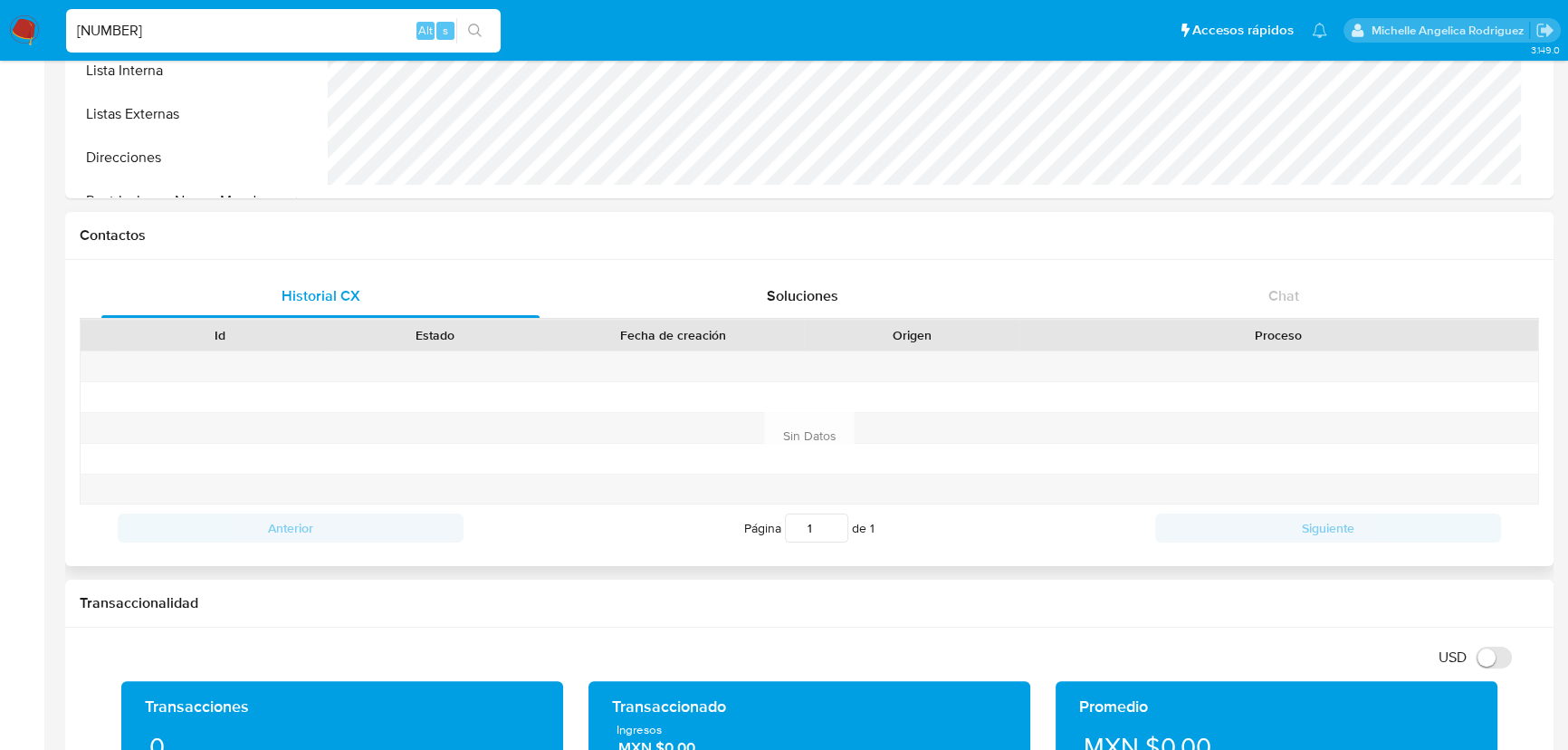 scroll, scrollTop: 0, scrollLeft: 0, axis: both 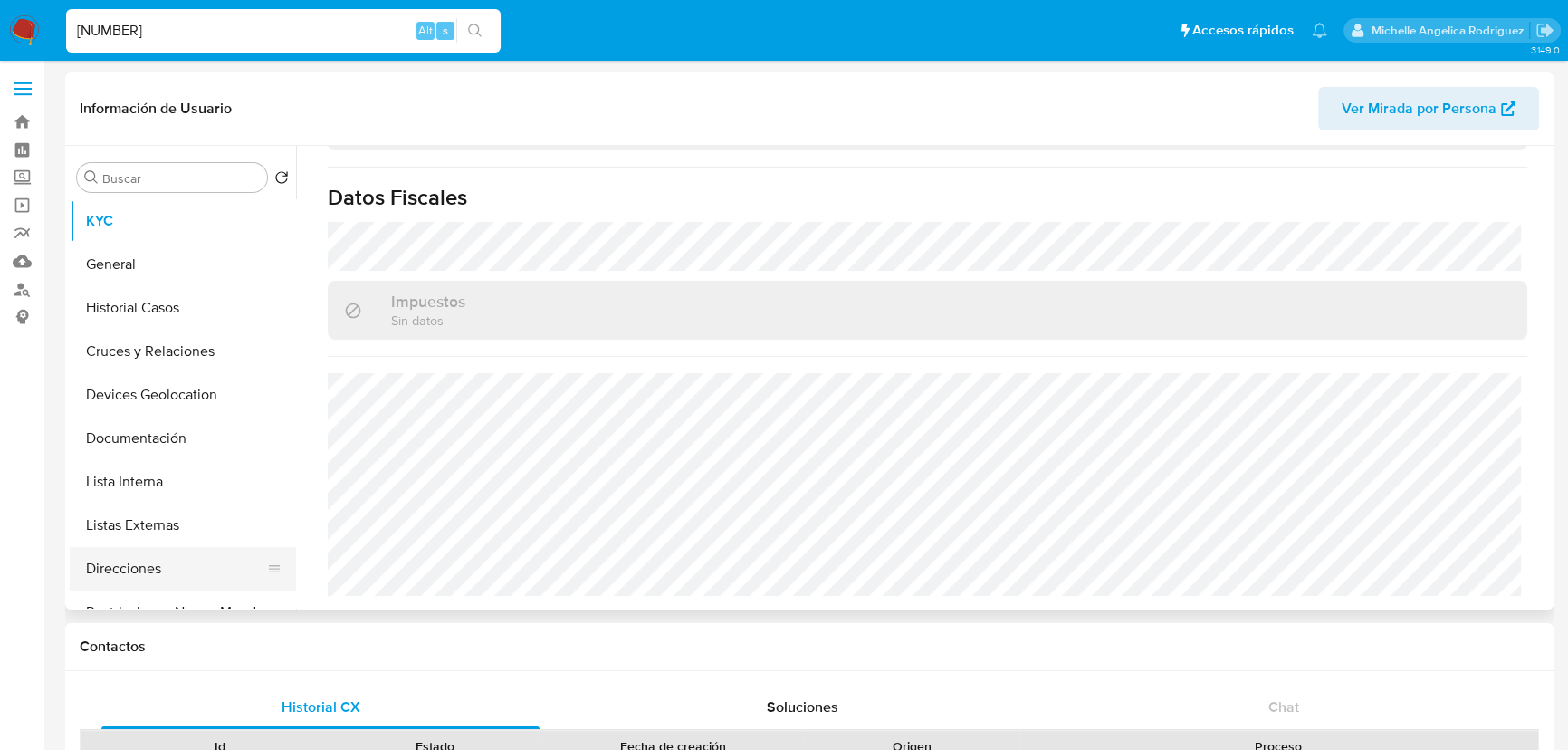 drag, startPoint x: 118, startPoint y: 578, endPoint x: 156, endPoint y: 574, distance: 38.209946 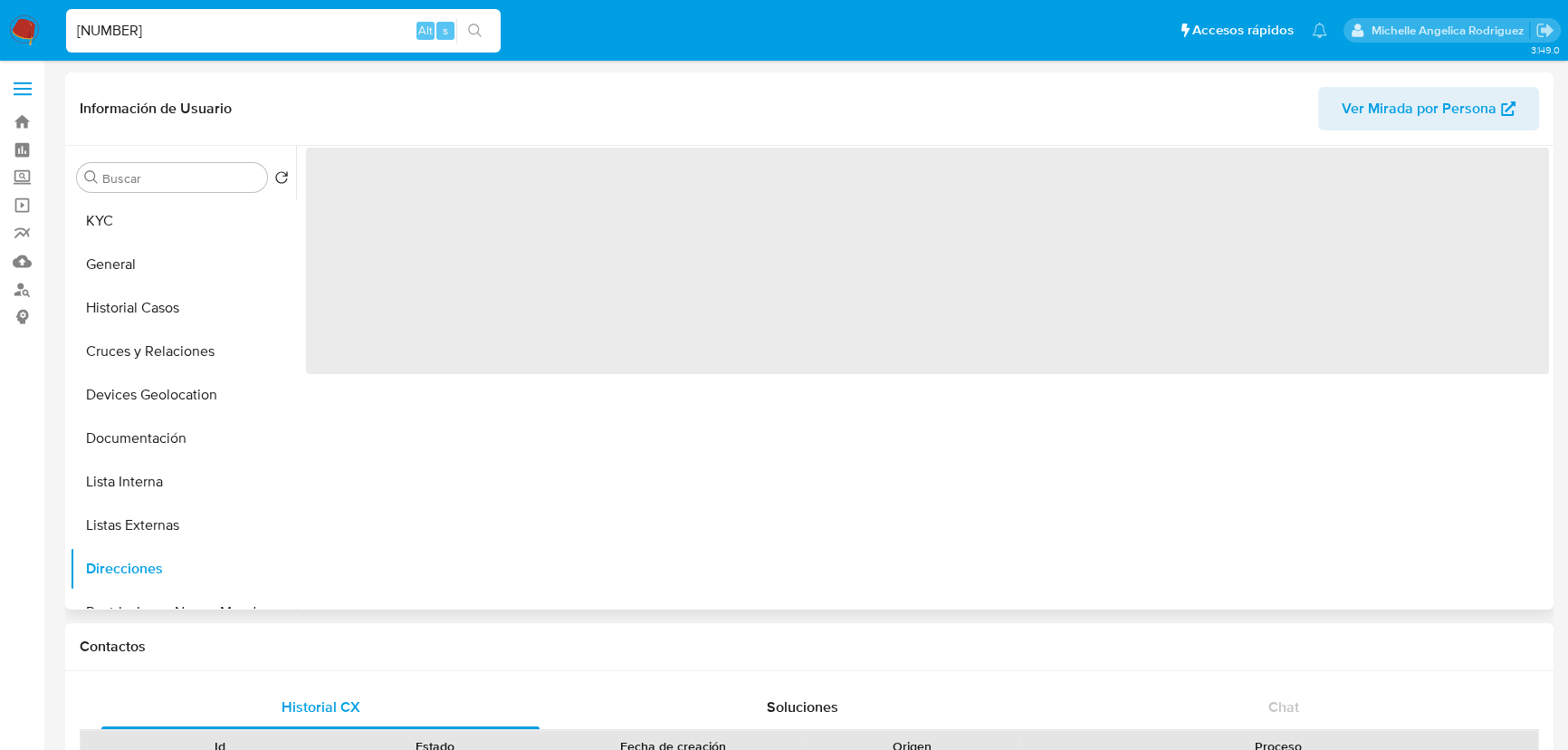 scroll, scrollTop: 0, scrollLeft: 0, axis: both 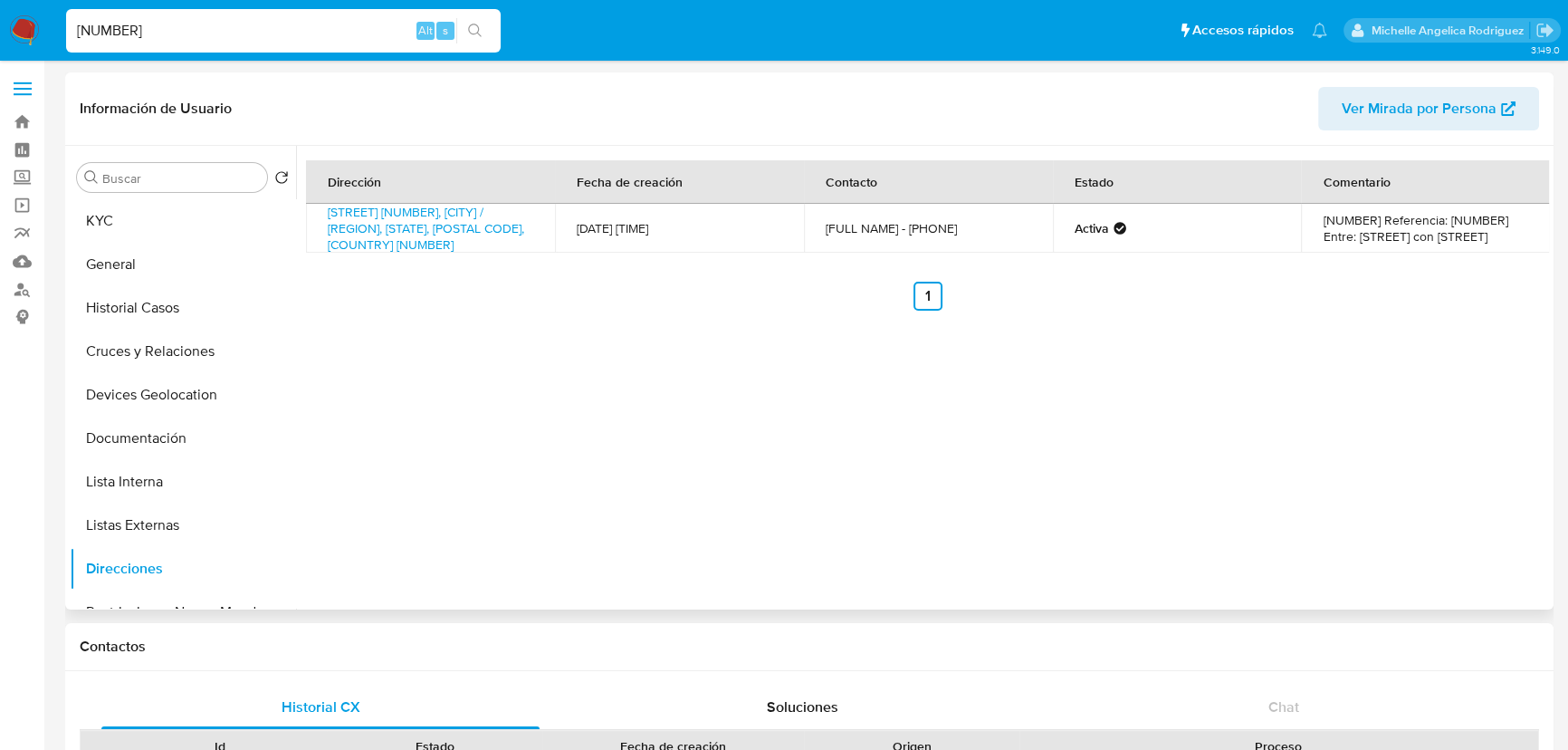 type 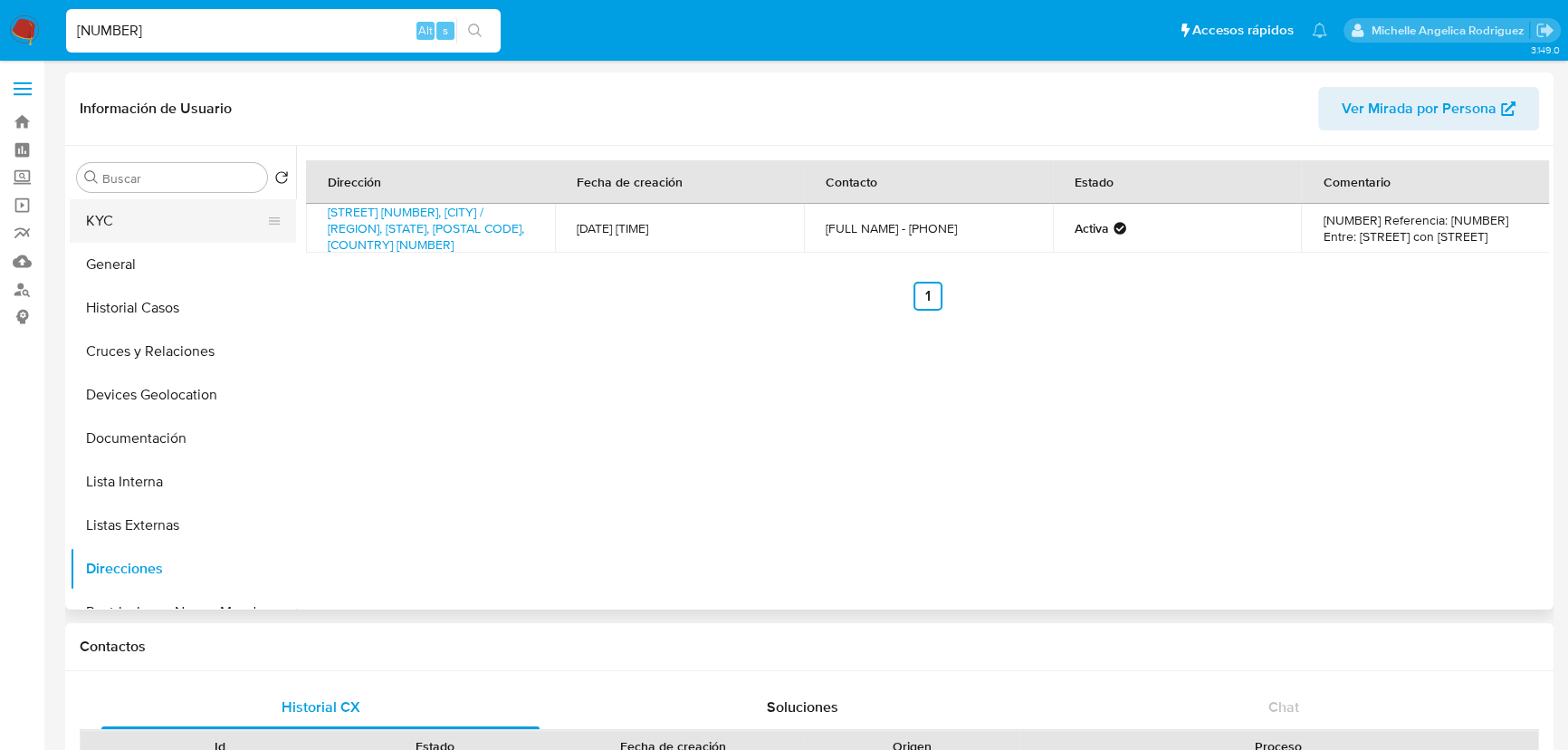 click on "KYC" at bounding box center [176, 221] 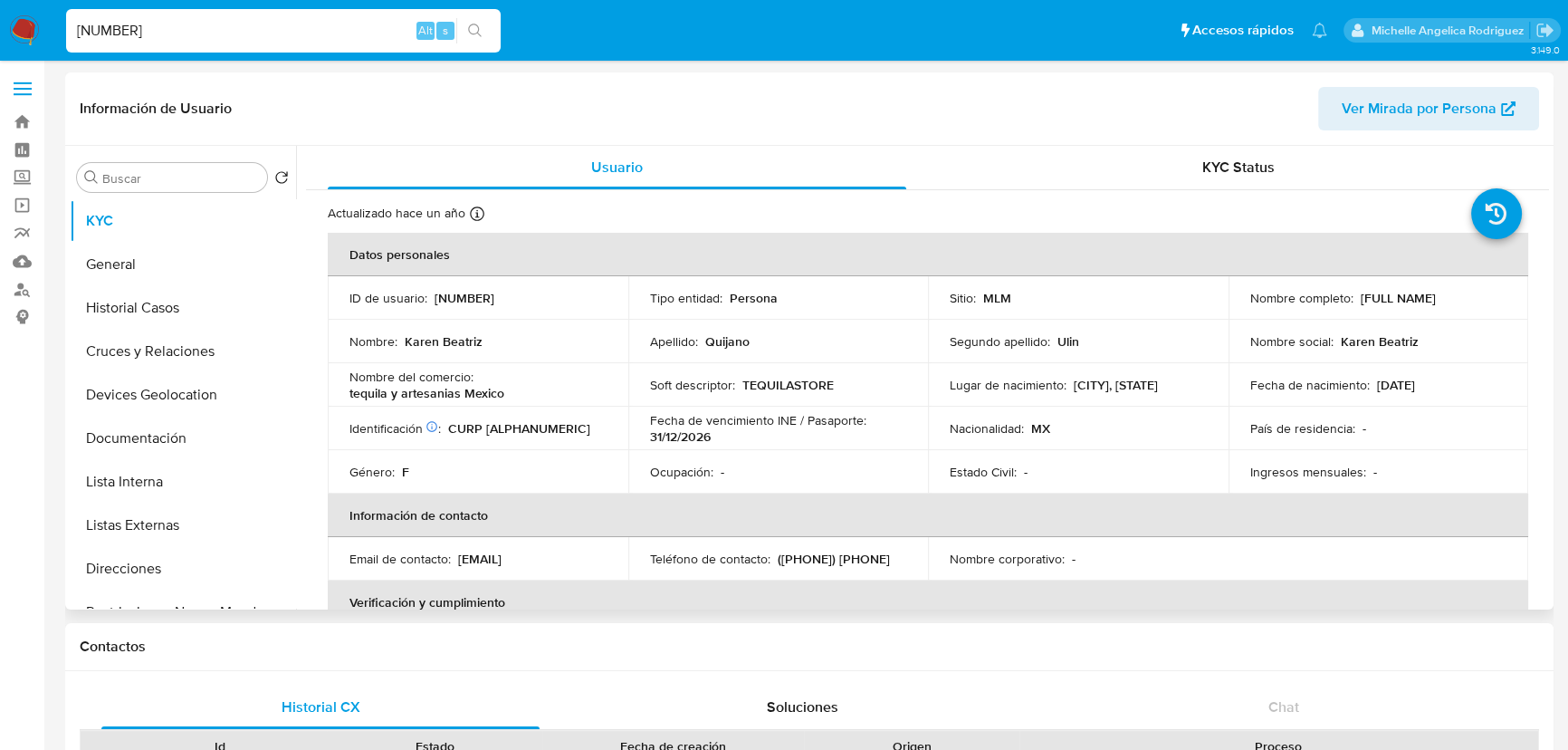 type 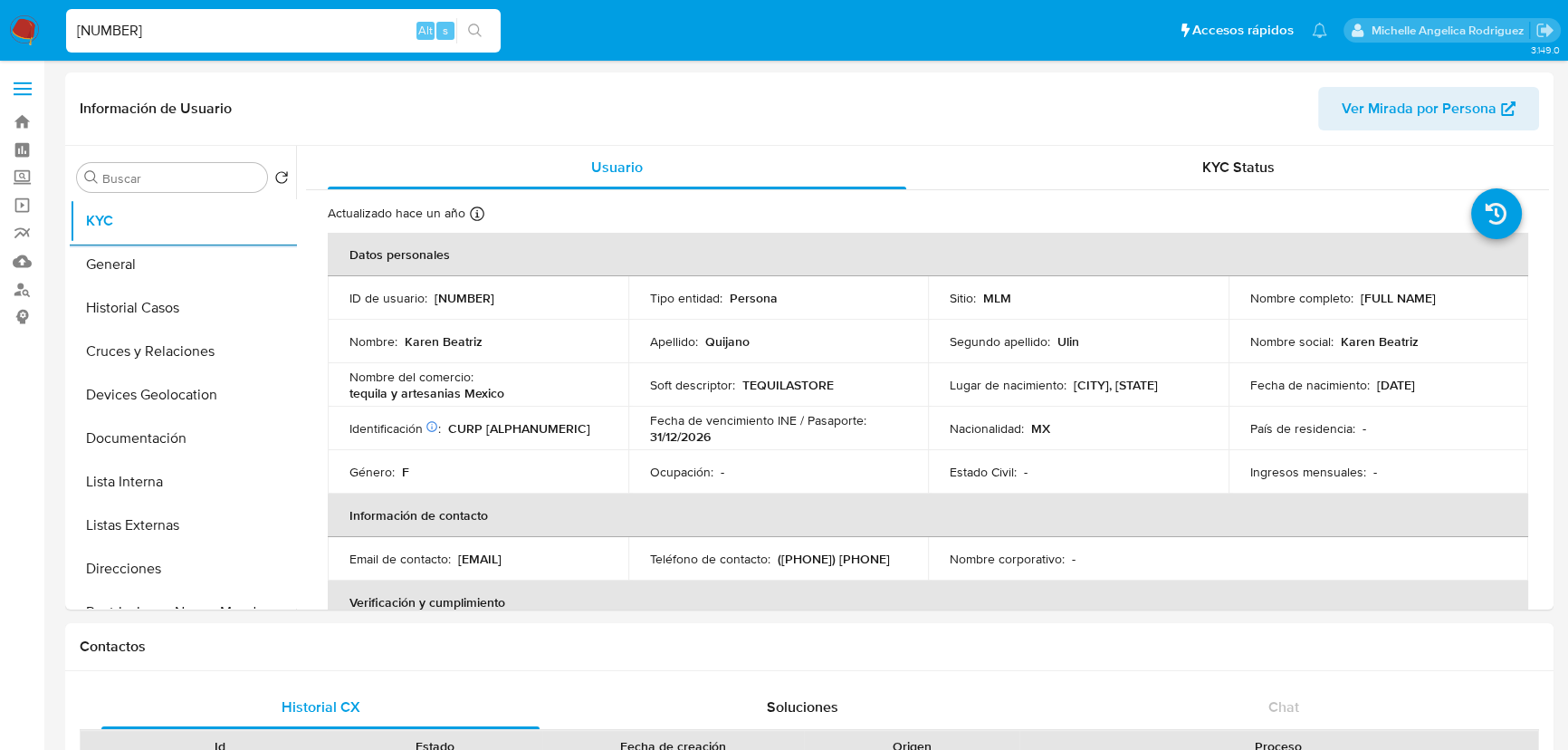drag, startPoint x: 196, startPoint y: 26, endPoint x: 0, endPoint y: -40, distance: 206.8139 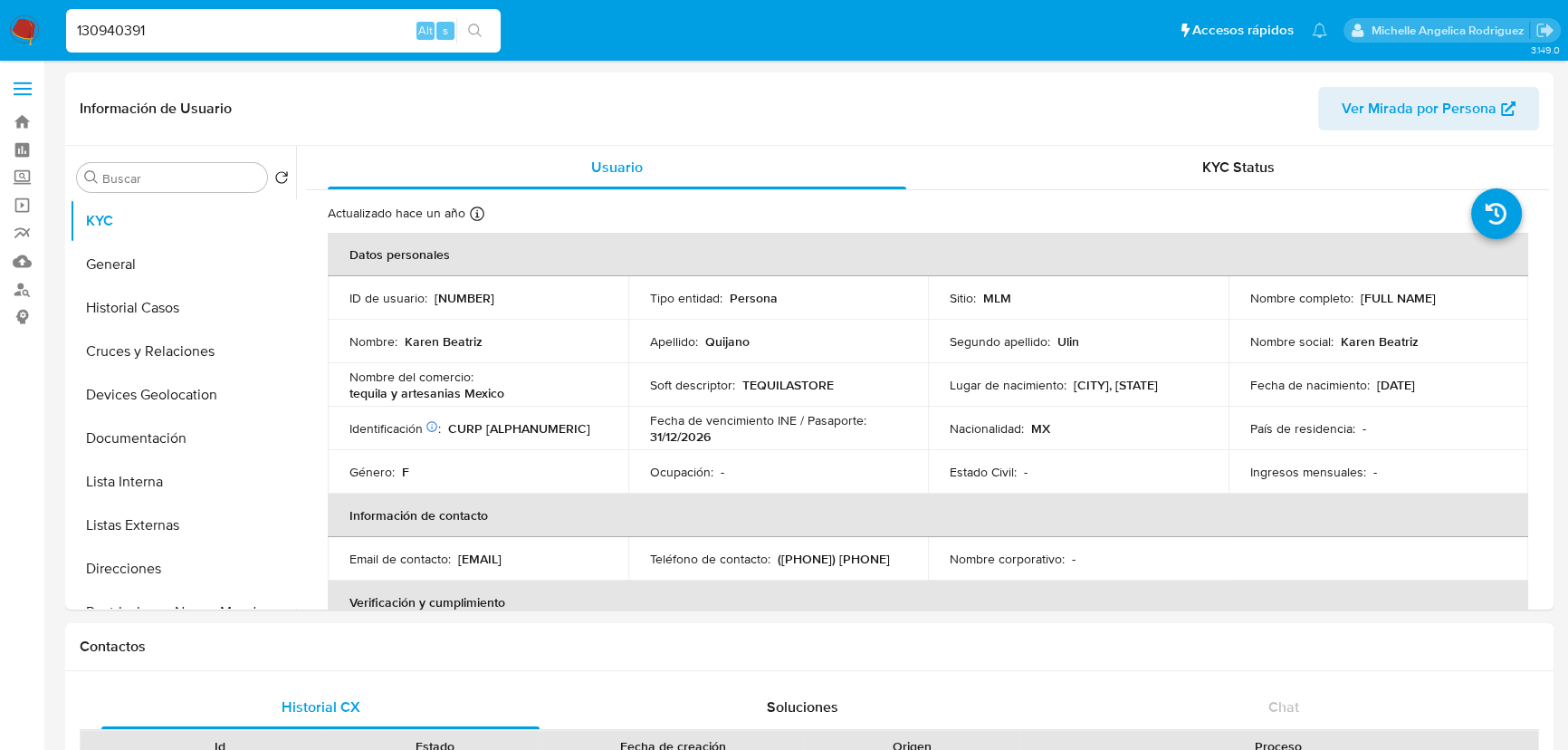 type on "130940391" 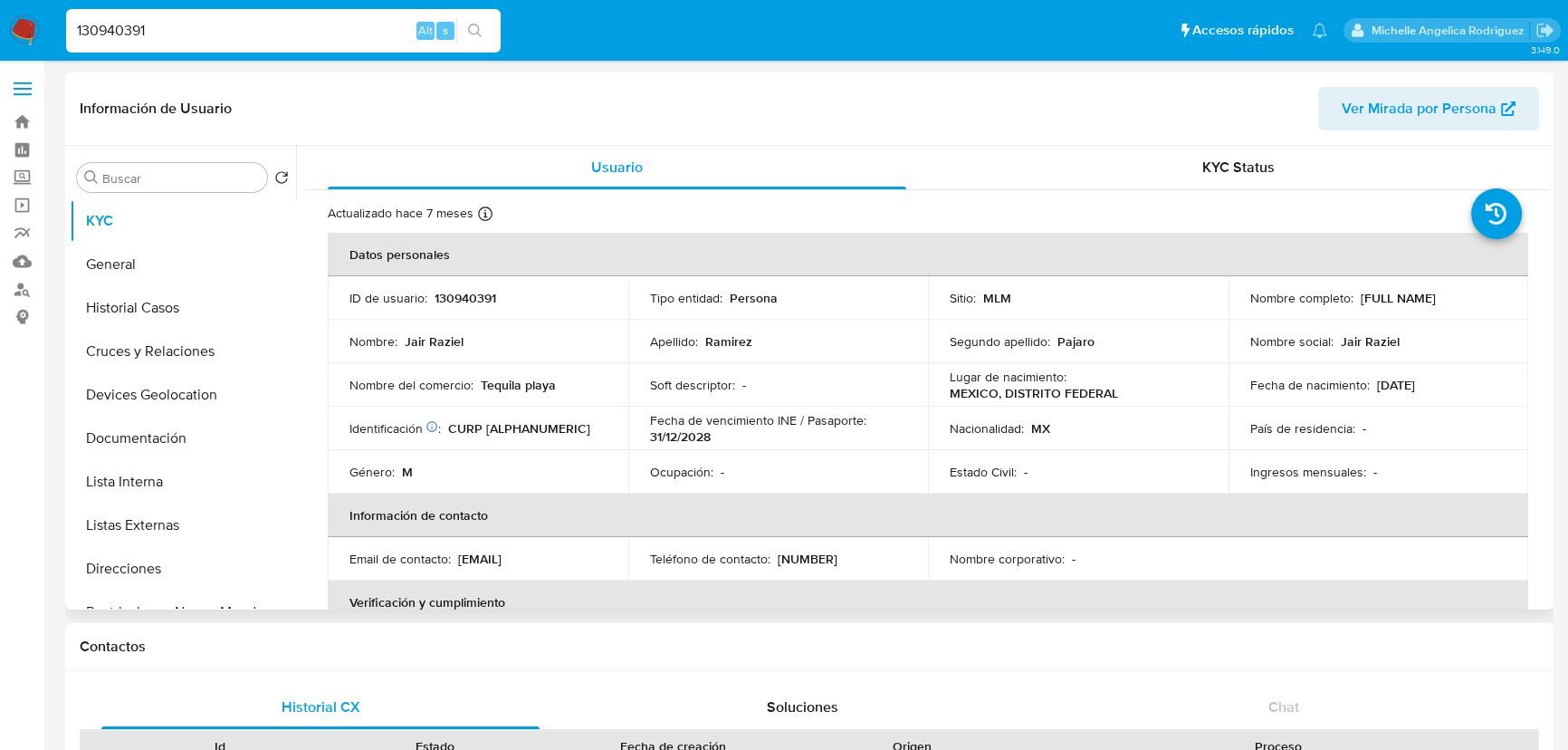 select on "10" 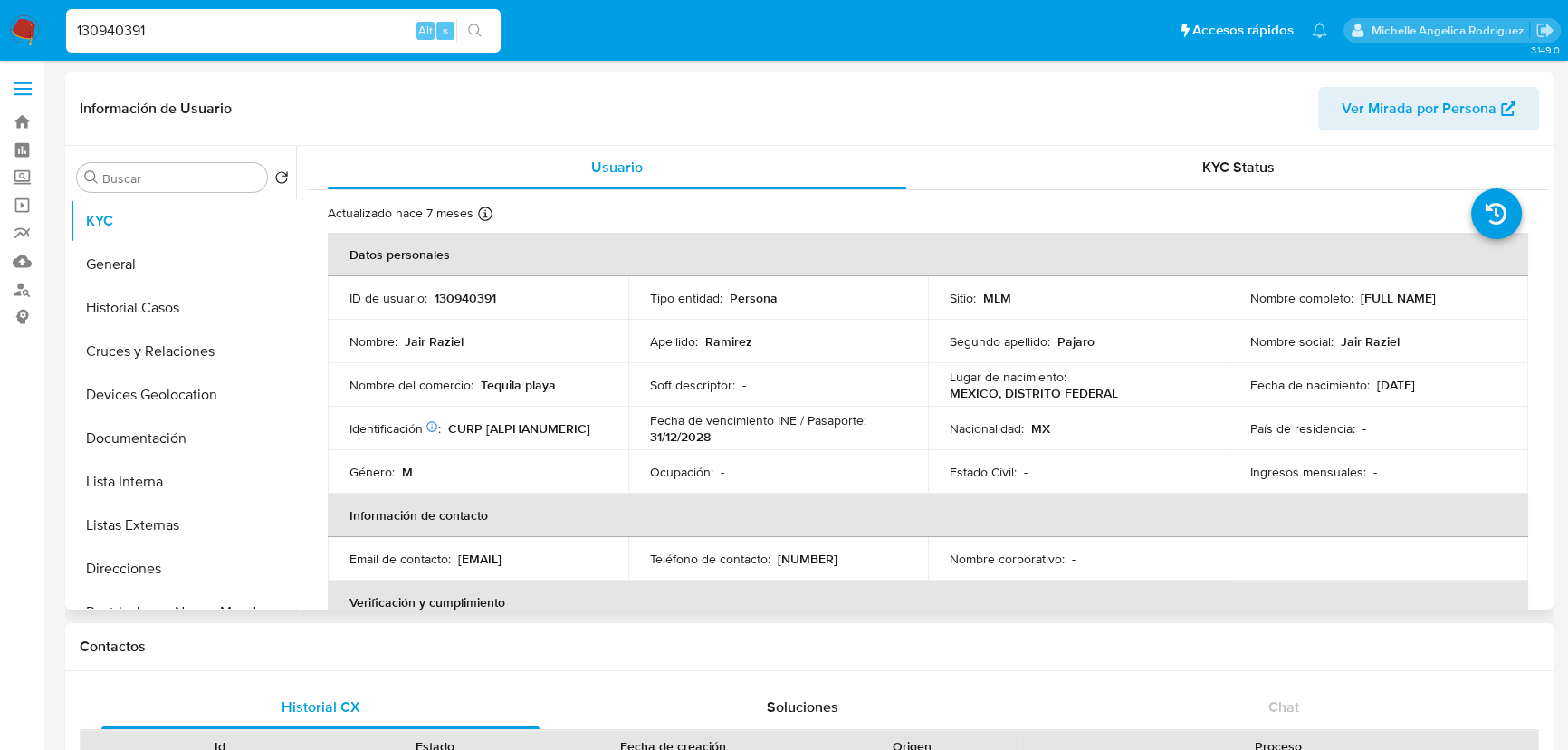 drag, startPoint x: 165, startPoint y: 560, endPoint x: 579, endPoint y: 529, distance: 415.15901 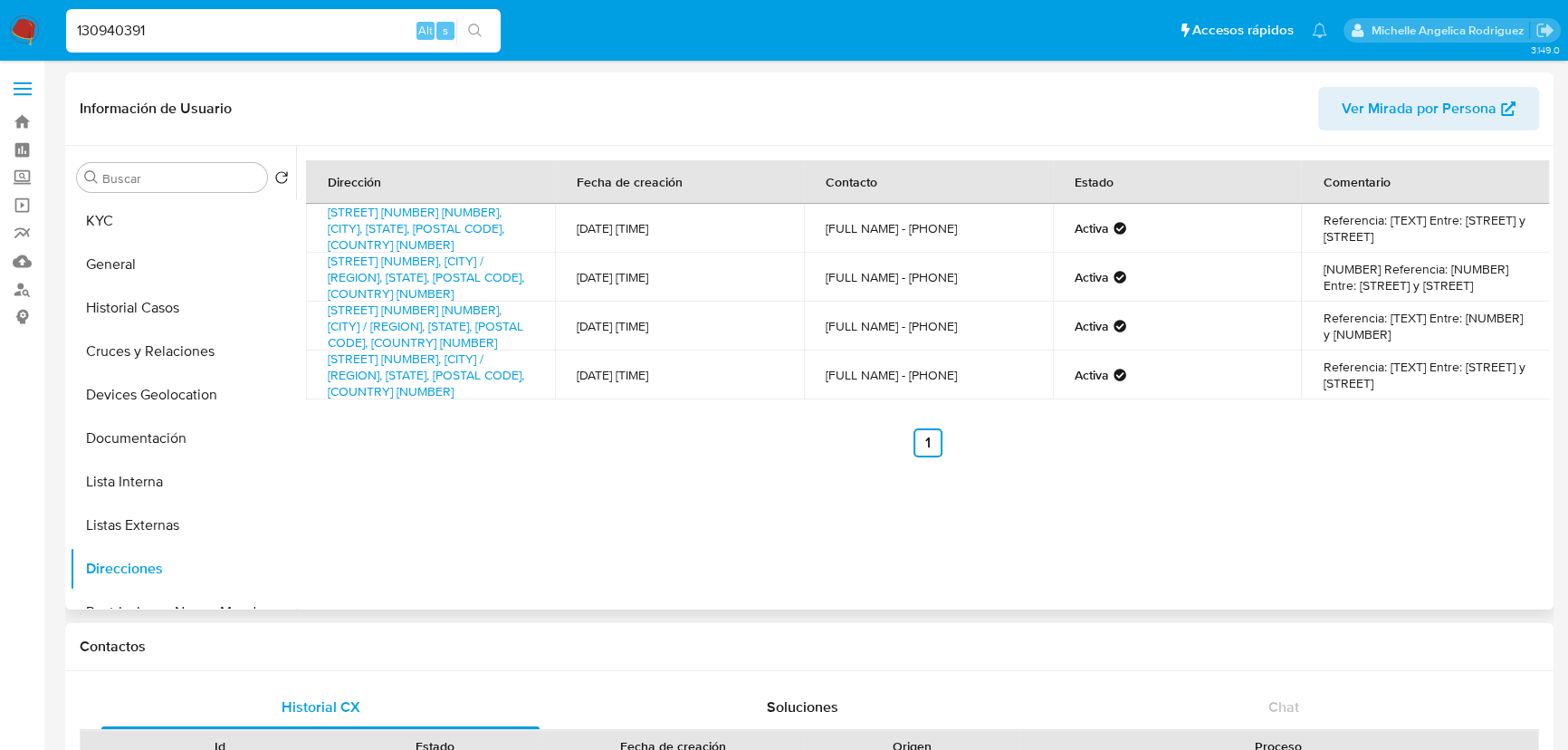 type 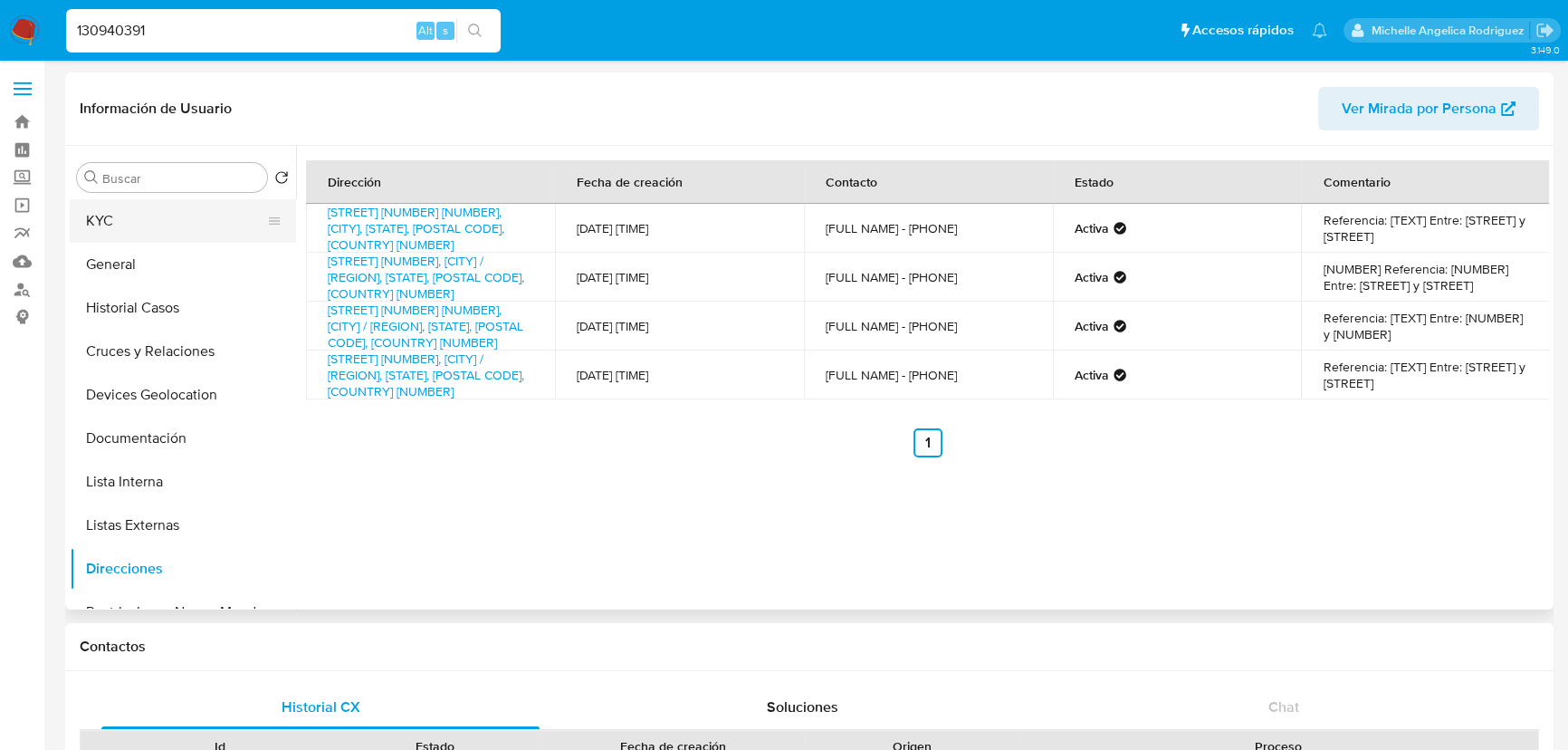 click on "KYC" at bounding box center [176, 221] 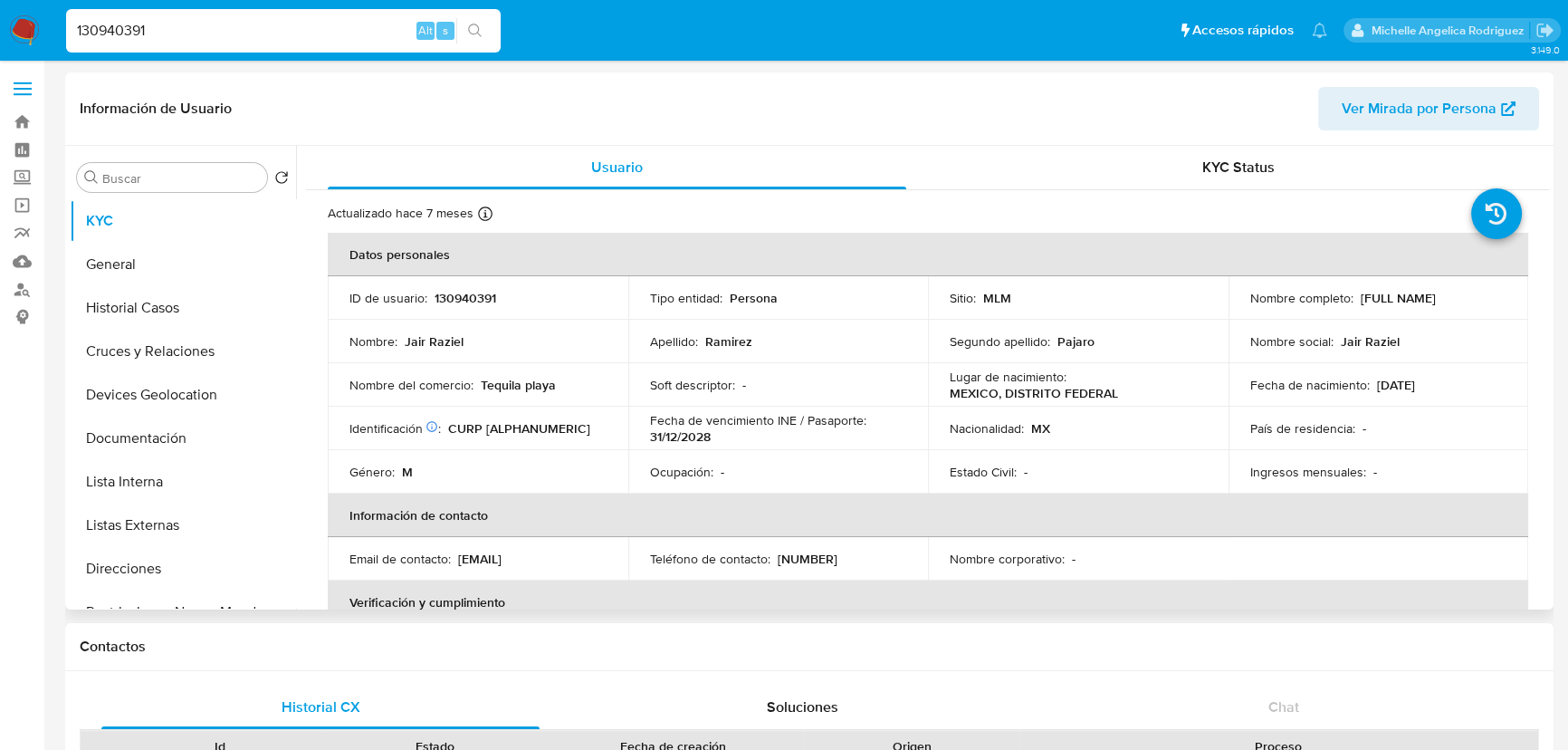 type 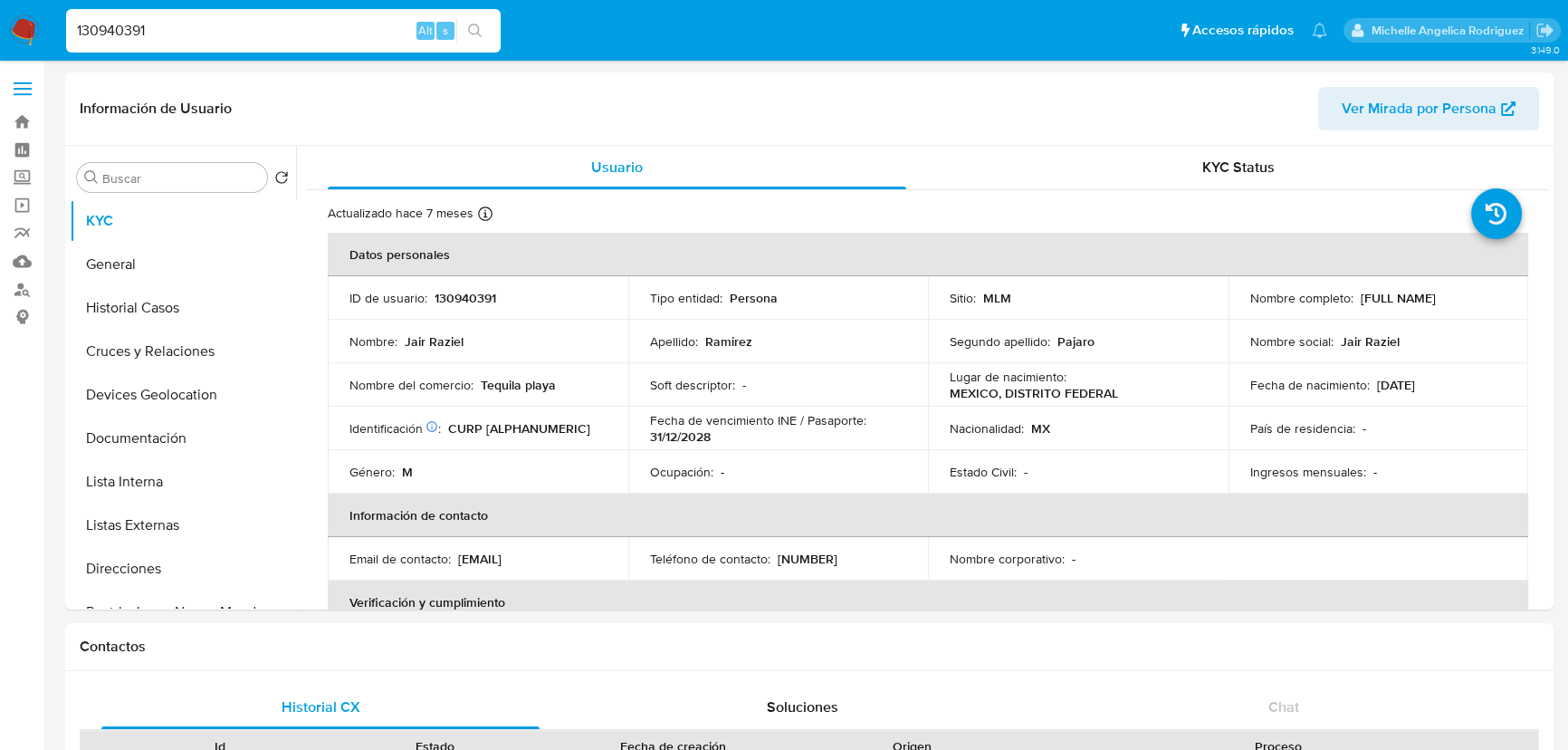 drag, startPoint x: 254, startPoint y: 37, endPoint x: 0, endPoint y: -51, distance: 268.8122 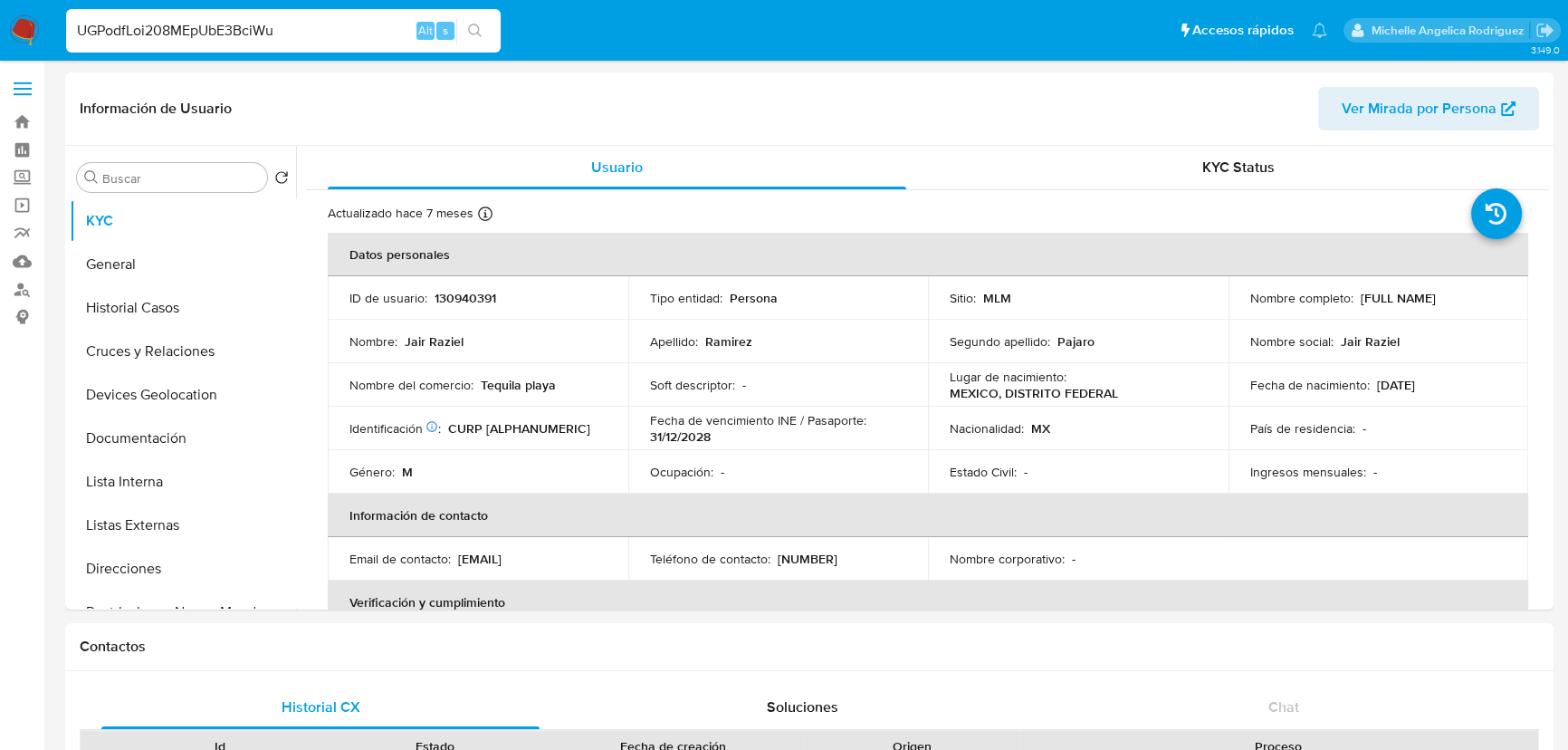 type on "UGPodfLoi208MEpUbE3BciWu" 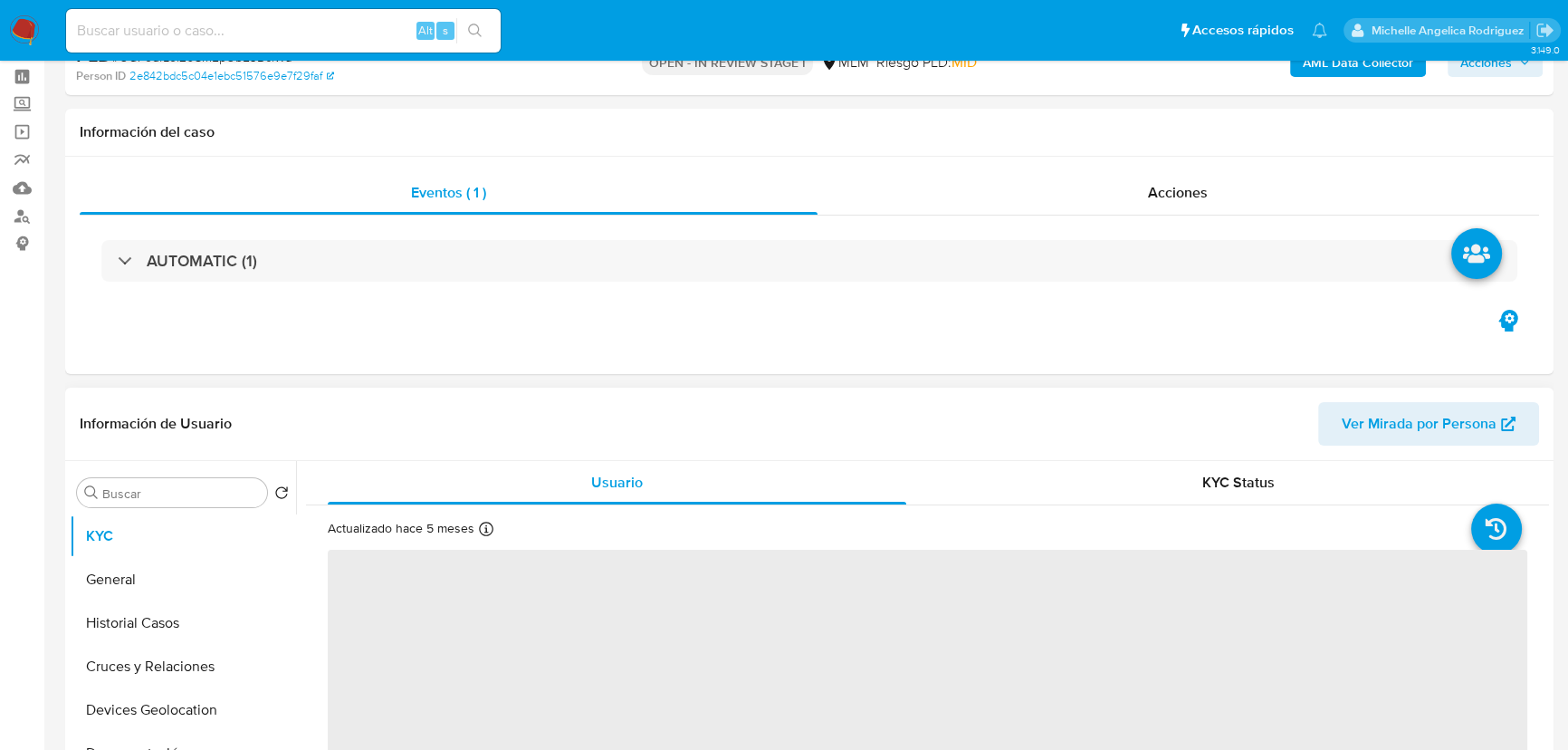scroll, scrollTop: 411, scrollLeft: 0, axis: vertical 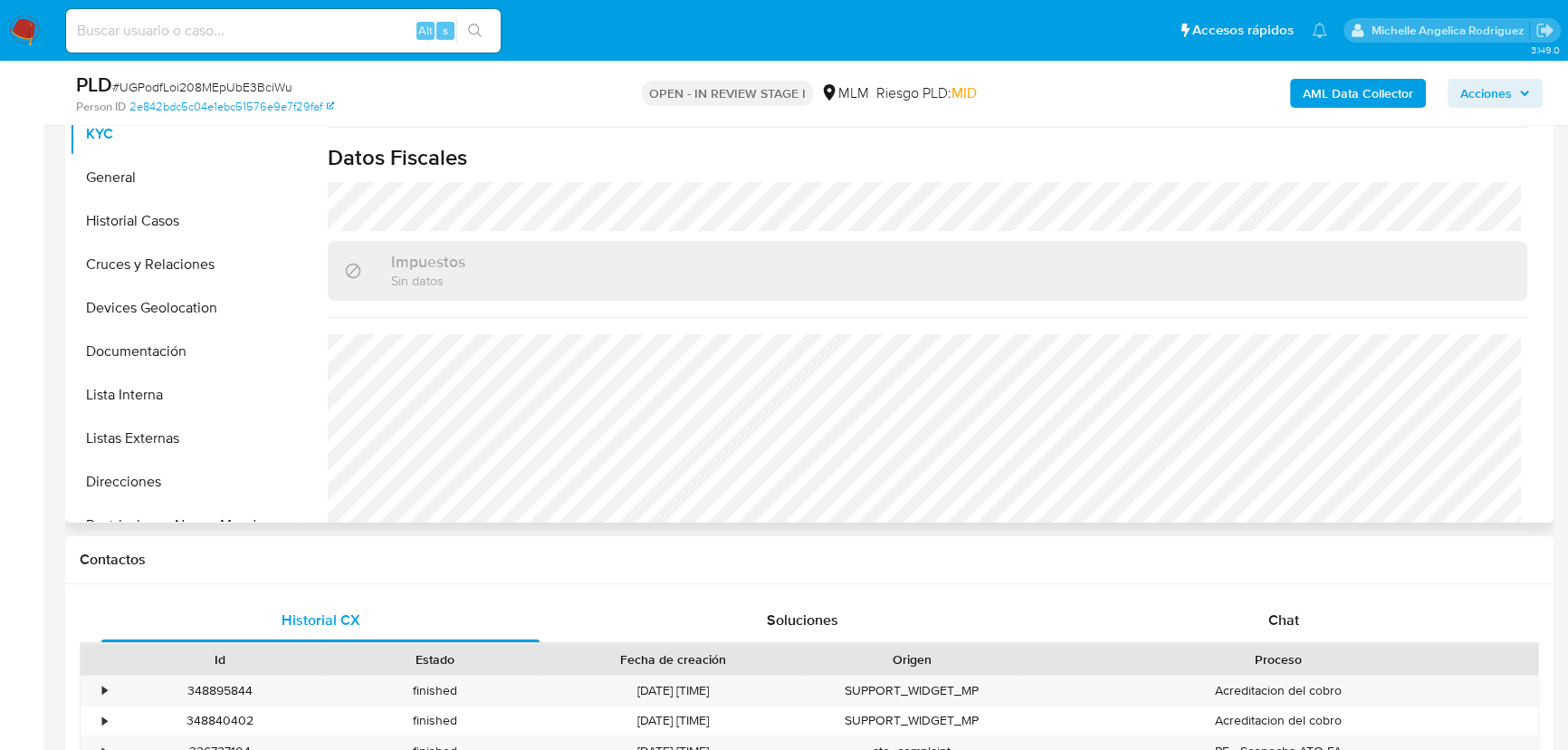 select on "10" 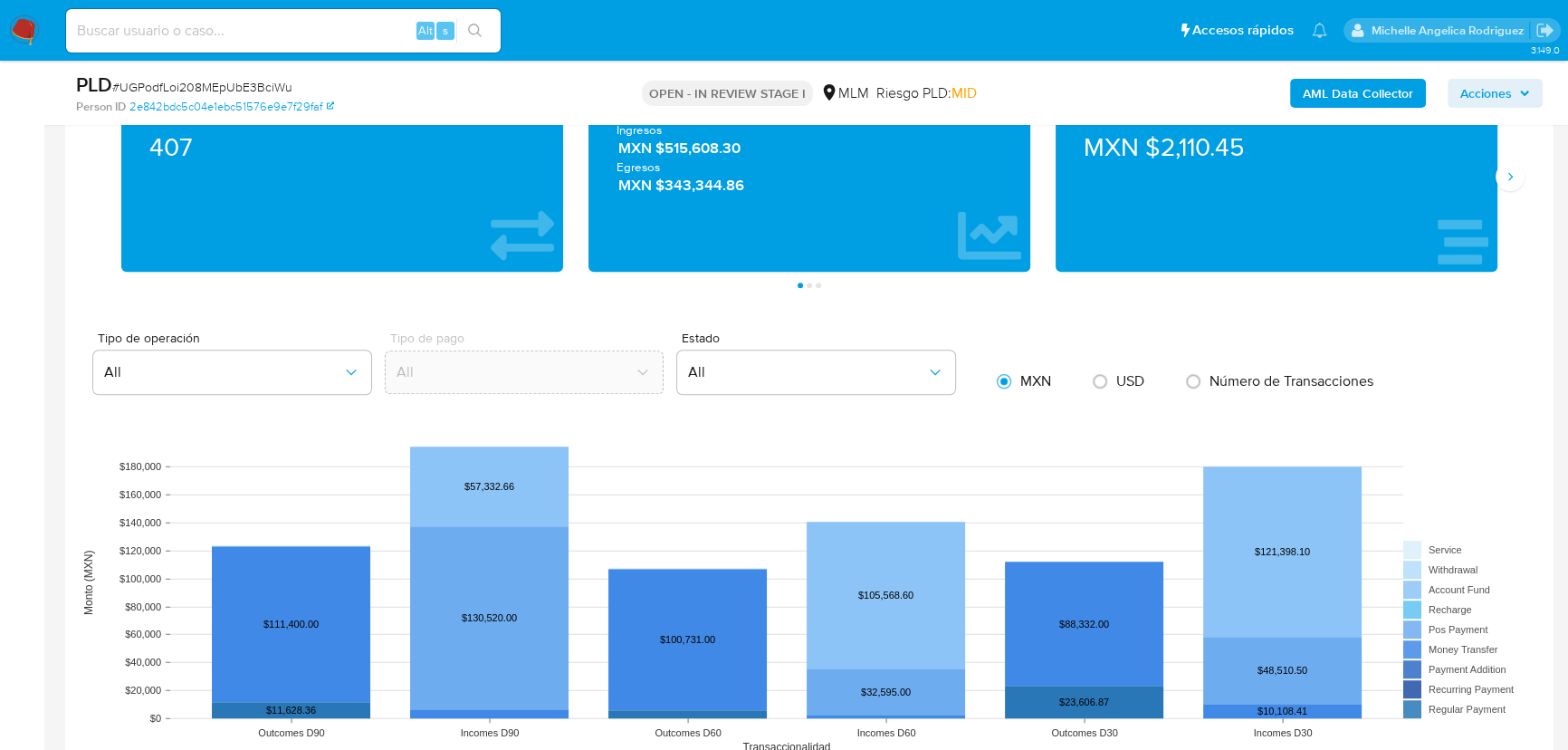 scroll, scrollTop: 1152, scrollLeft: 0, axis: vertical 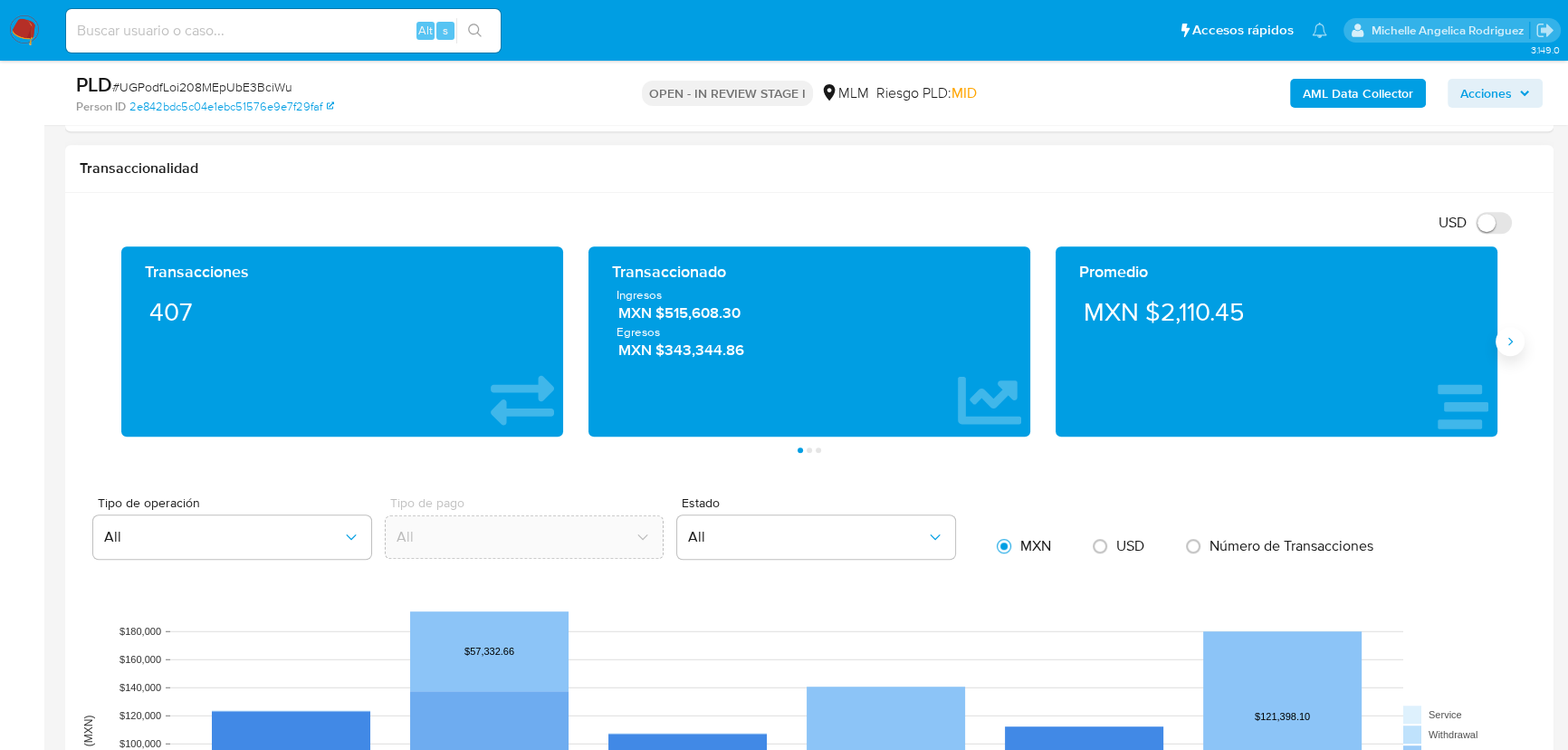 click 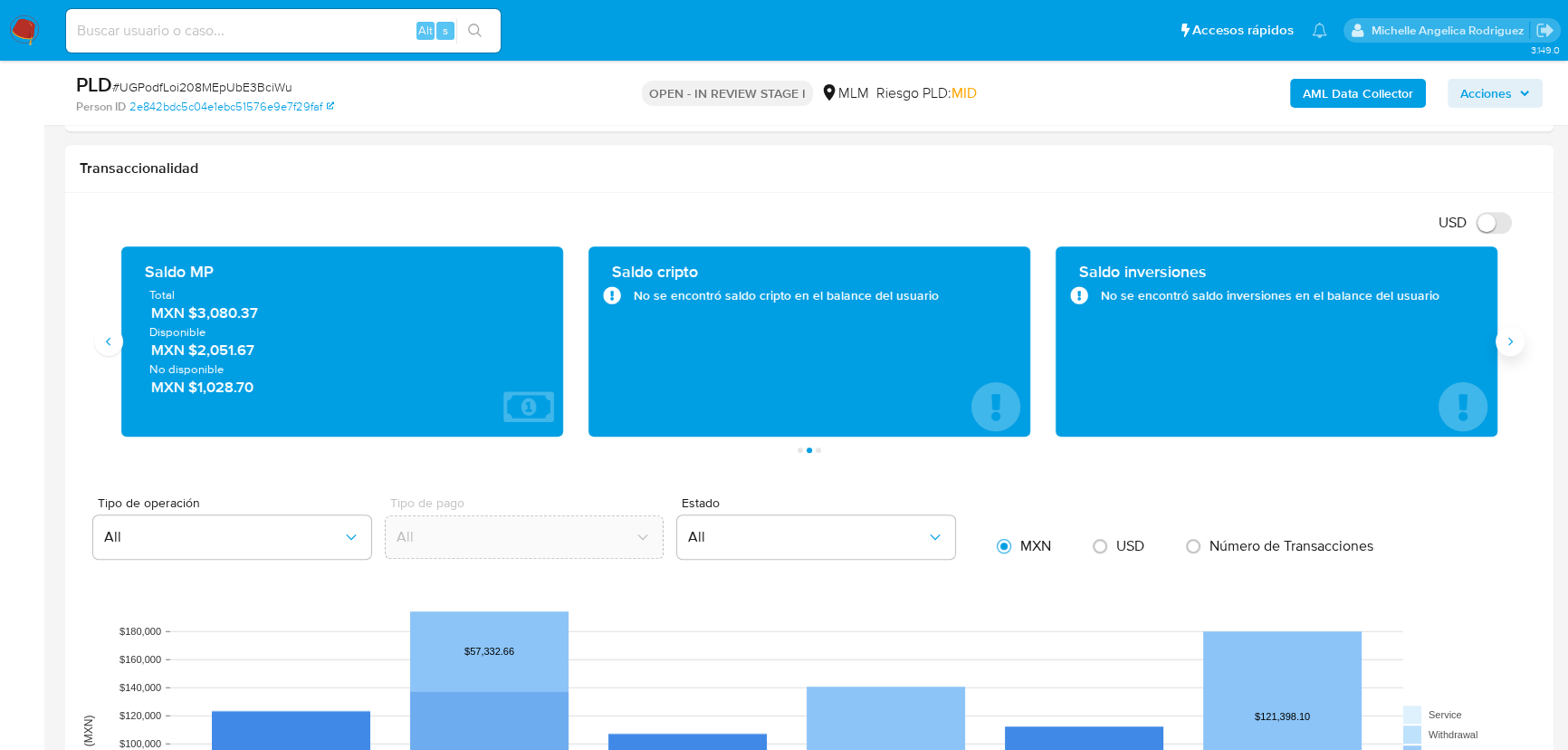 type 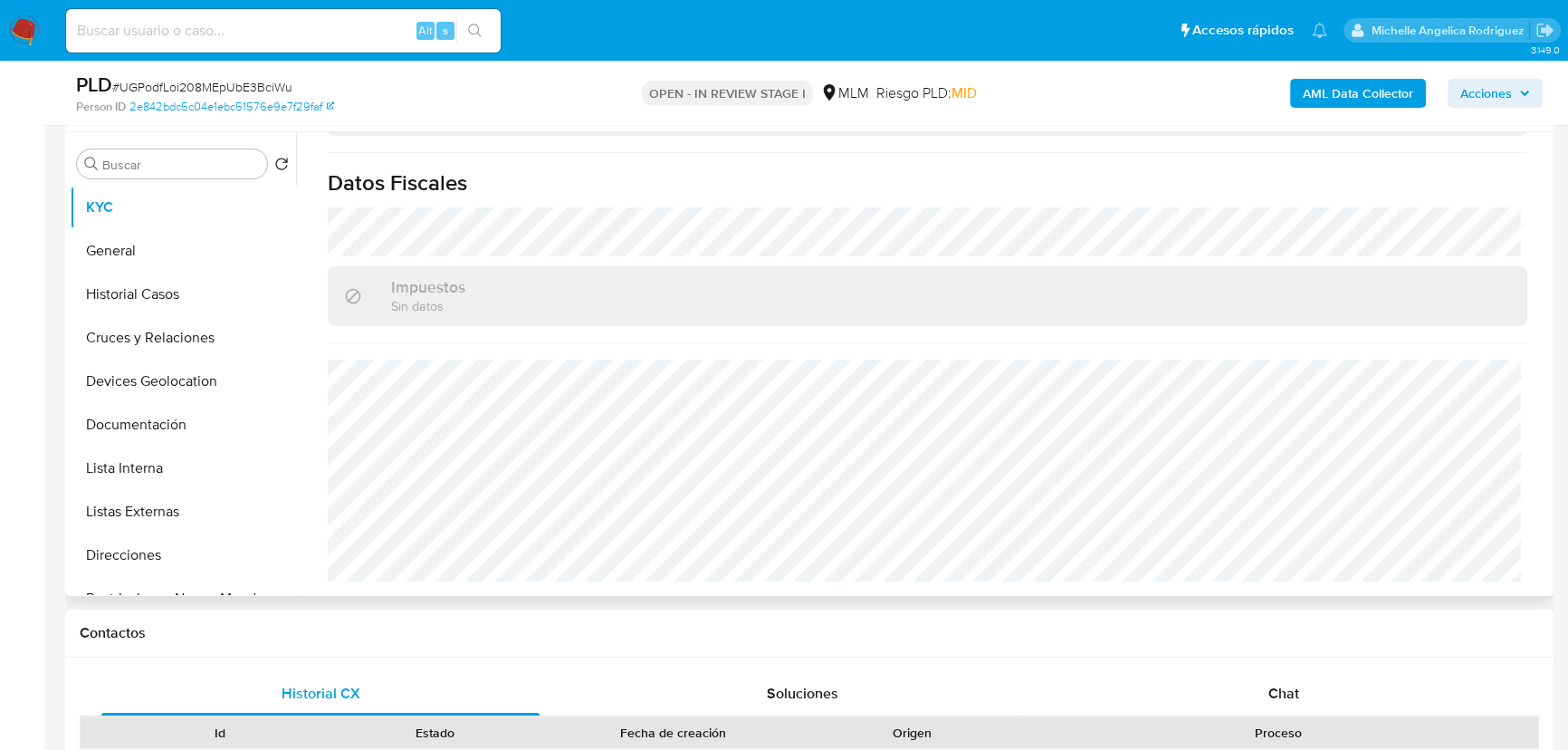 scroll, scrollTop: 164, scrollLeft: 0, axis: vertical 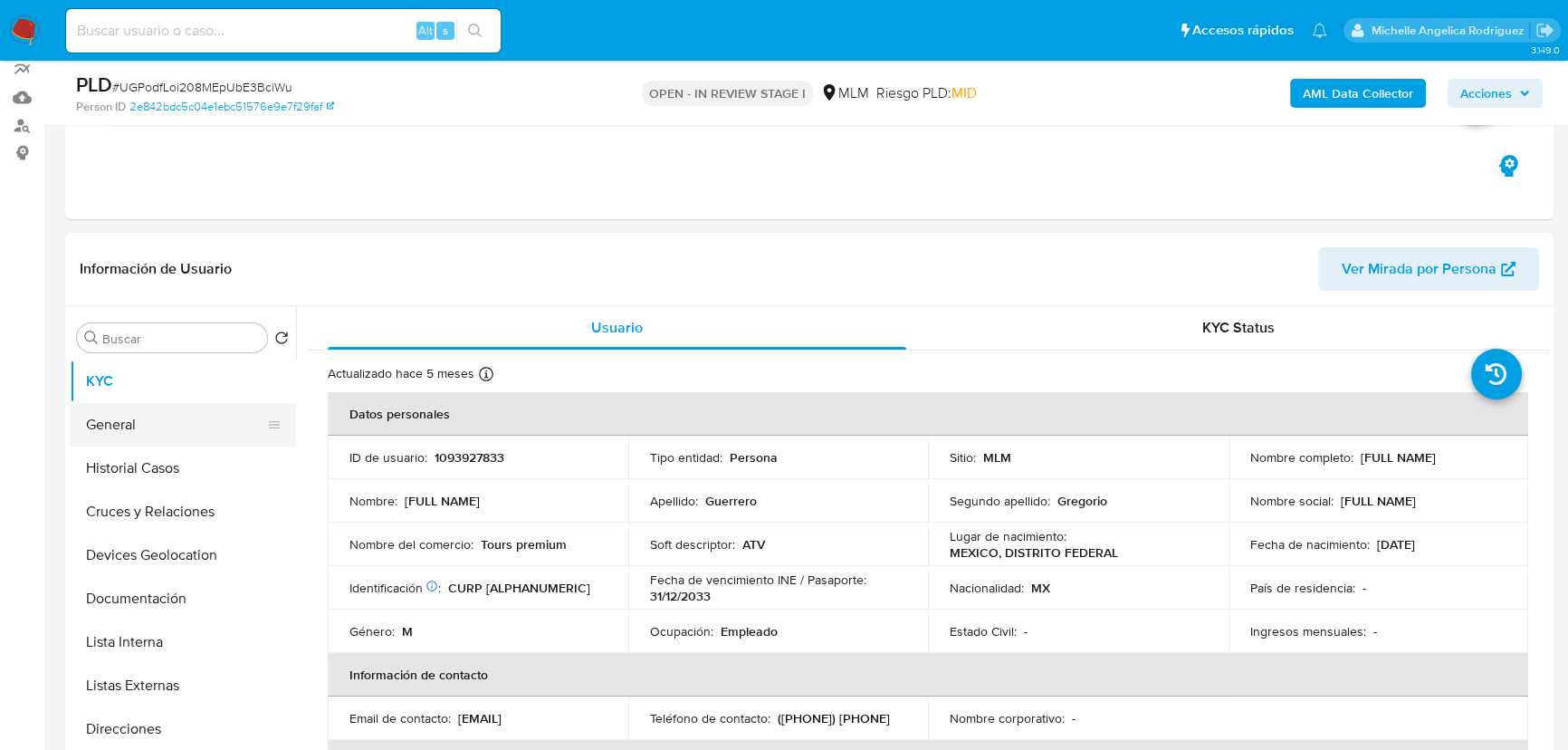 drag, startPoint x: 132, startPoint y: 558, endPoint x: 161, endPoint y: 434, distance: 127.34599 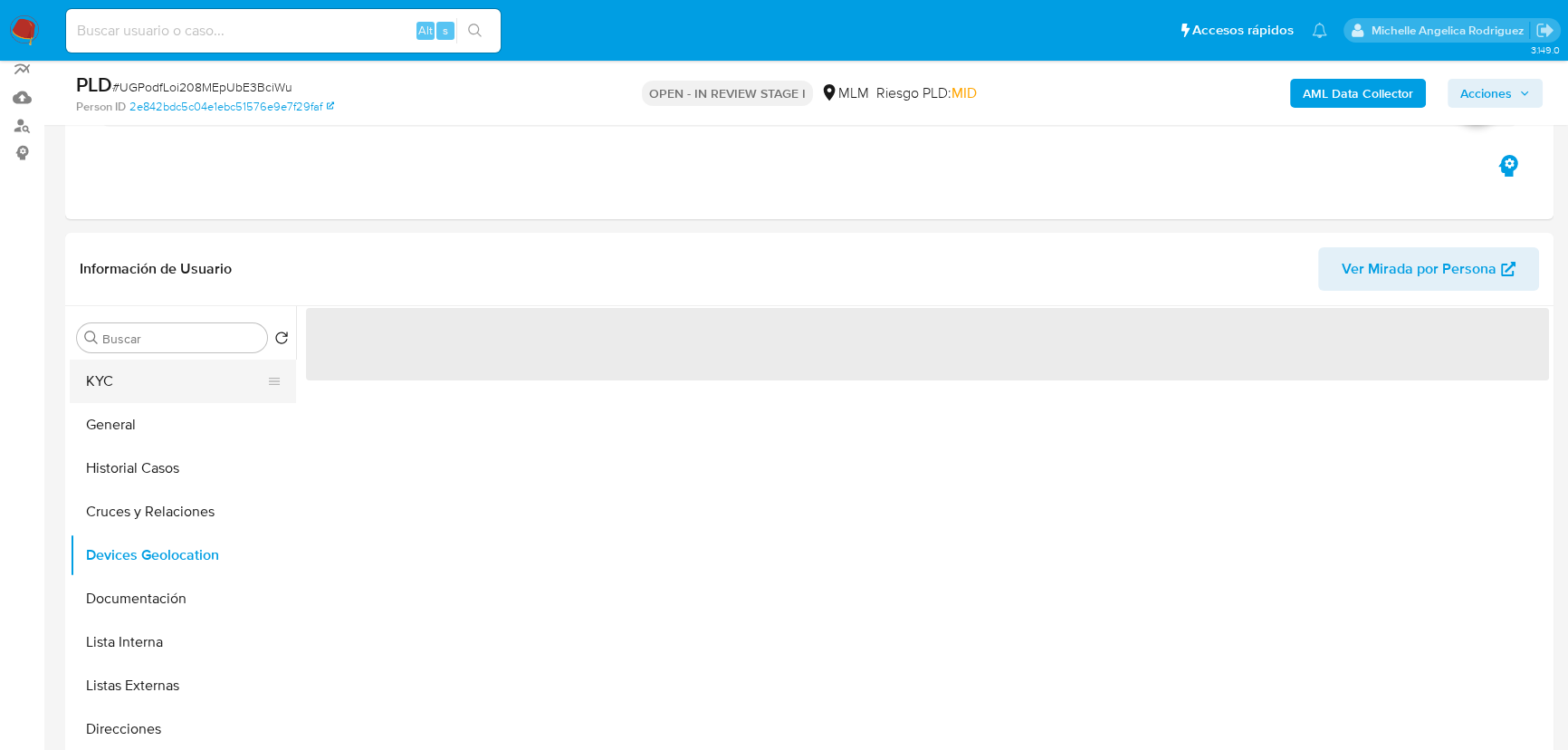 click on "KYC" at bounding box center [176, 381] 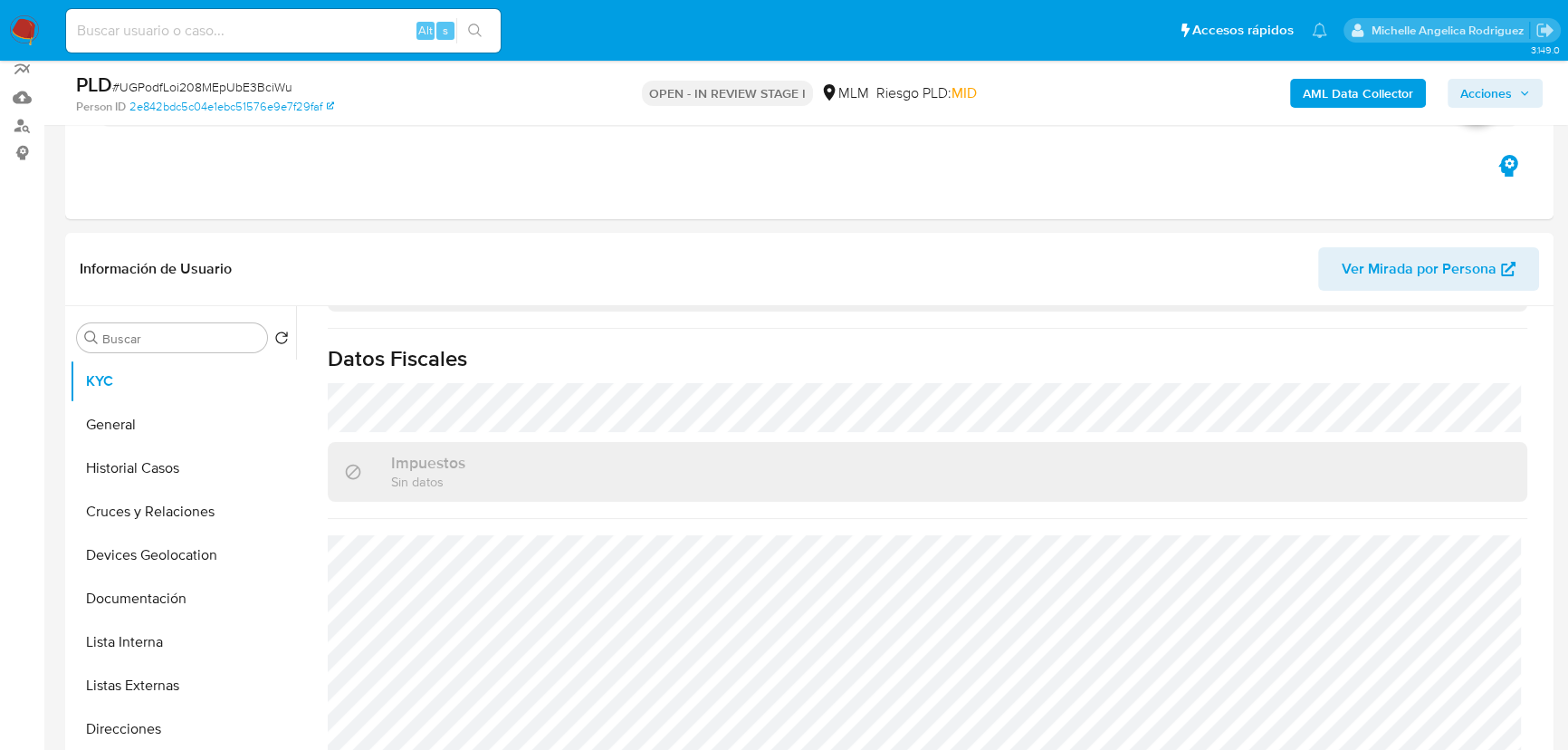 scroll, scrollTop: 693, scrollLeft: 0, axis: vertical 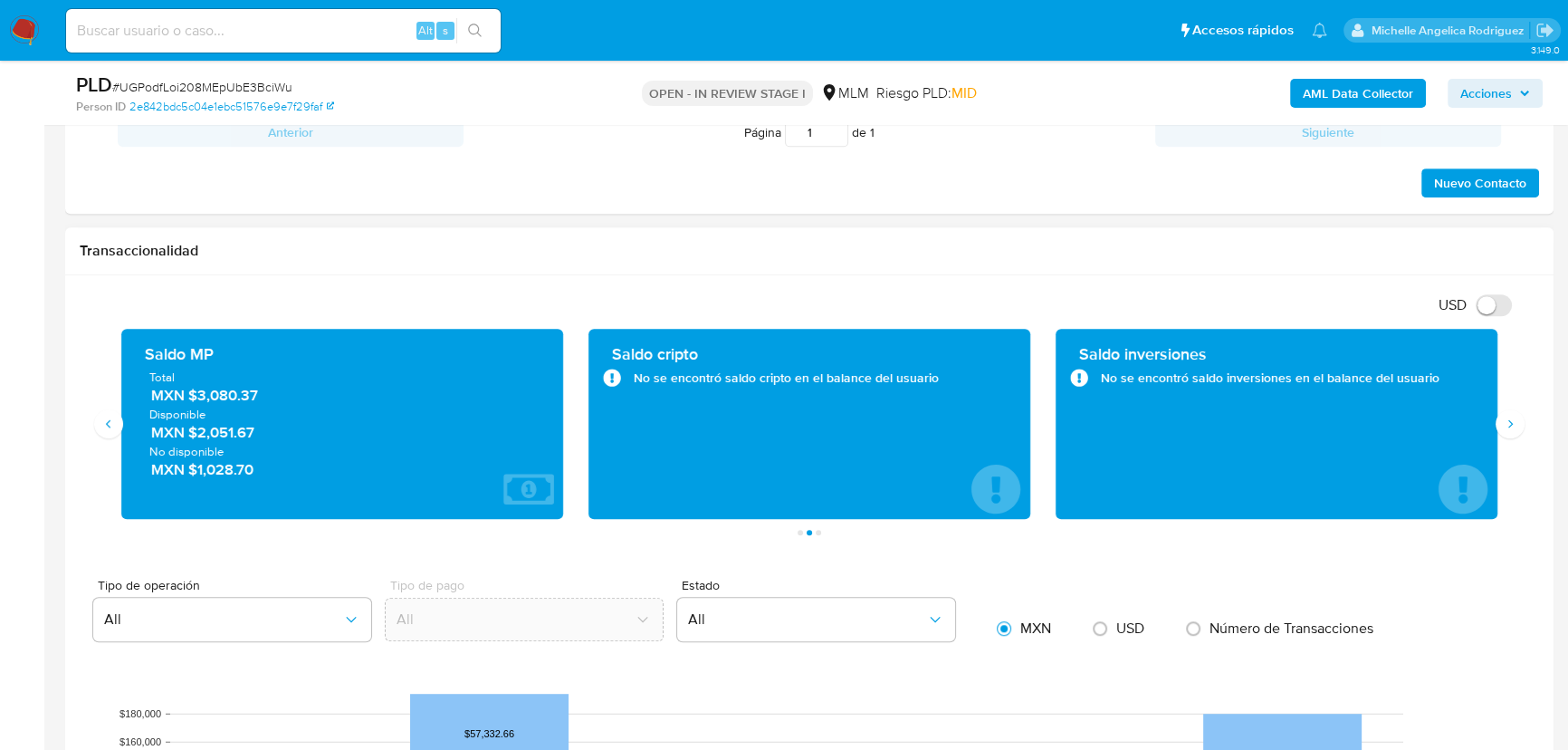 type 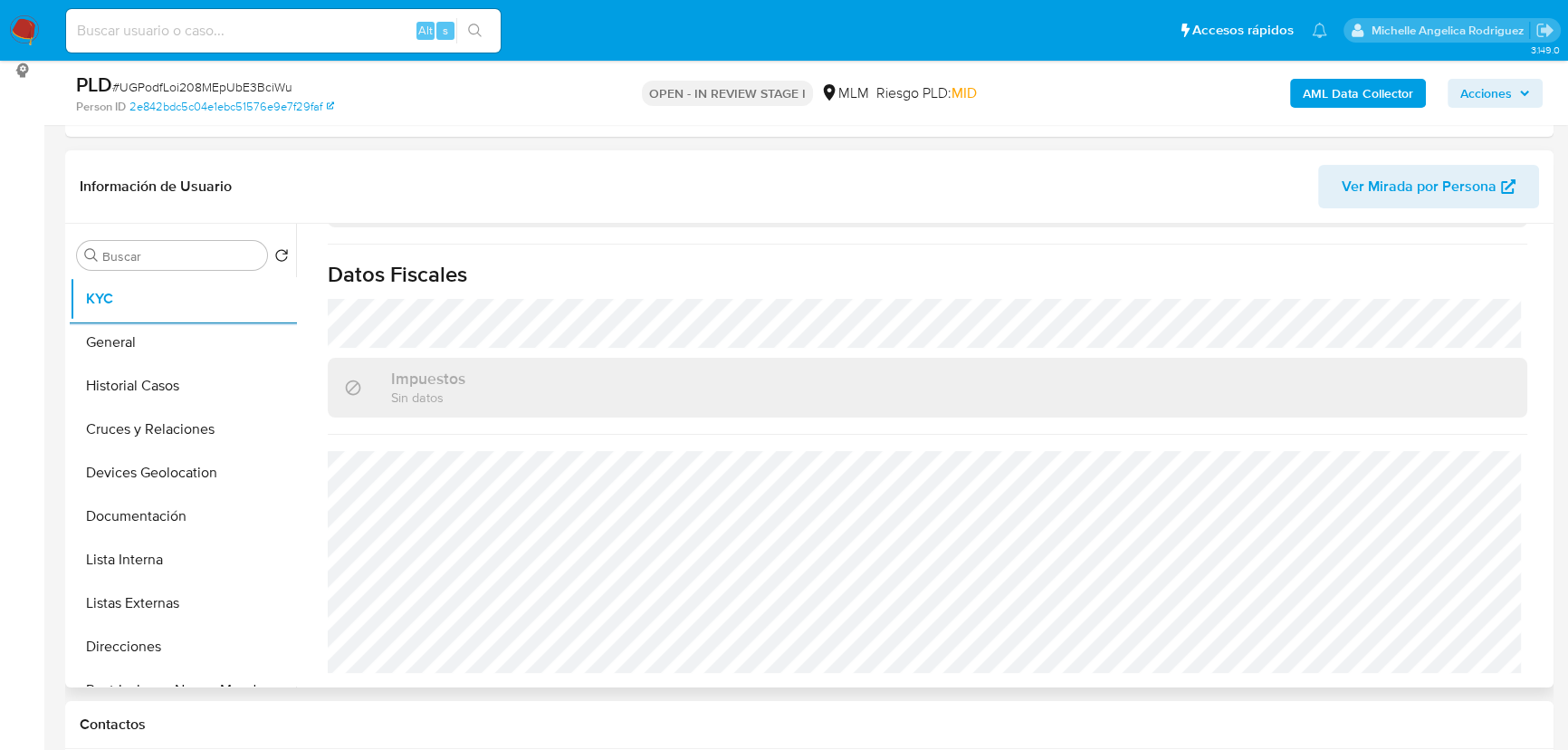 scroll, scrollTop: 0, scrollLeft: 0, axis: both 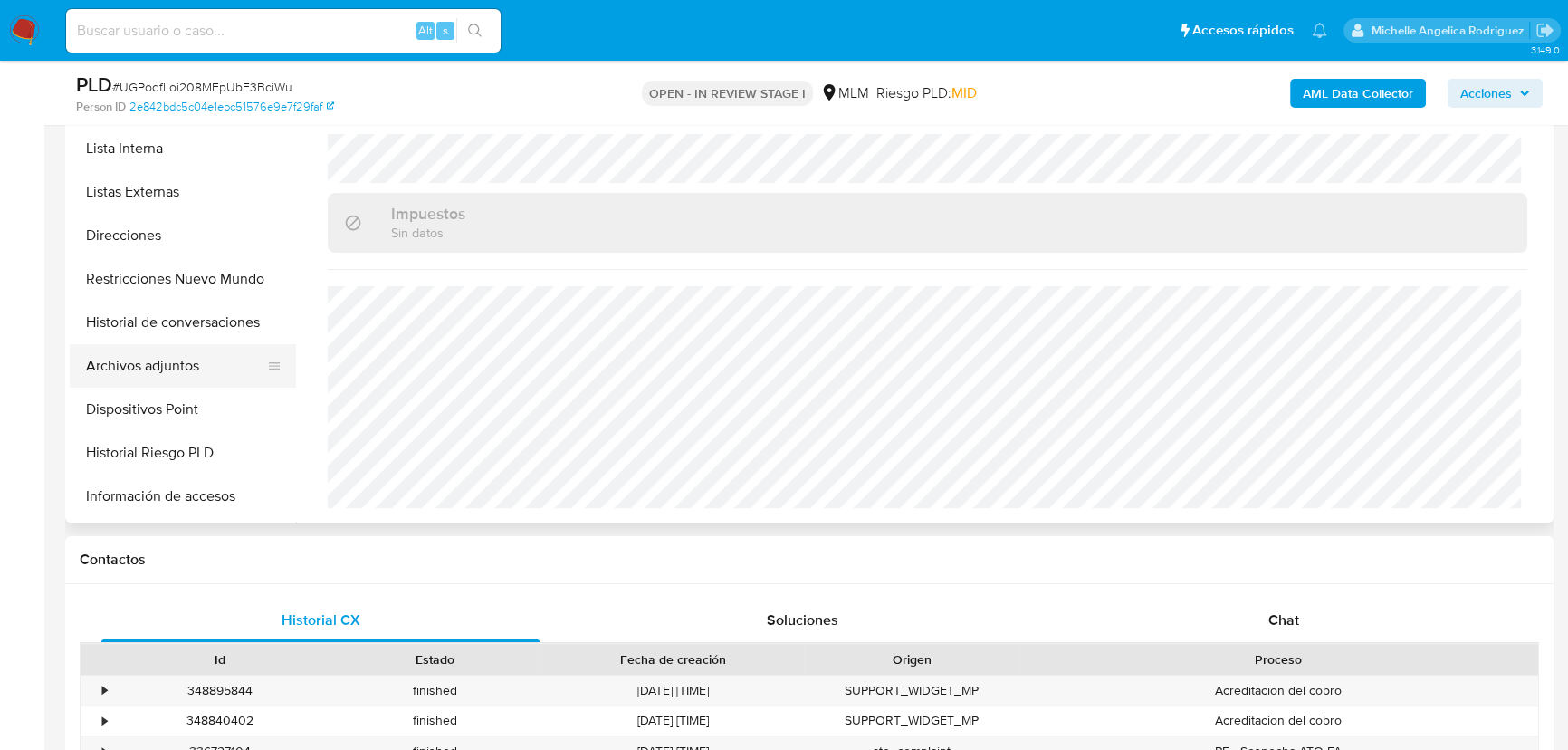 click on "Archivos adjuntos" at bounding box center (176, 366) 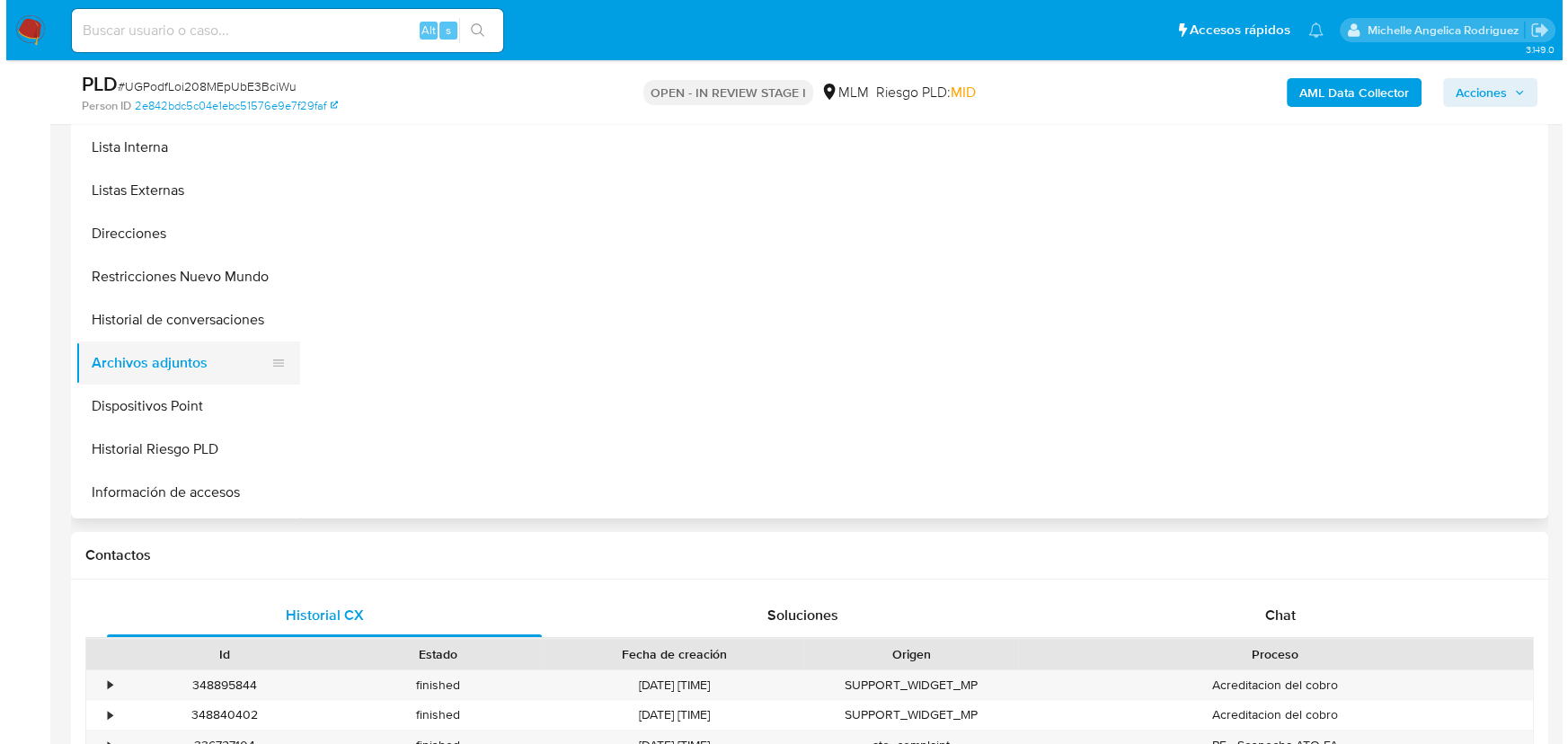 scroll, scrollTop: 0, scrollLeft: 0, axis: both 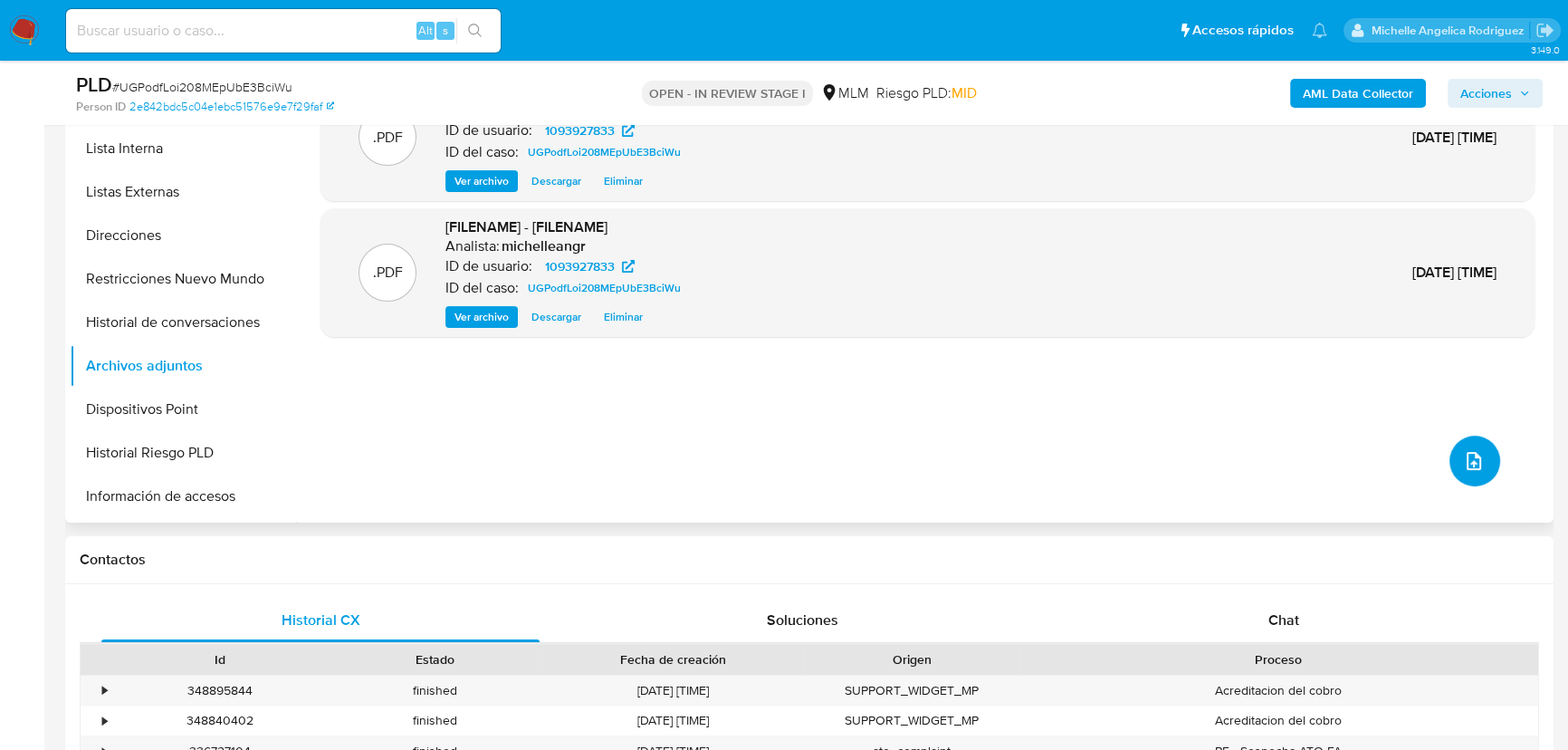 click 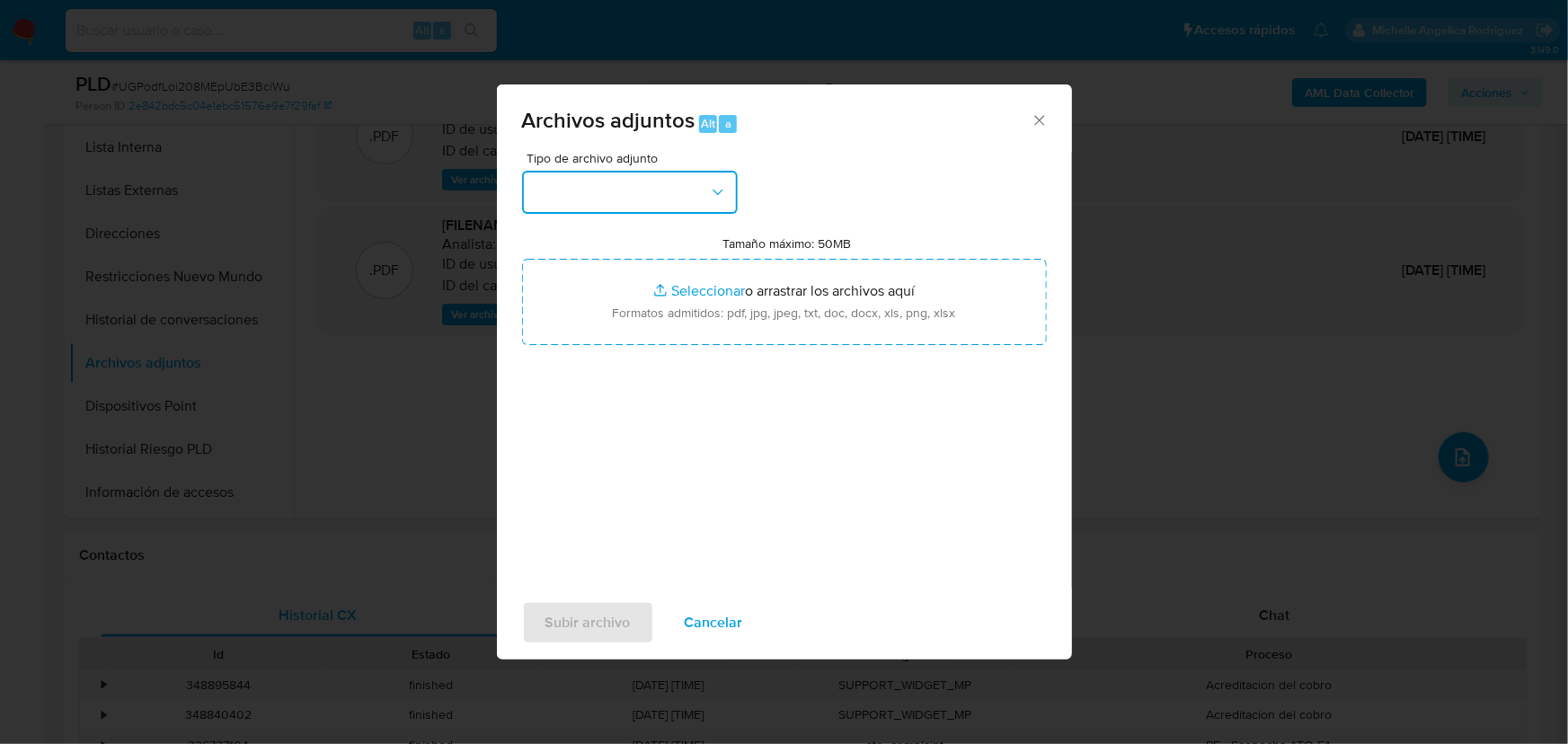 click at bounding box center (630, 192) 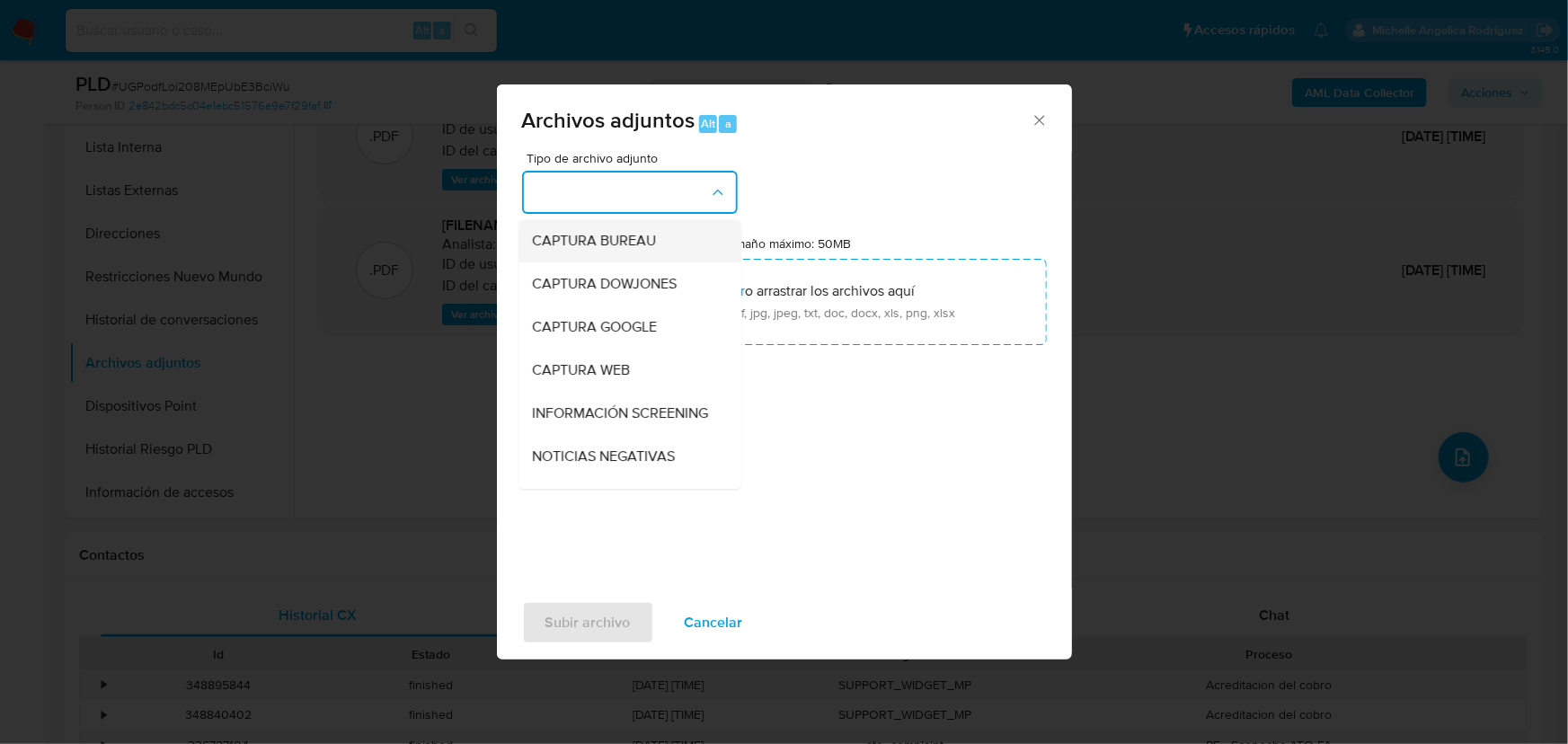 type 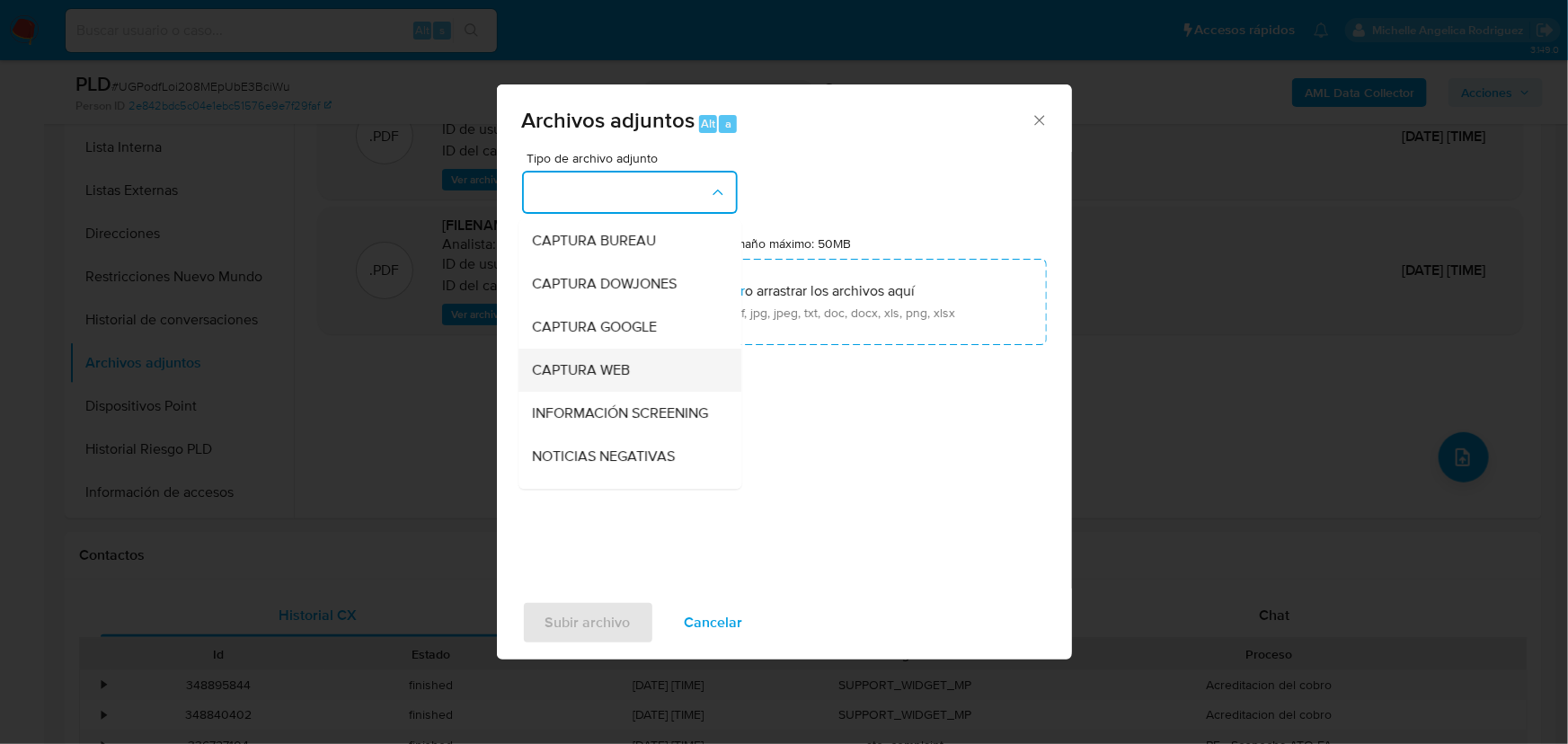 type 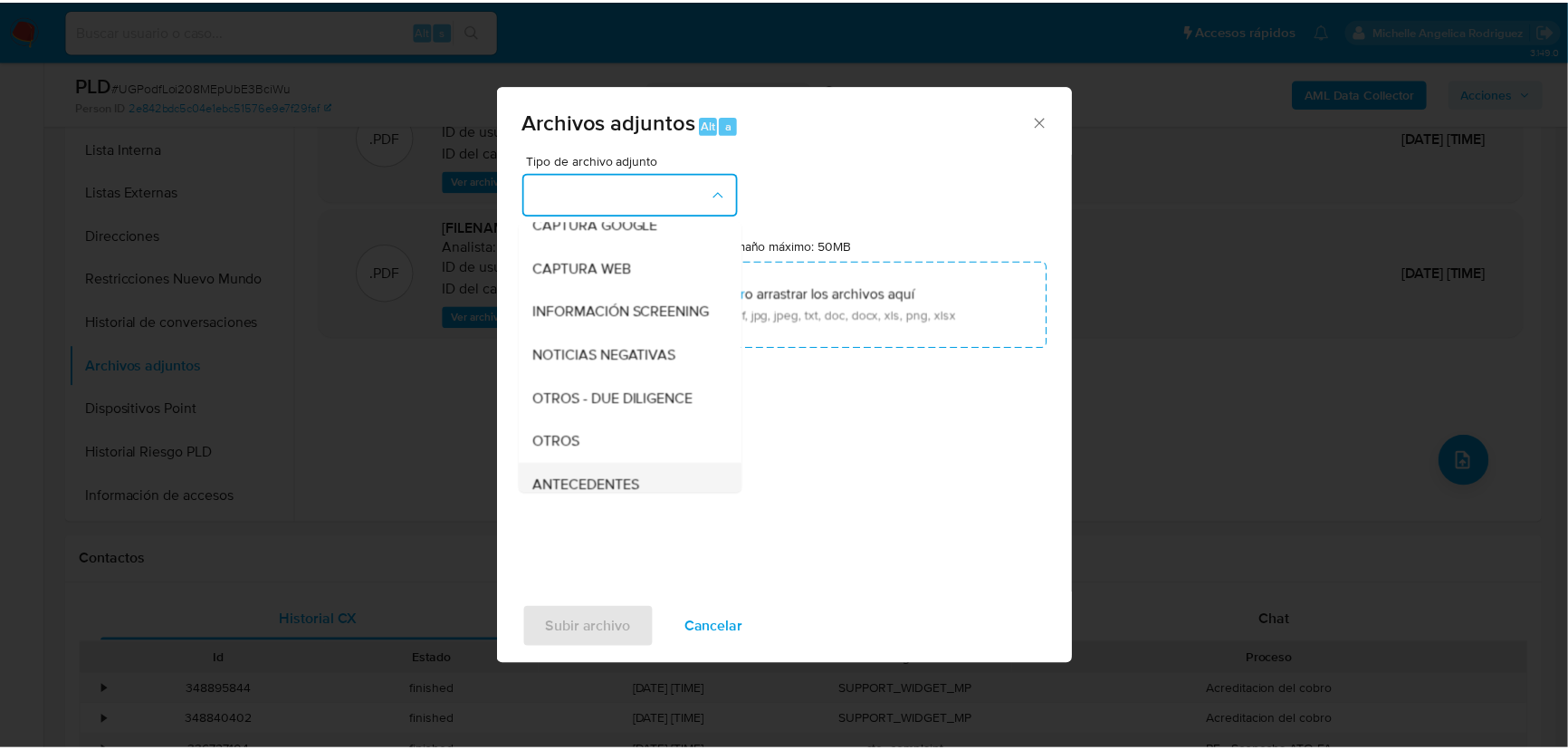 scroll, scrollTop: 133, scrollLeft: 0, axis: vertical 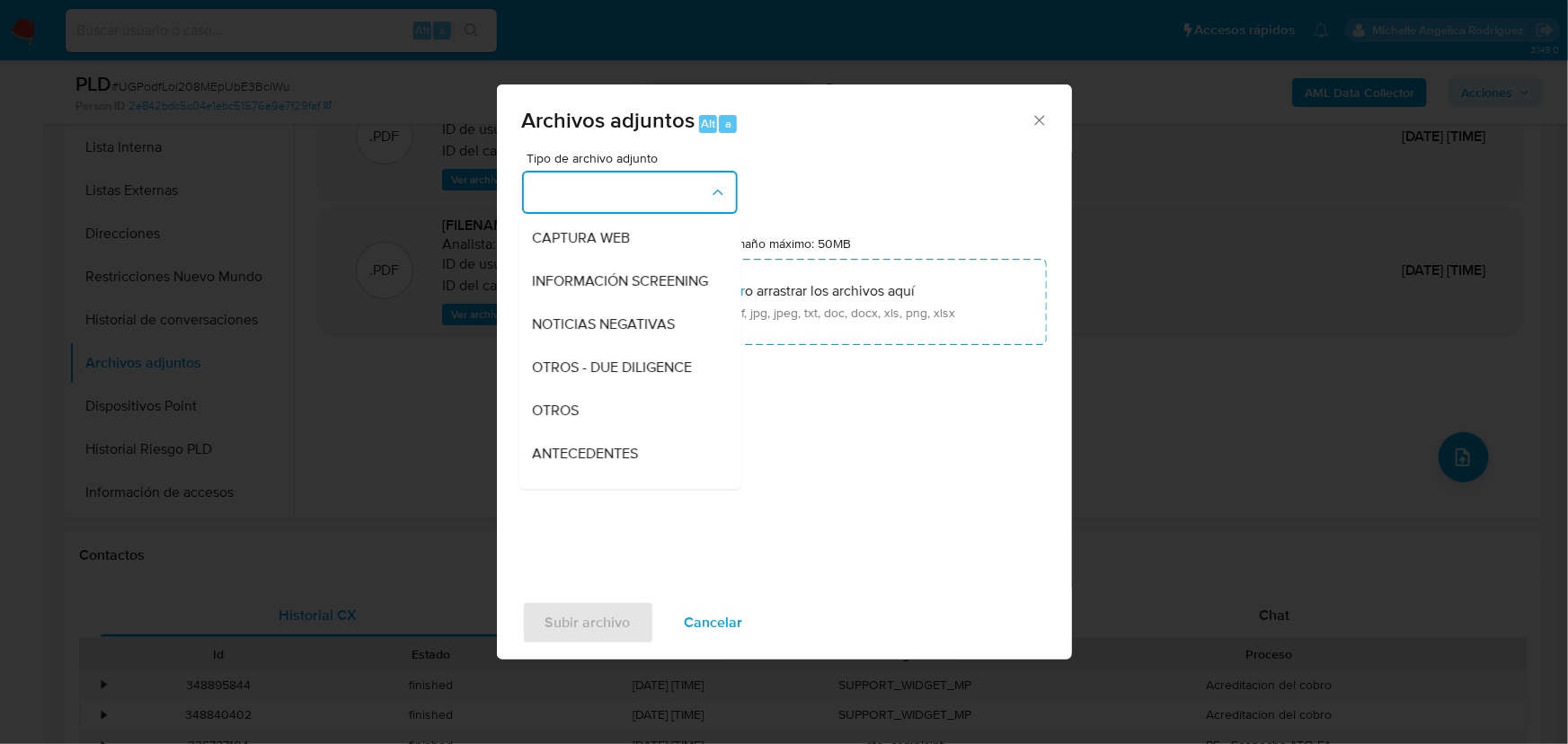click on "OTROS" at bounding box center [556, 411] 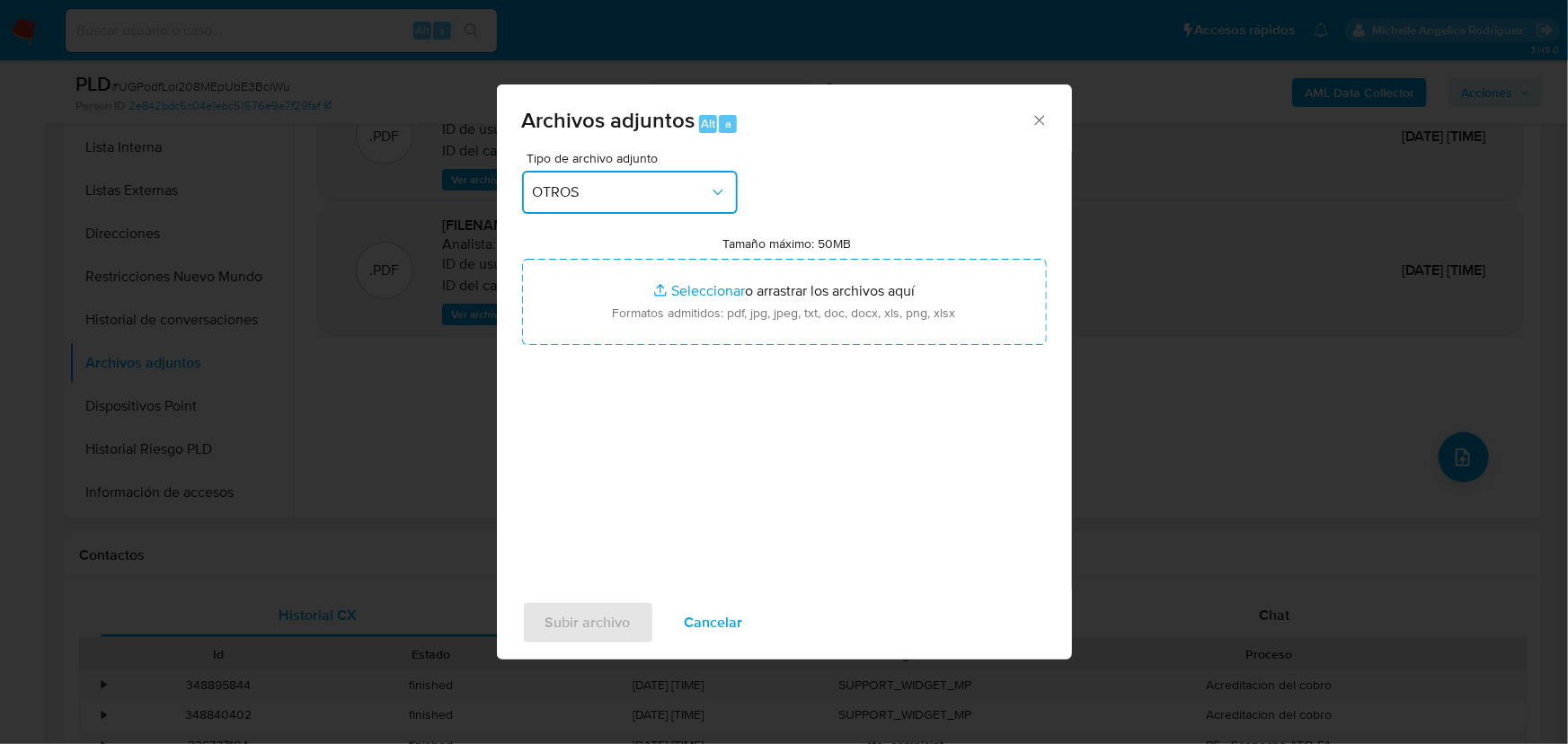 type 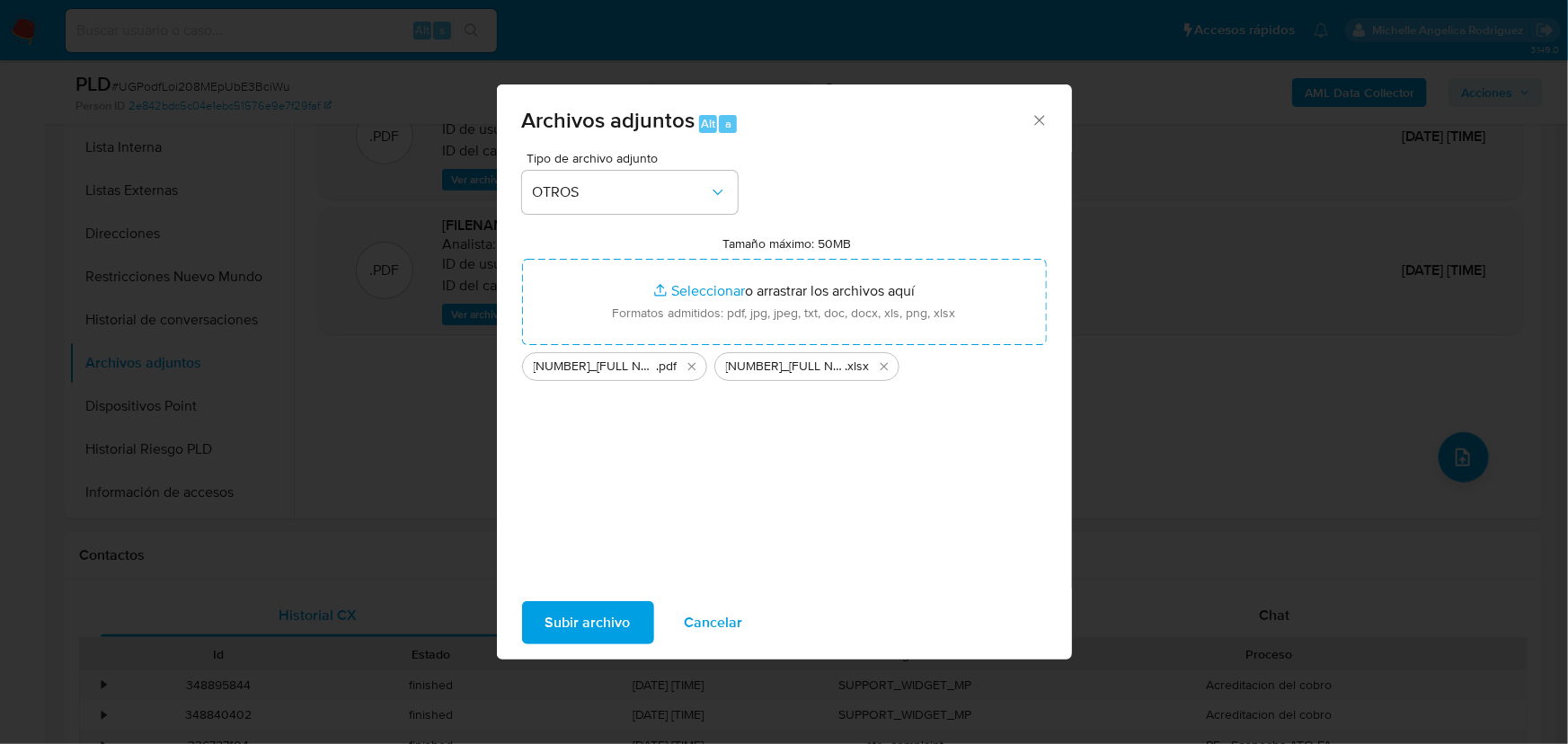 click on "Subir archivo" at bounding box center (588, 623) 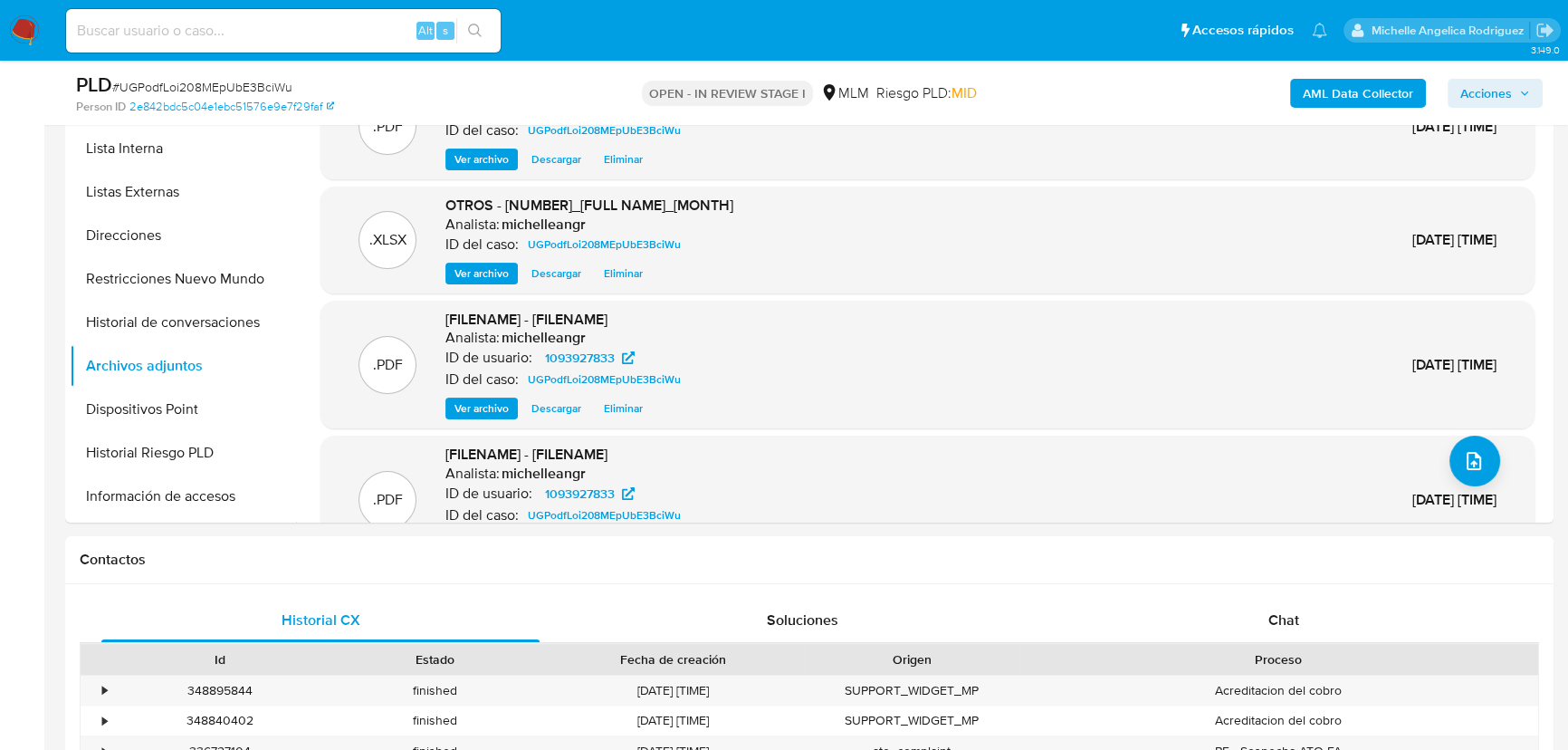 drag, startPoint x: 1502, startPoint y: 97, endPoint x: 1476, endPoint y: 99, distance: 26.07681 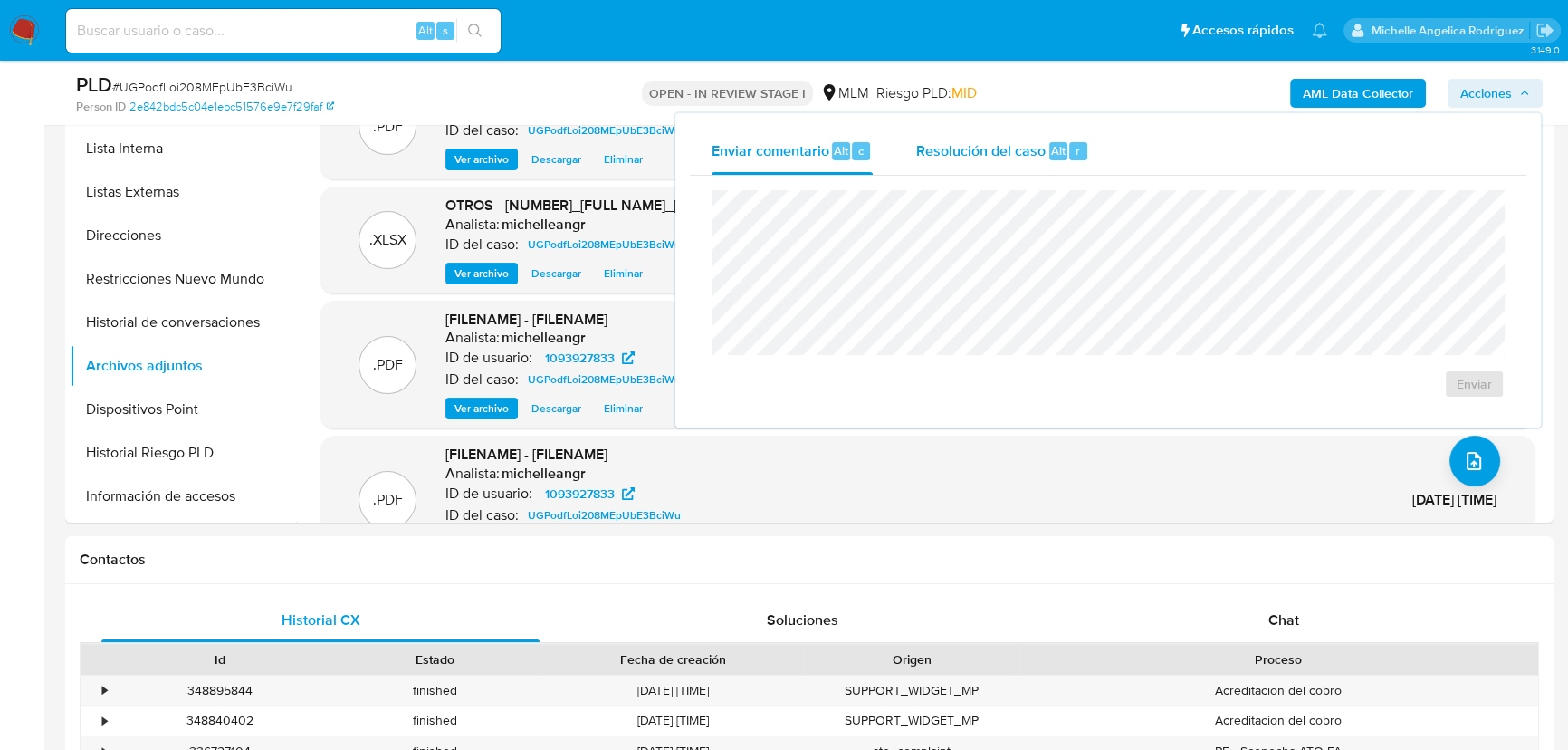 click on "Resolución del caso" at bounding box center (980, 149) 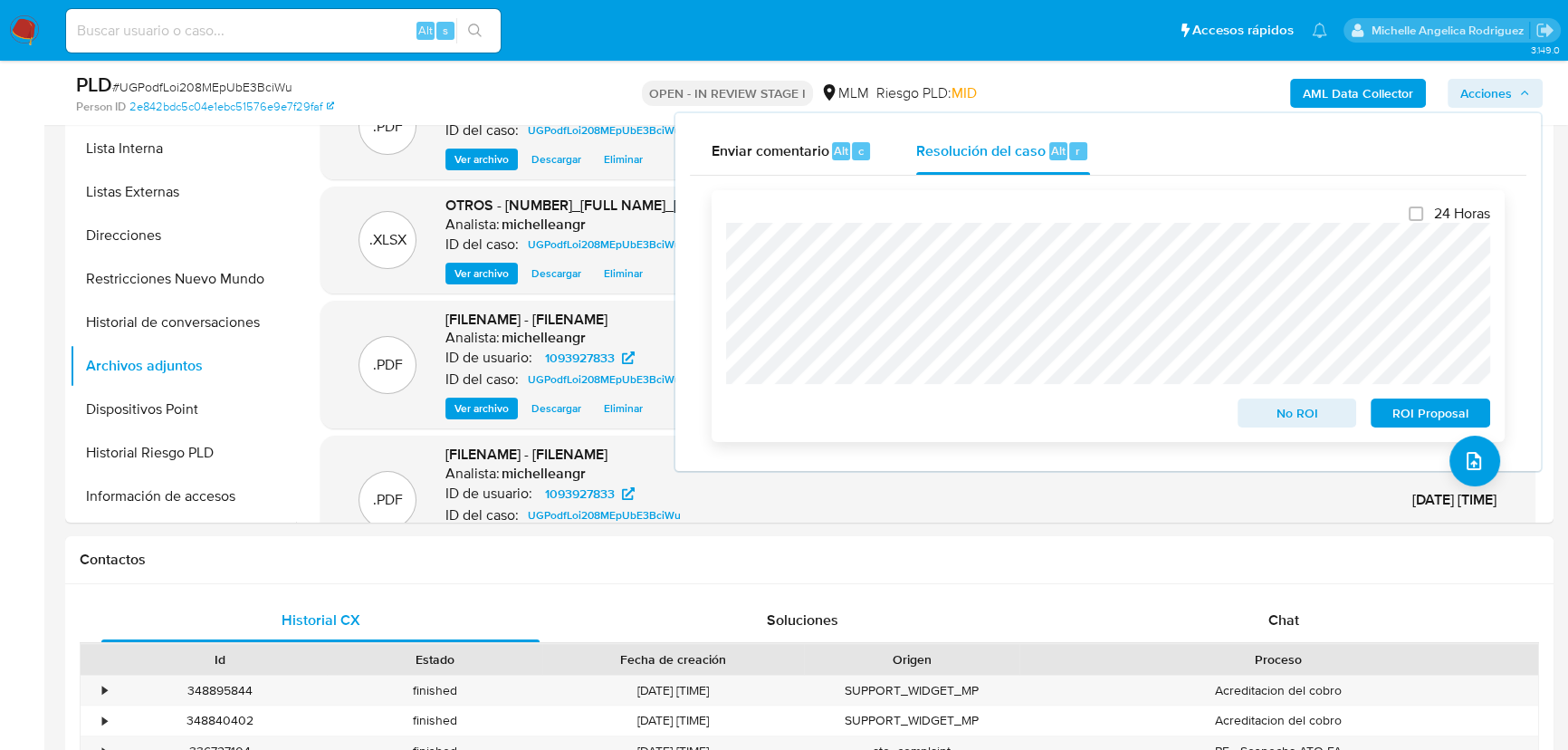 click on "No ROI" at bounding box center (1297, 413) 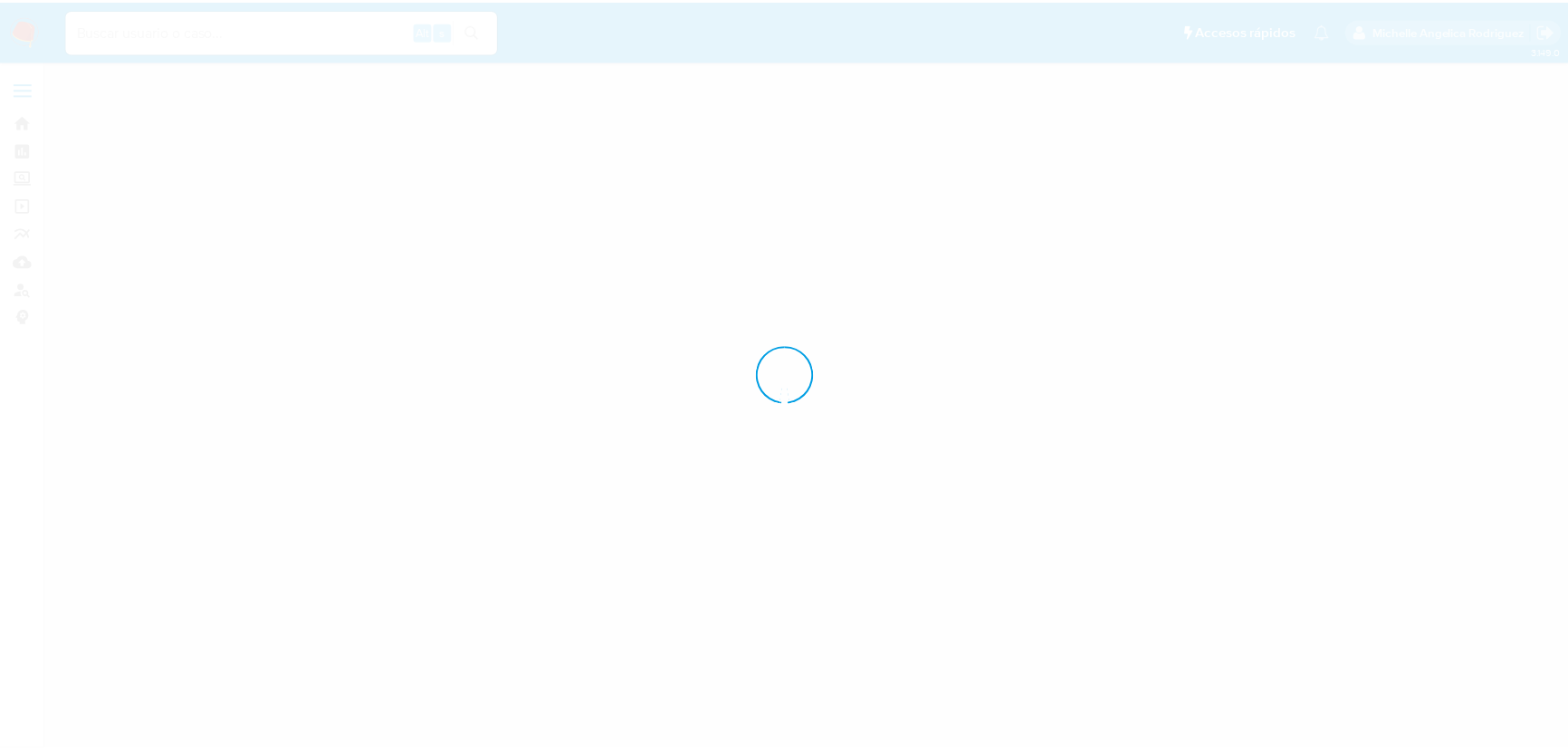 scroll, scrollTop: 0, scrollLeft: 0, axis: both 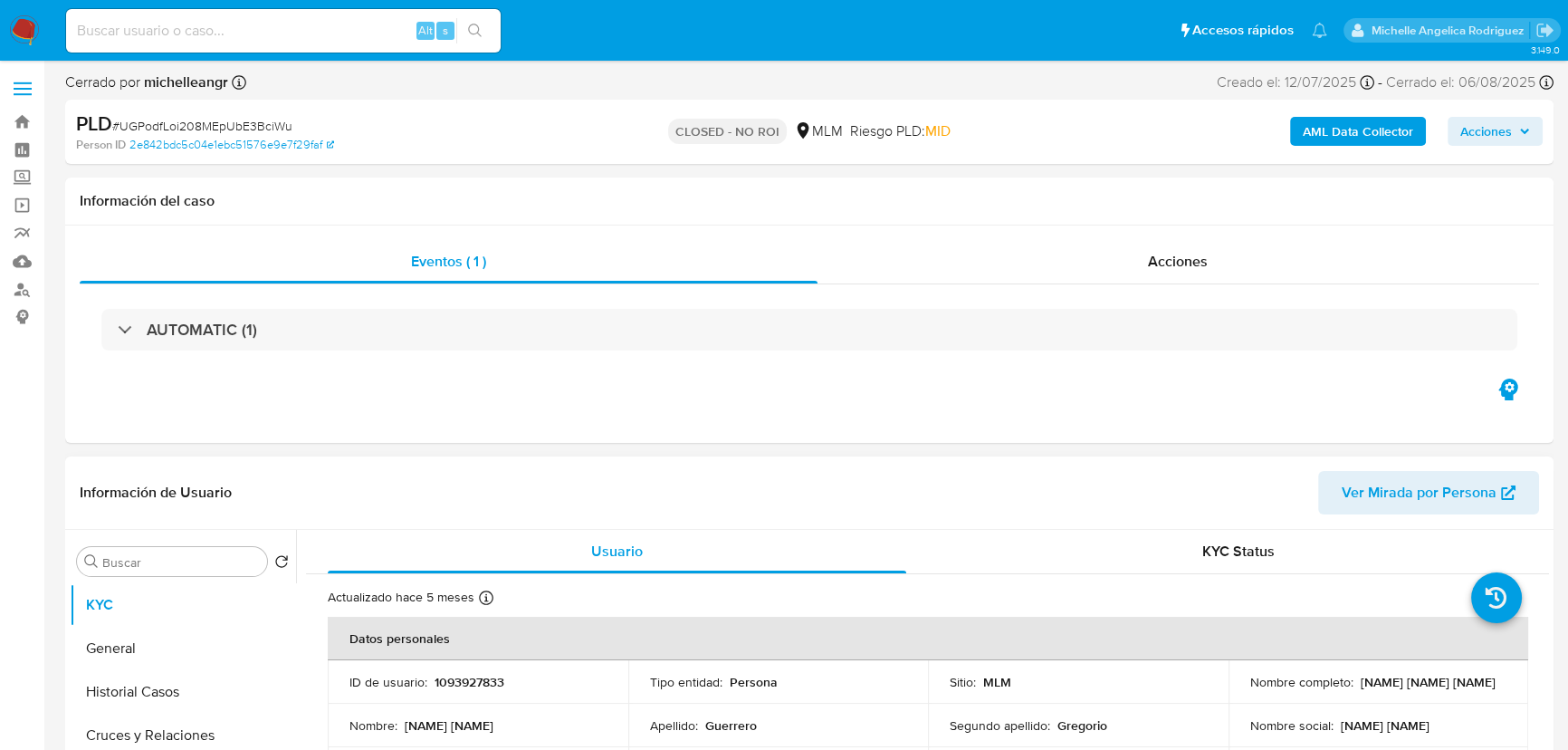 select on "10" 